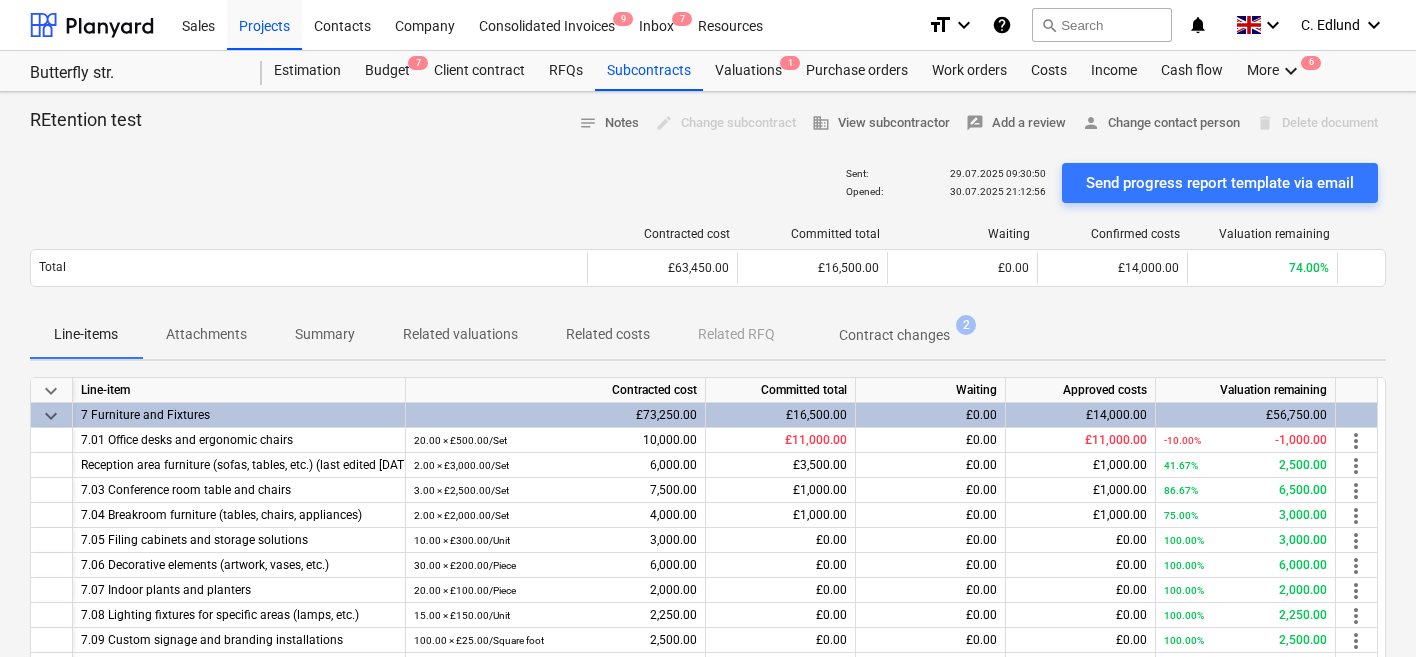 scroll, scrollTop: 0, scrollLeft: 0, axis: both 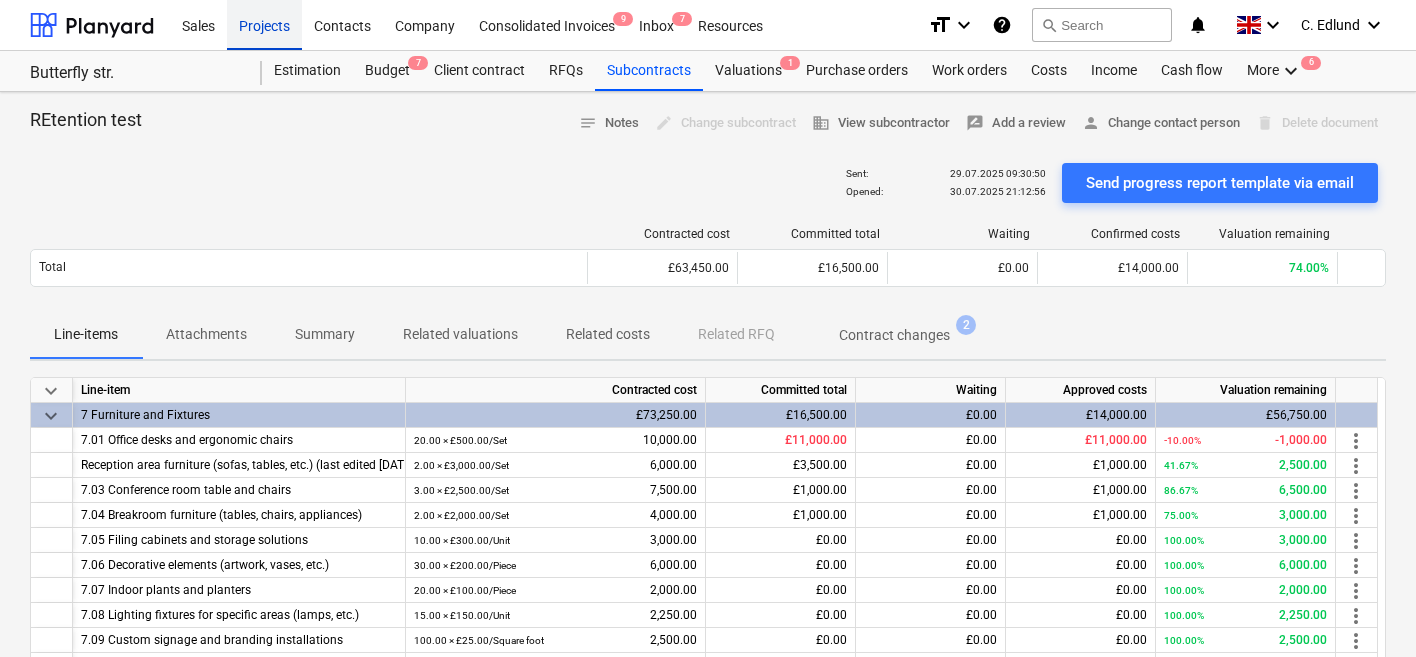 click on "Projects" at bounding box center (264, 24) 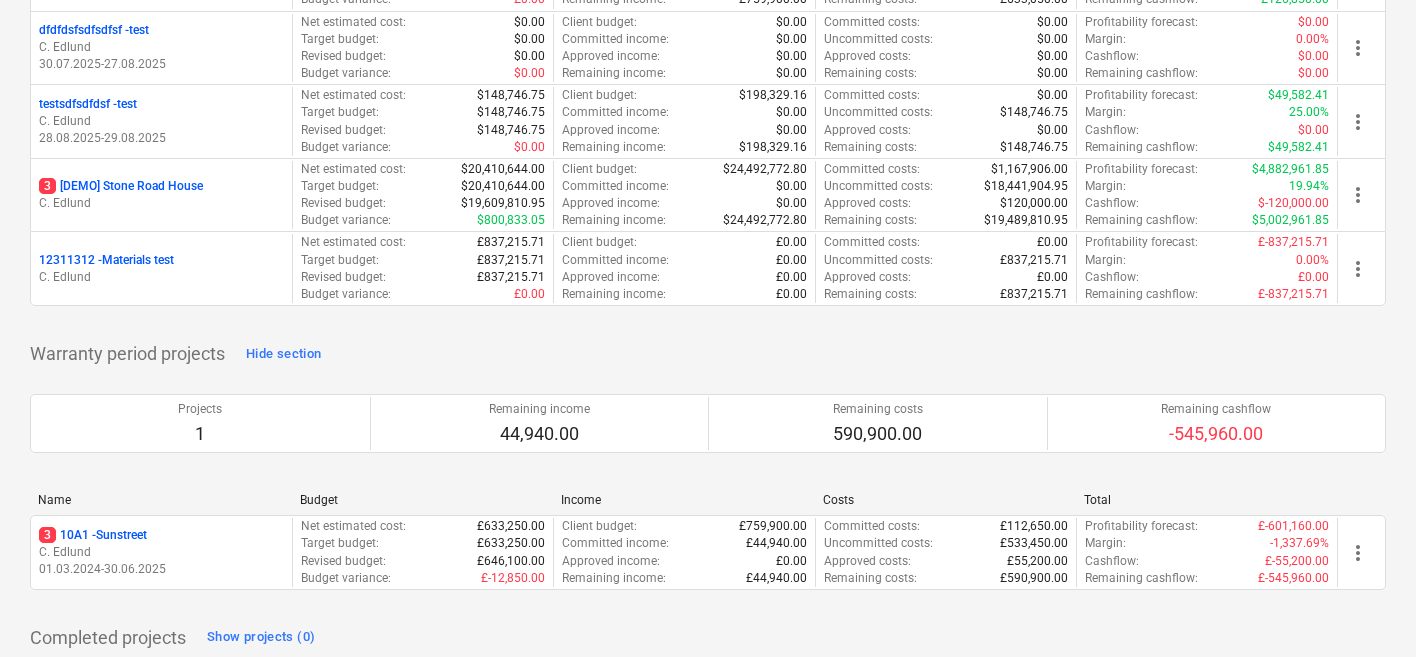 scroll, scrollTop: 2310, scrollLeft: 0, axis: vertical 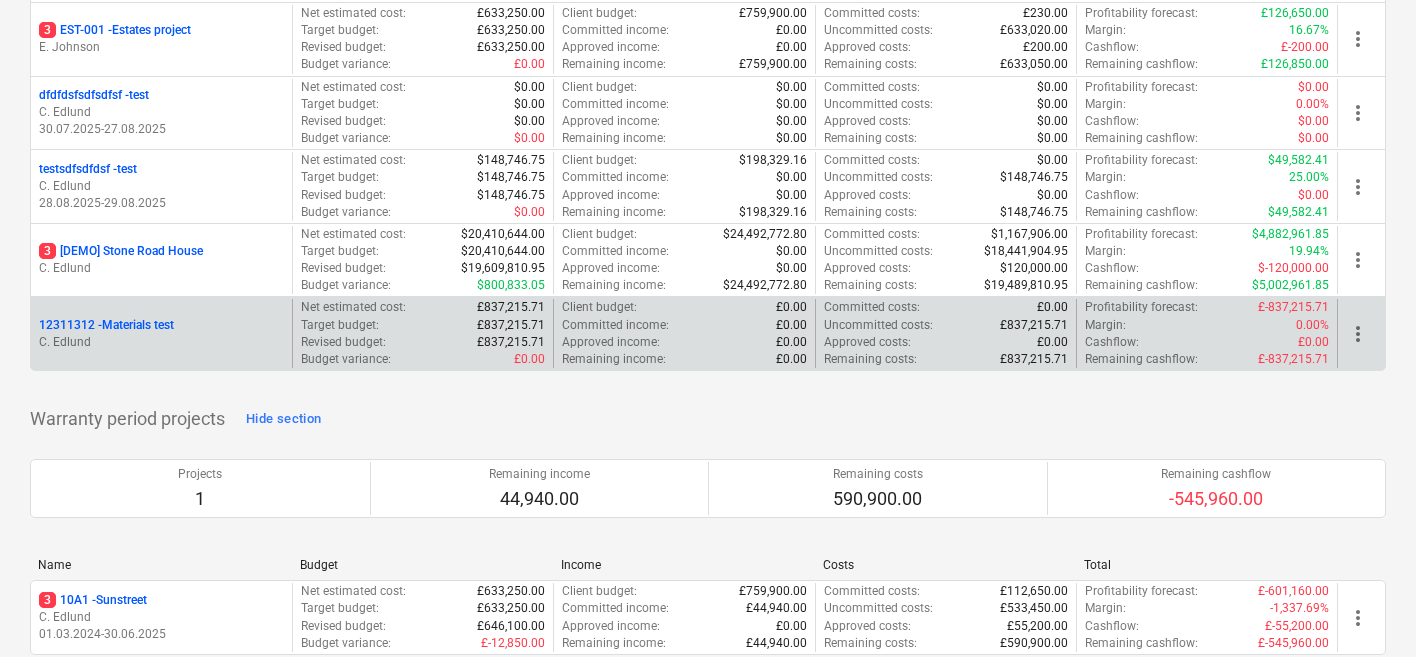 click on "12311312 -  Materials test" at bounding box center (161, 325) 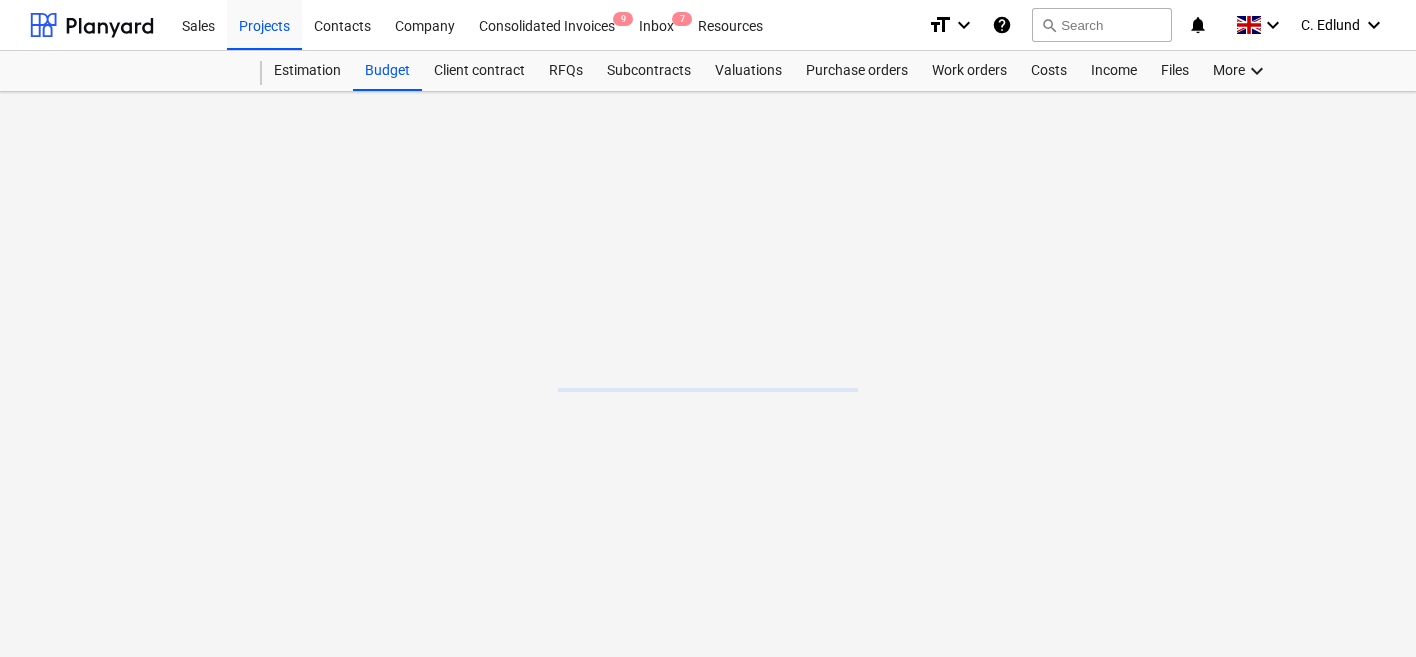 scroll, scrollTop: 0, scrollLeft: 0, axis: both 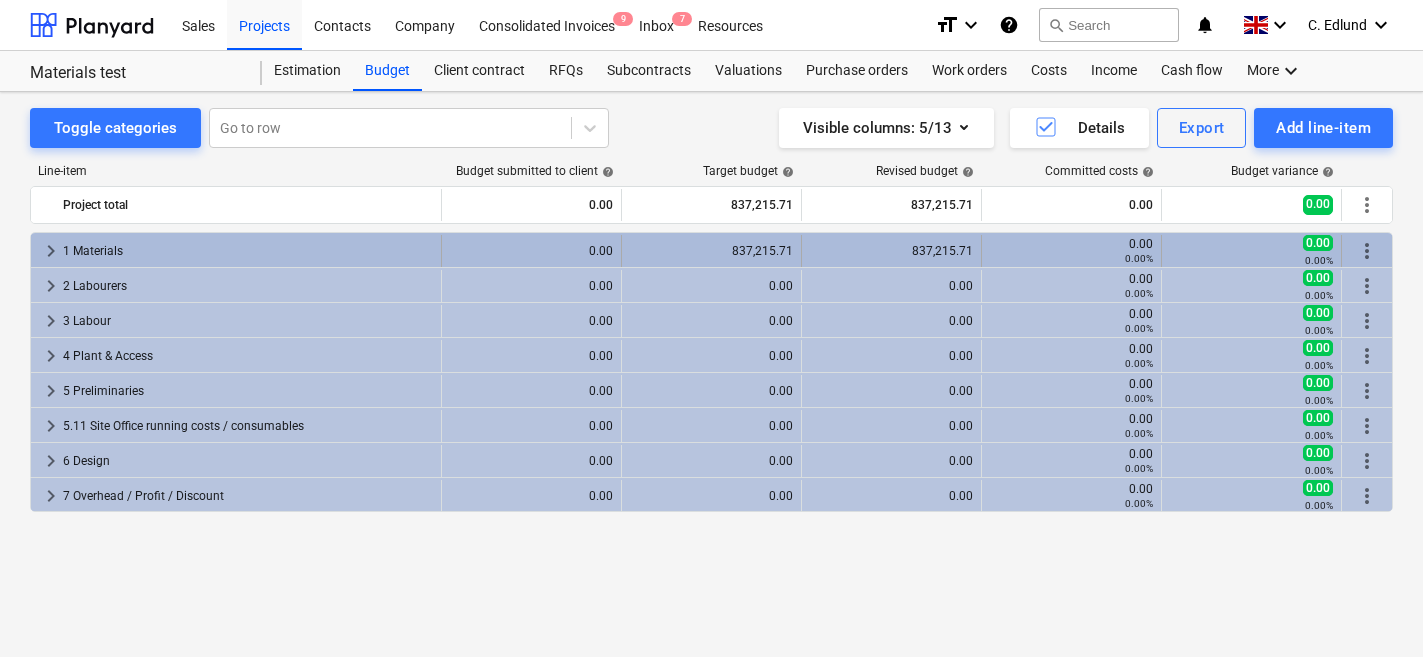 click on "keyboard_arrow_right" at bounding box center (51, 251) 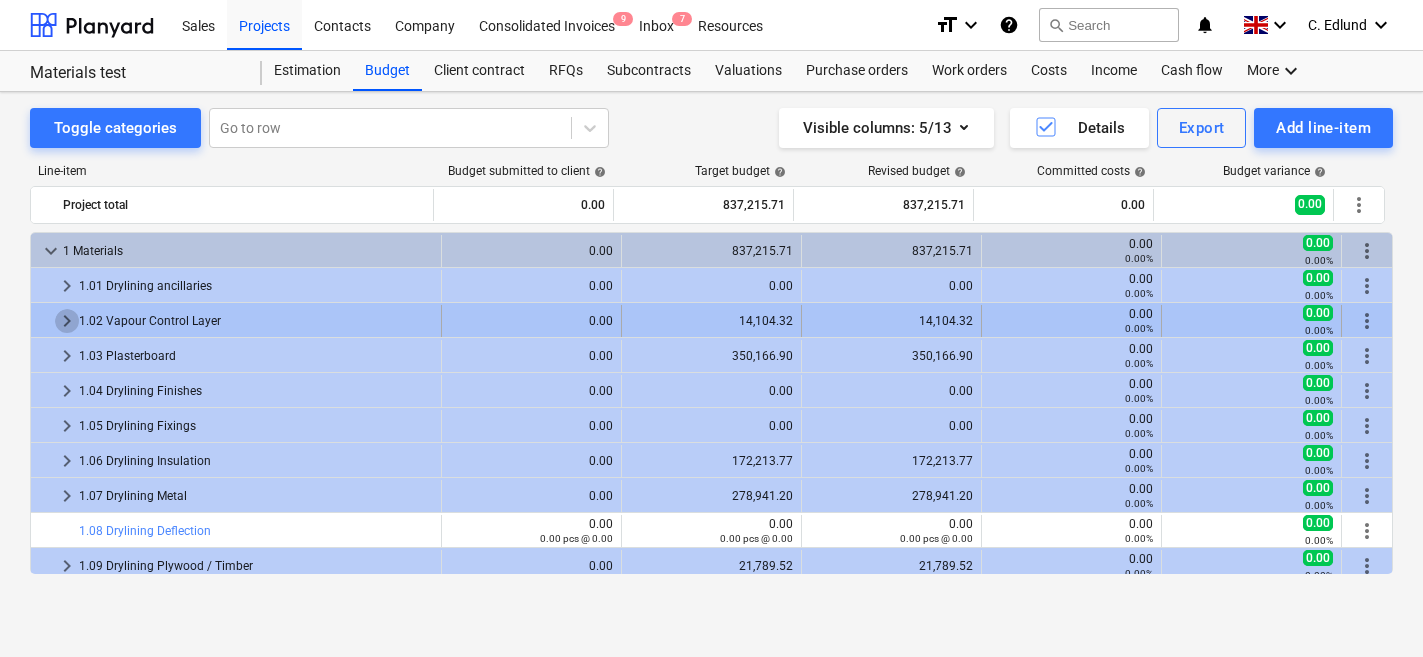 click on "keyboard_arrow_right" at bounding box center [67, 321] 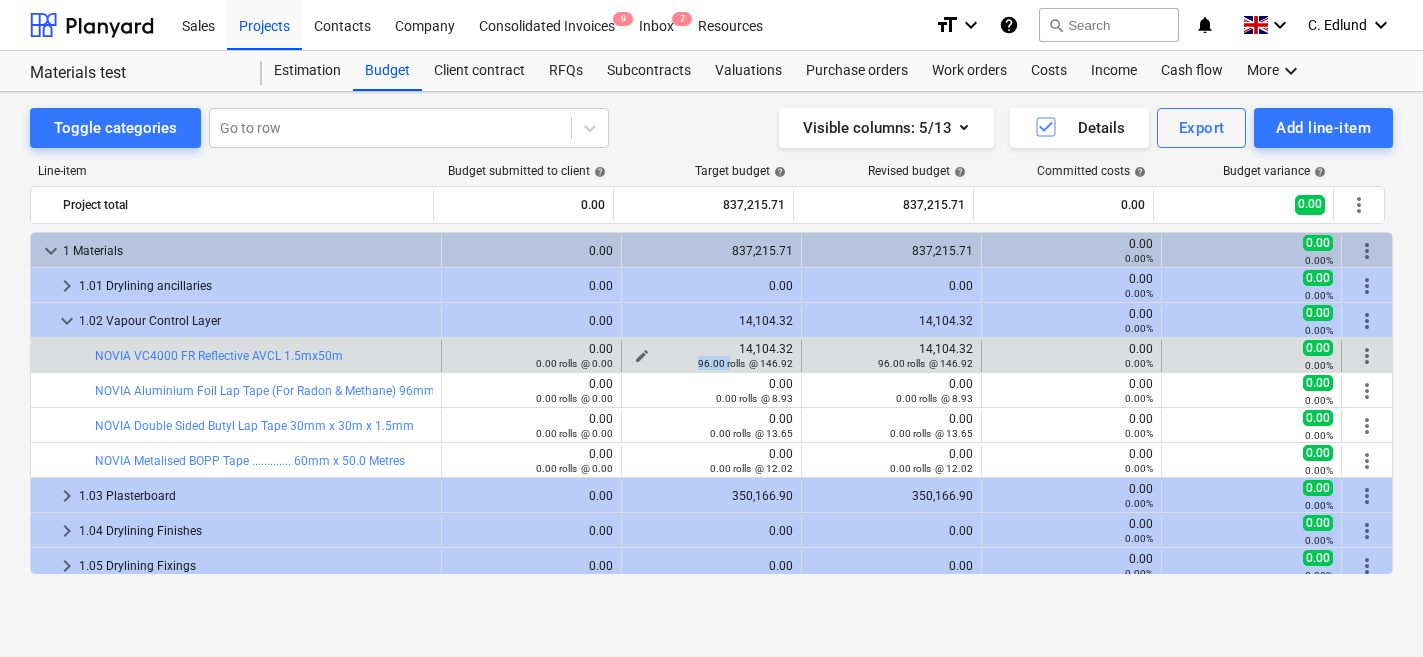drag, startPoint x: 691, startPoint y: 366, endPoint x: 722, endPoint y: 366, distance: 31 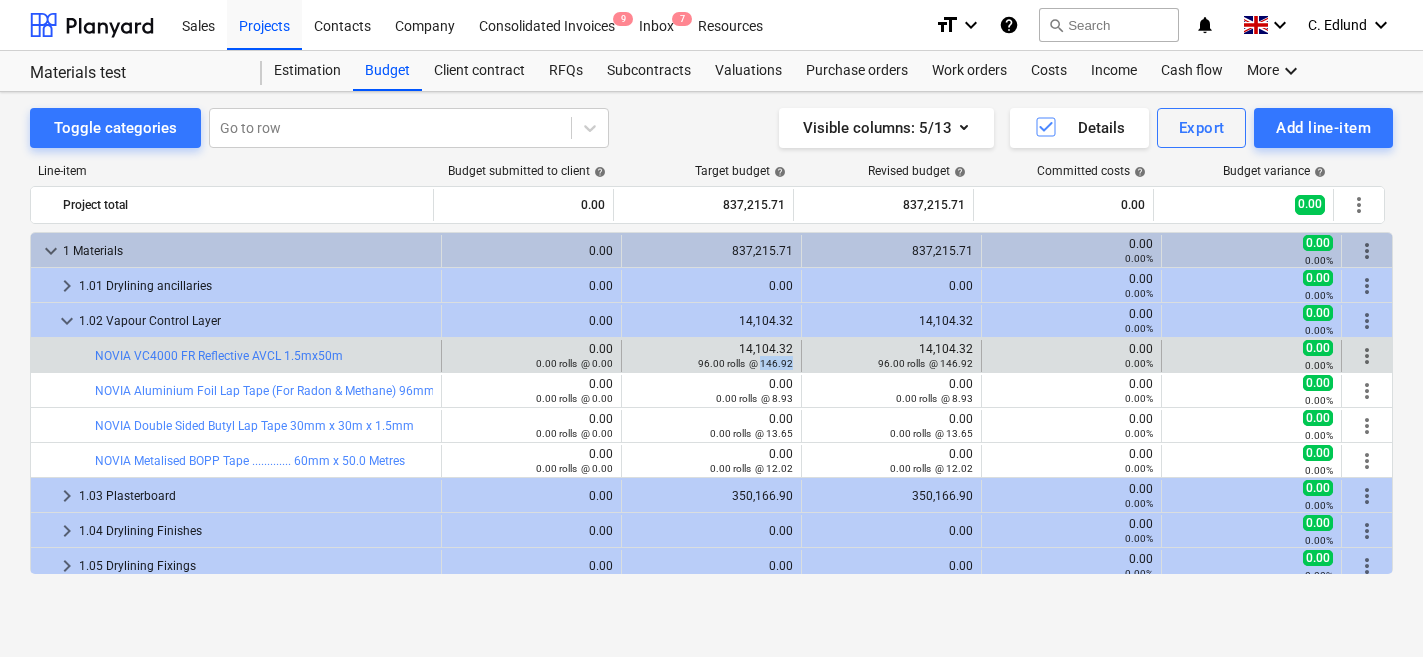 drag, startPoint x: 756, startPoint y: 364, endPoint x: 790, endPoint y: 364, distance: 34 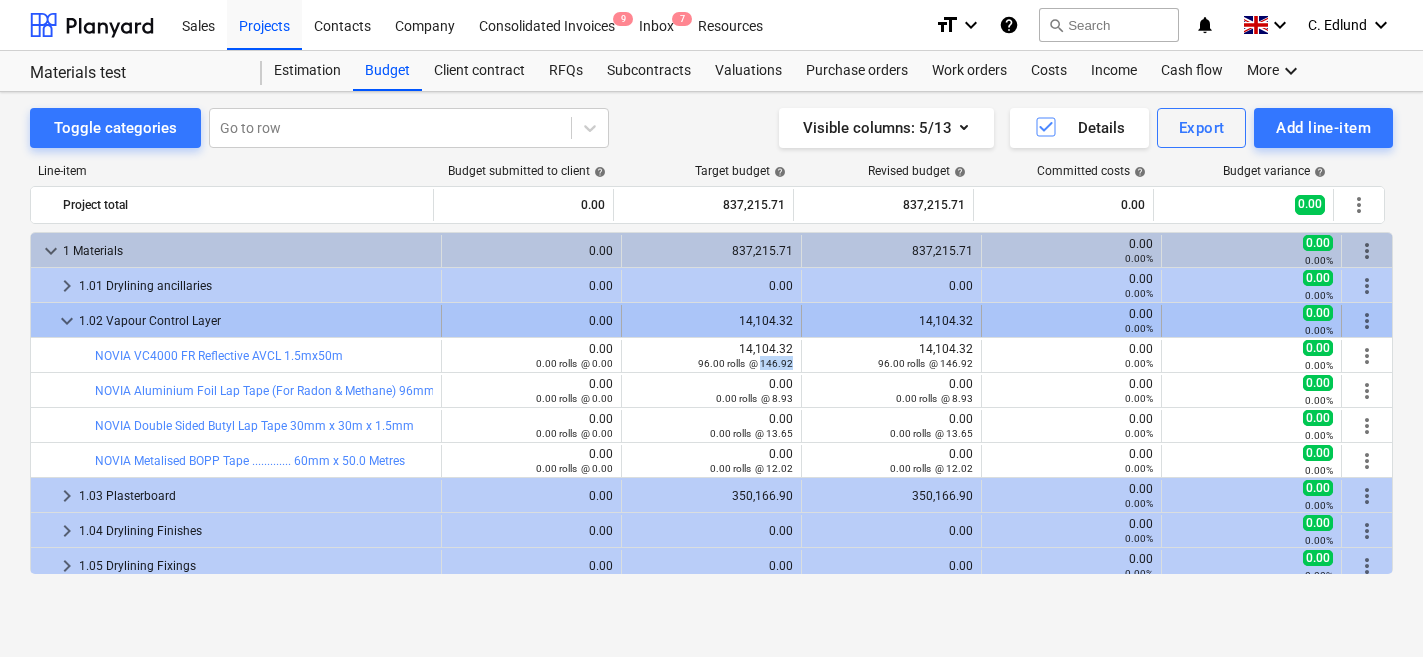 click on "keyboard_arrow_down" at bounding box center [67, 321] 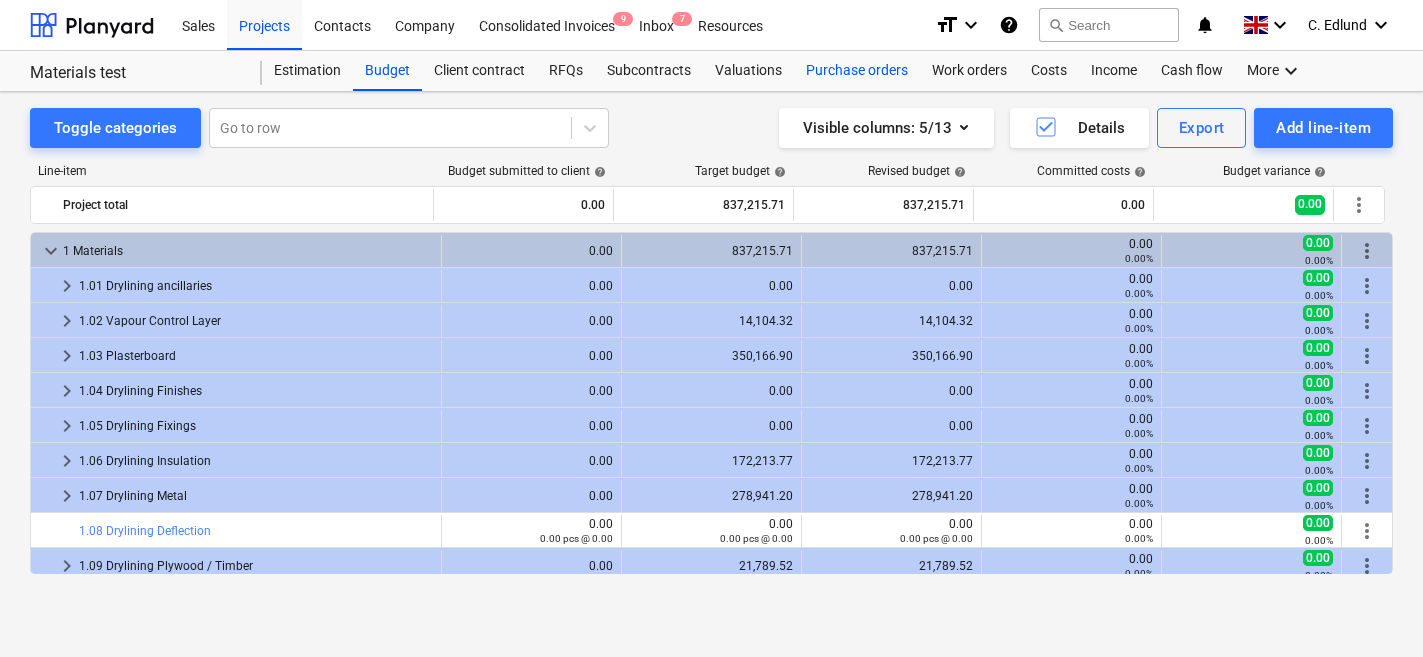 click on "Purchase orders" at bounding box center [857, 71] 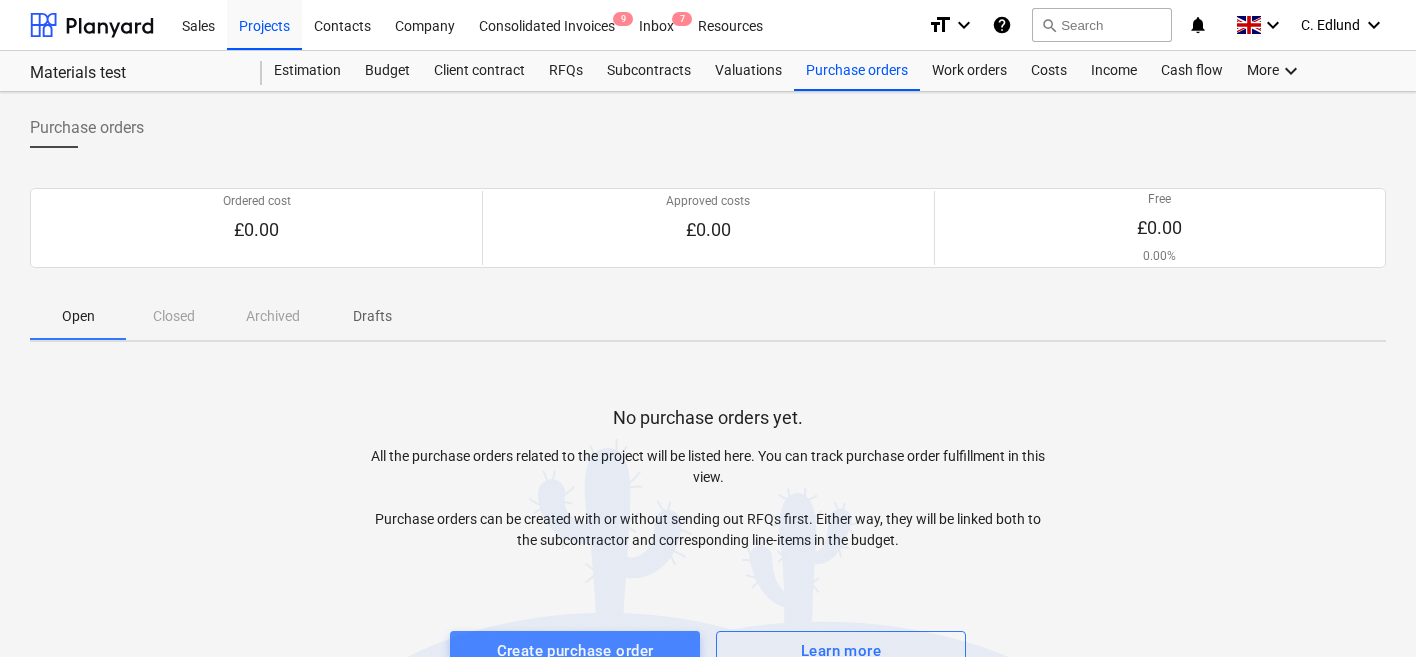click on "Create purchase order" at bounding box center [575, 651] 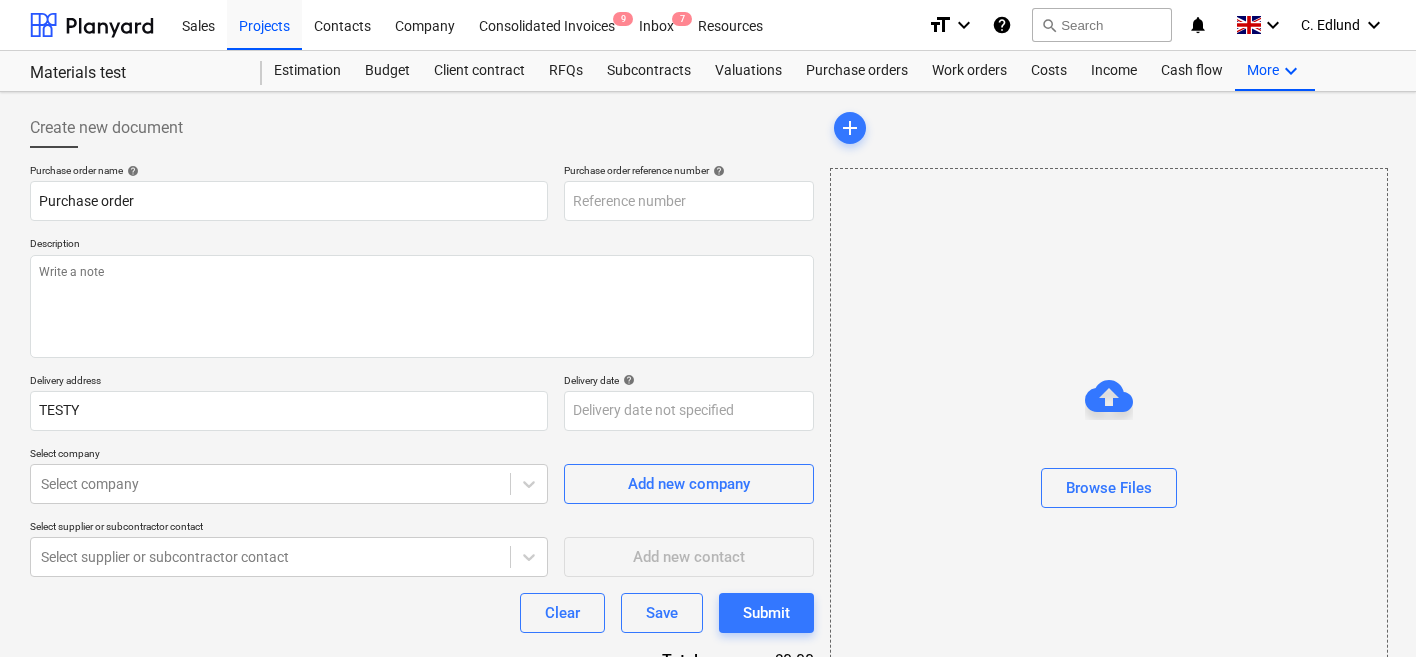 type on "x" 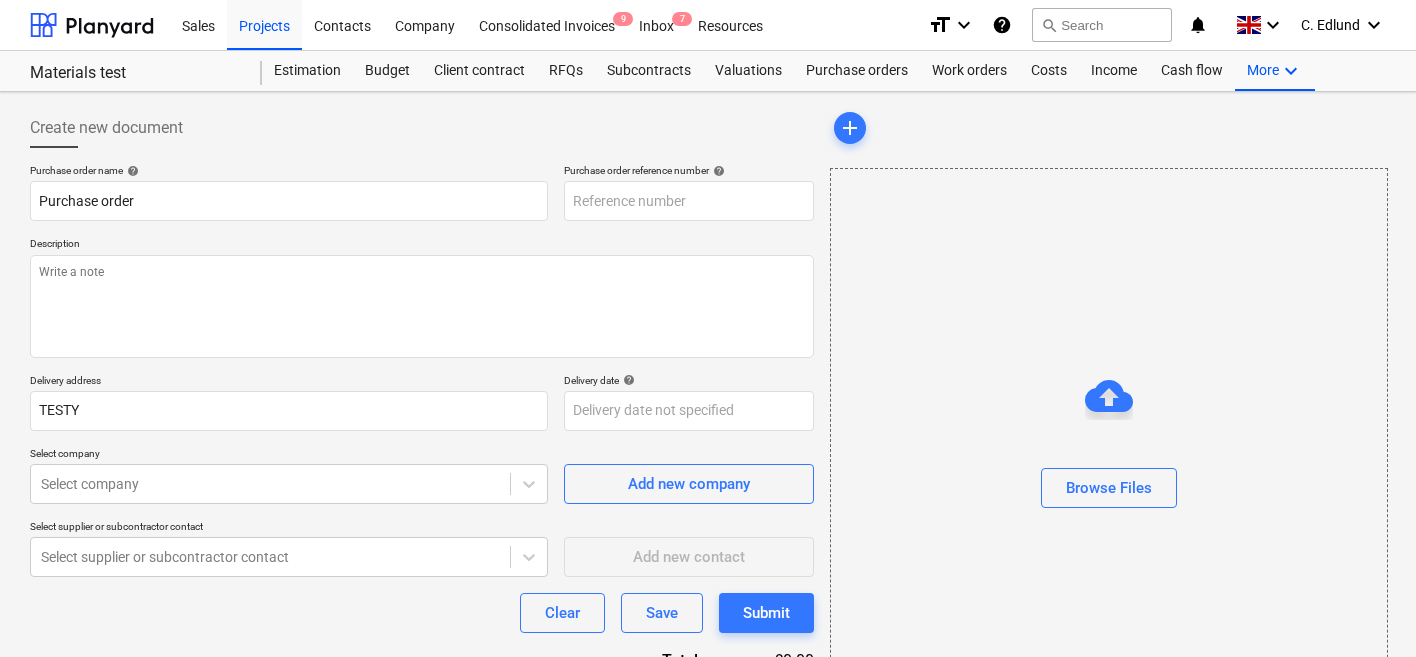 type on "12311312-PO-002" 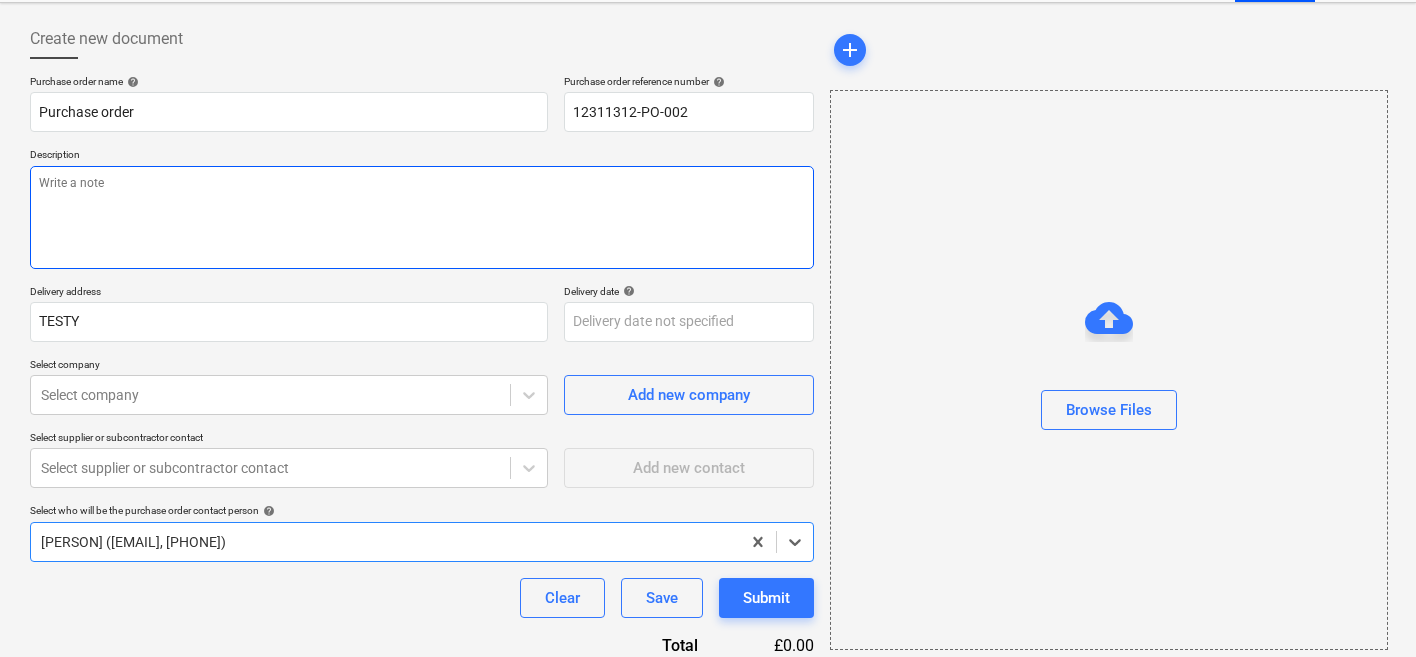 scroll, scrollTop: 178, scrollLeft: 0, axis: vertical 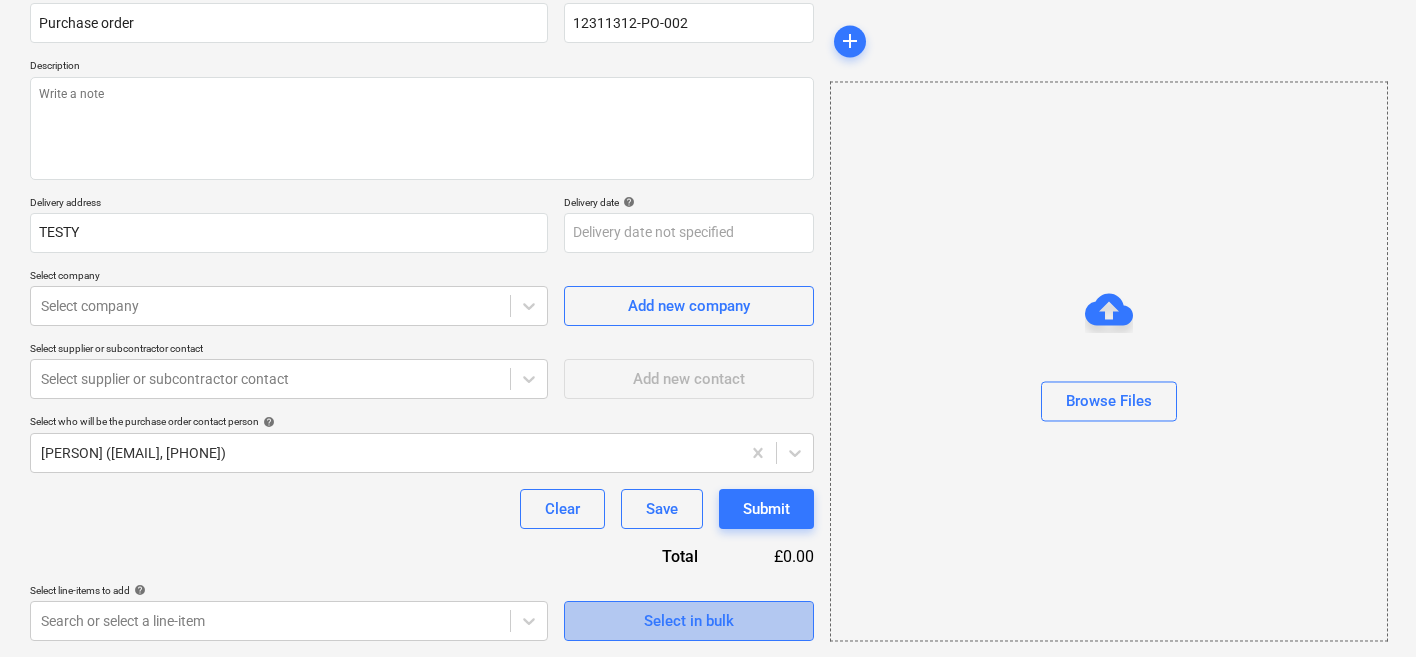 click on "Select in bulk" at bounding box center [689, 621] 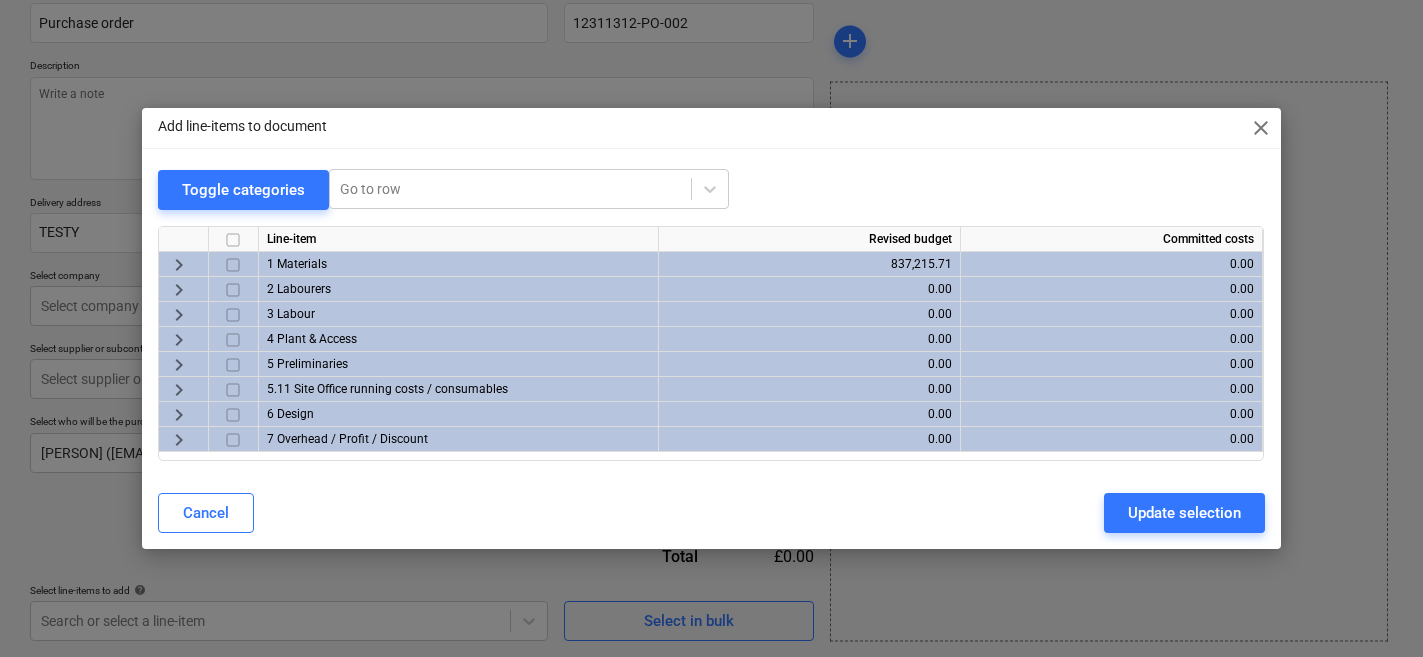 click on "keyboard_arrow_right" at bounding box center (179, 265) 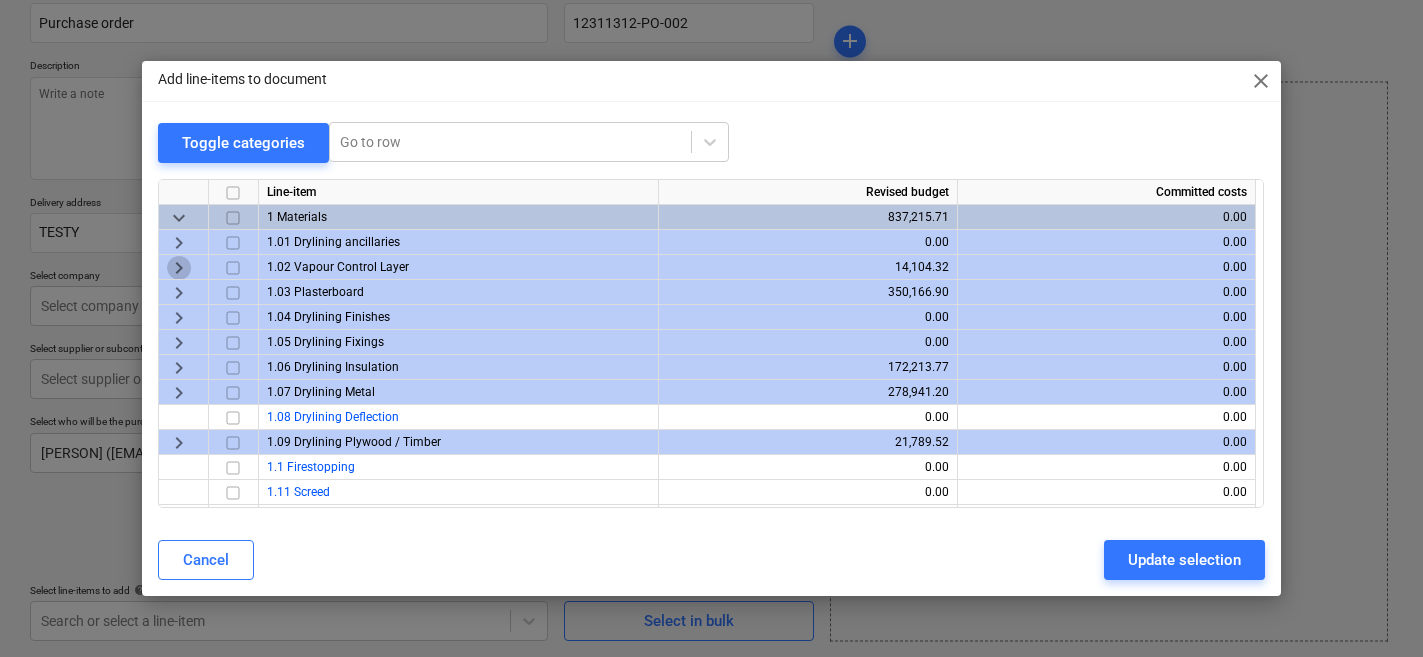 click on "keyboard_arrow_right" at bounding box center [179, 268] 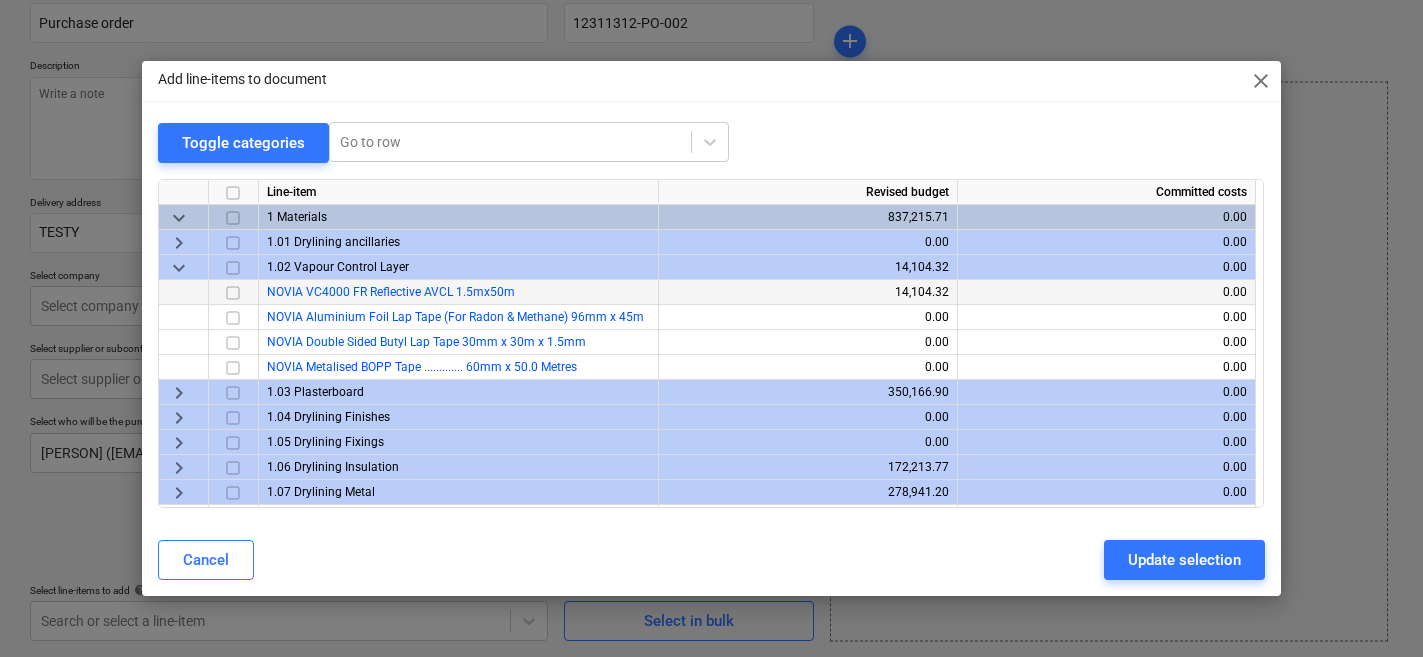 click at bounding box center [233, 293] 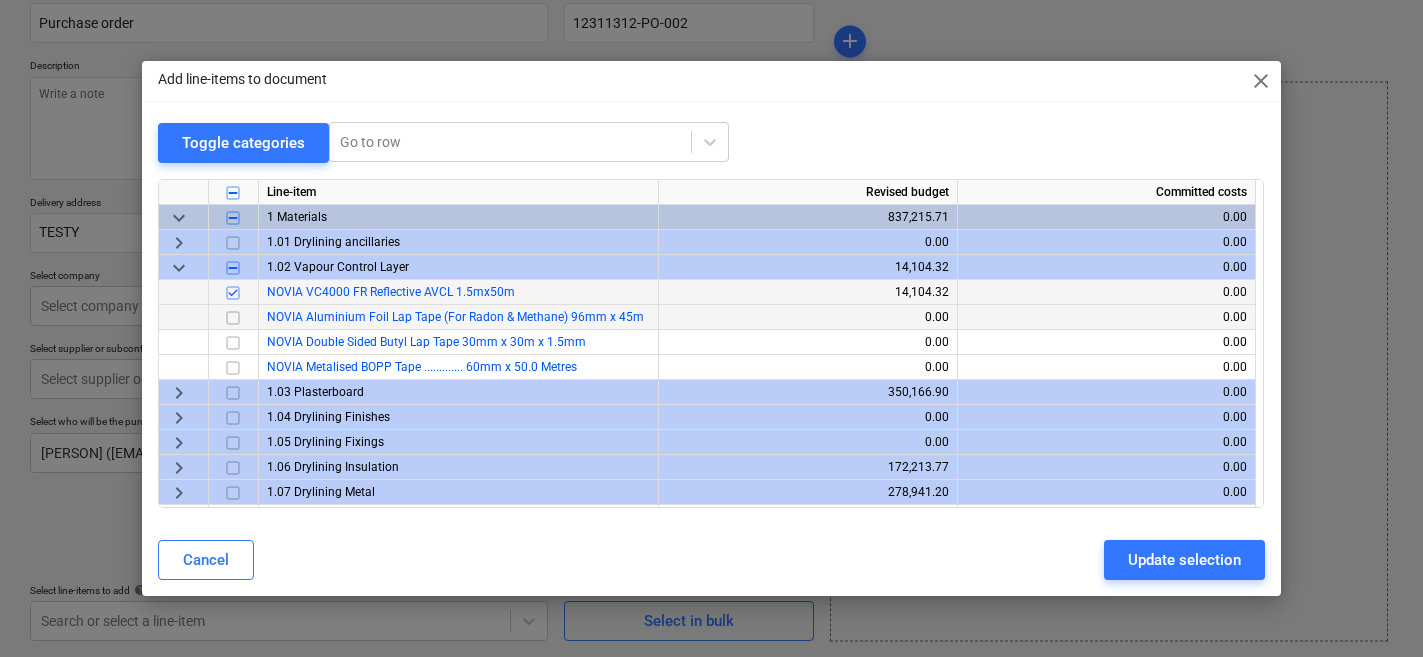 click at bounding box center [233, 318] 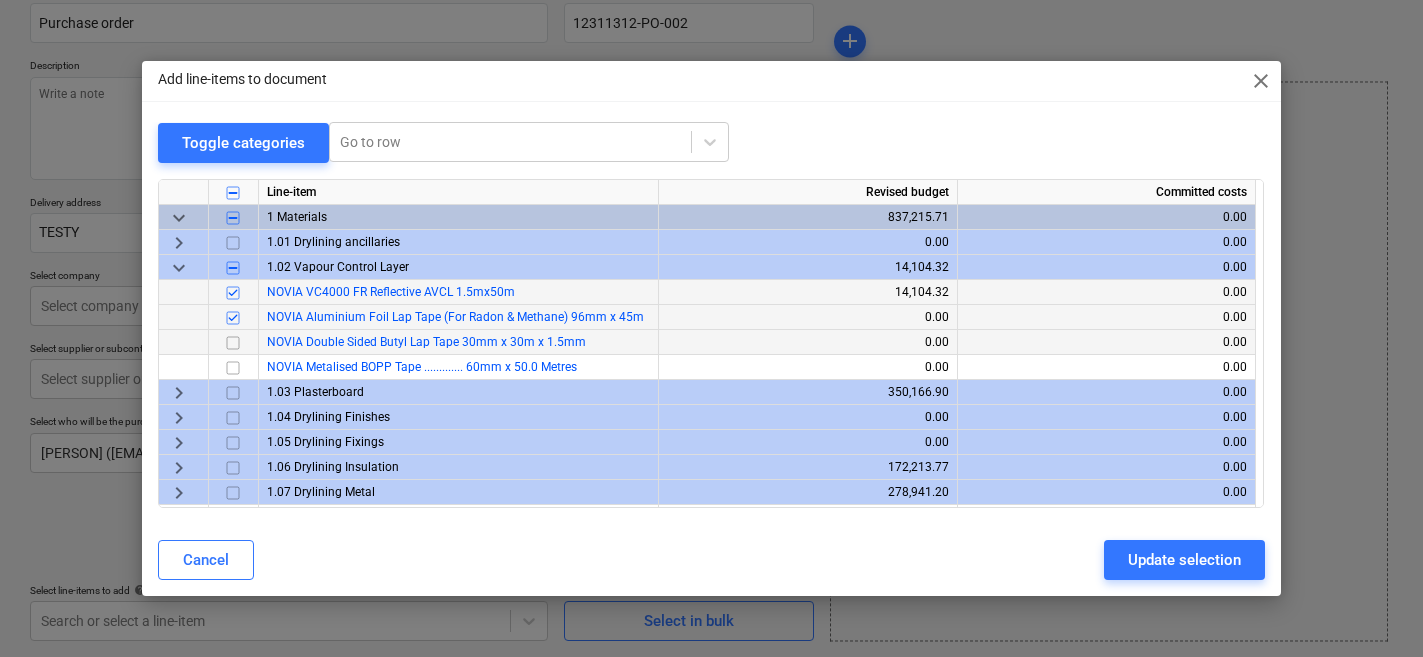 click at bounding box center [233, 343] 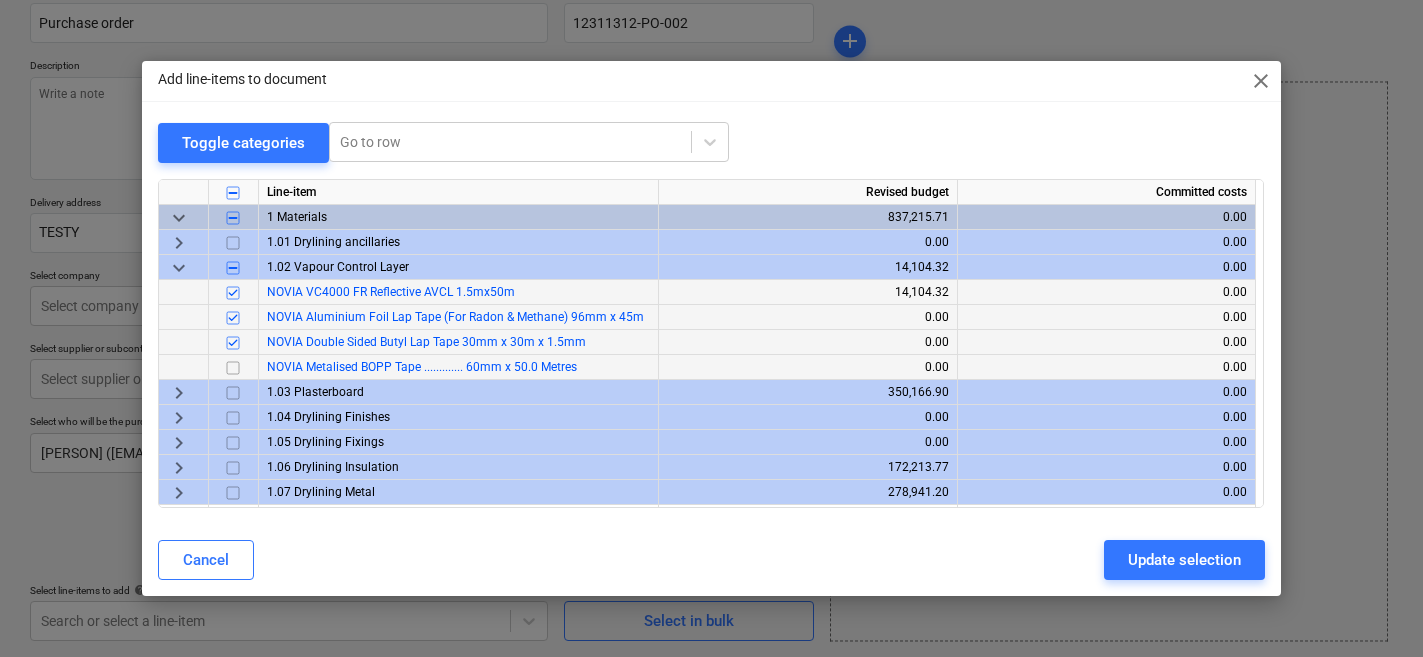 click at bounding box center (234, 367) 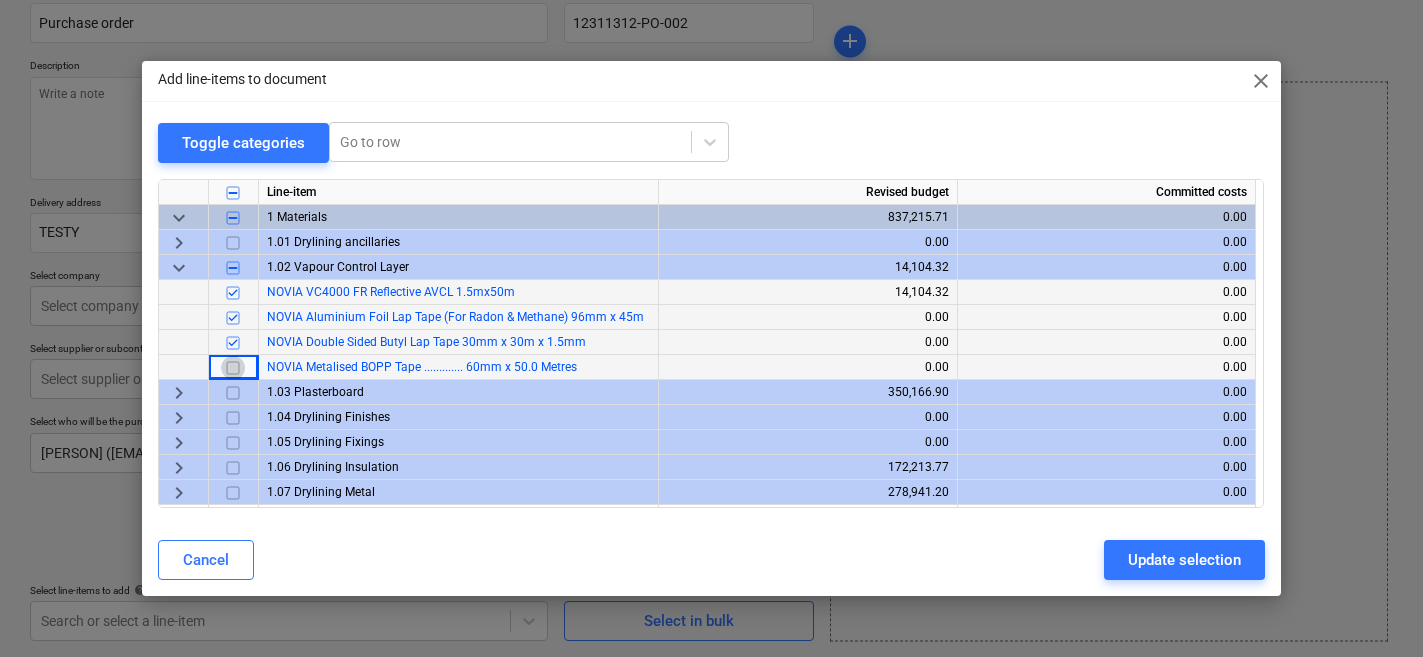 click at bounding box center (233, 368) 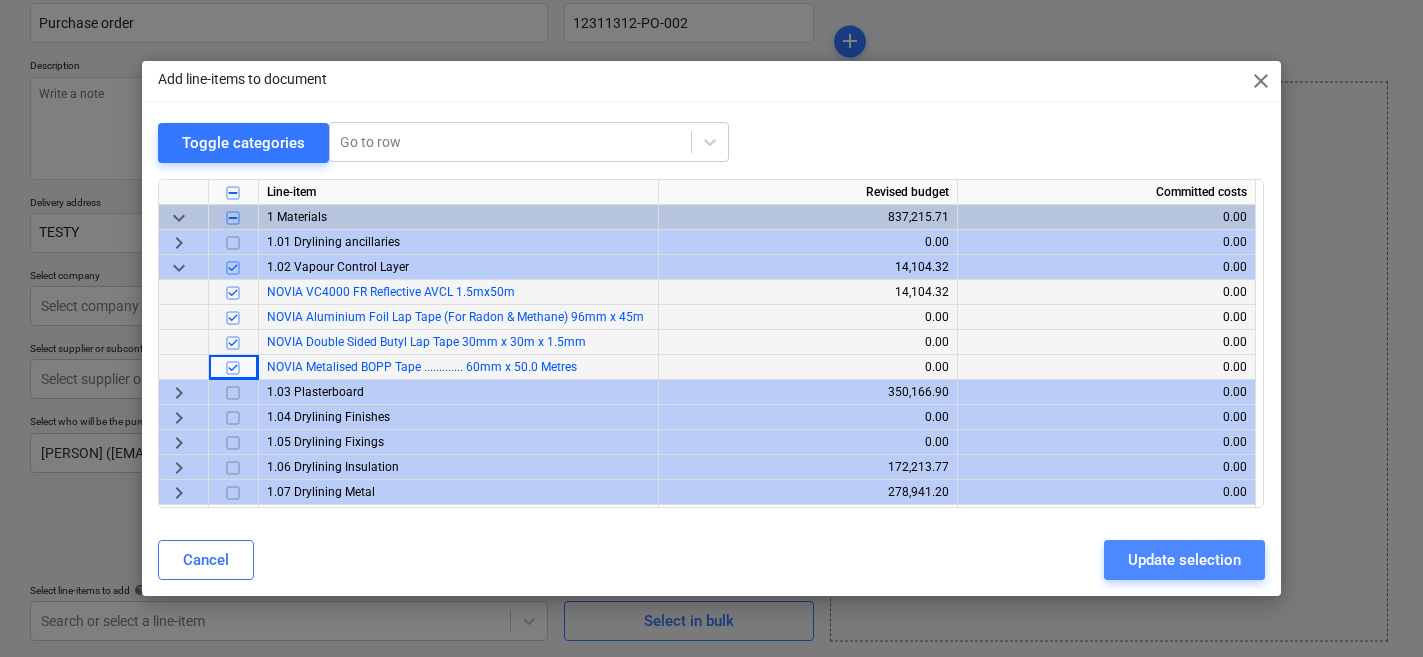 click on "Update selection" at bounding box center [1184, 560] 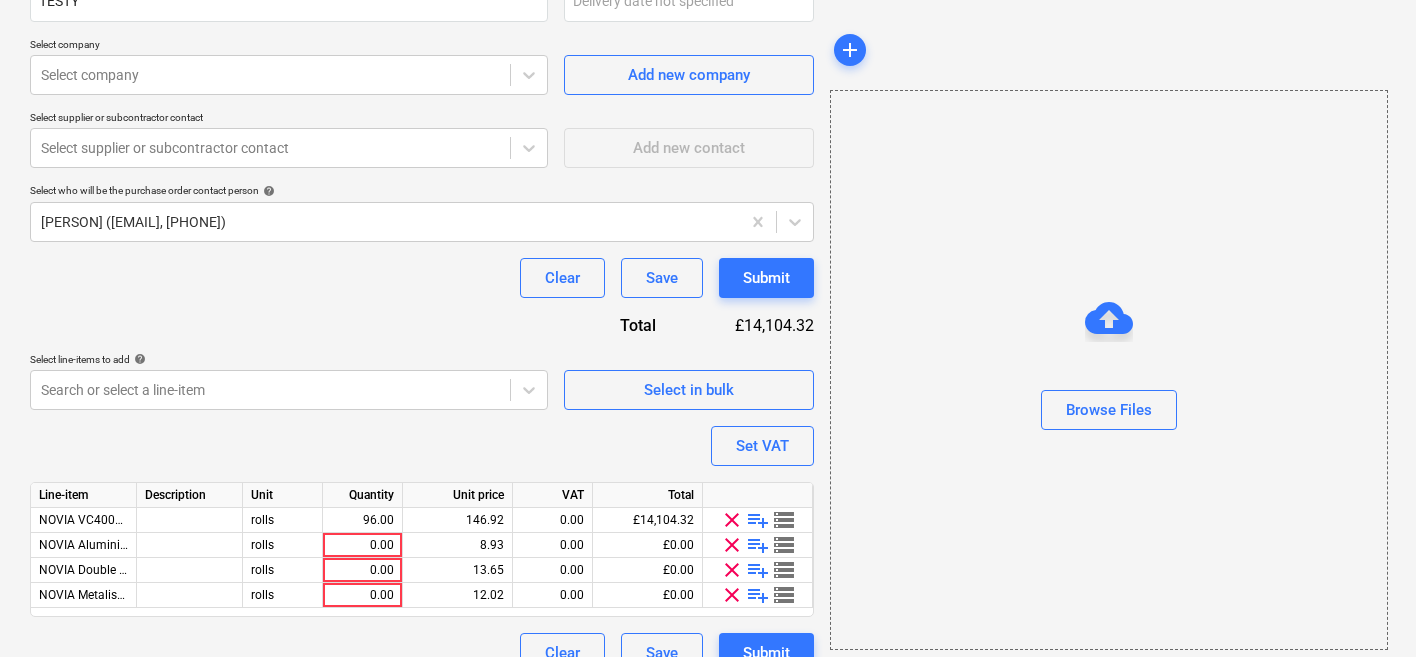 scroll, scrollTop: 441, scrollLeft: 0, axis: vertical 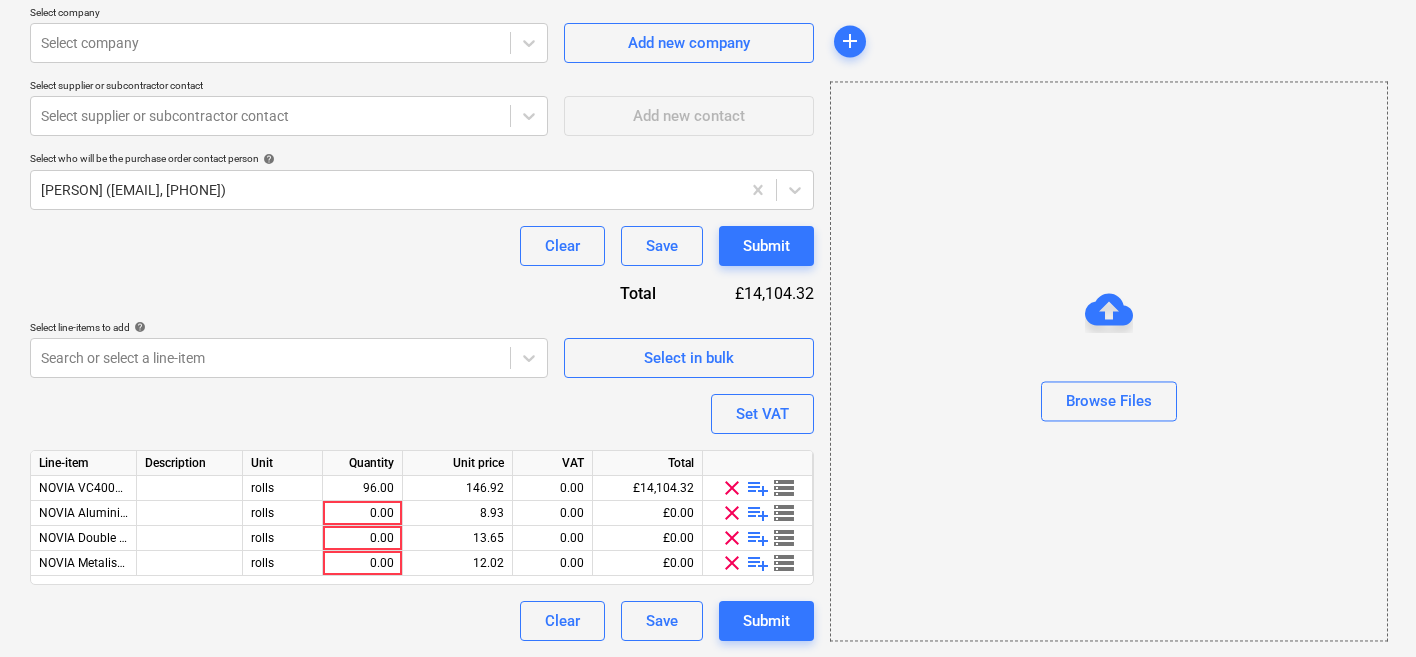 click on "Clear Save Submit" at bounding box center [422, 621] 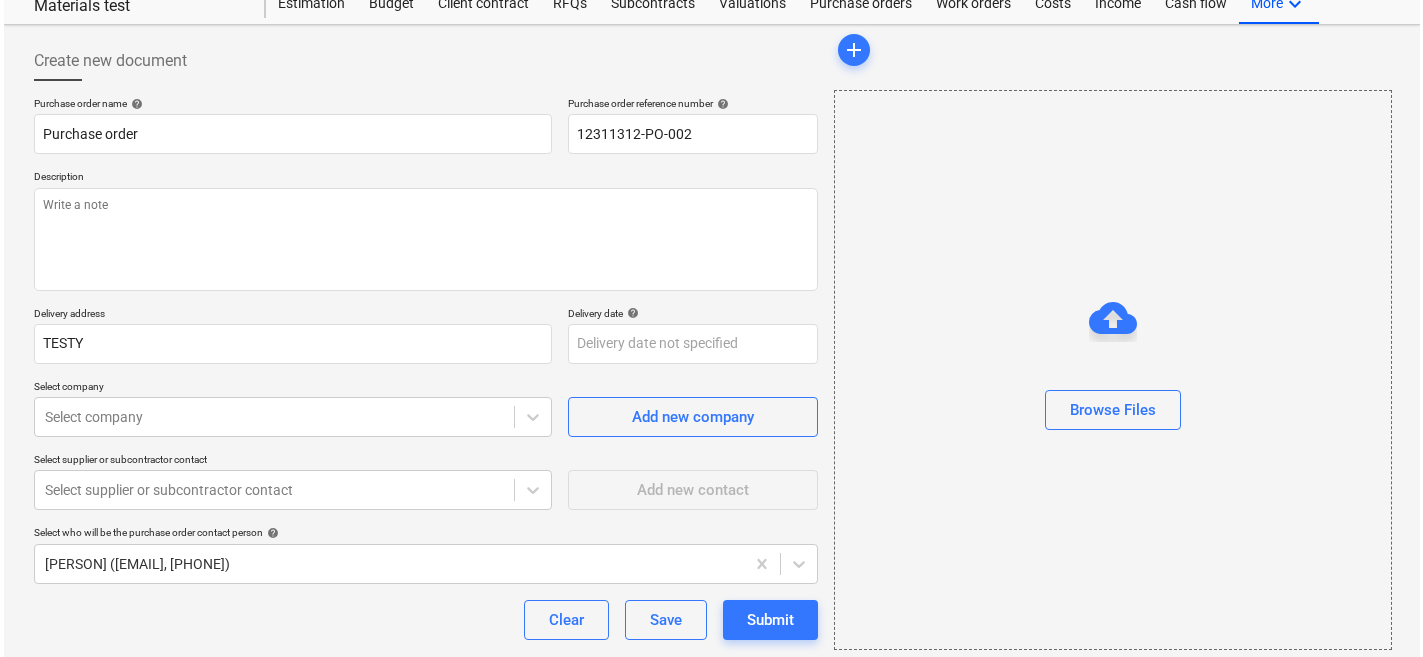 scroll, scrollTop: 0, scrollLeft: 0, axis: both 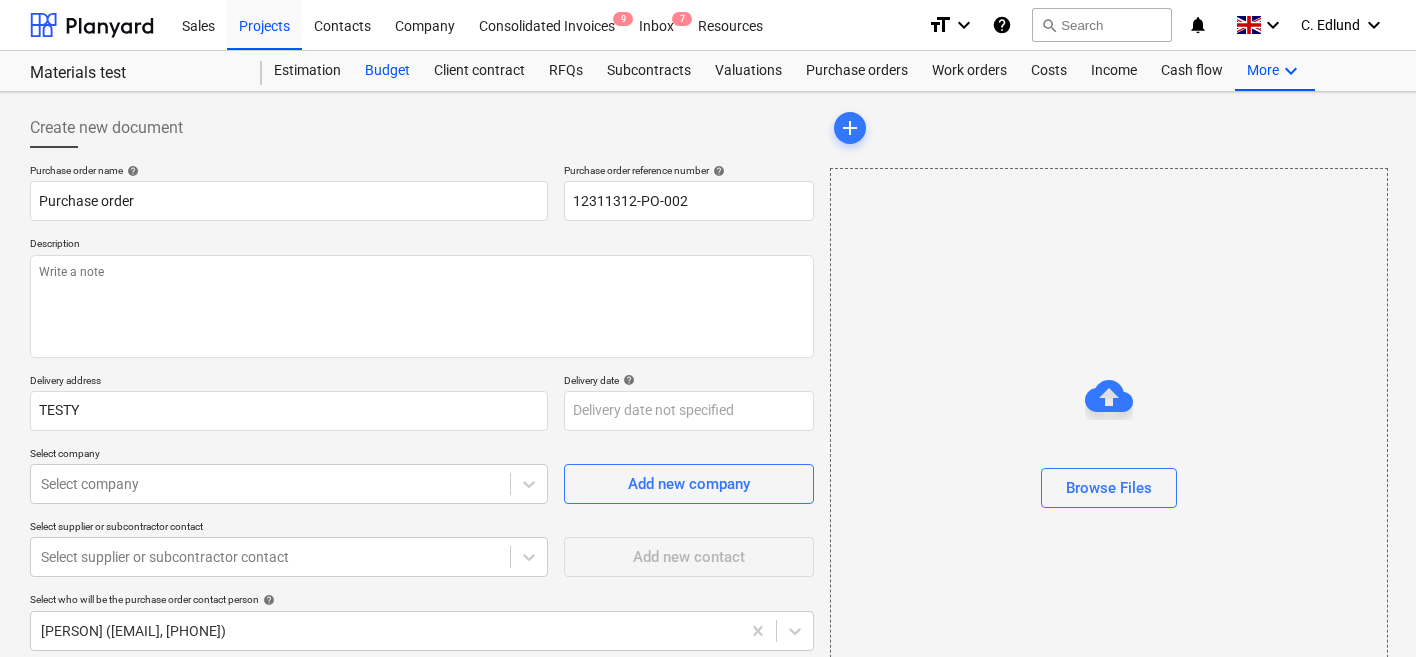 click on "Budget" at bounding box center (387, 71) 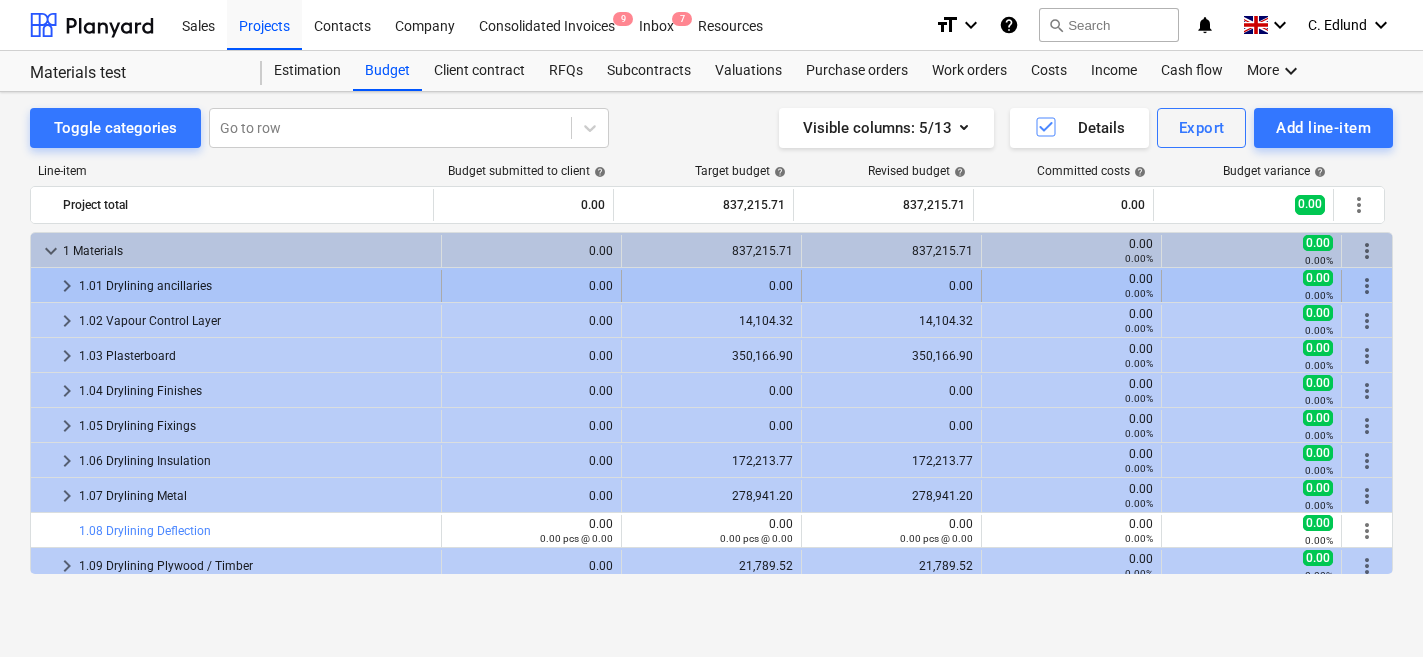 click on "keyboard_arrow_right" at bounding box center (67, 286) 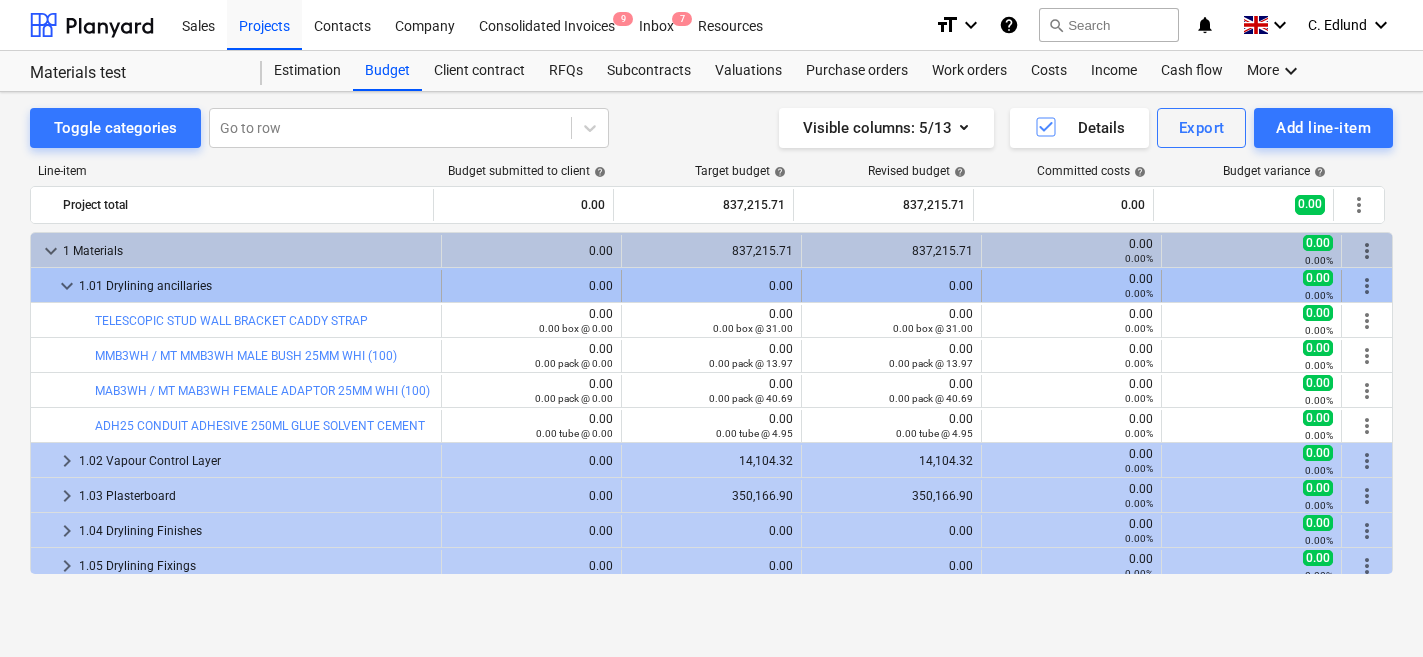 click on "keyboard_arrow_down" at bounding box center (67, 286) 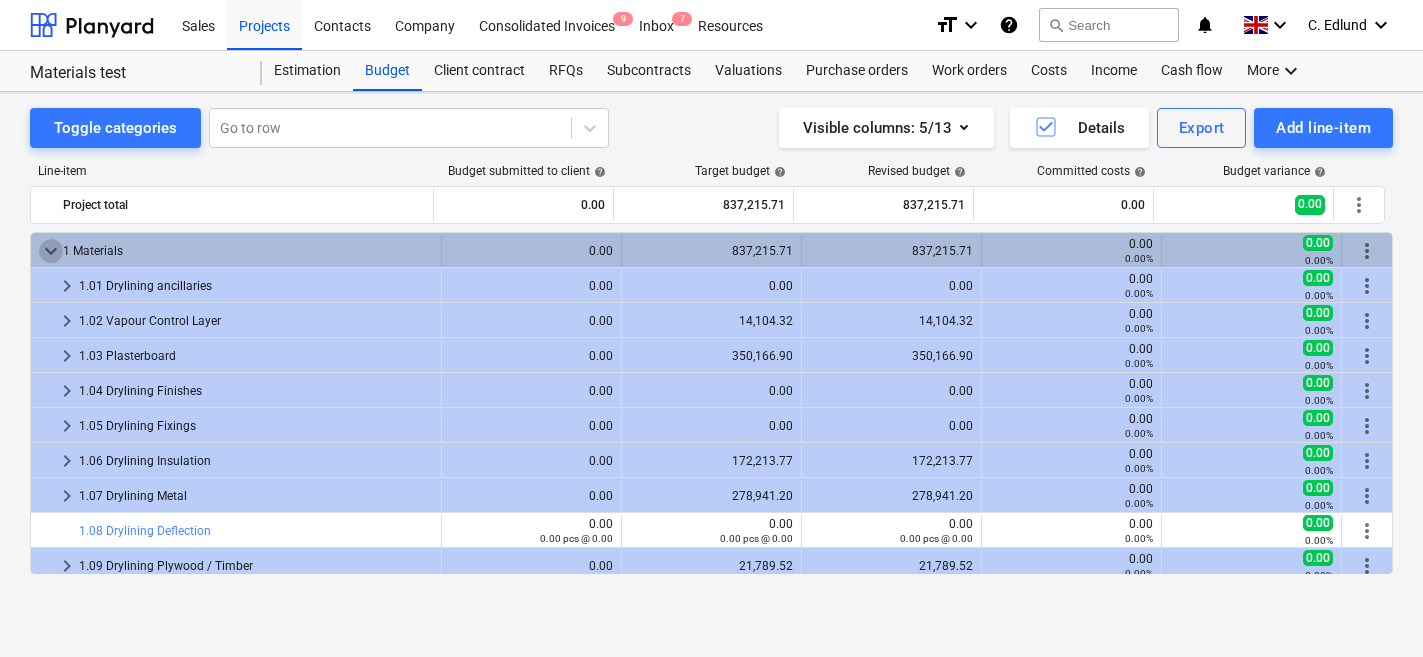 click on "keyboard_arrow_down" at bounding box center [51, 251] 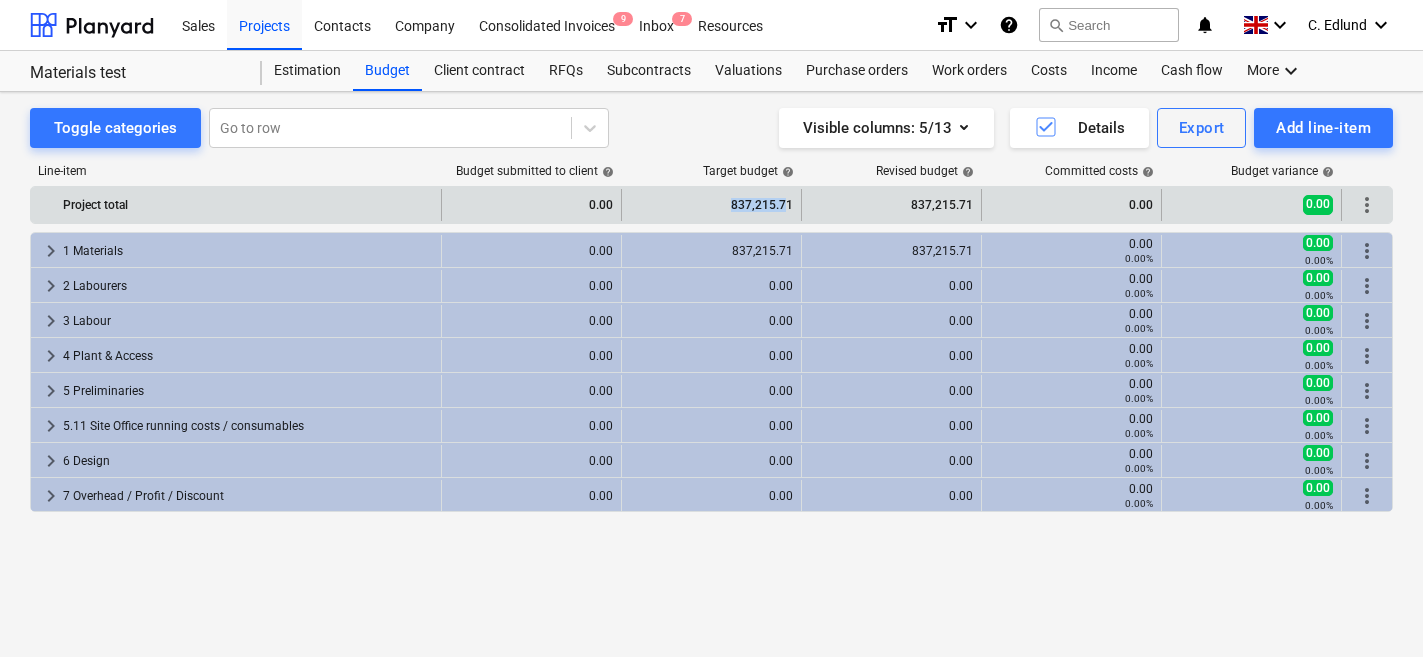 drag, startPoint x: 732, startPoint y: 206, endPoint x: 788, endPoint y: 200, distance: 56.32051 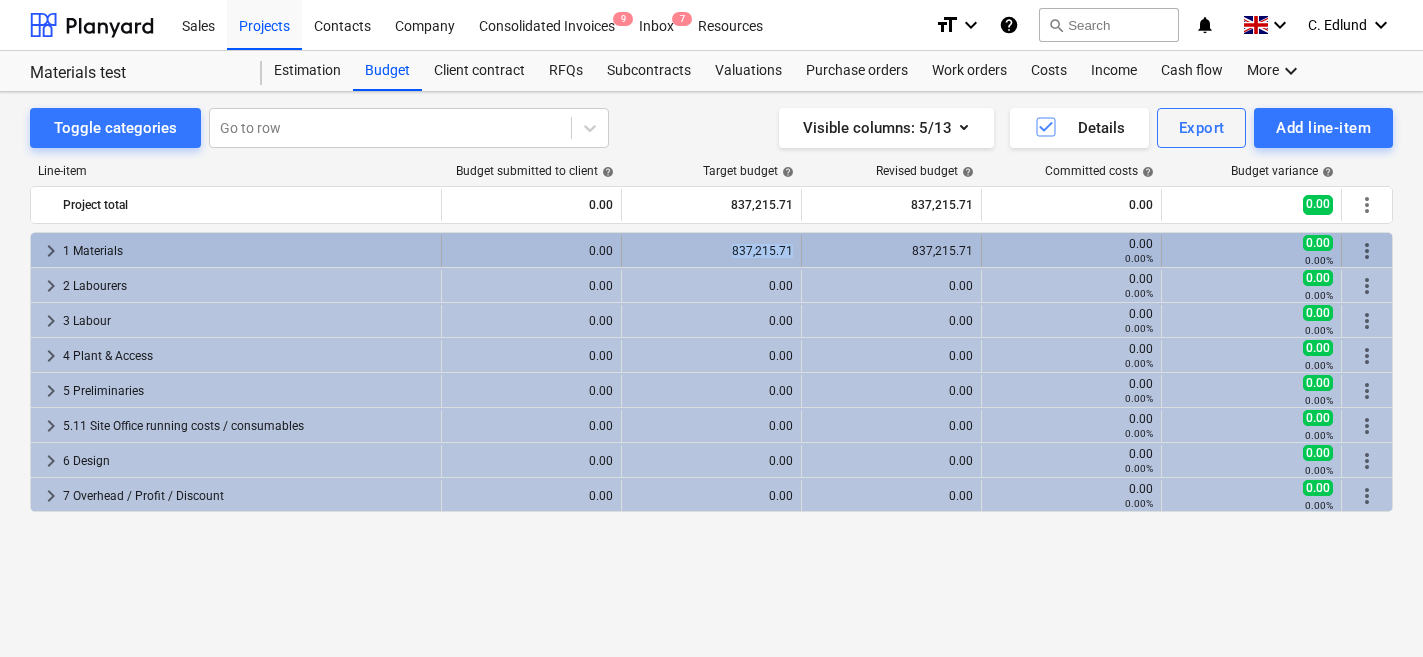 drag, startPoint x: 733, startPoint y: 249, endPoint x: 793, endPoint y: 250, distance: 60.00833 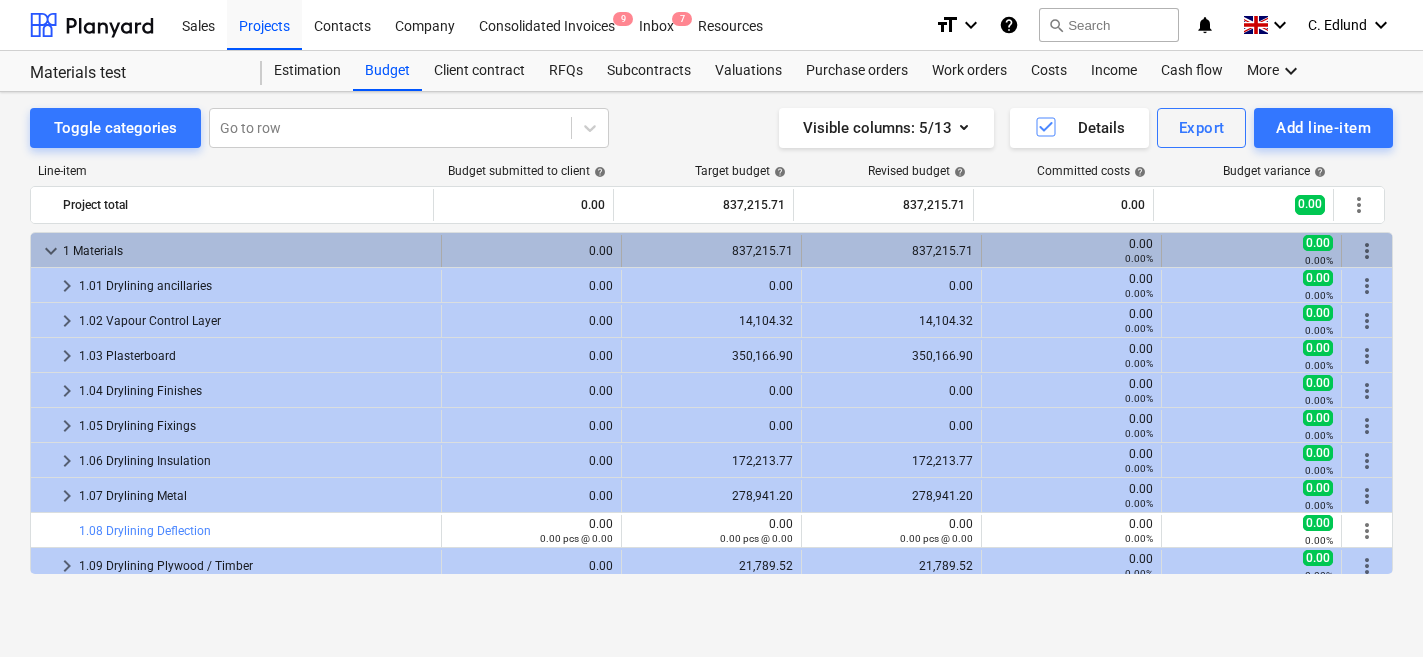 click on "keyboard_arrow_down" at bounding box center (51, 251) 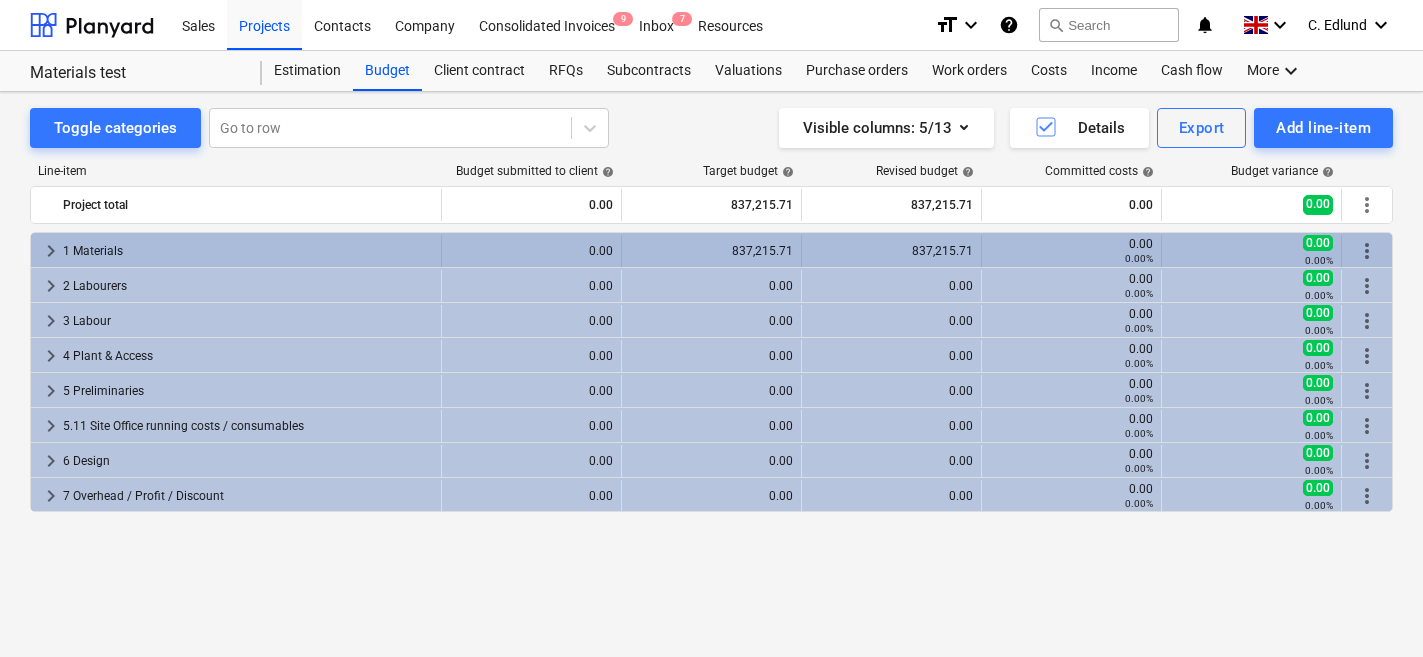 click on "keyboard_arrow_right" at bounding box center (51, 251) 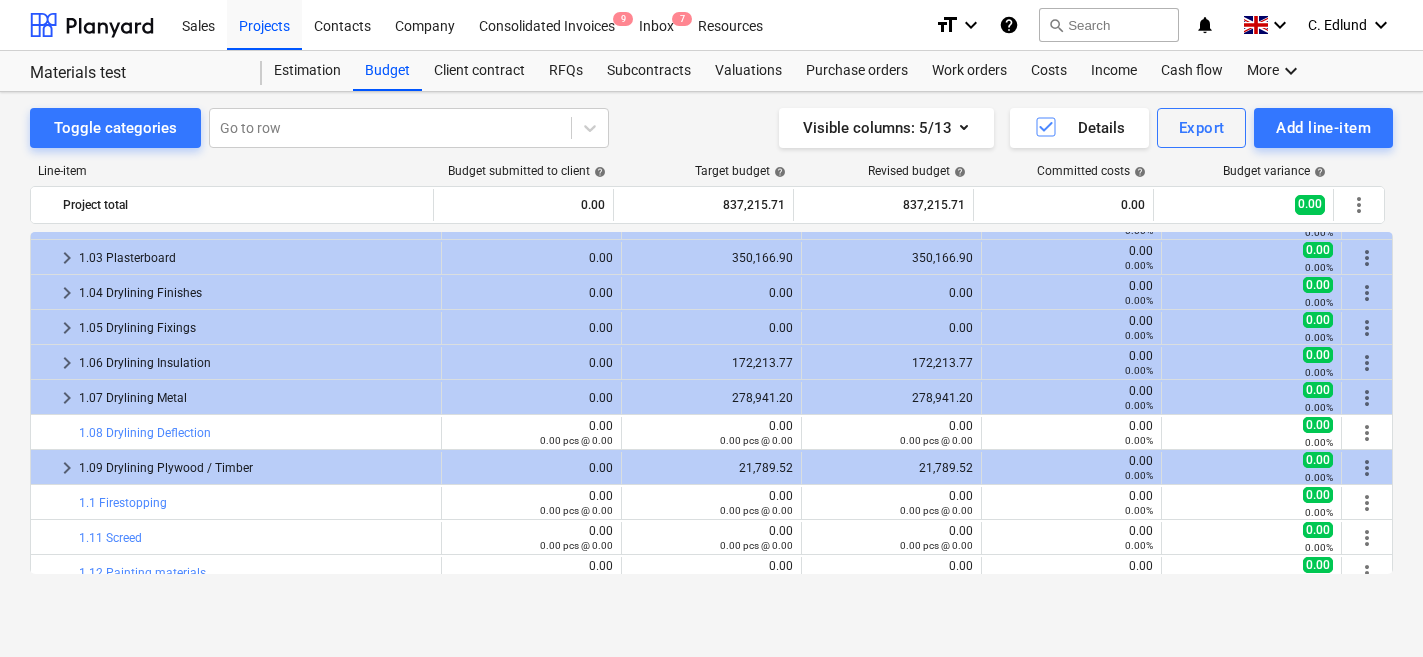 scroll, scrollTop: 0, scrollLeft: 0, axis: both 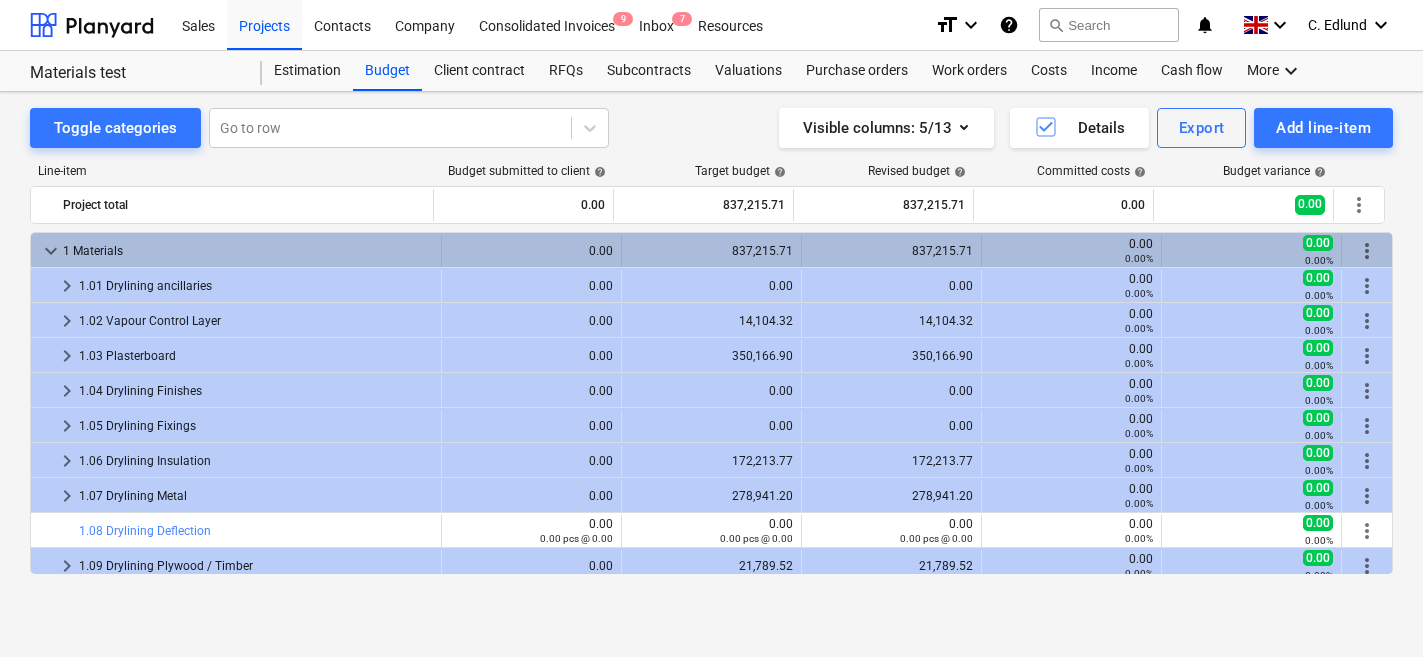 click on "keyboard_arrow_down" at bounding box center [51, 251] 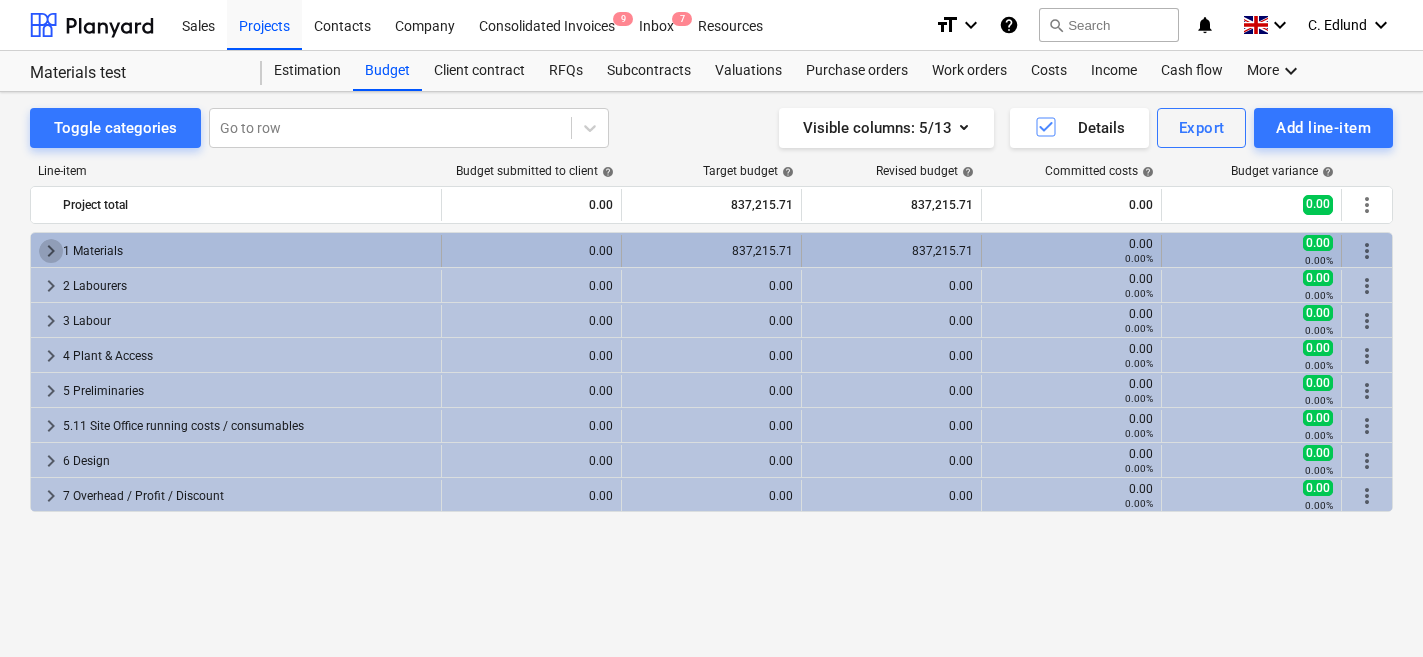 click on "keyboard_arrow_right" at bounding box center (51, 251) 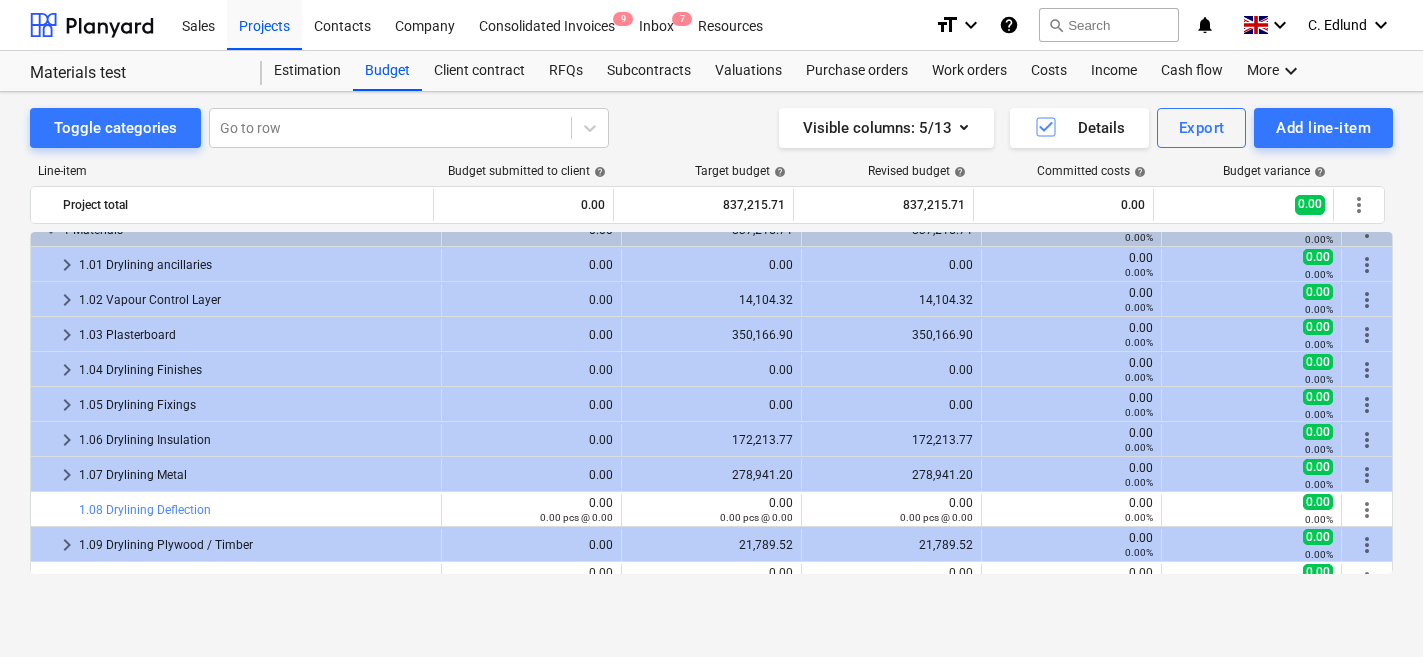 scroll, scrollTop: 0, scrollLeft: 0, axis: both 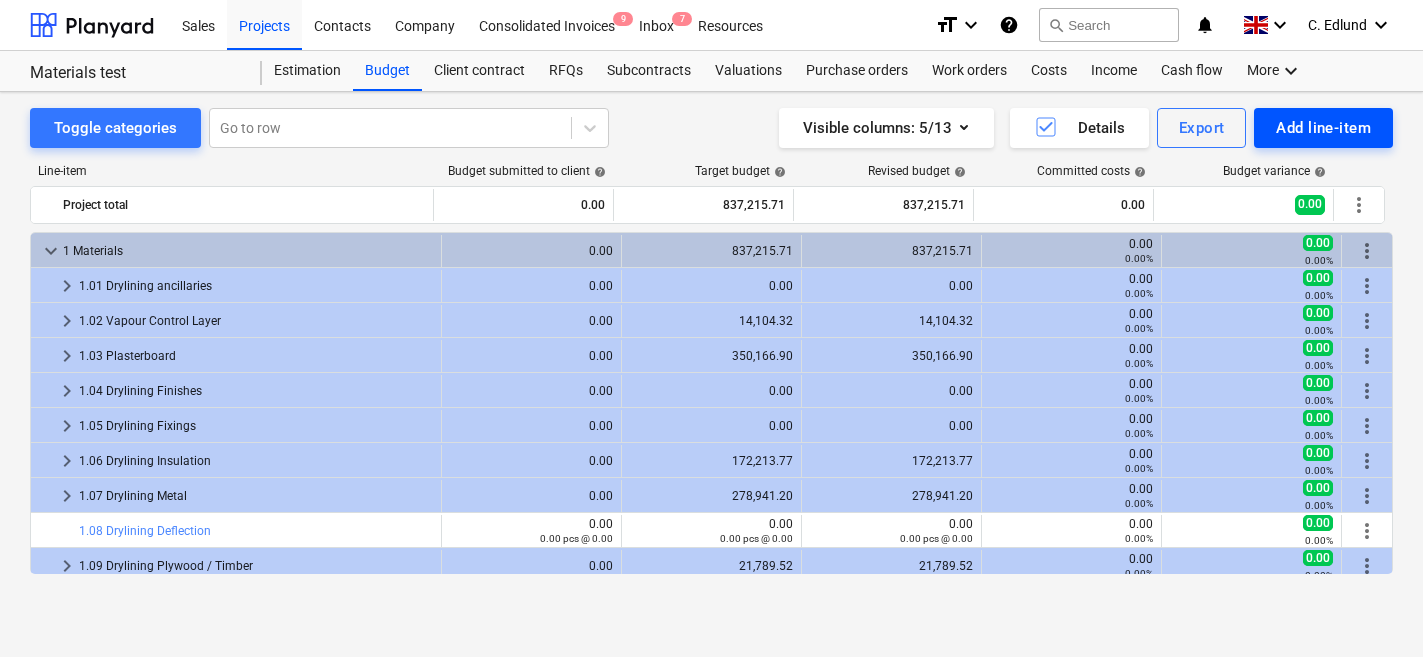 click on "Add line-item" at bounding box center (1323, 128) 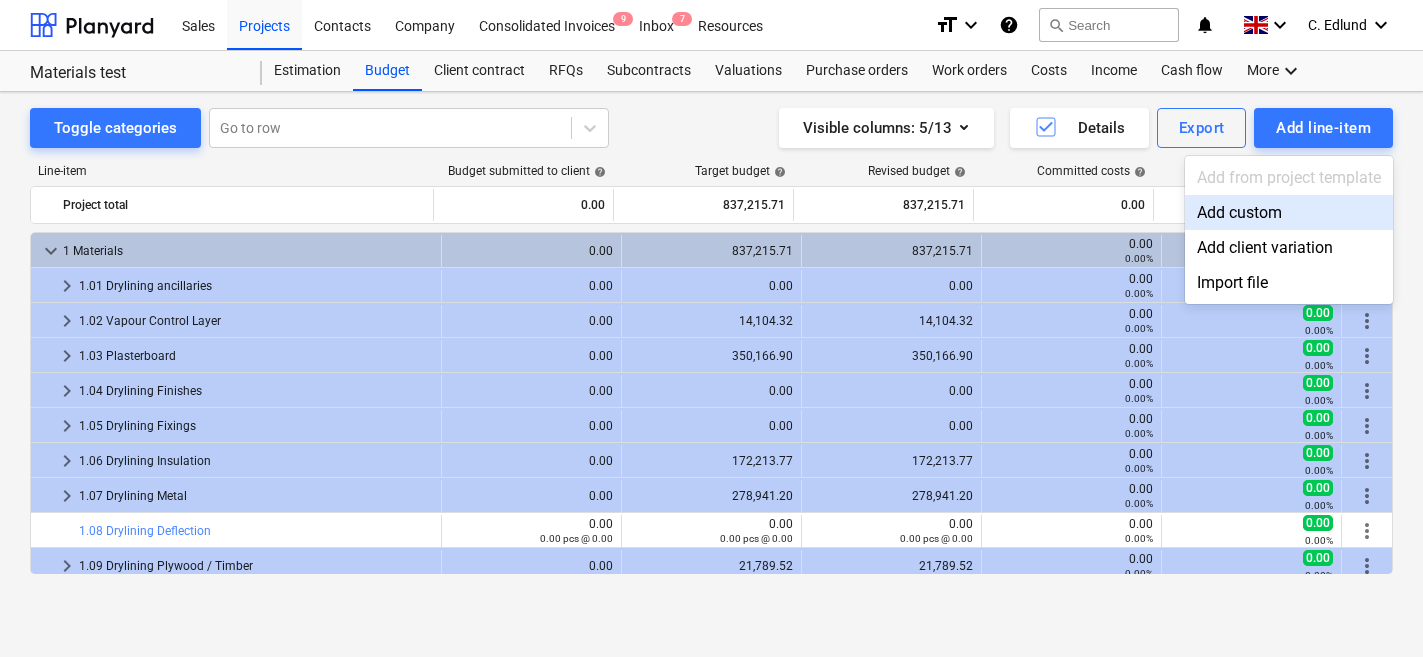 click on "Add custom" at bounding box center (1289, 212) 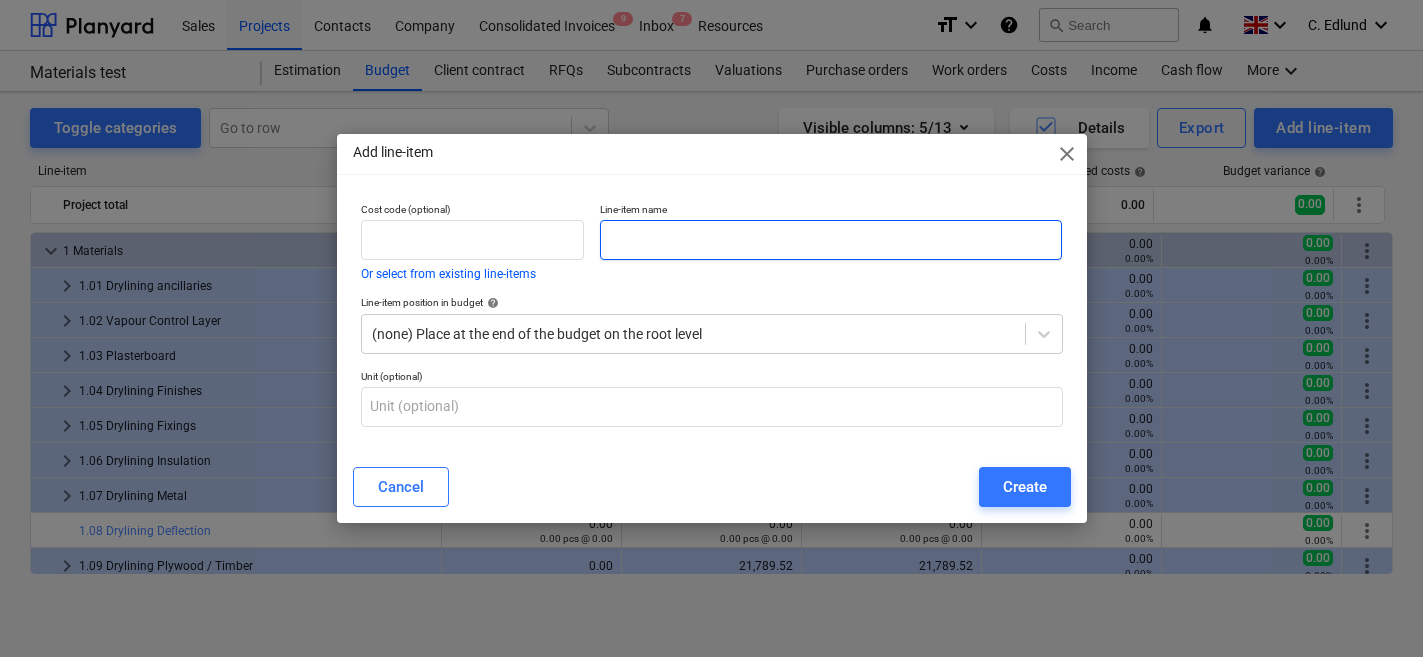click at bounding box center (831, 240) 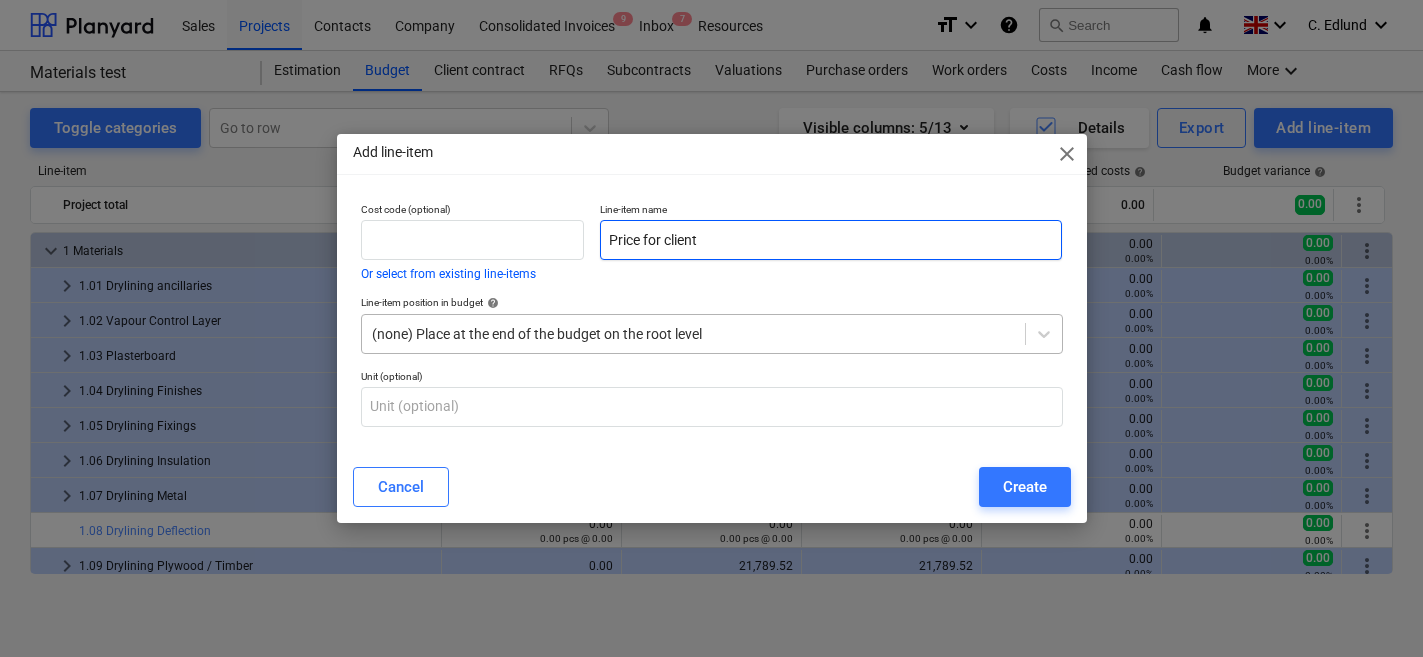 type on "Price for client" 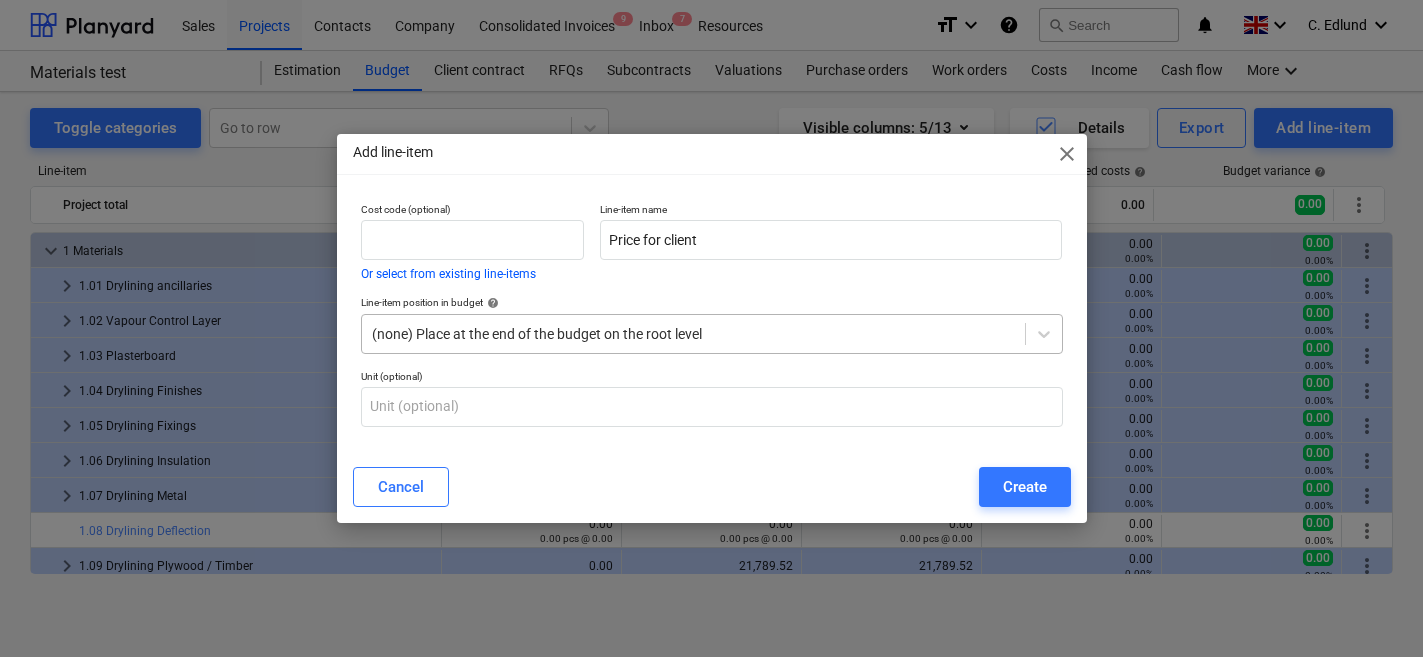click at bounding box center [693, 334] 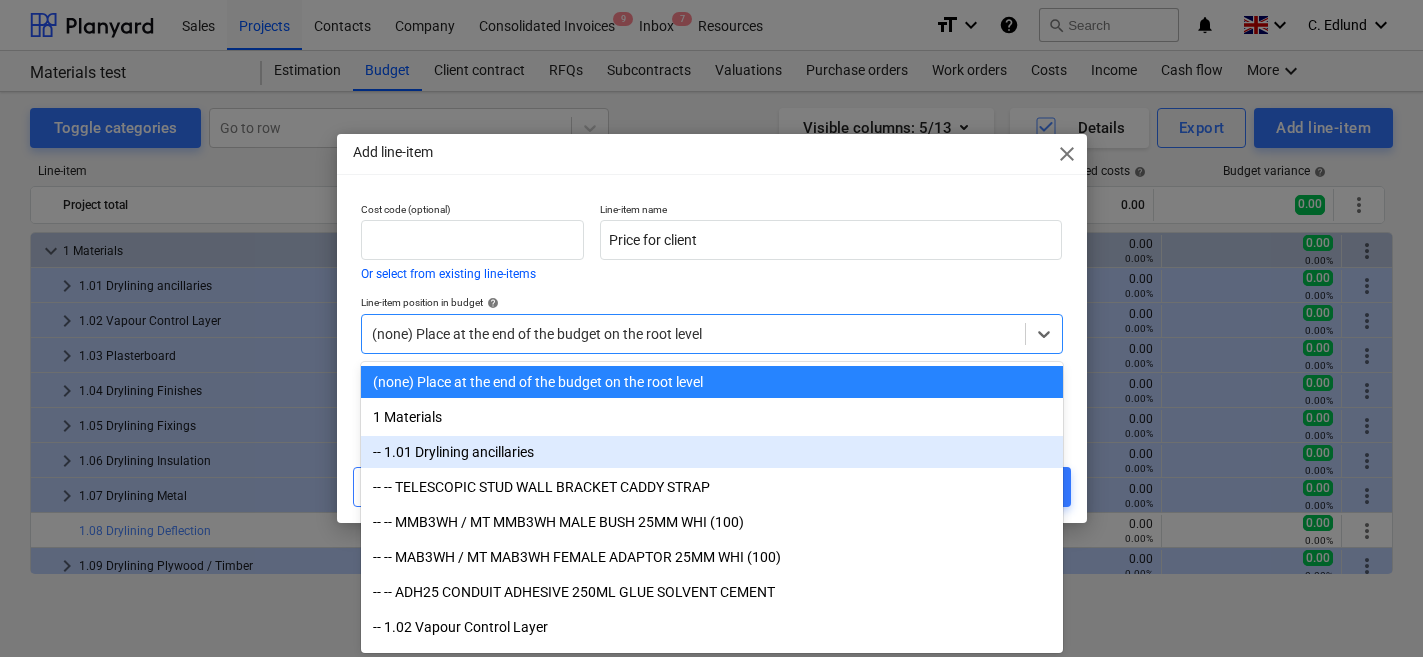 scroll, scrollTop: 10, scrollLeft: 0, axis: vertical 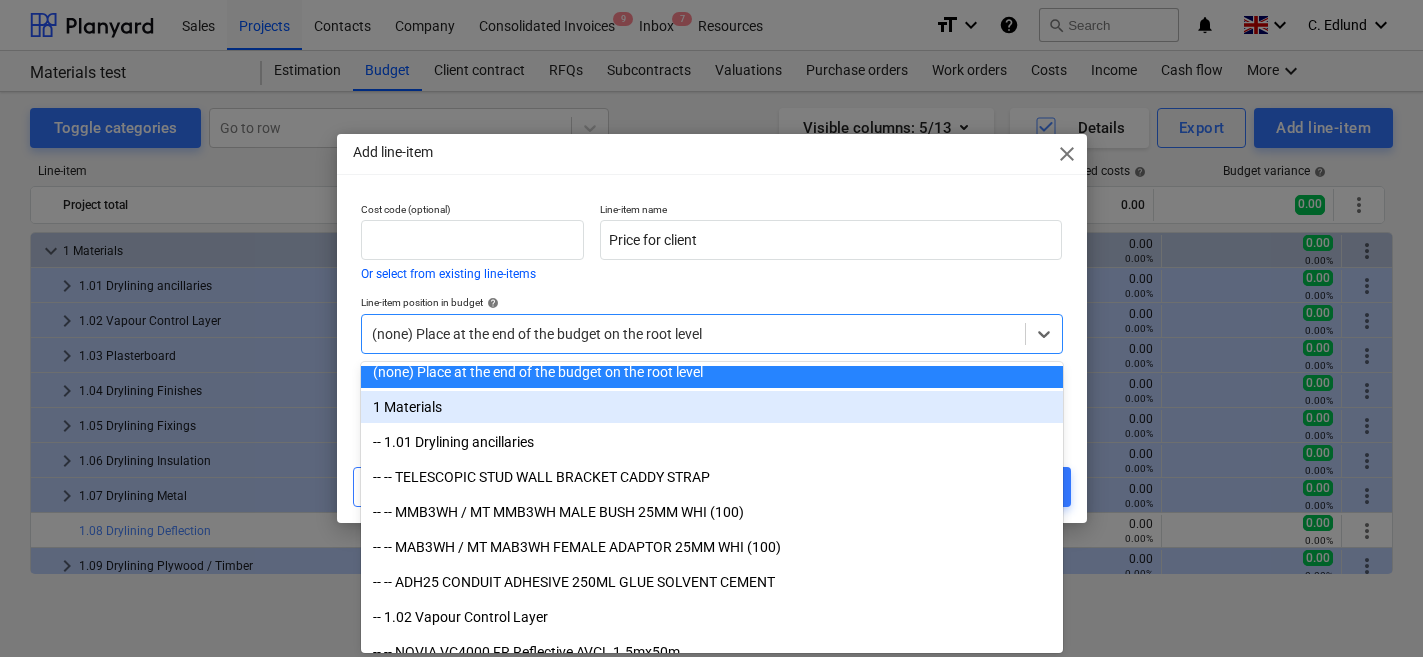 click on "1 Materials" at bounding box center (712, 407) 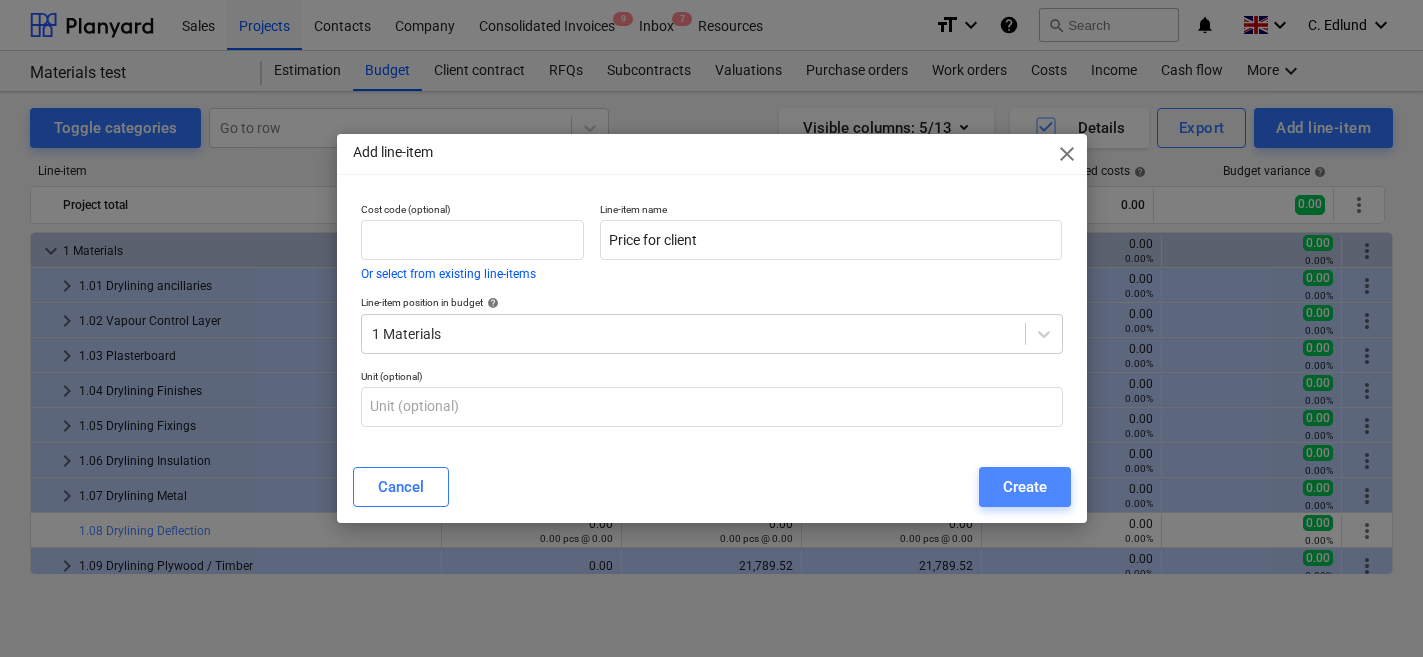 click on "Create" at bounding box center [1025, 487] 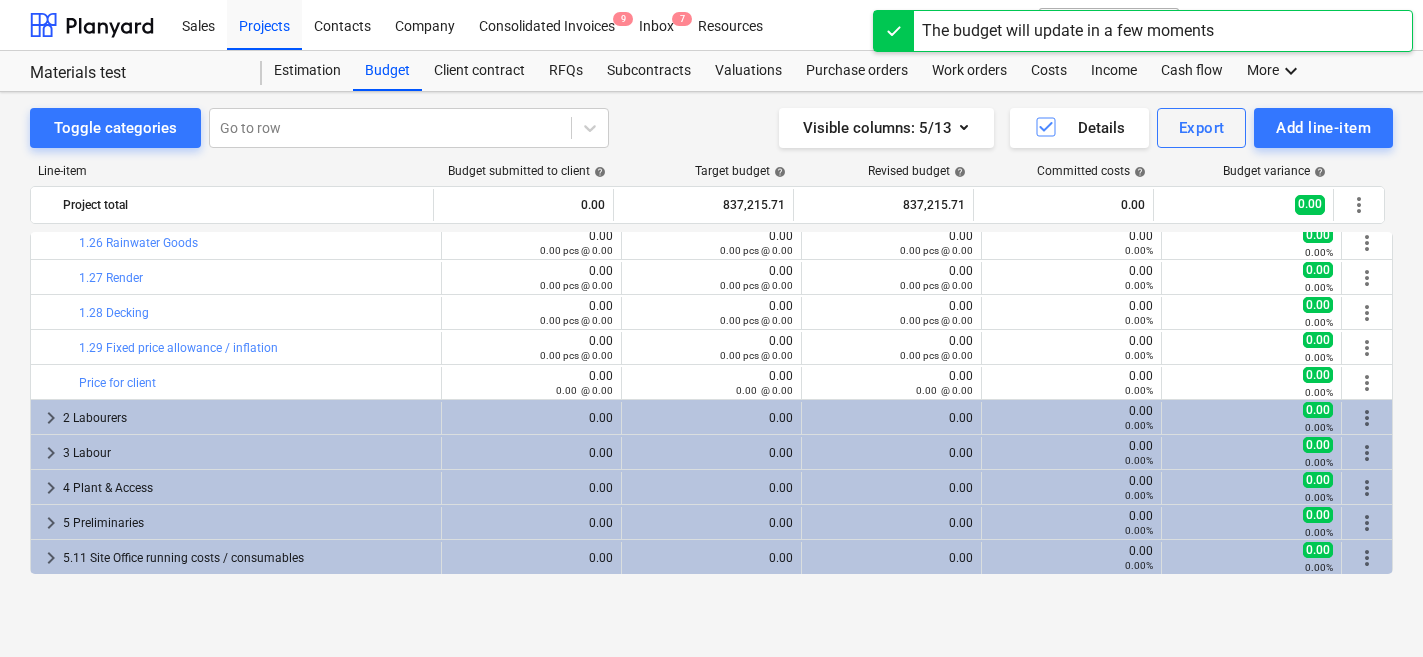scroll, scrollTop: 919, scrollLeft: 0, axis: vertical 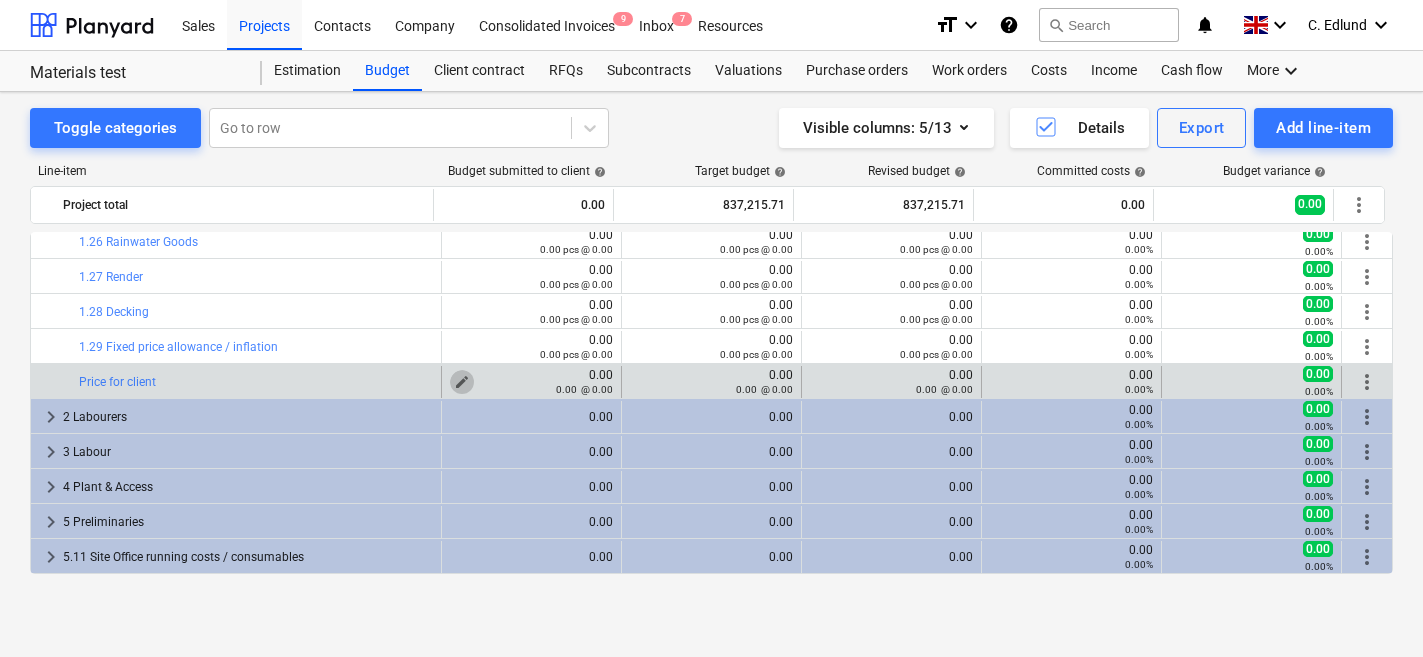 click on "edit" at bounding box center [462, 382] 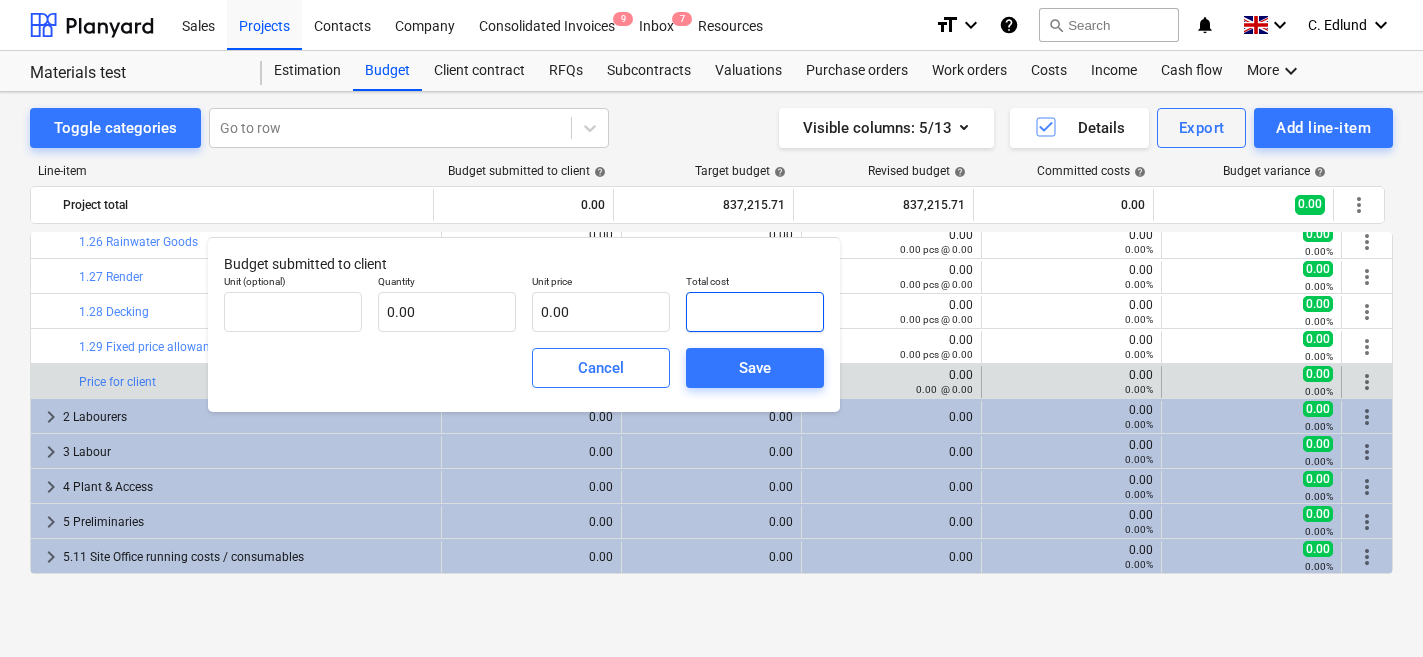 click at bounding box center [755, 312] 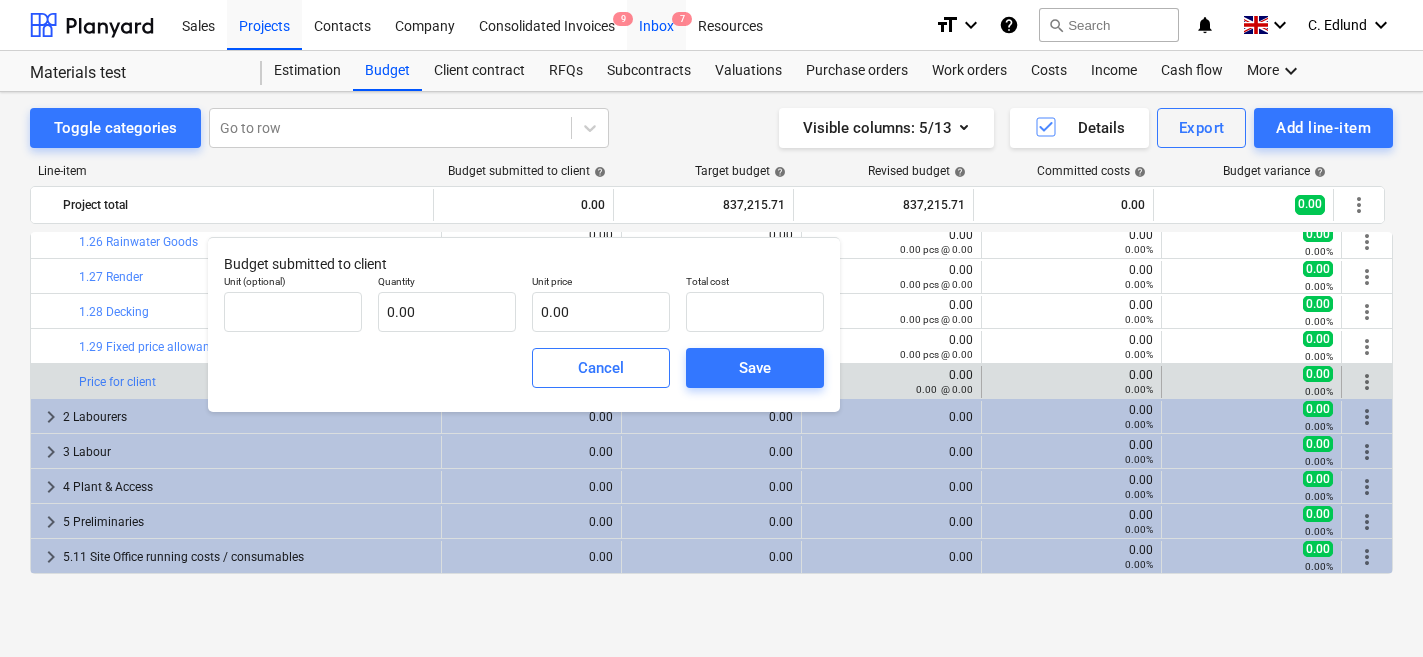 type on "0.00" 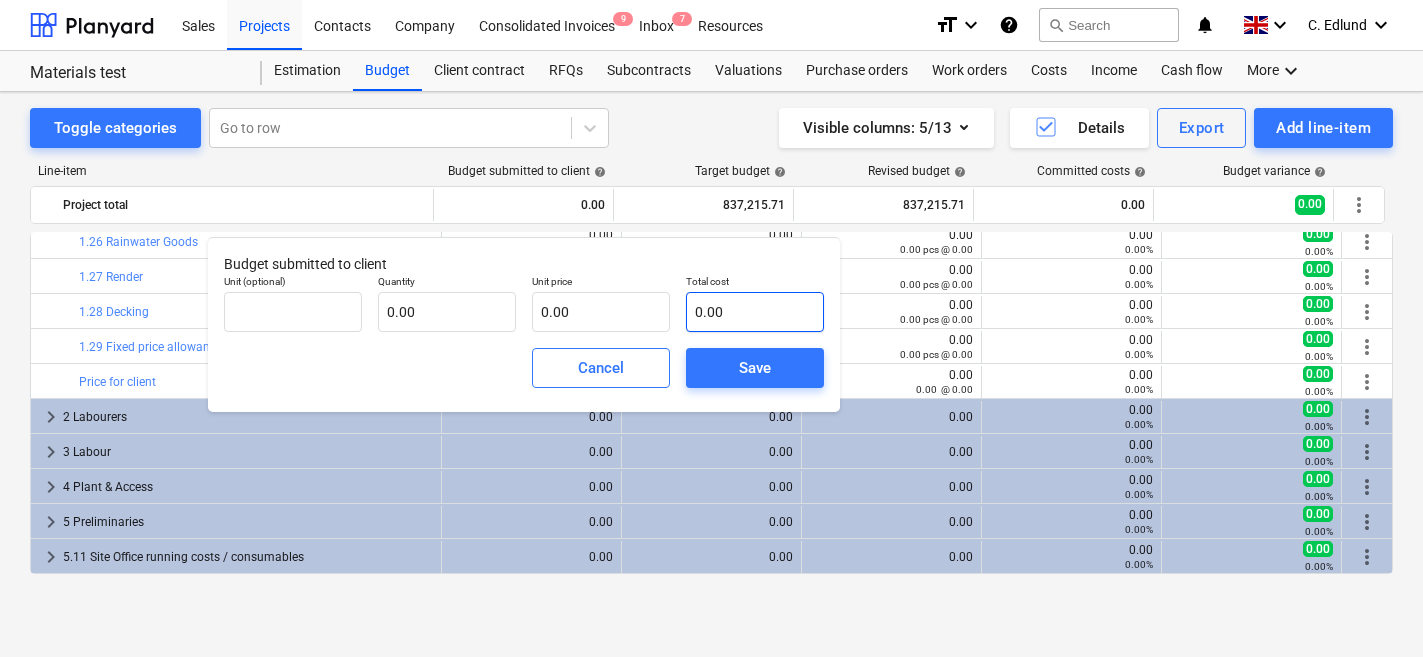 type 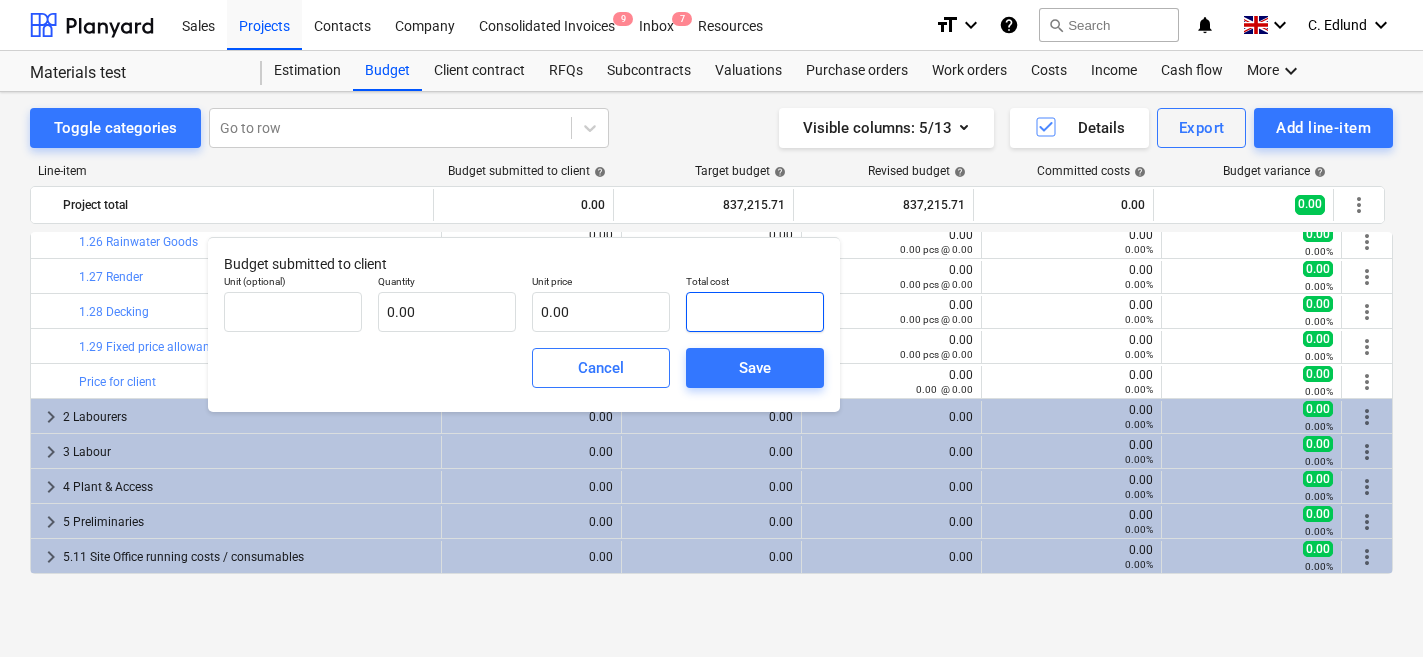 click at bounding box center (755, 312) 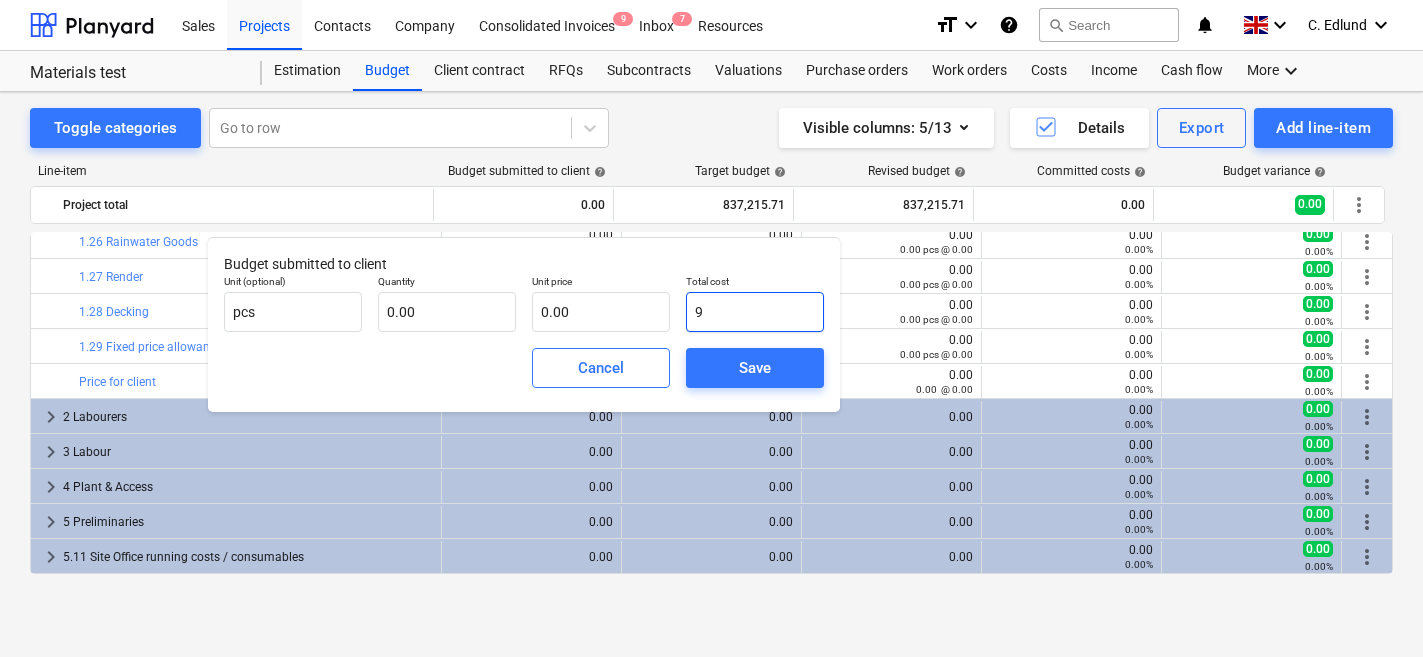 type on "1.00" 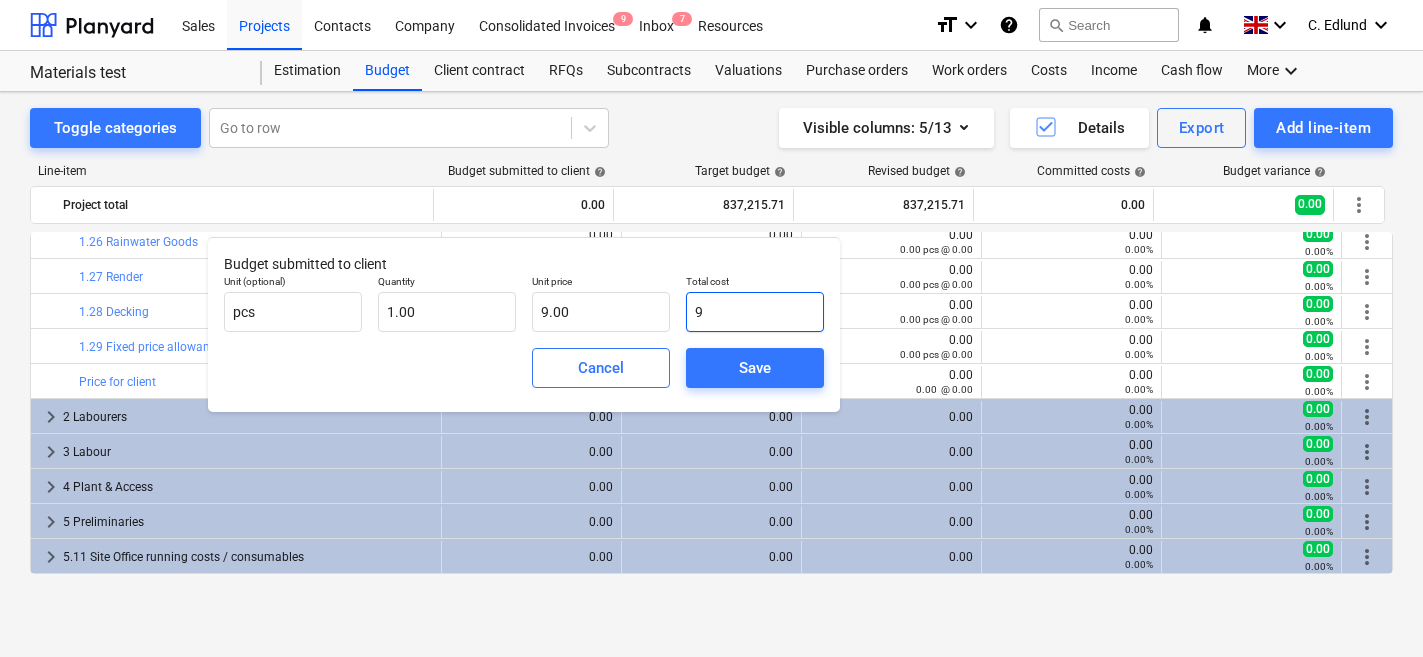 type on "94" 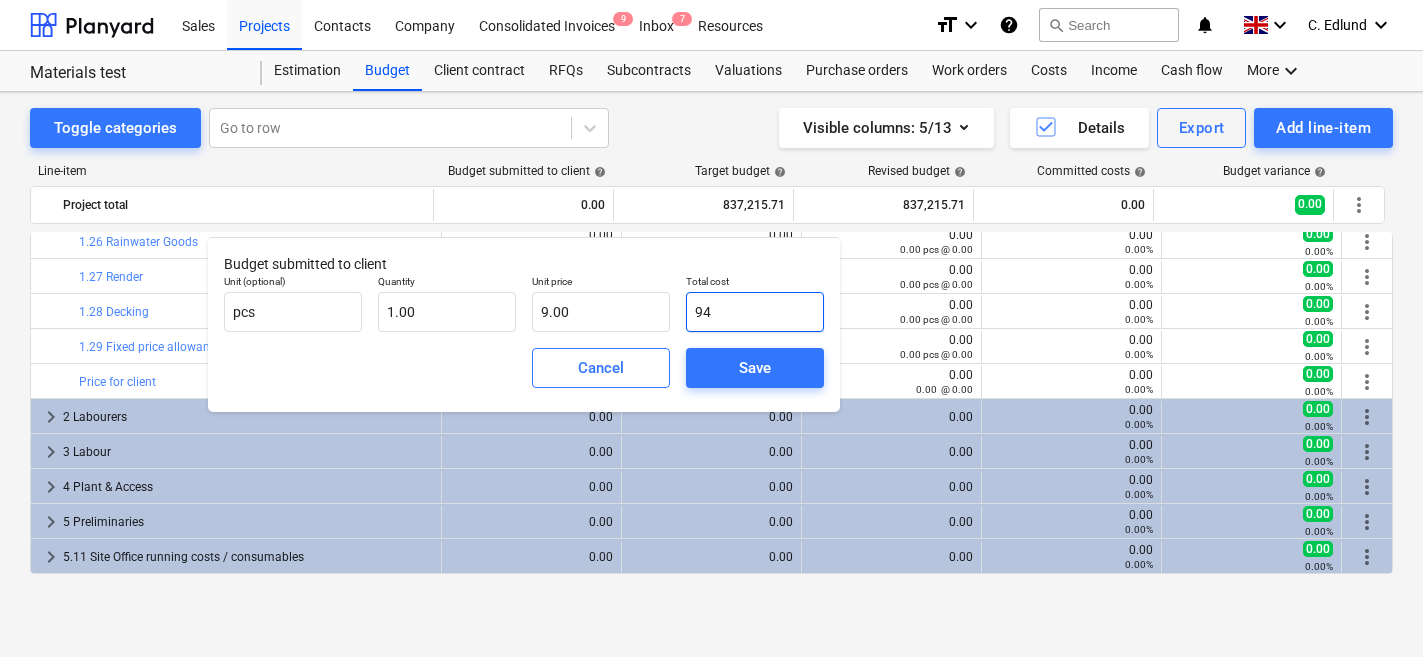 type on "94.00" 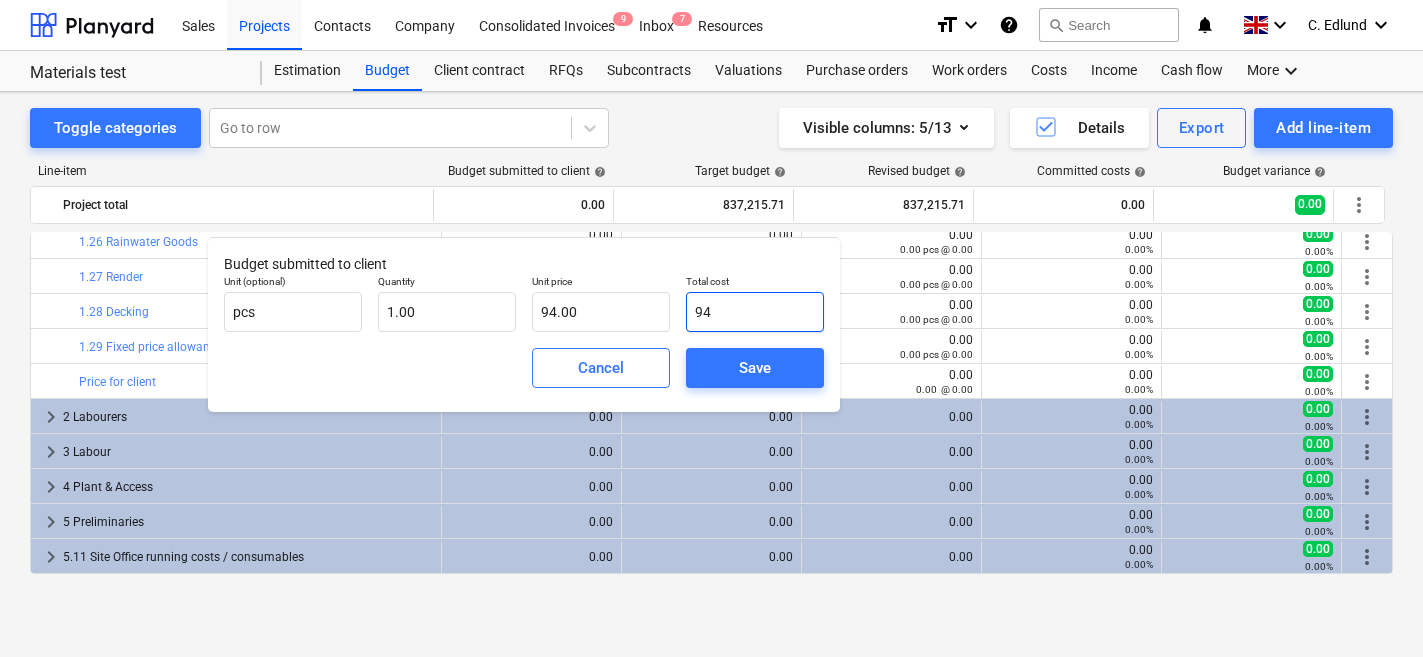 type on "946" 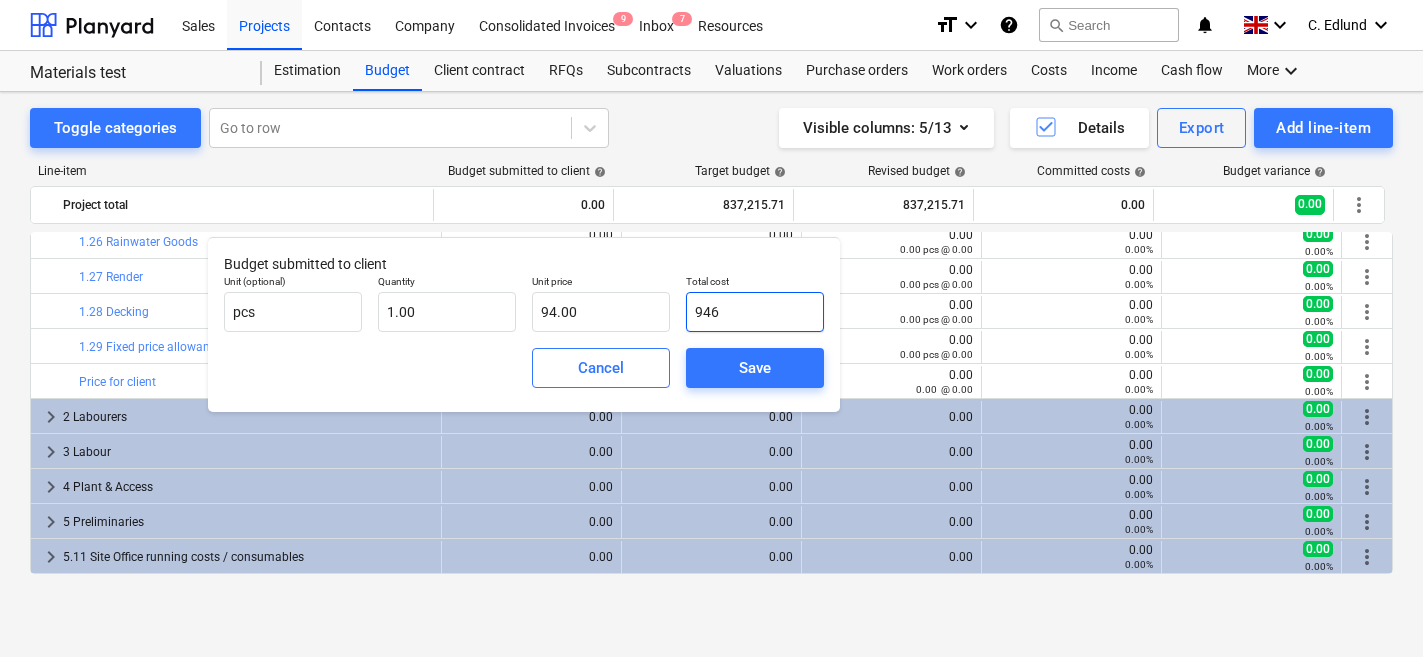 type on "946.00" 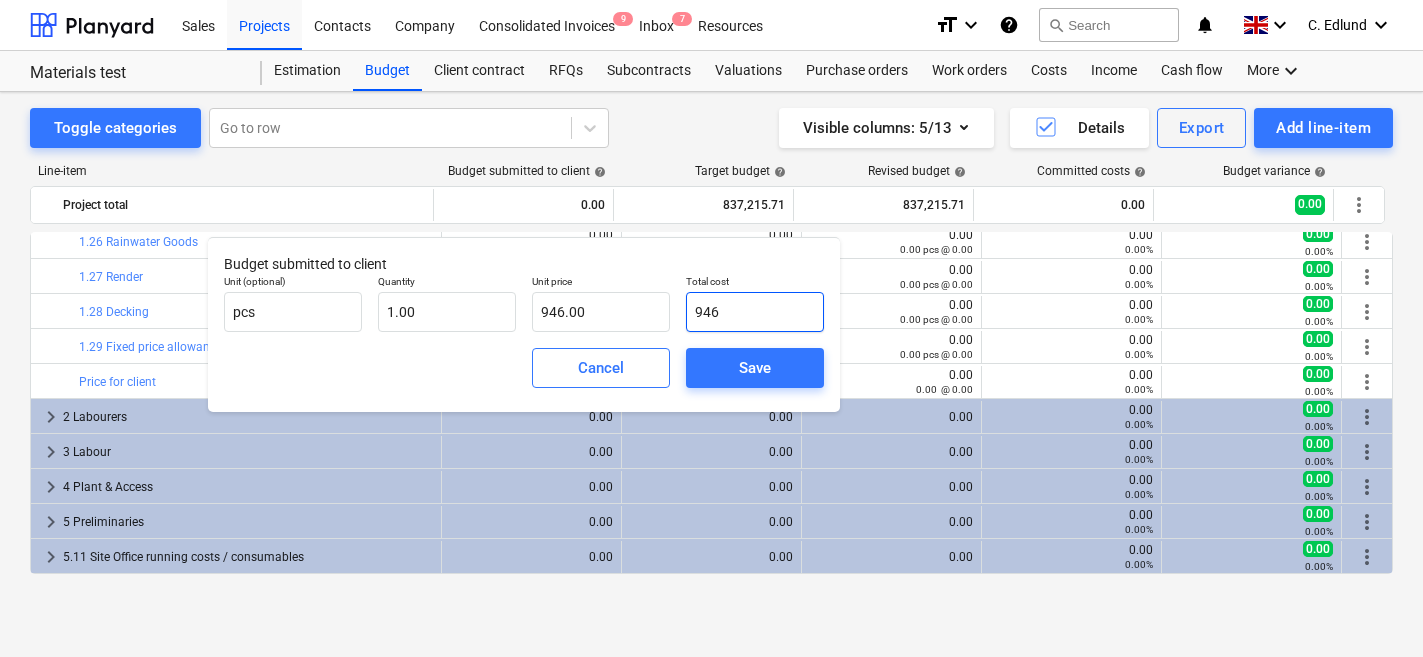 type on "9462" 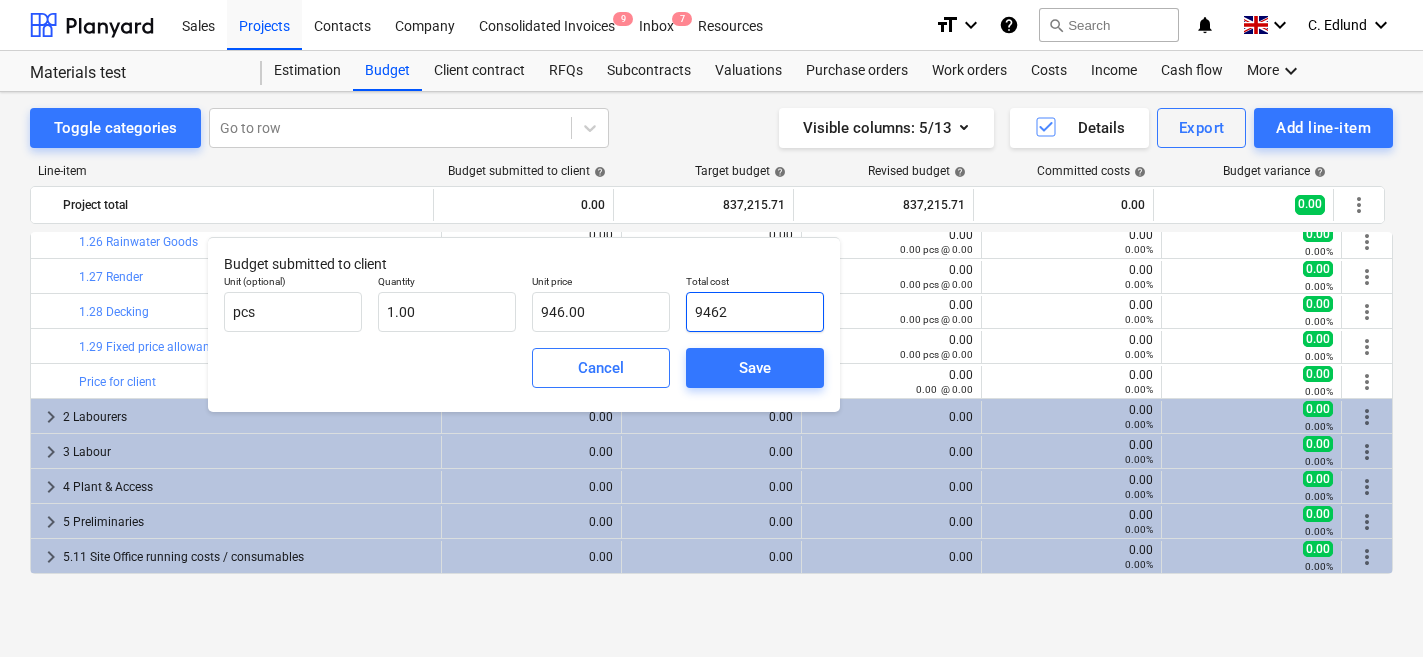 type on "9,462.00" 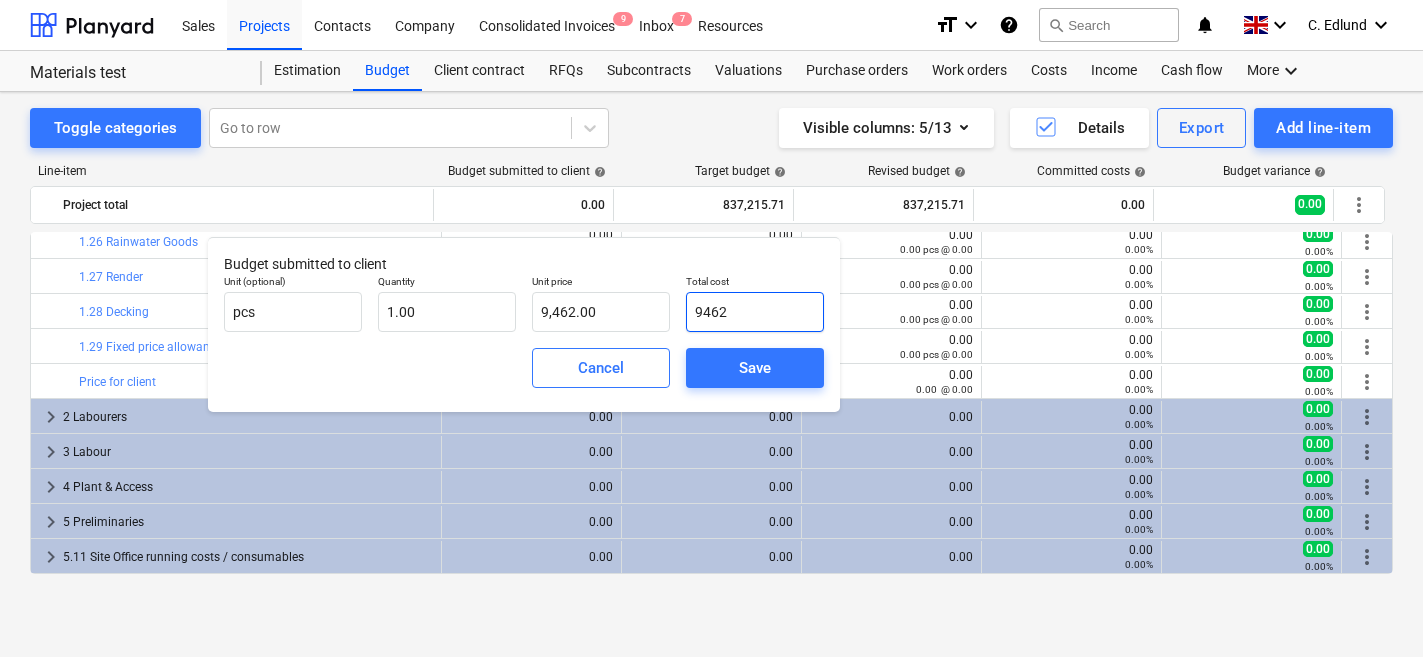 type on "94624" 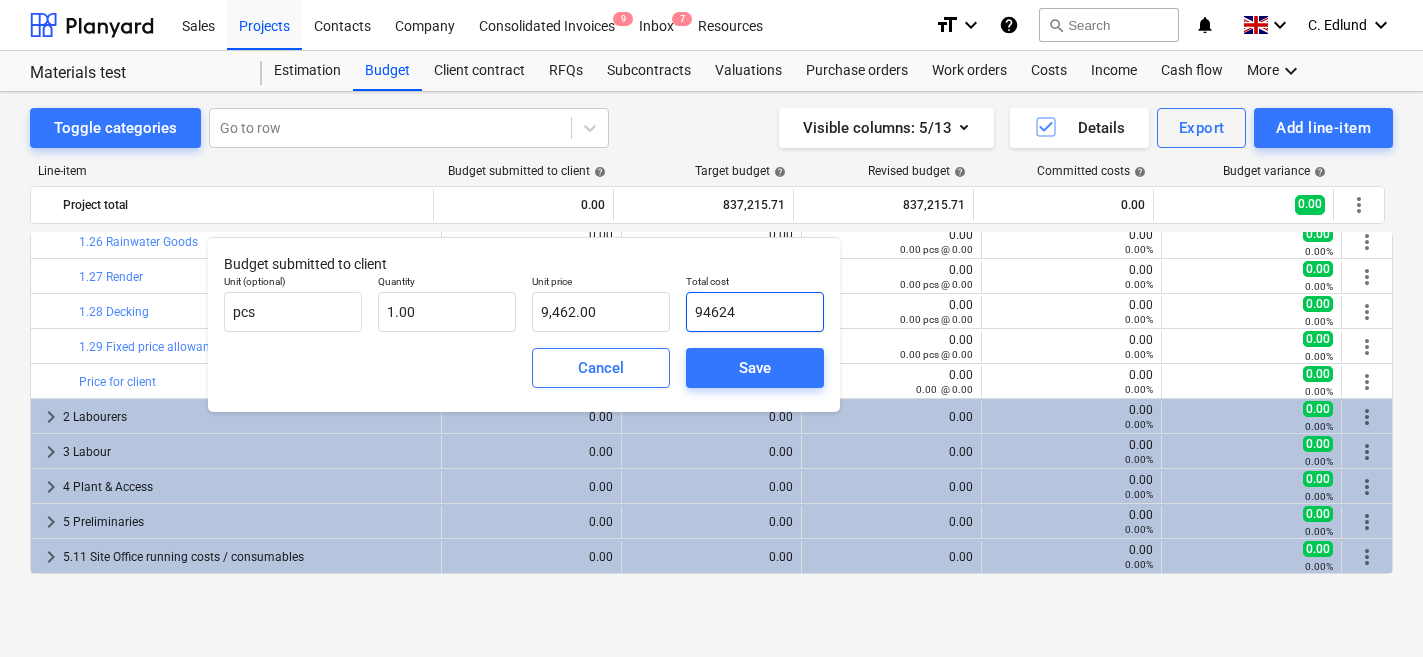 type on "94,624.00" 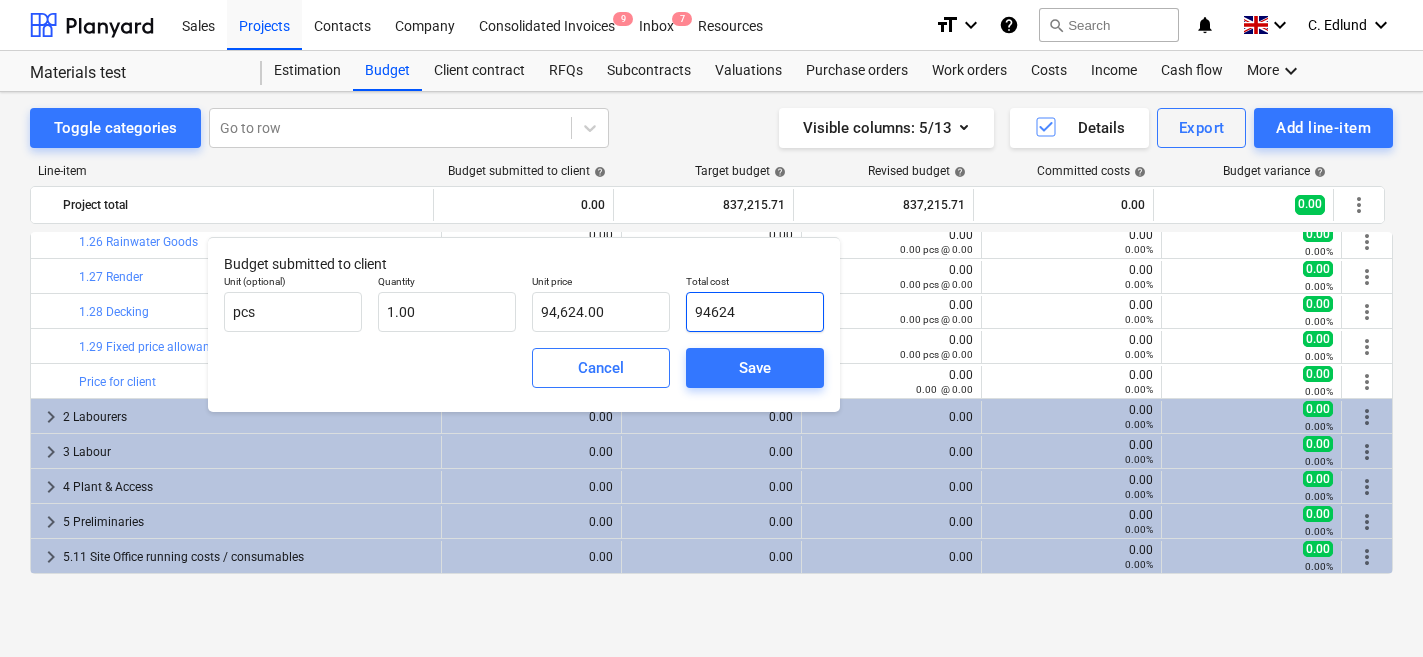 type on "946241" 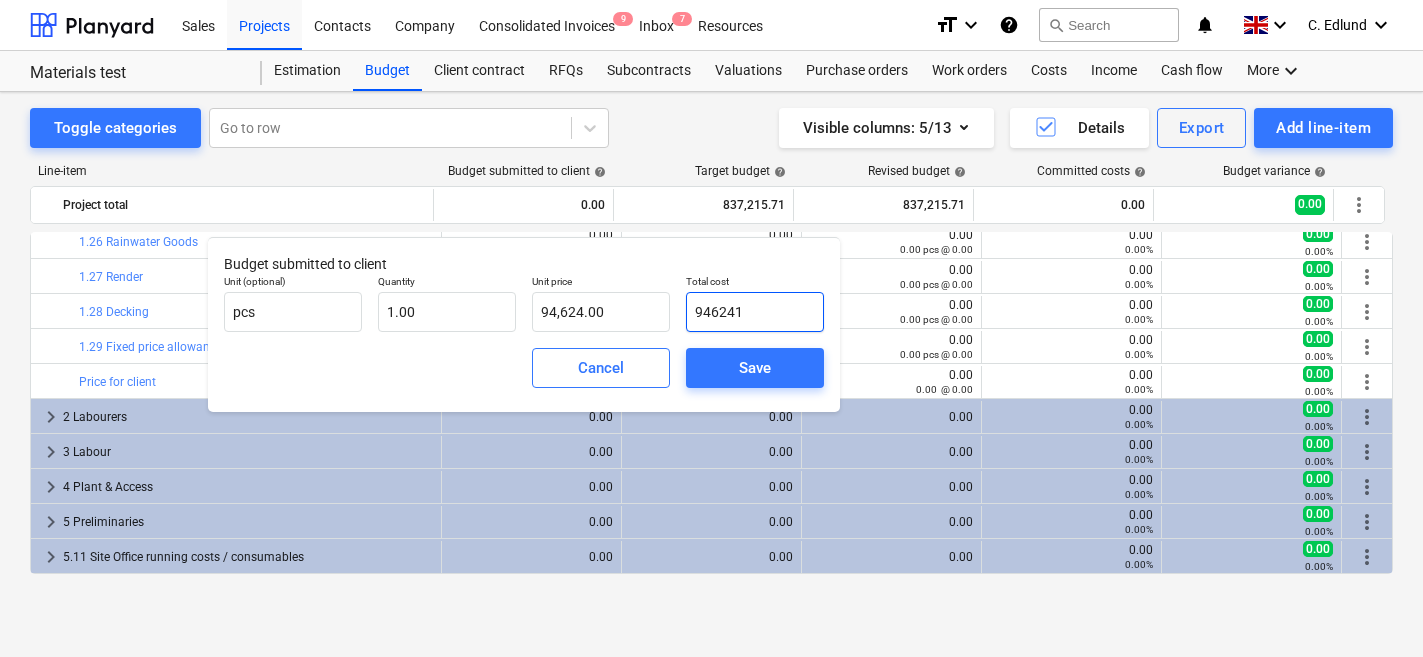 type on "946,241.00" 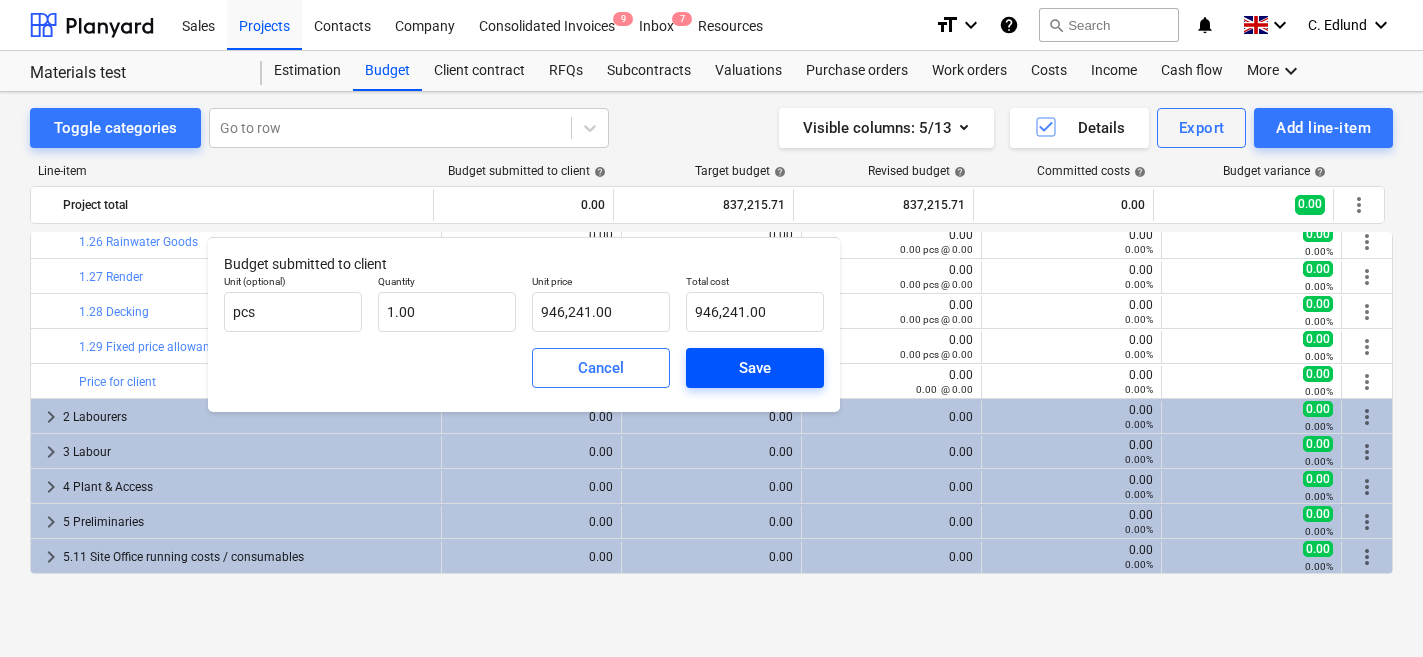 click on "Save" at bounding box center [755, 368] 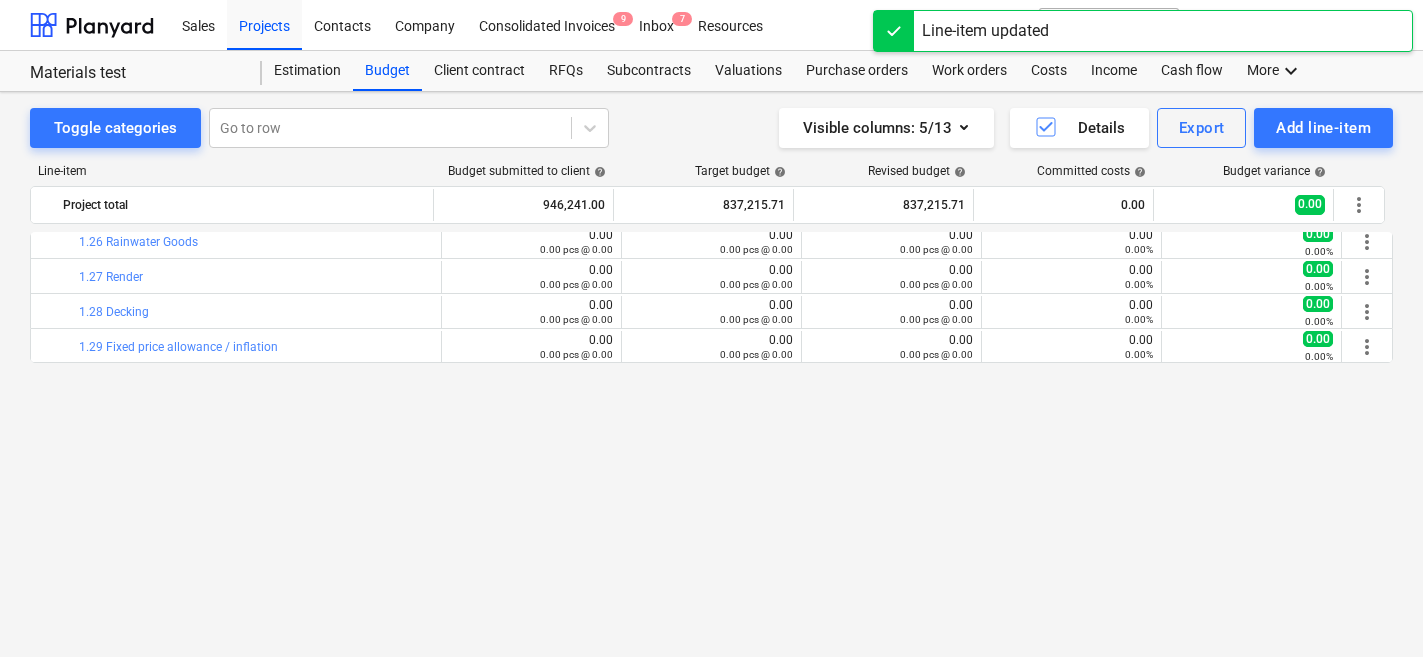 scroll, scrollTop: 0, scrollLeft: 0, axis: both 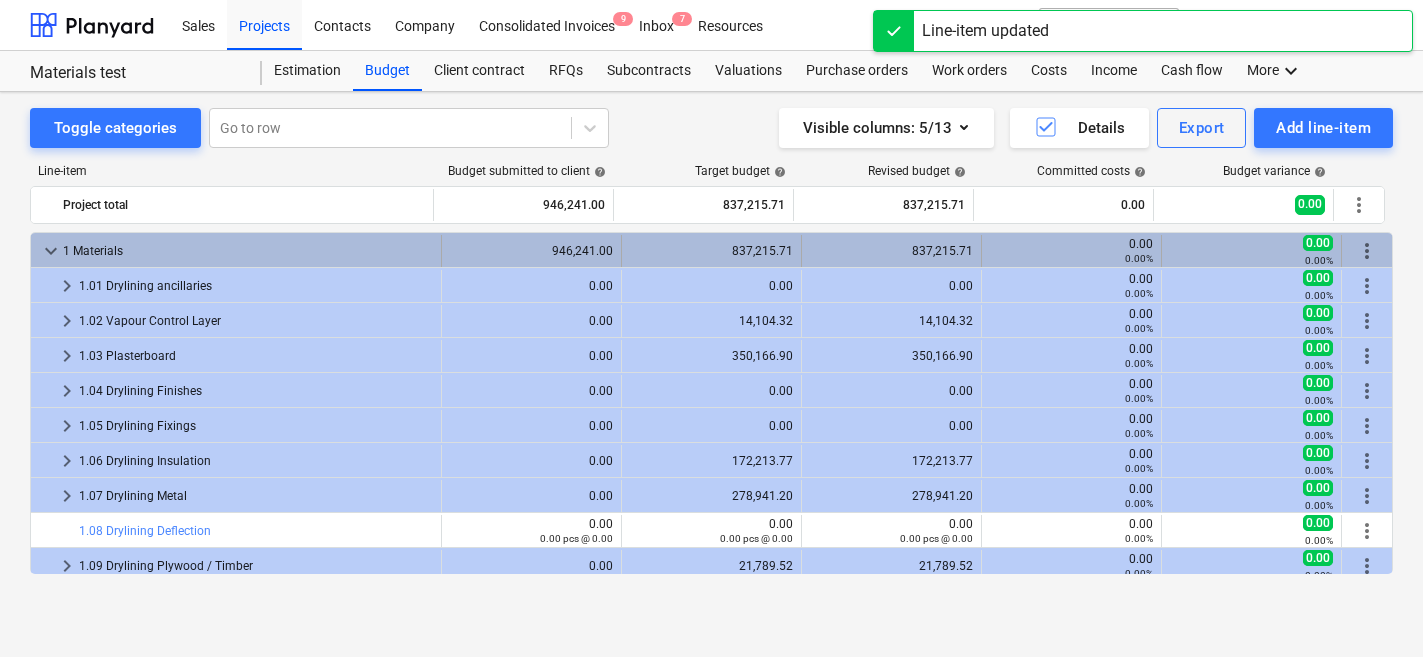 click on "keyboard_arrow_down" at bounding box center (51, 251) 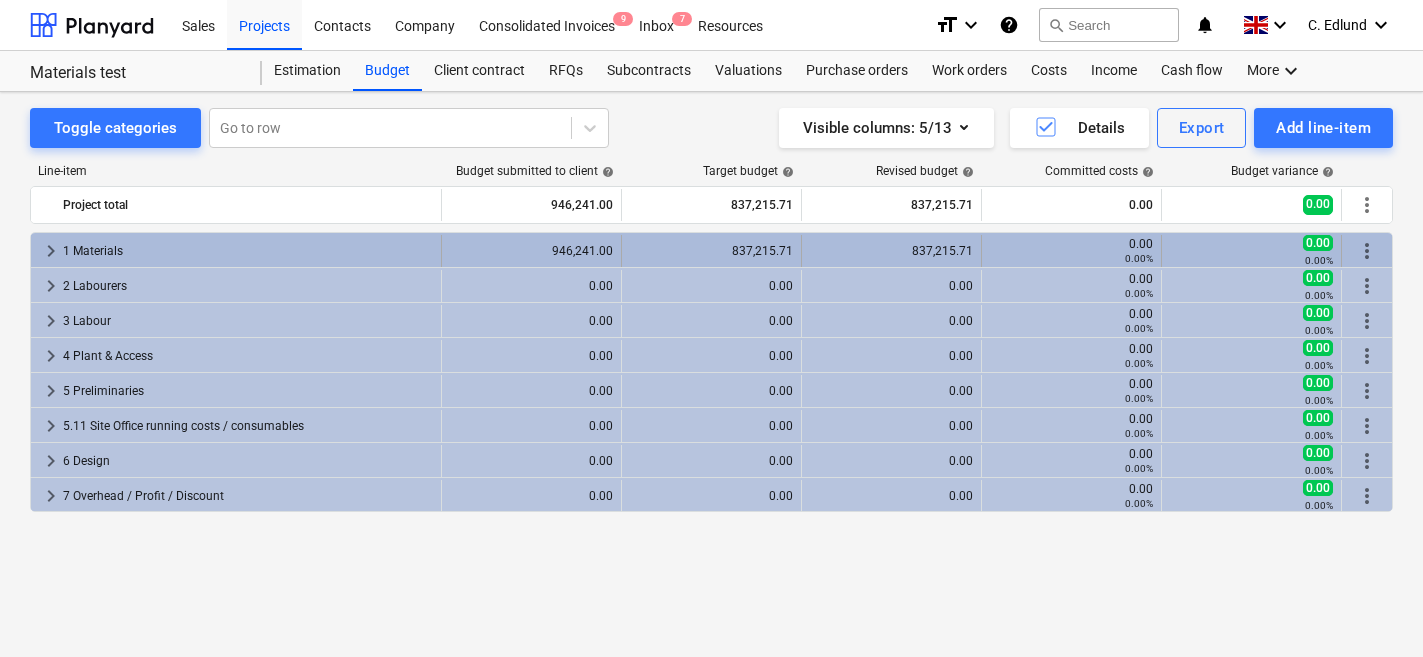 click on "keyboard_arrow_right" at bounding box center [51, 251] 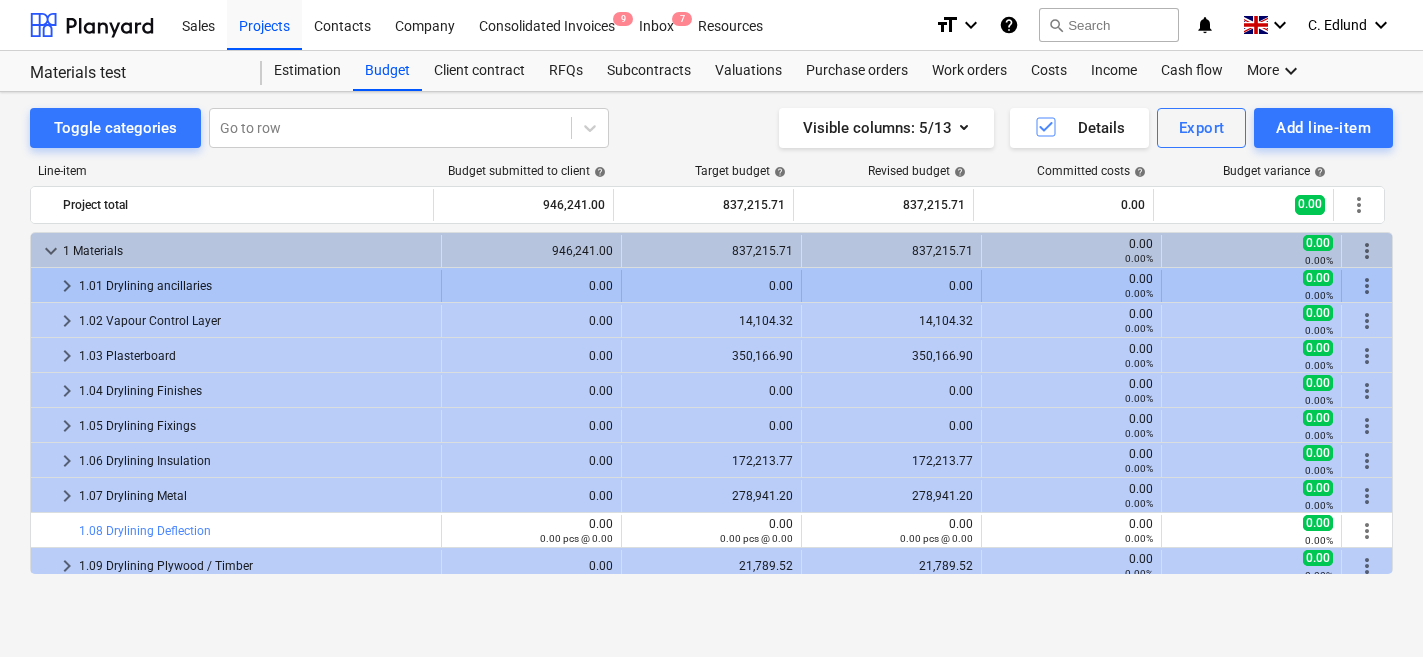 click on "keyboard_arrow_right" at bounding box center (67, 286) 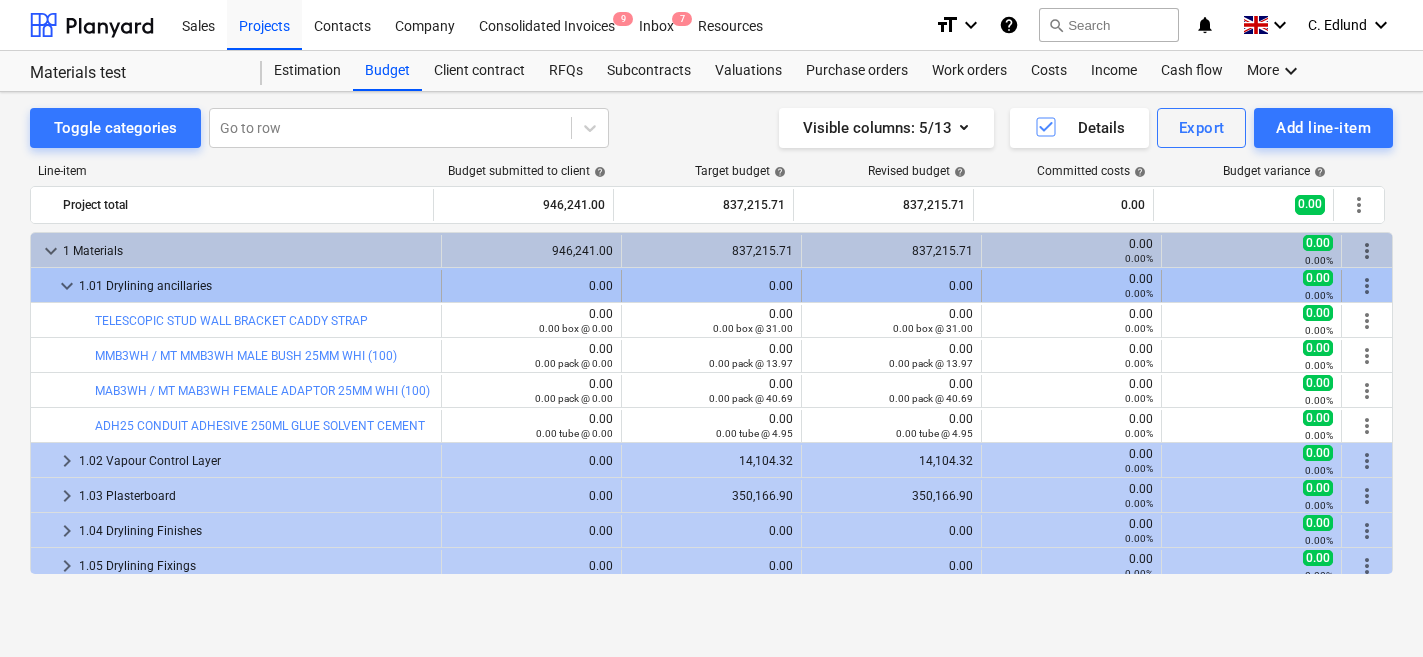 click on "keyboard_arrow_down" at bounding box center (67, 286) 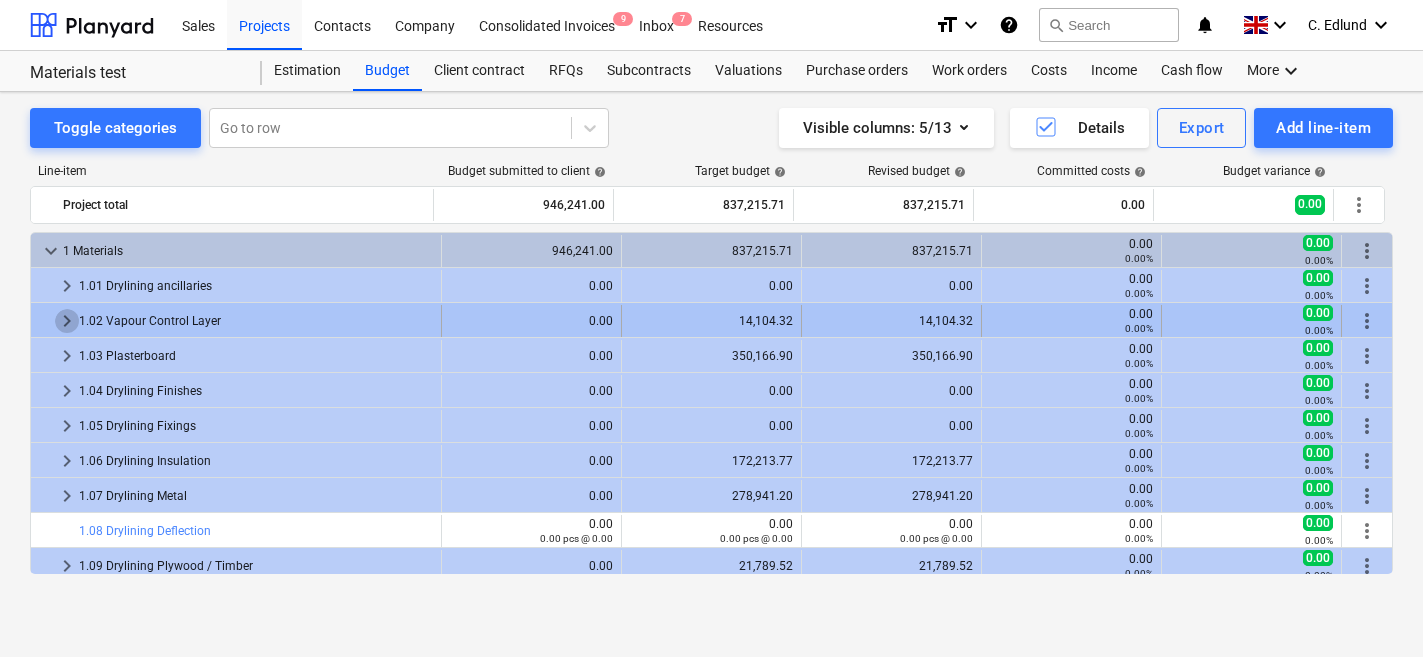 click on "keyboard_arrow_right" at bounding box center [67, 321] 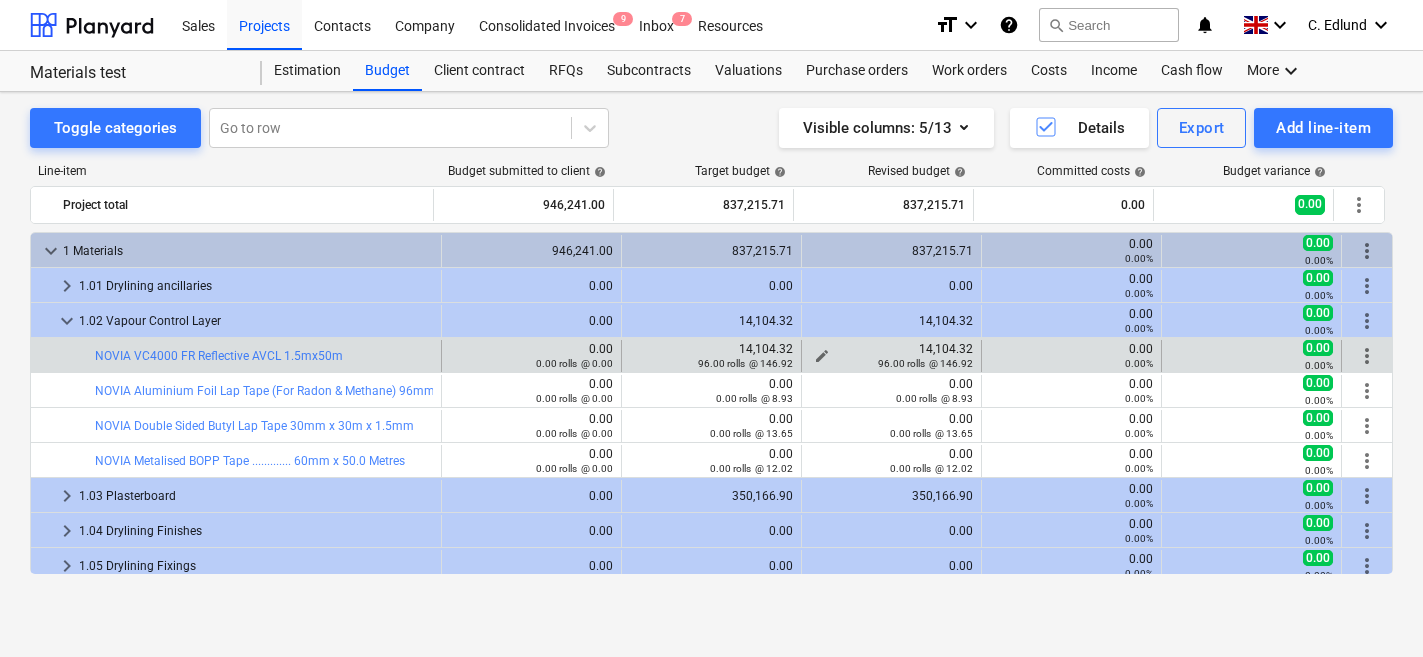 click on "96.00 rolls  @ 146.92" at bounding box center [891, 363] 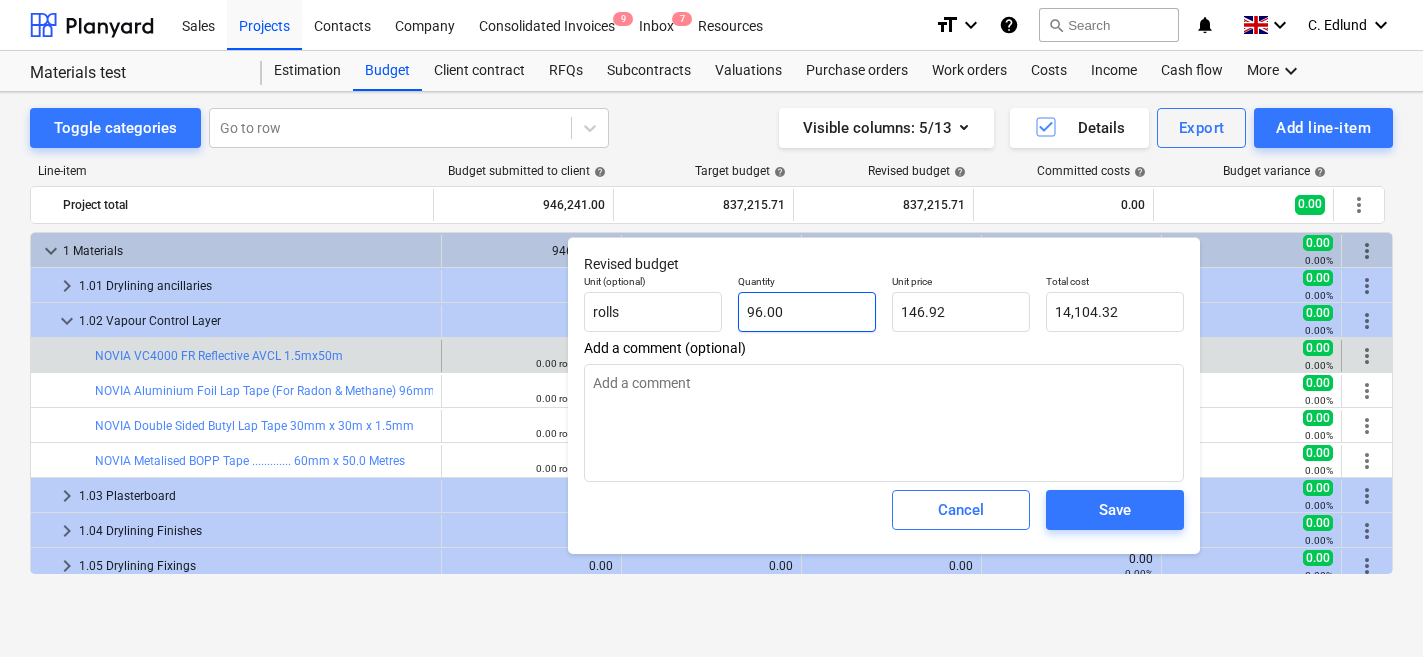 type on "96" 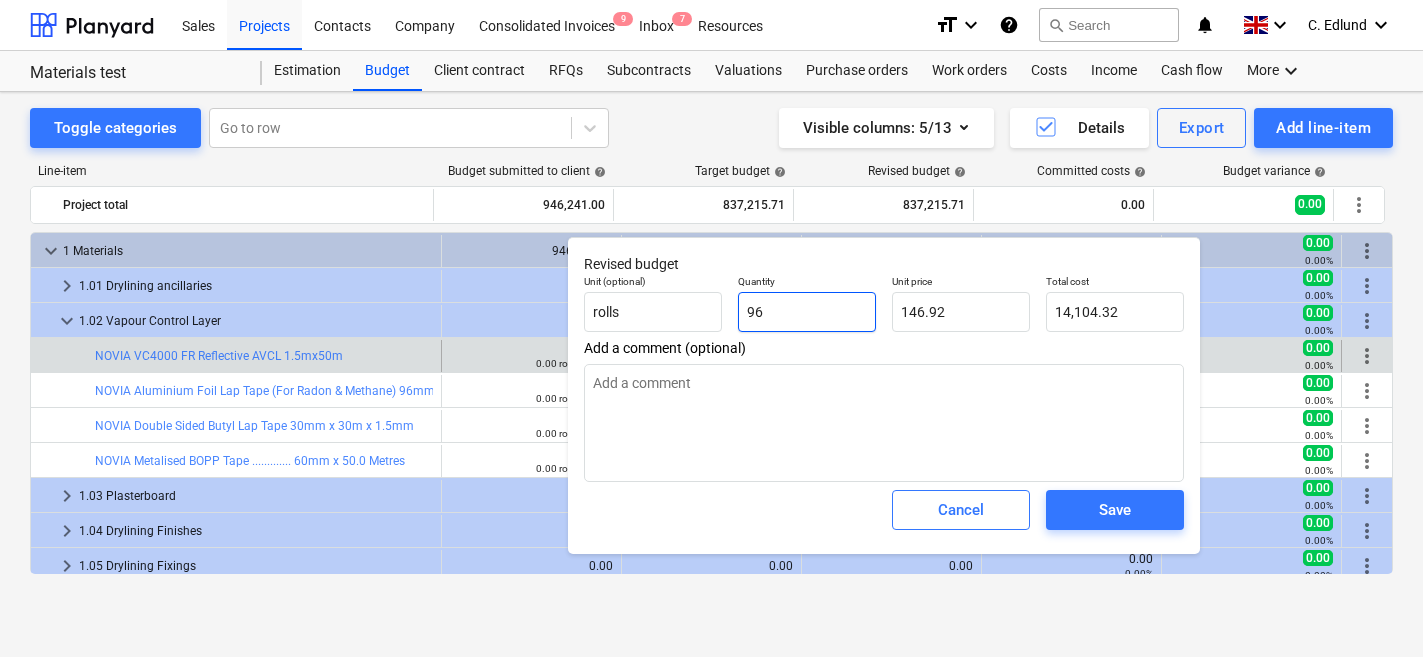 click on "96" at bounding box center [807, 312] 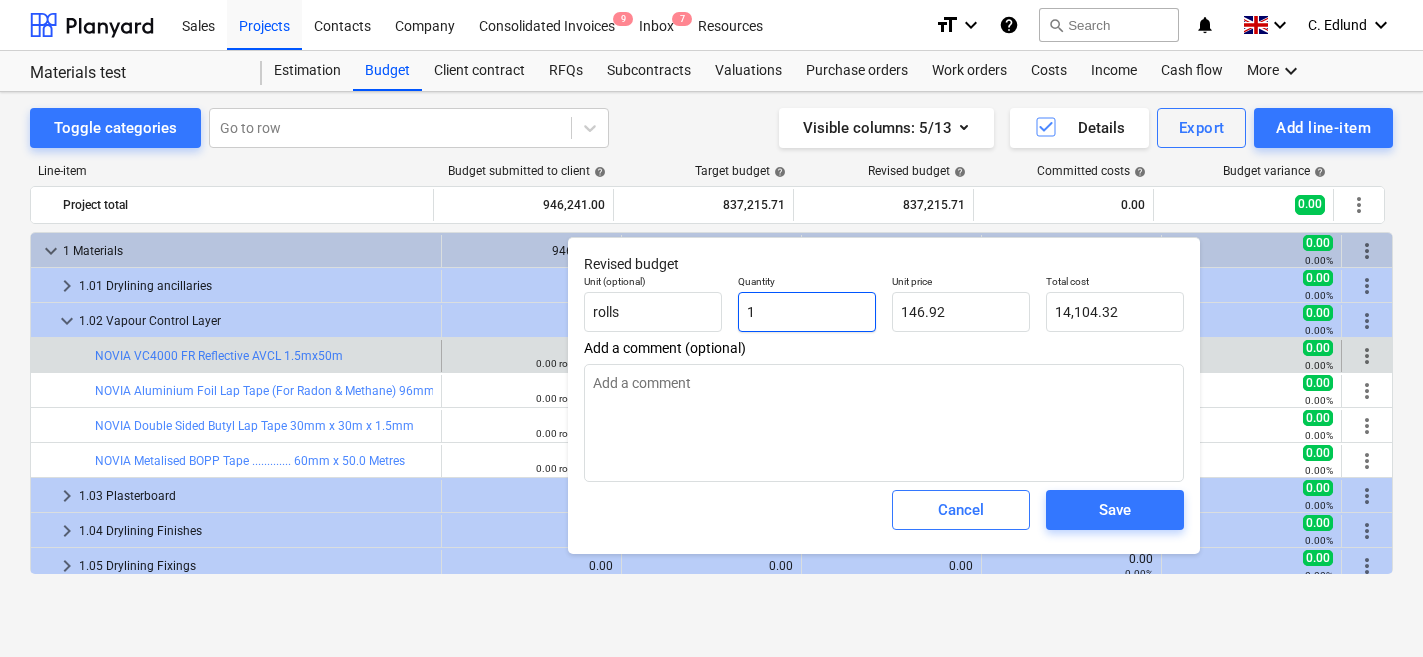 type on "146.92" 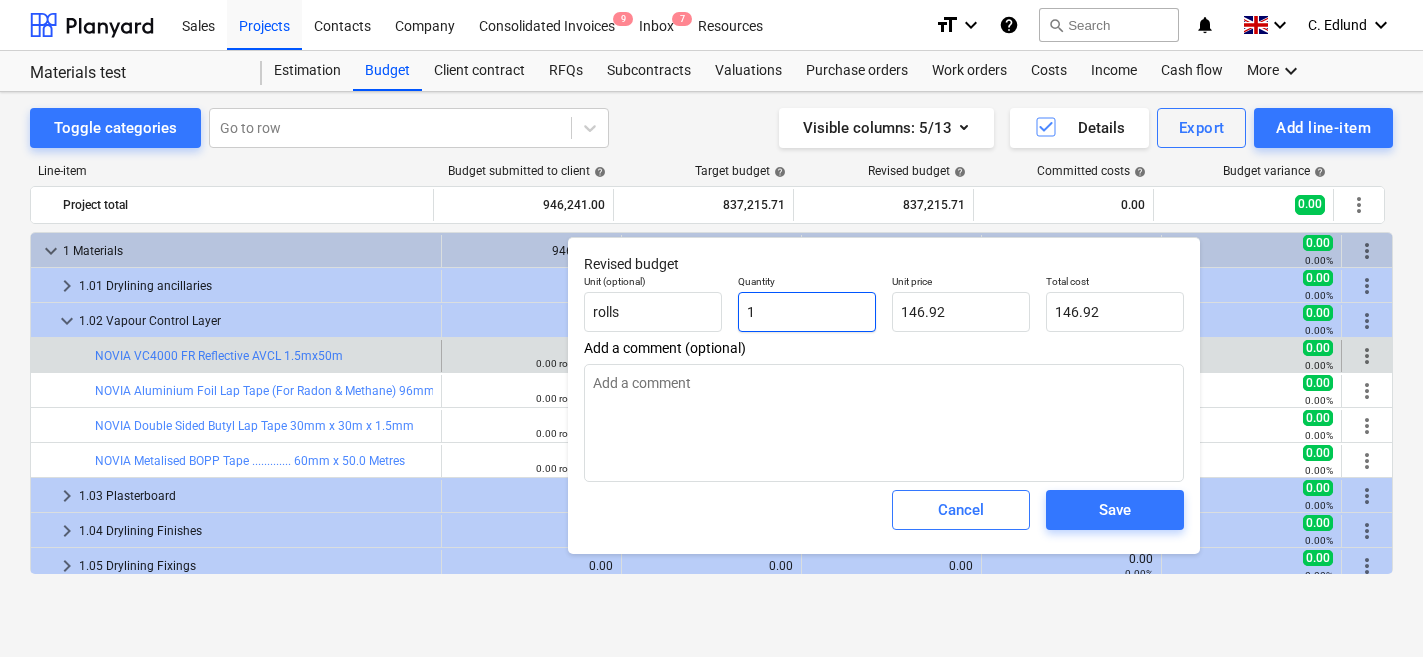type on "x" 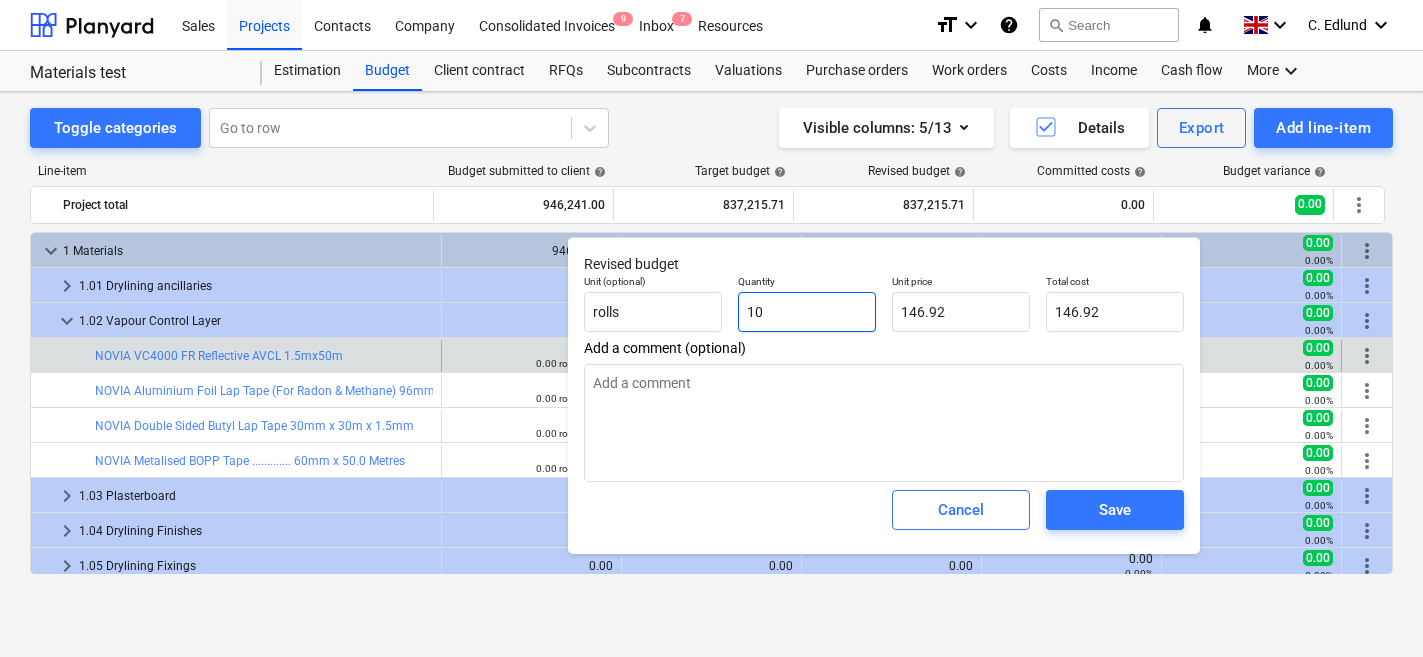 type on "1,469.20" 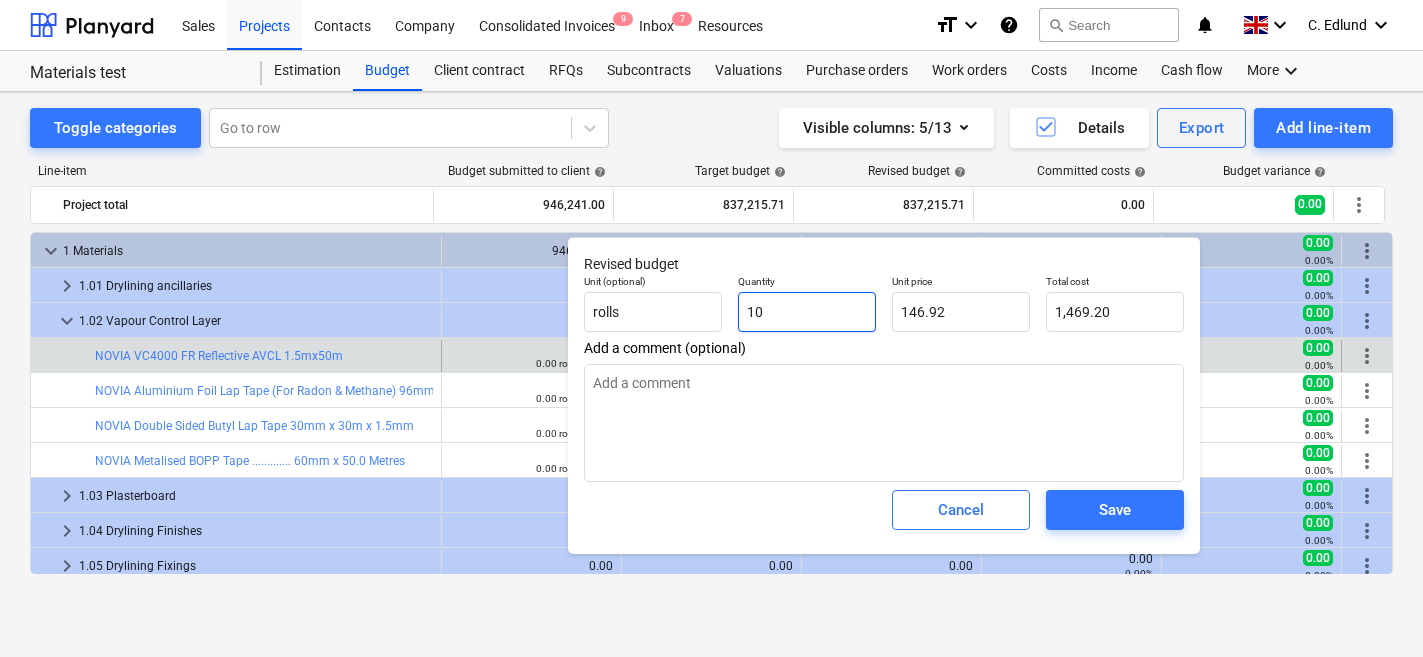 type on "x" 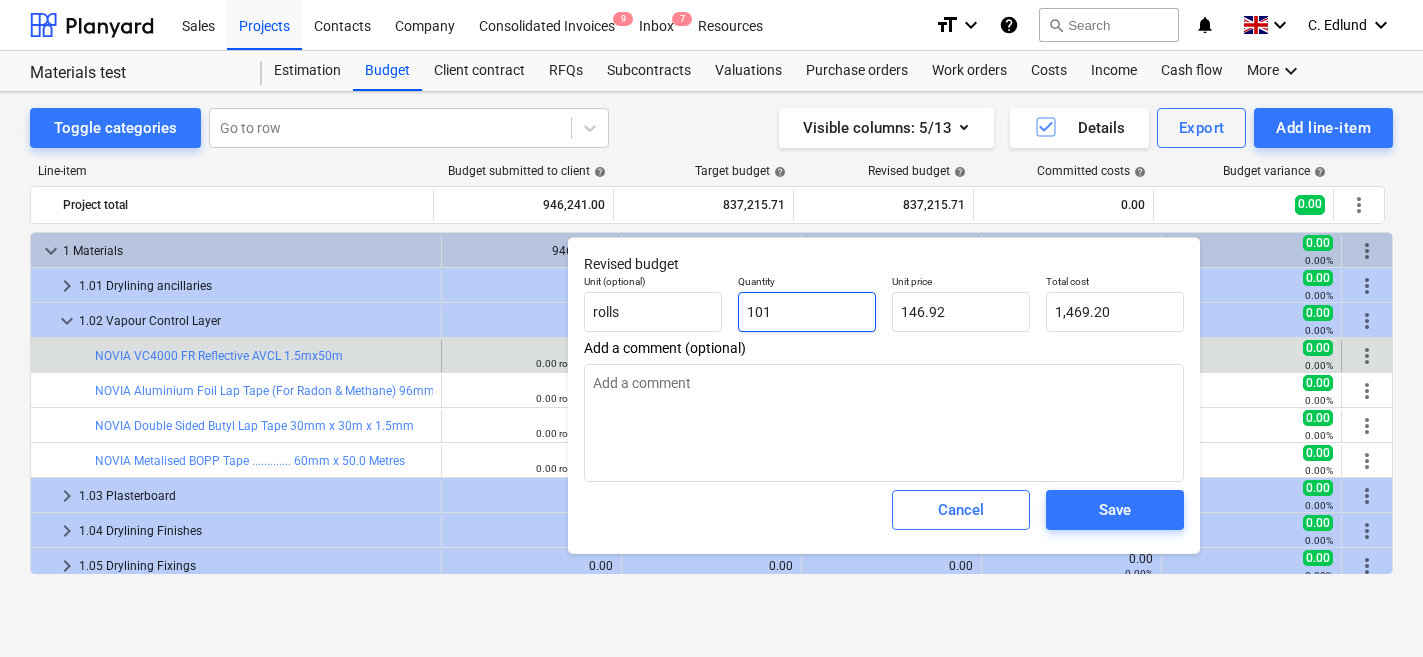 type on "14,838.92" 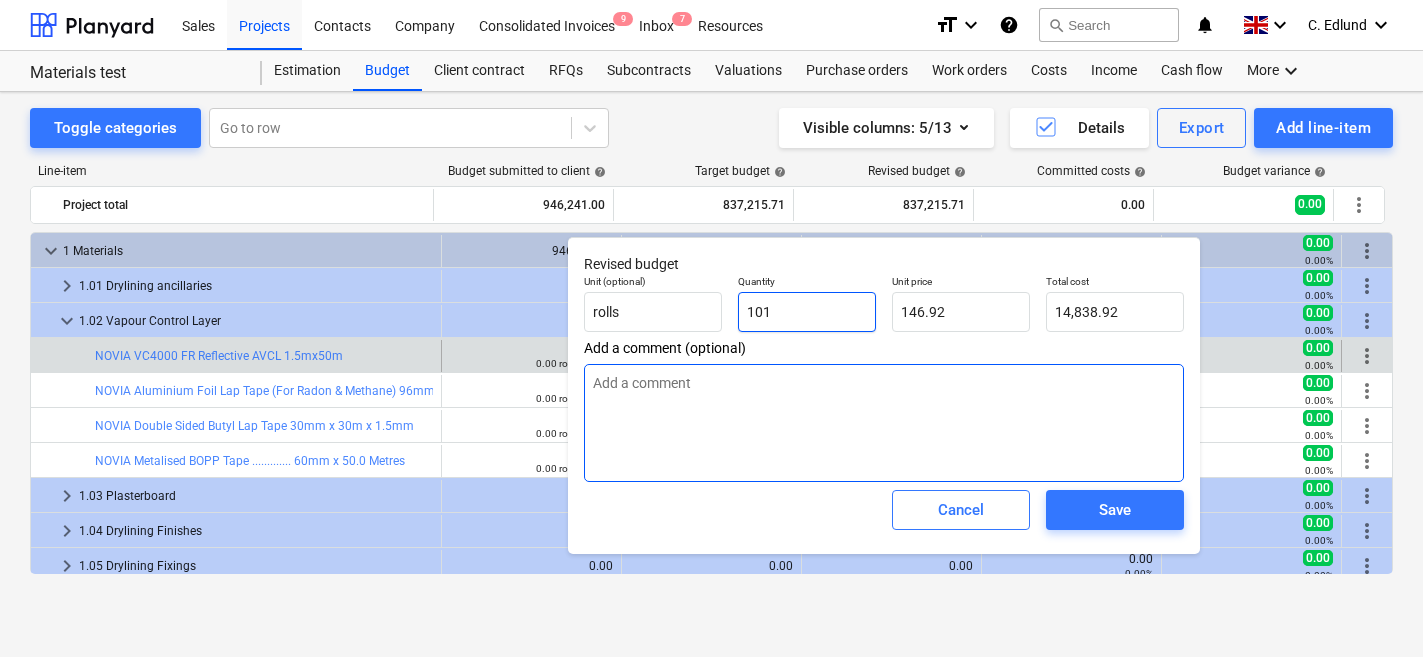 type on "101" 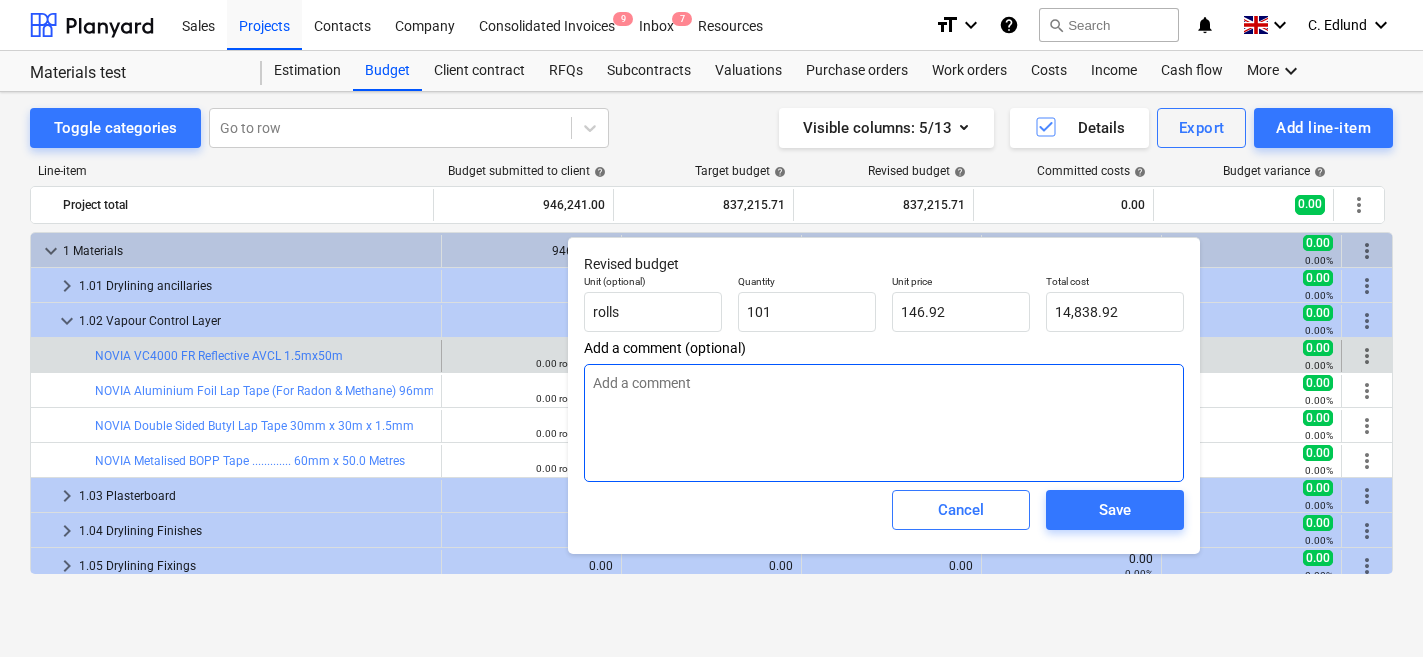 click at bounding box center [884, 423] 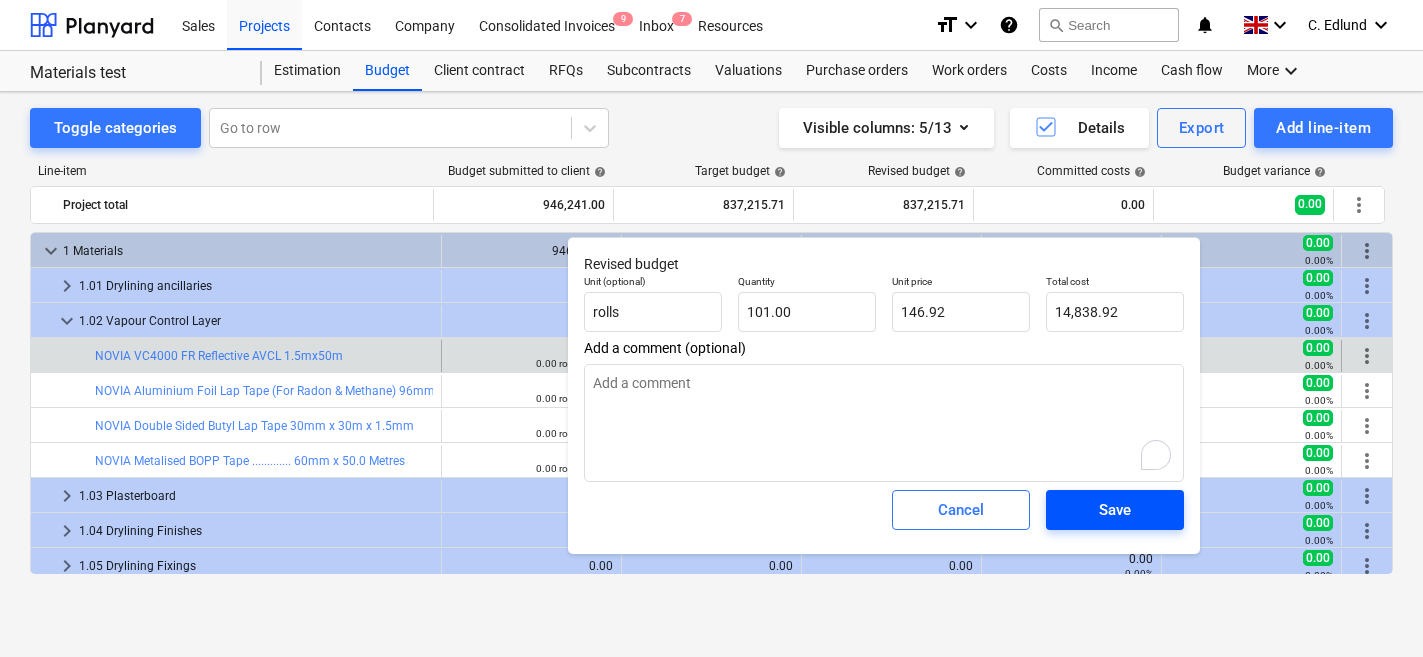 click on "Save" at bounding box center (1115, 510) 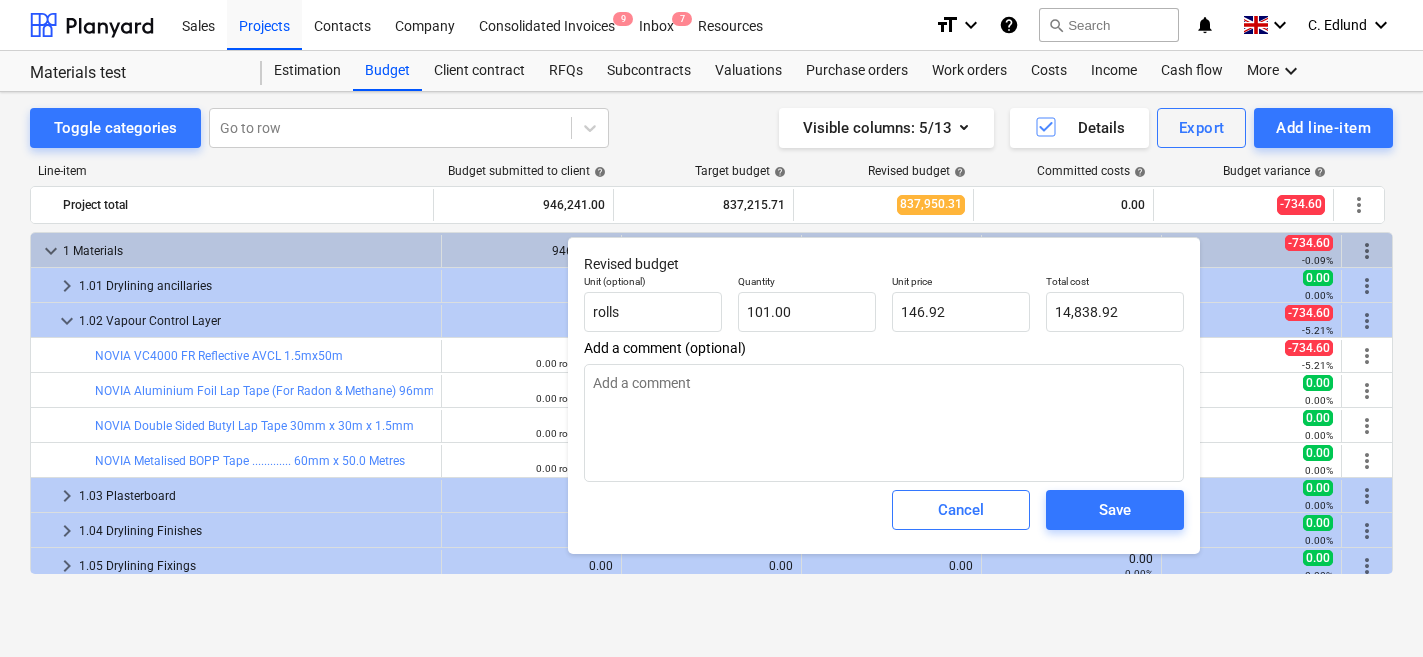 type on "x" 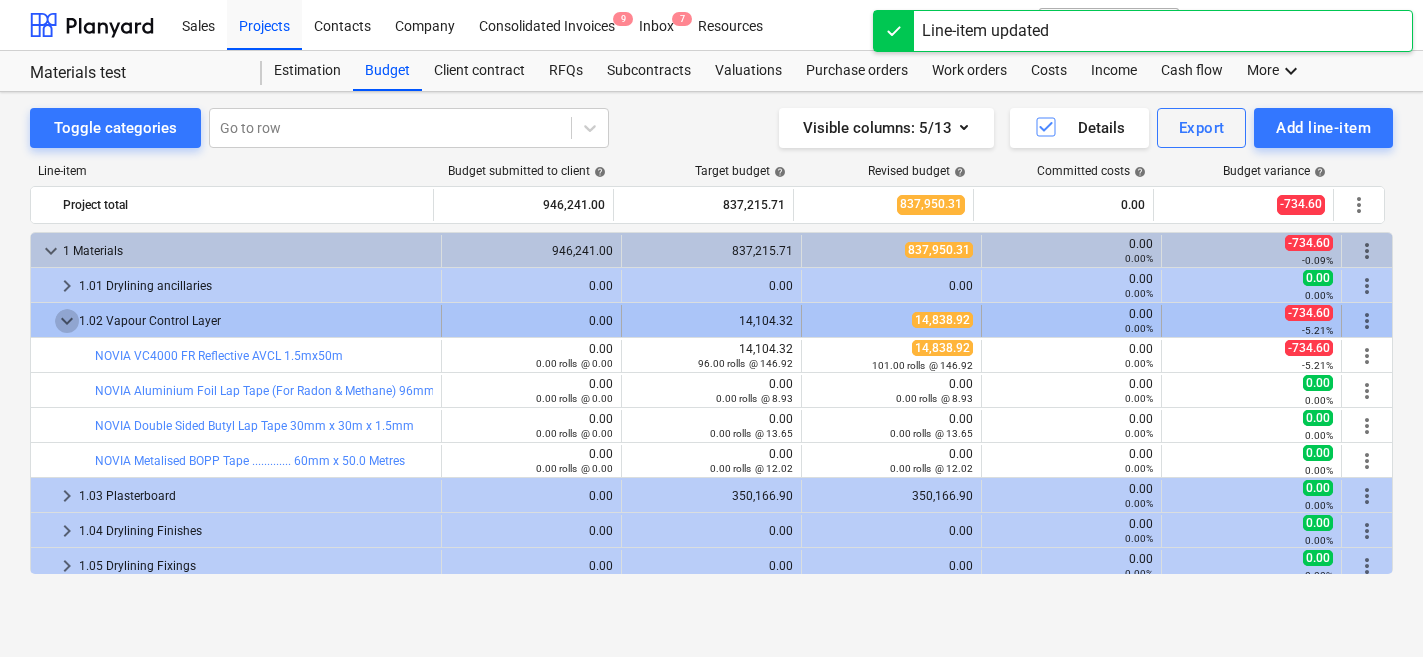 click on "keyboard_arrow_down" at bounding box center [67, 321] 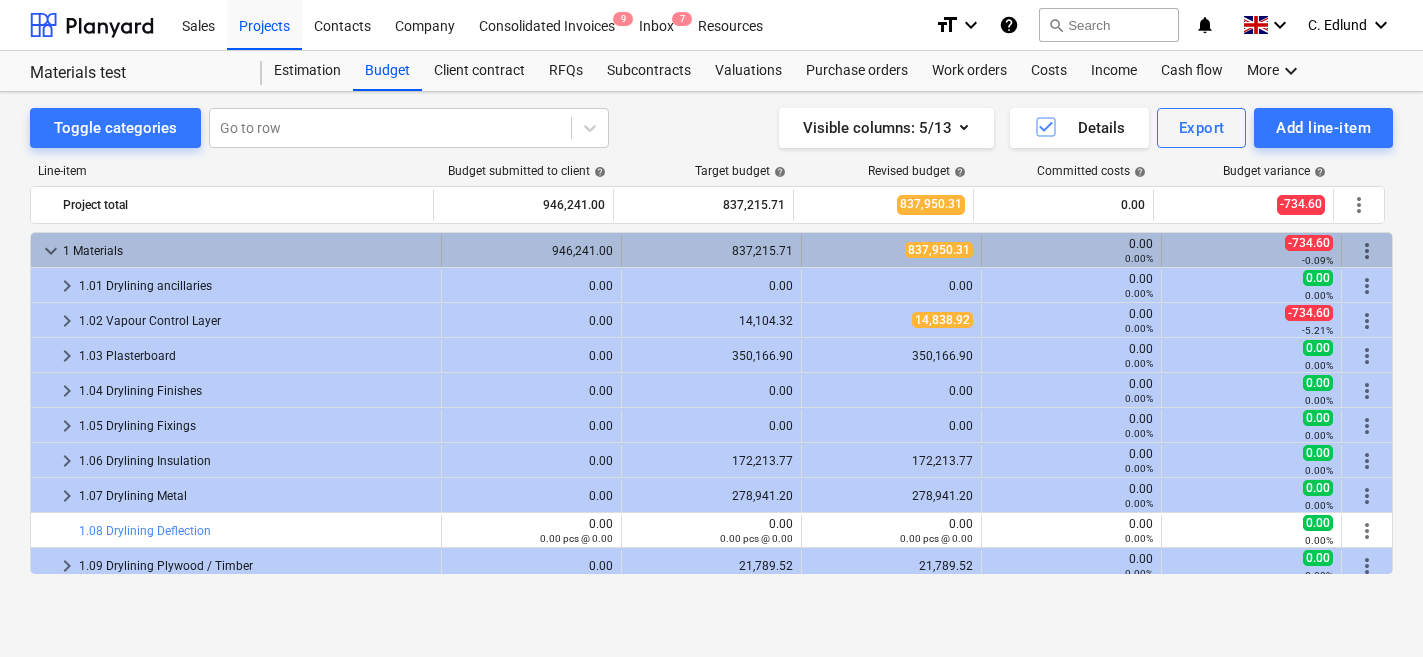 click on "keyboard_arrow_down" at bounding box center (51, 251) 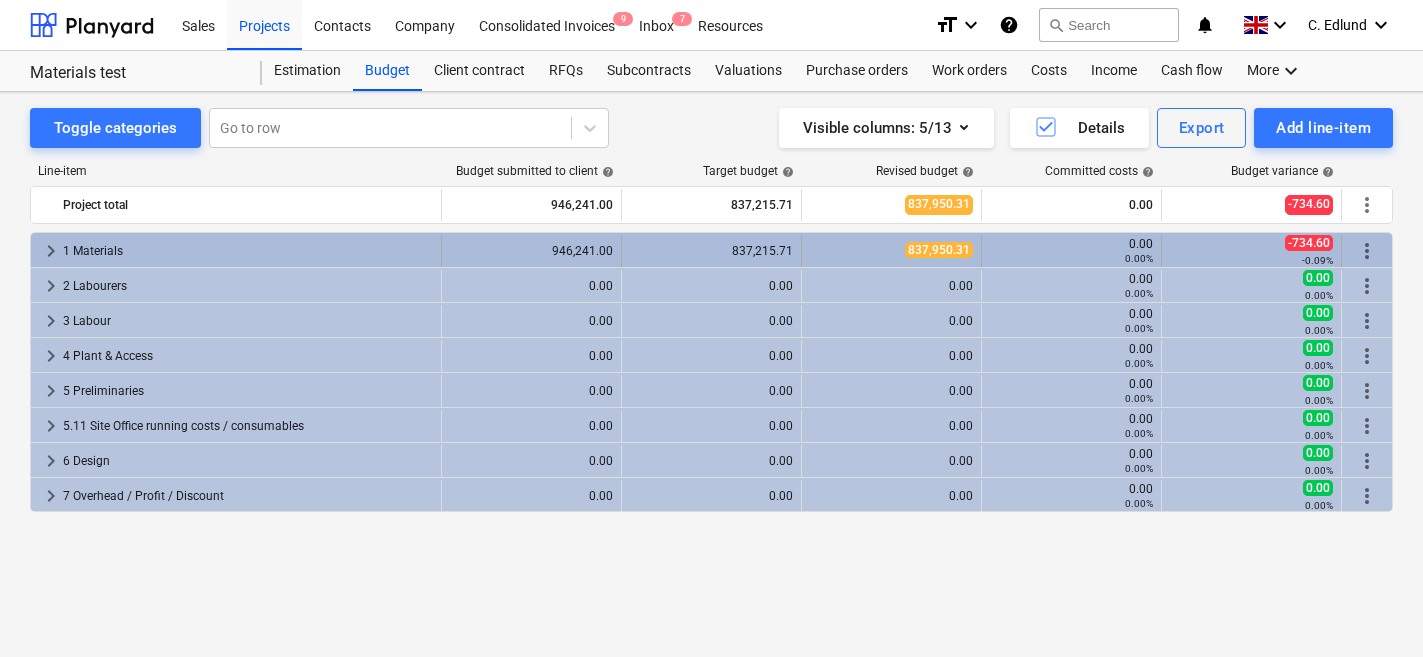 click on "keyboard_arrow_right" at bounding box center (51, 251) 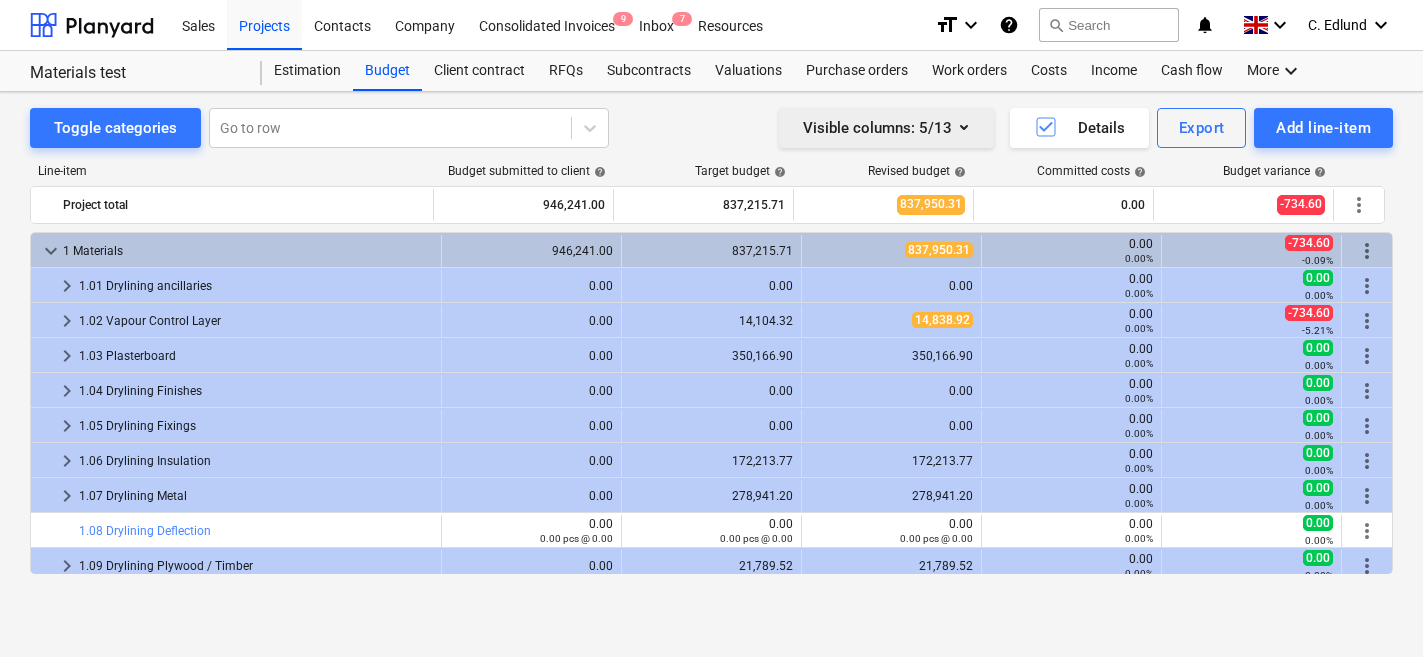 click on "Visible columns :   5/13" at bounding box center (886, 128) 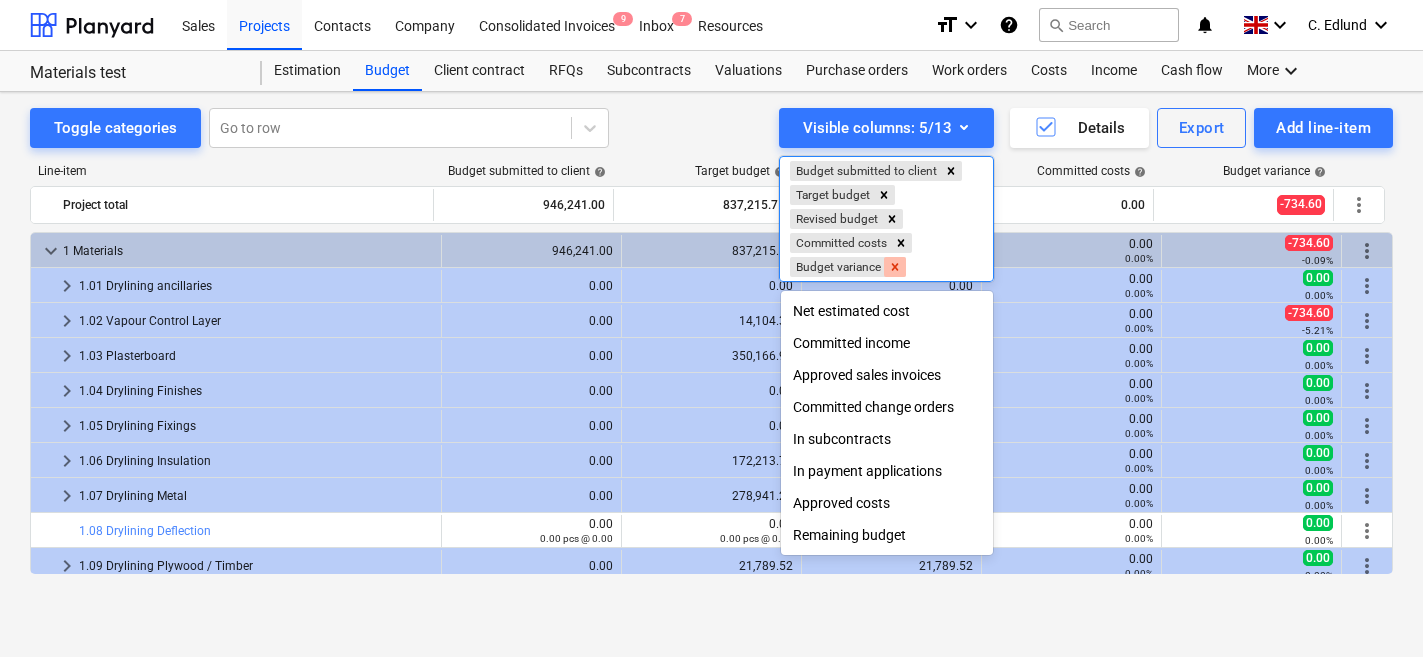 click 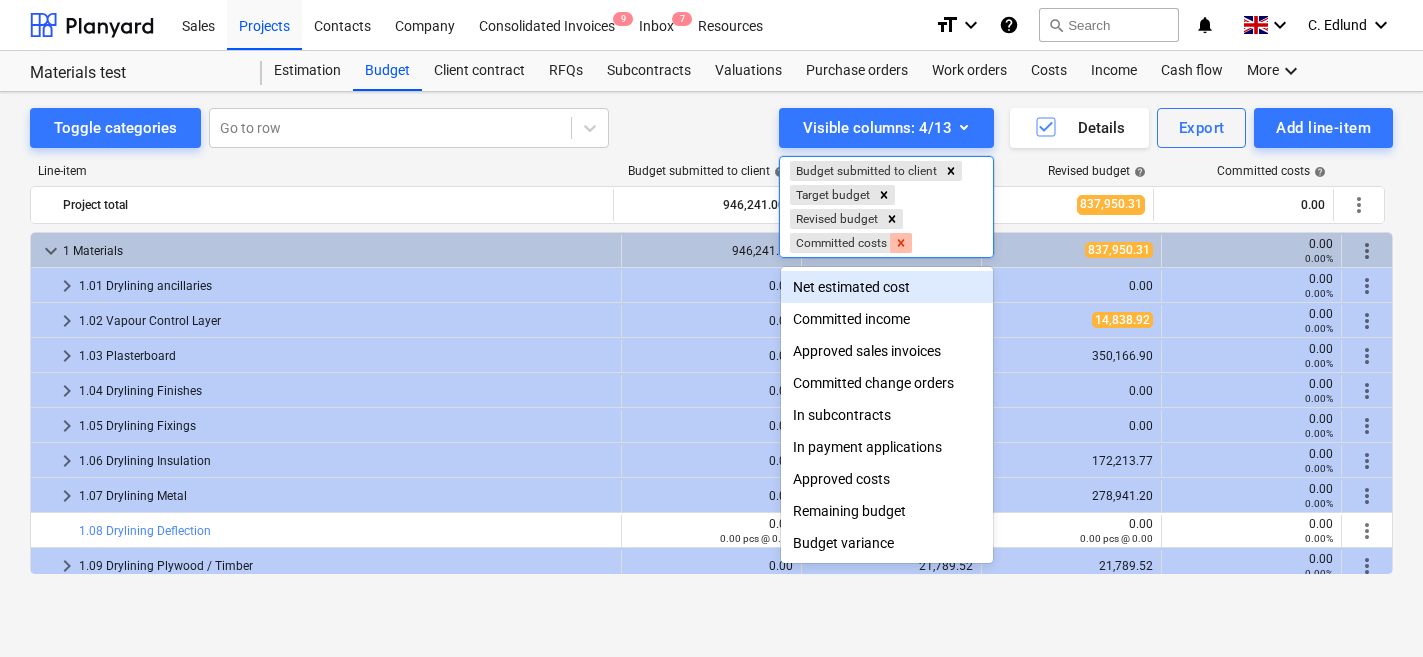click at bounding box center (901, 243) 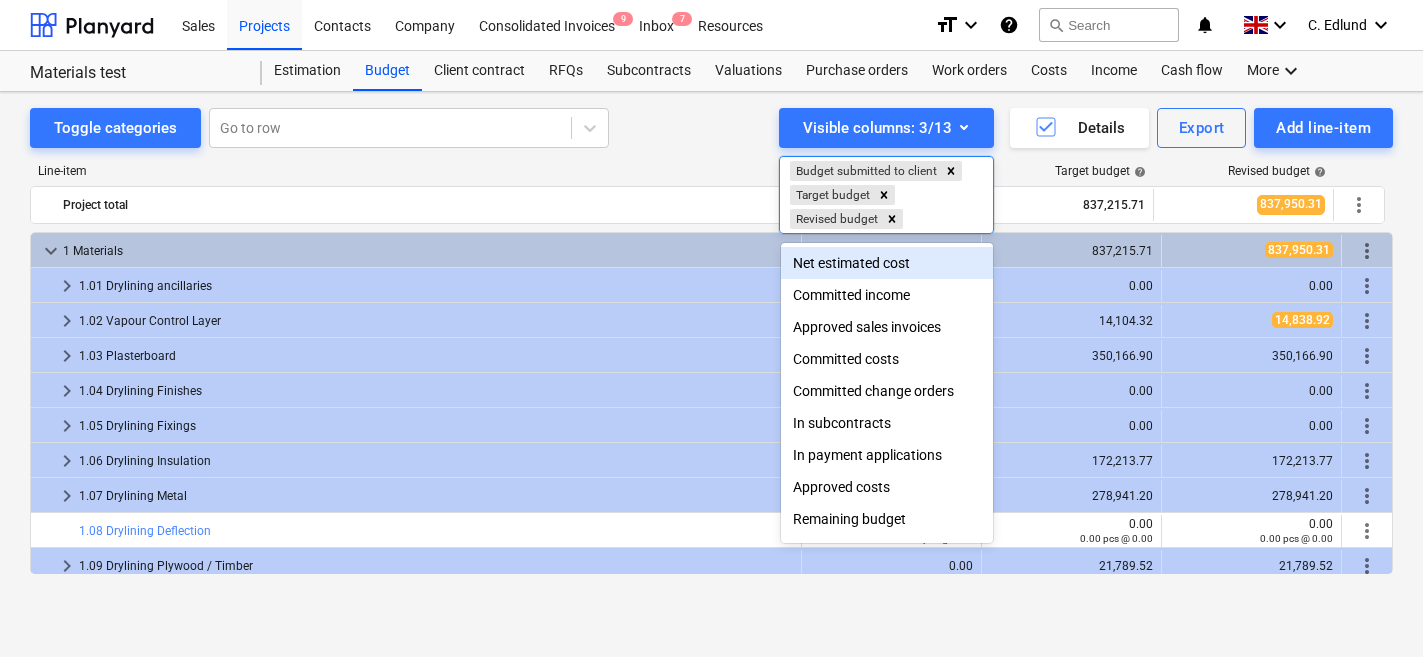 click at bounding box center (711, 328) 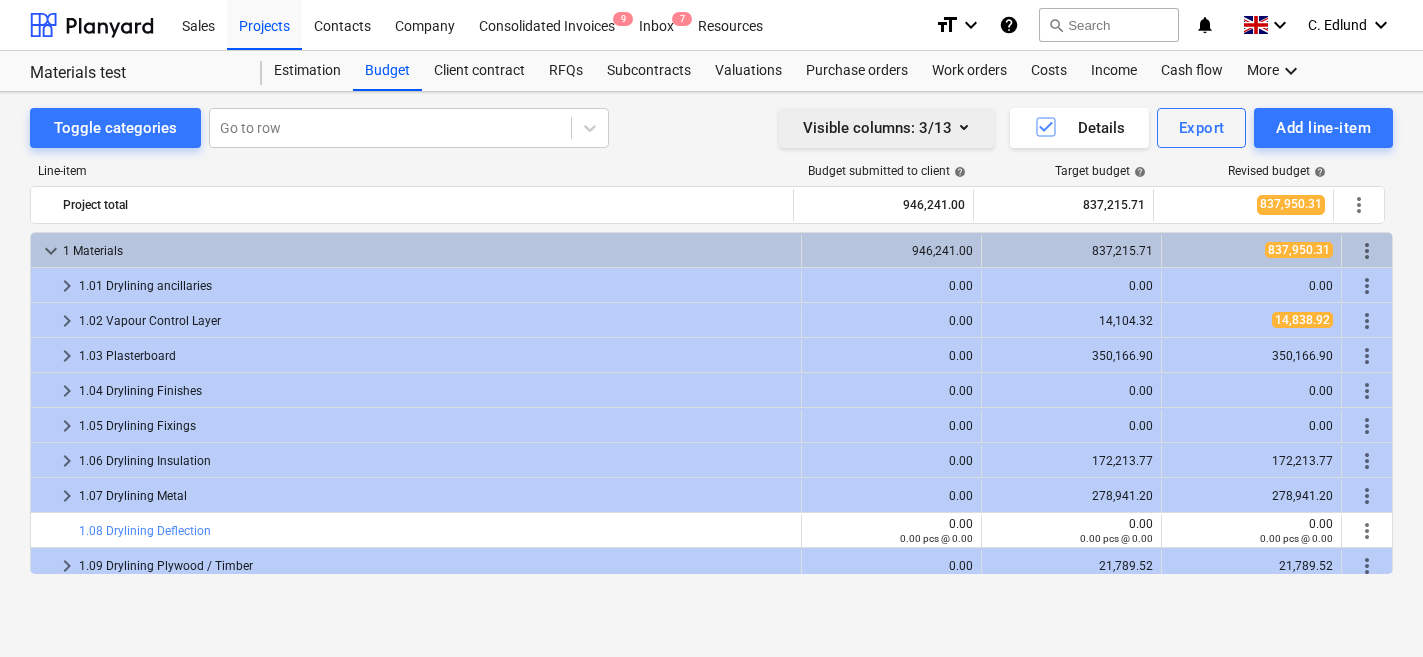 click 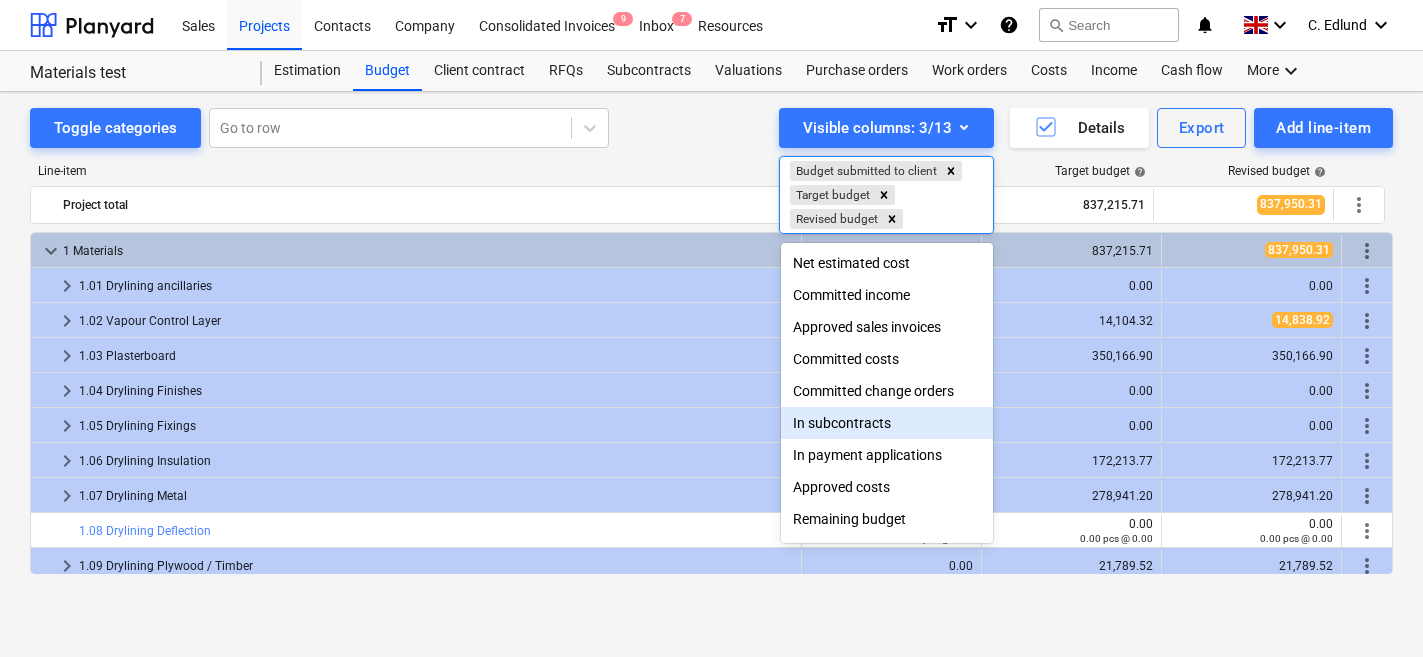 scroll, scrollTop: 33, scrollLeft: 0, axis: vertical 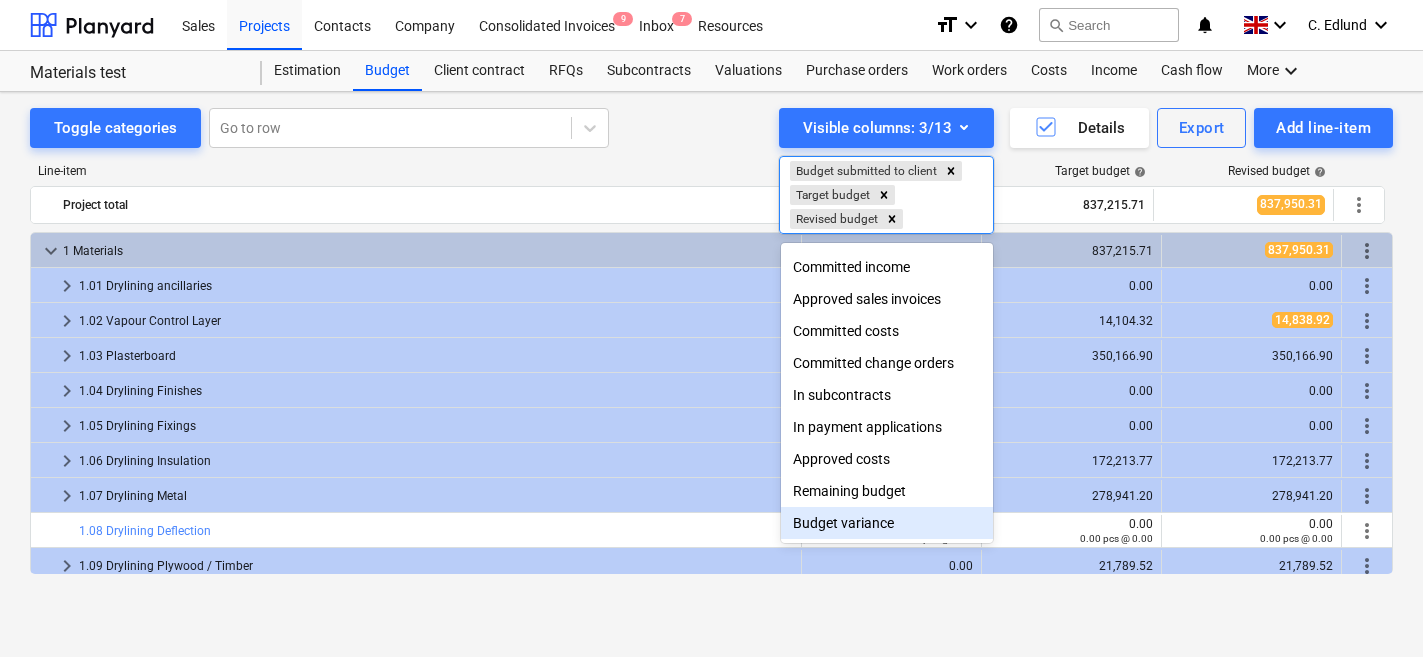 click on "Budget variance" at bounding box center [887, 523] 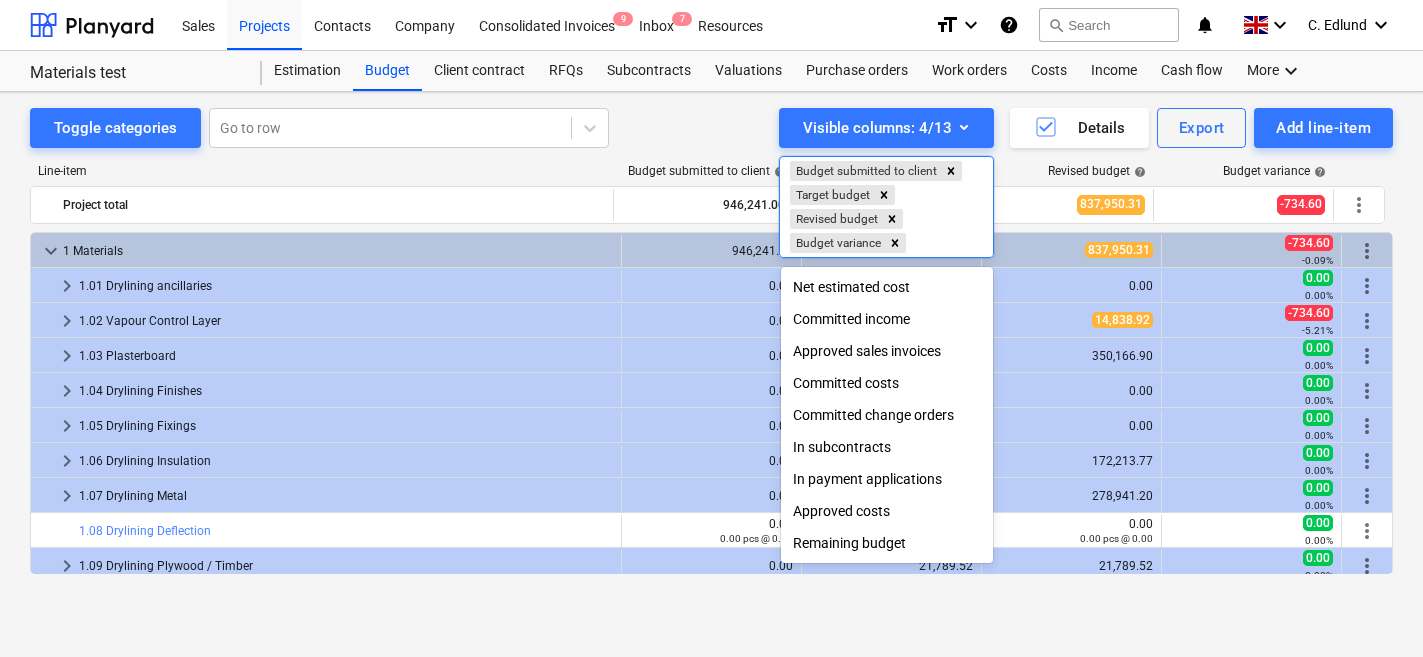 scroll, scrollTop: 0, scrollLeft: 0, axis: both 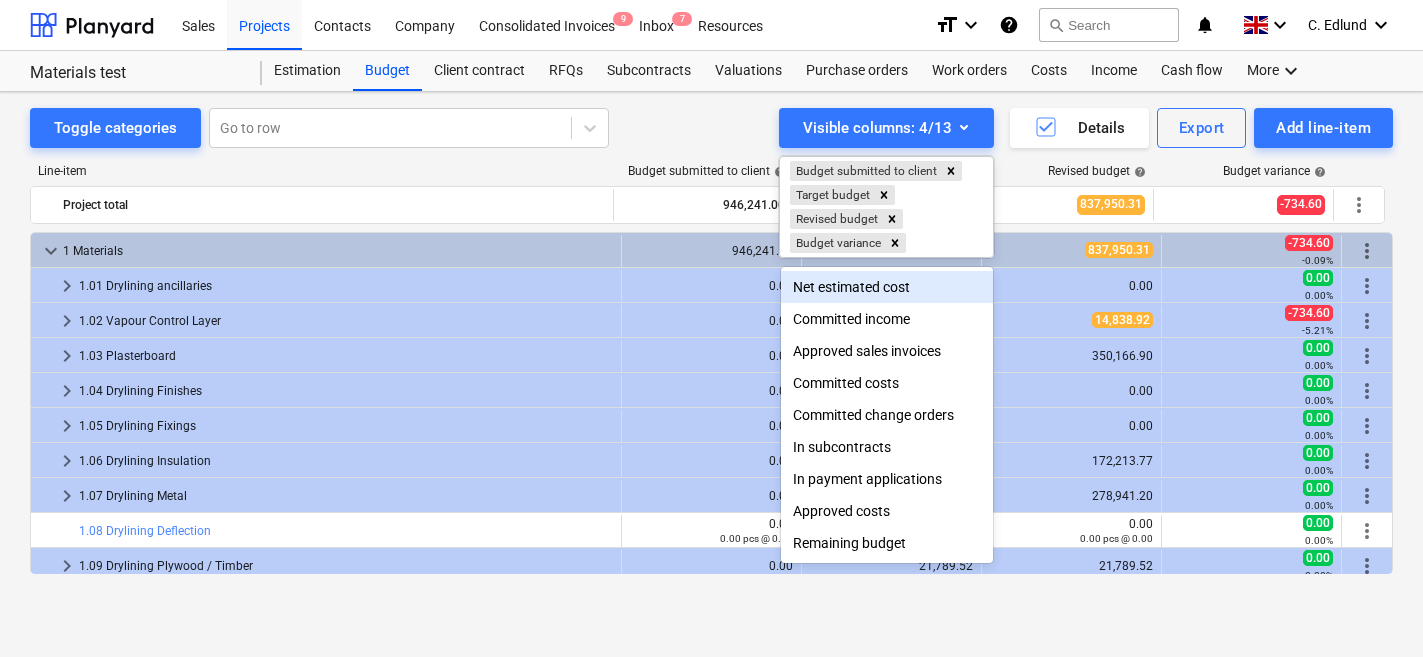 click at bounding box center (711, 328) 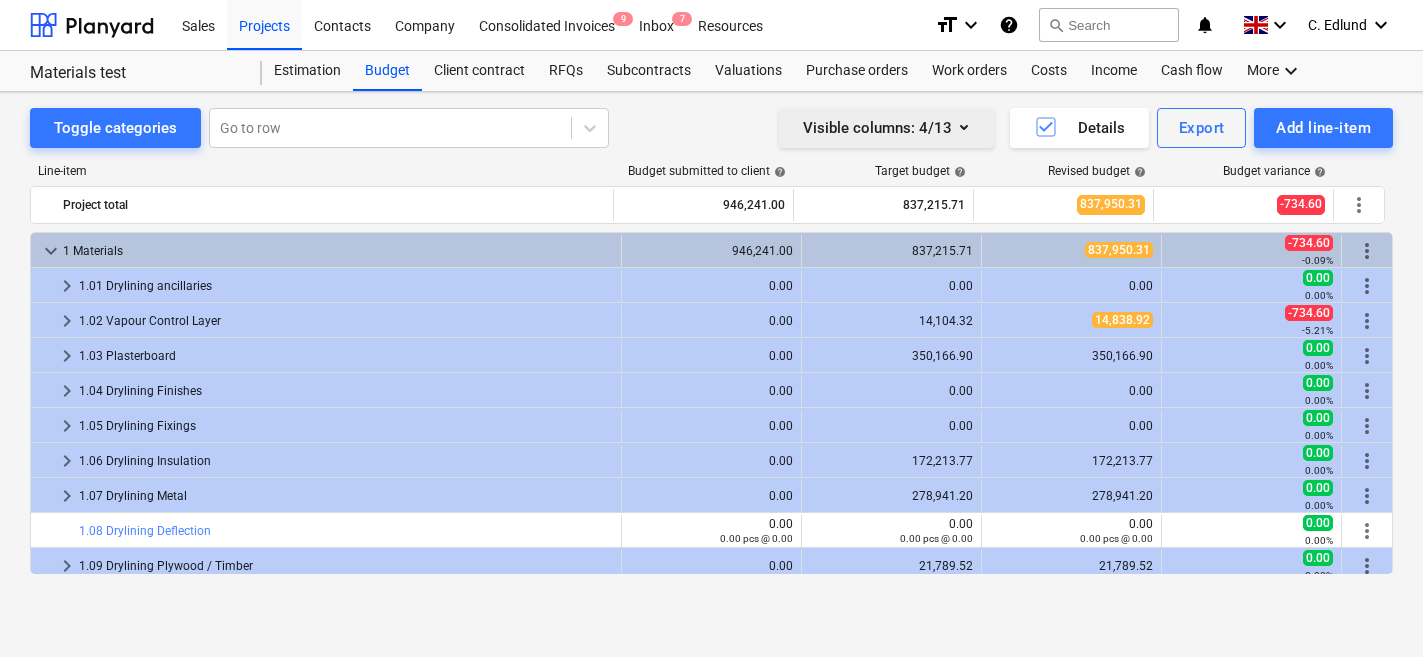 click on "Visible columns :   4/13" at bounding box center [886, 128] 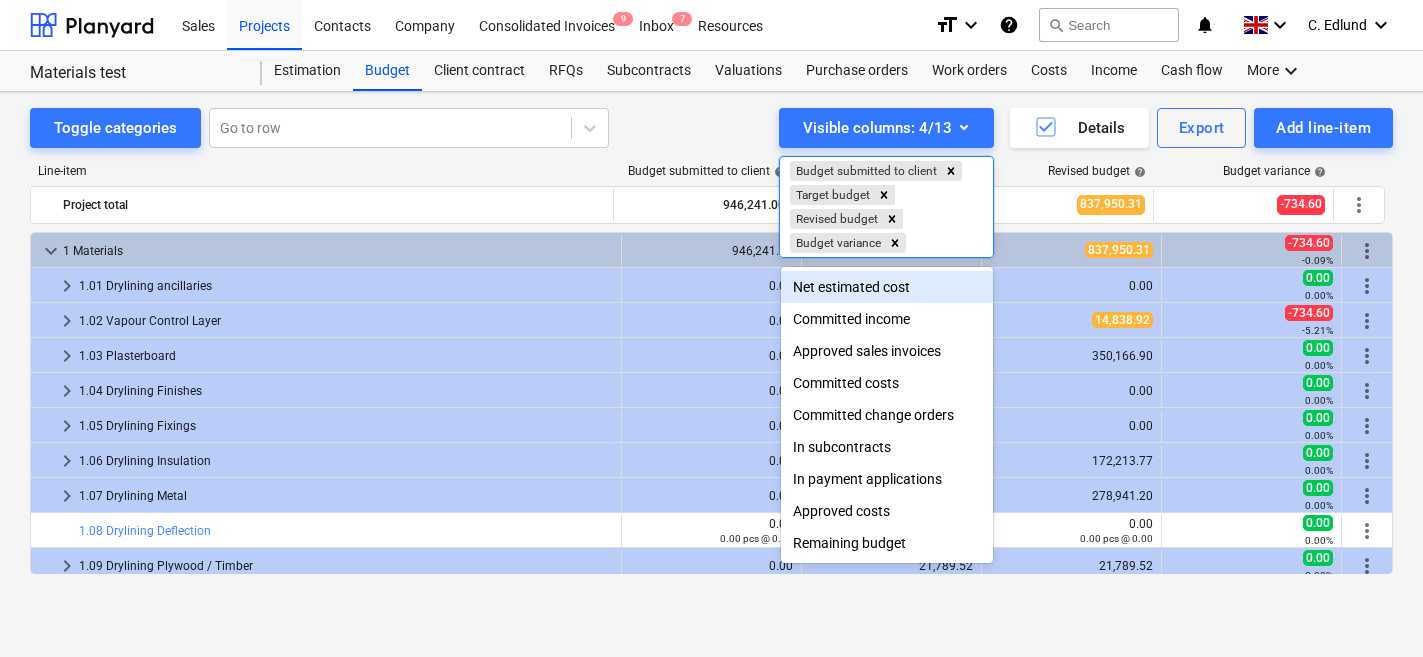 click at bounding box center [711, 328] 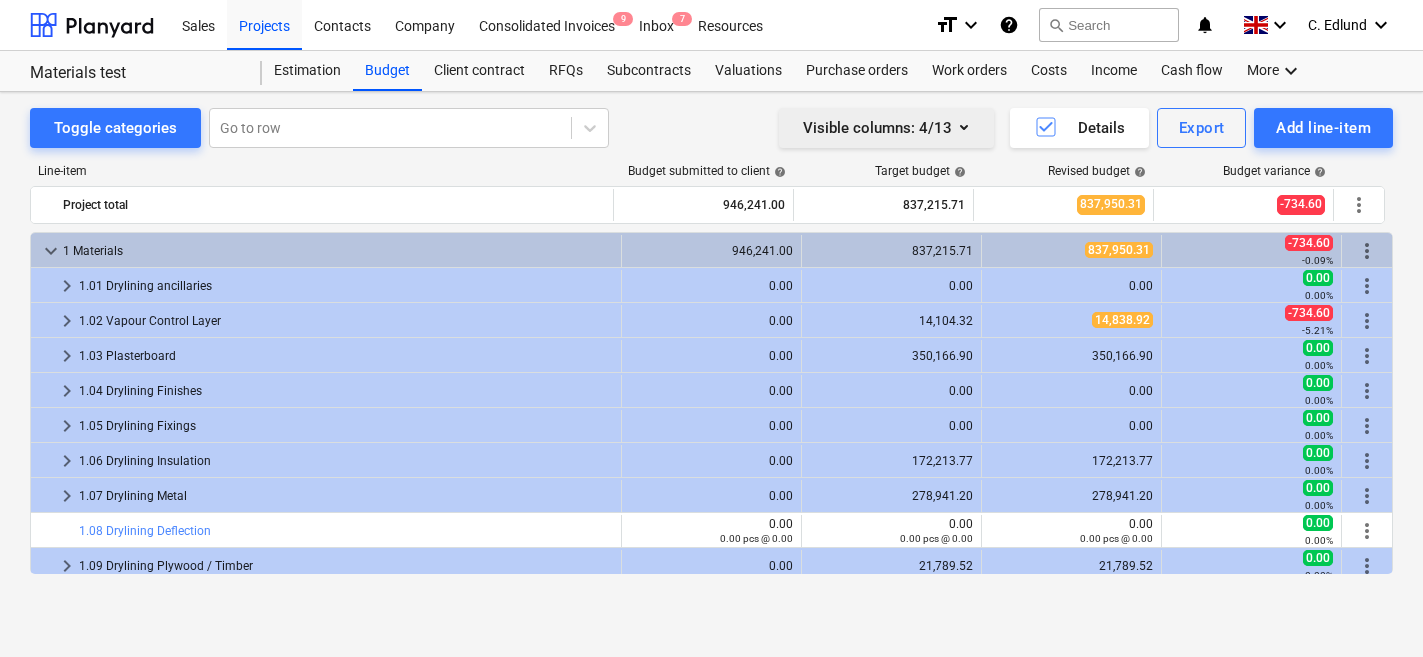 click 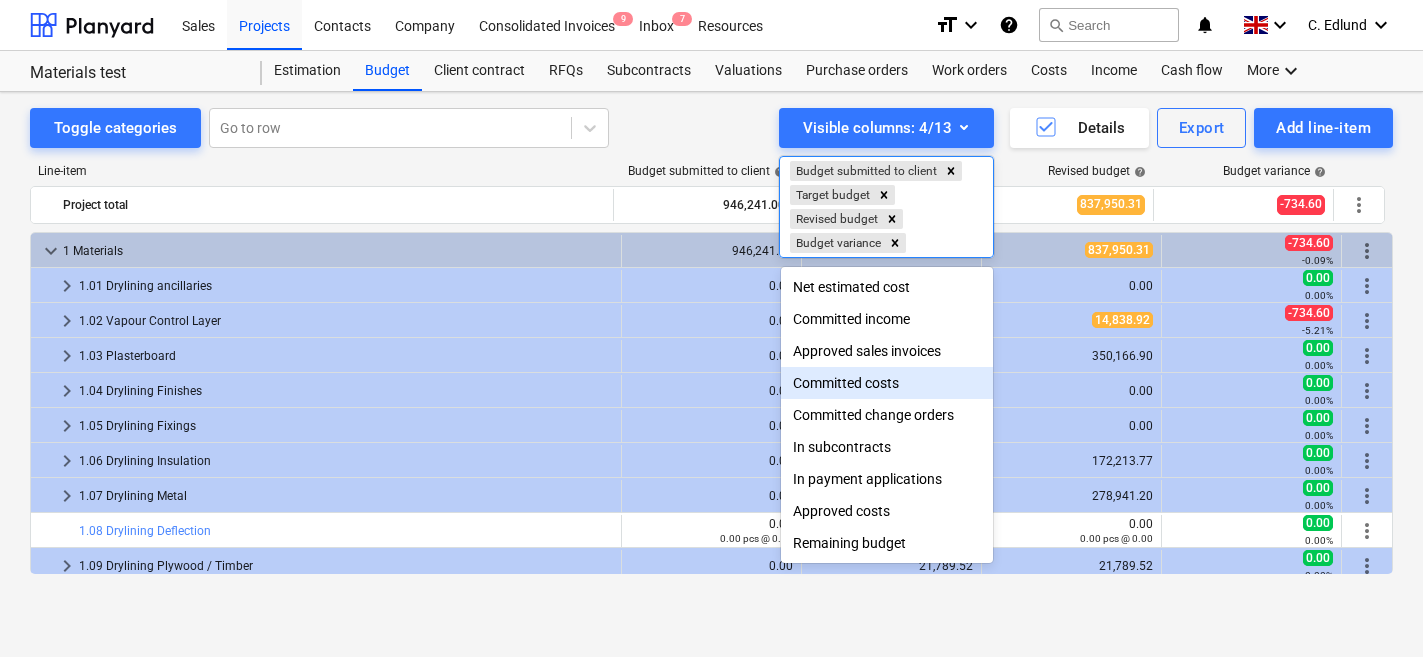 scroll, scrollTop: 0, scrollLeft: 0, axis: both 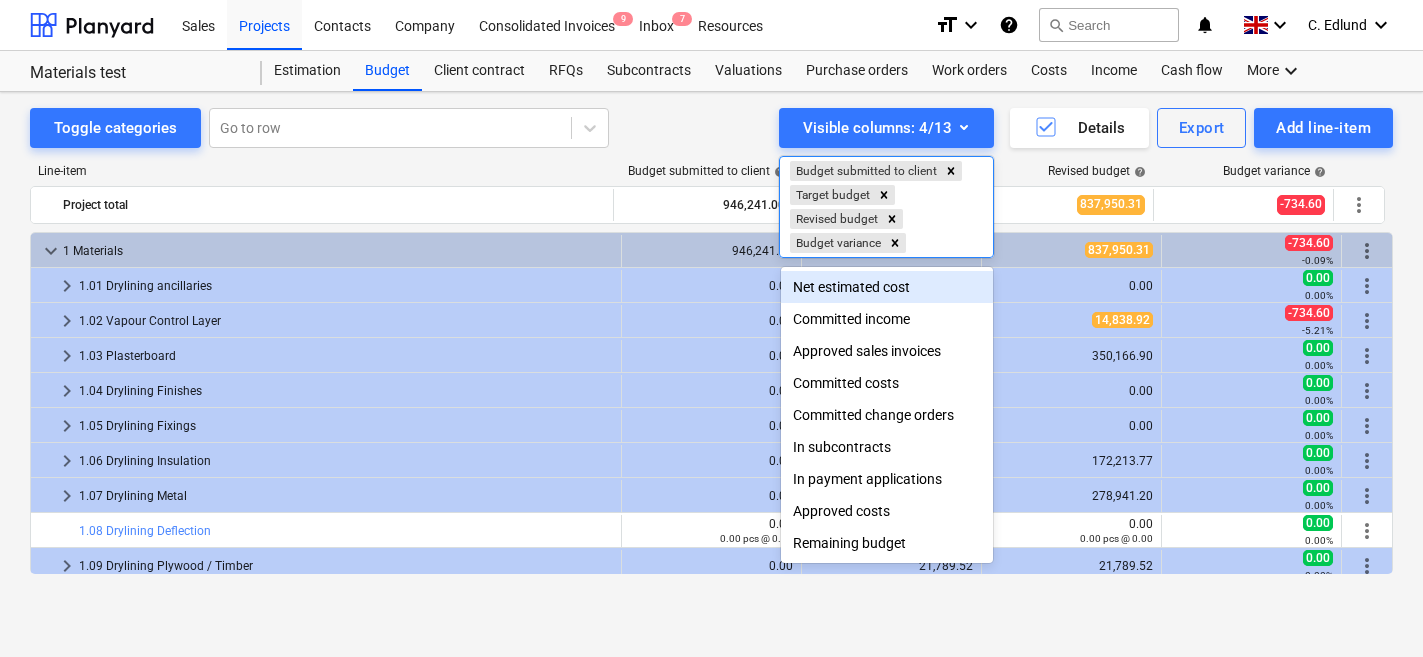 click on "Net estimated cost" at bounding box center (887, 287) 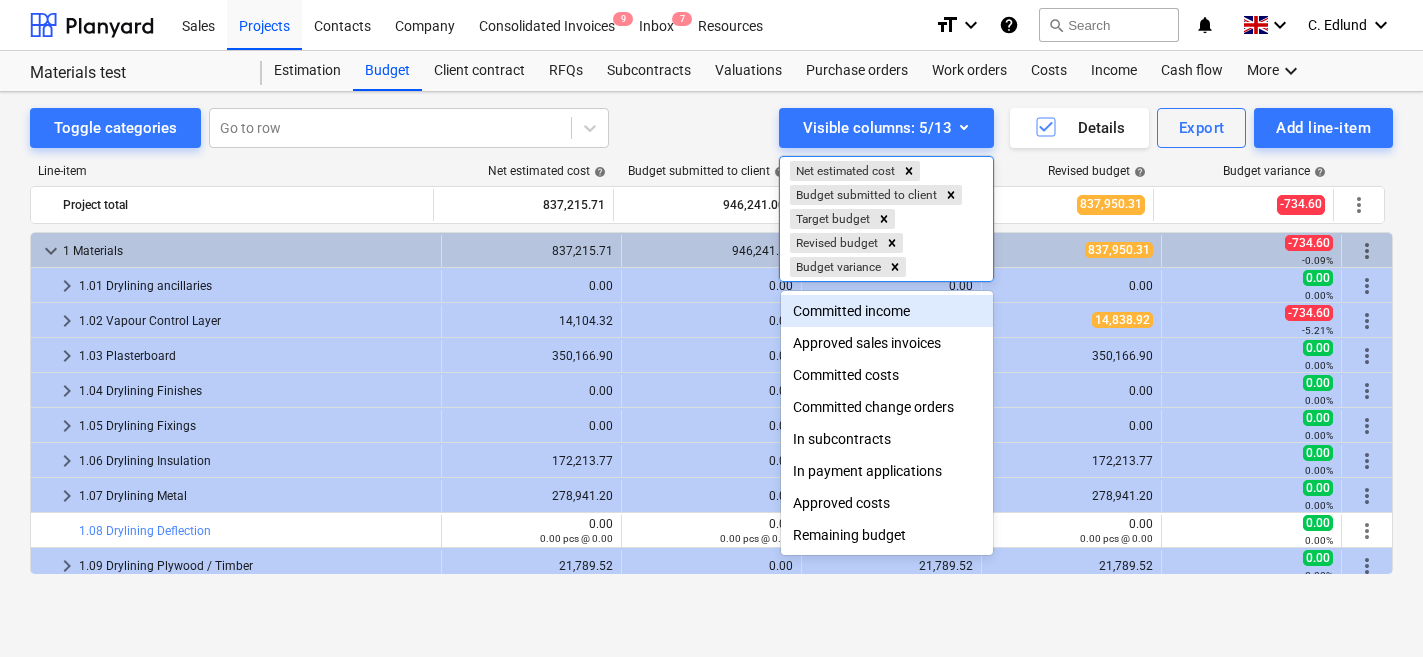 click at bounding box center (711, 328) 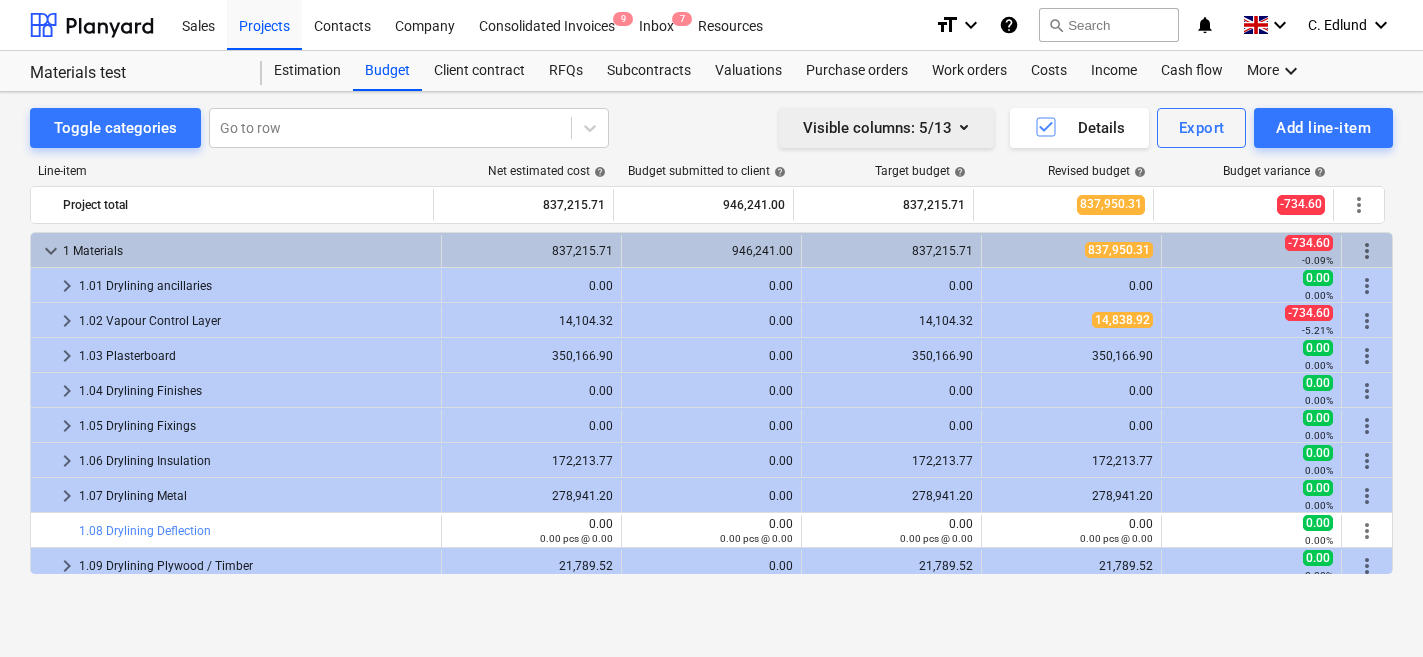 click on "Visible columns :   5/13" at bounding box center (886, 128) 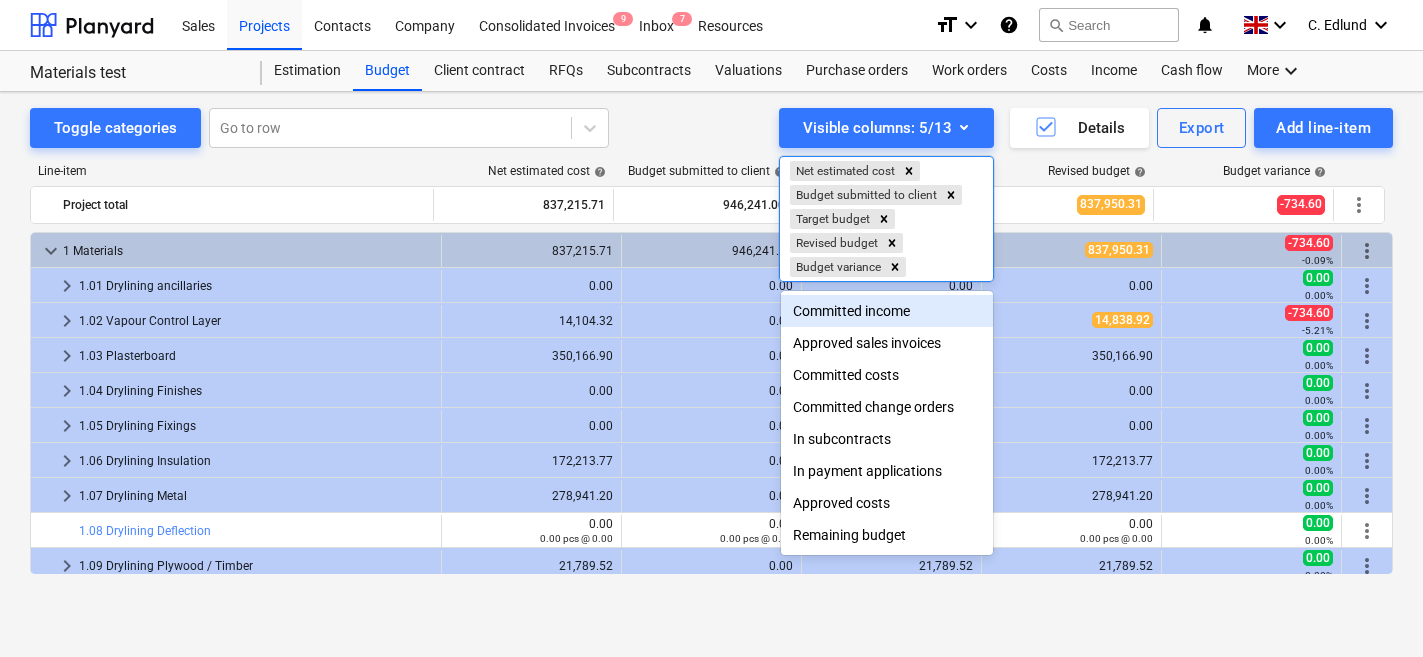 click on "Committed income" at bounding box center [887, 311] 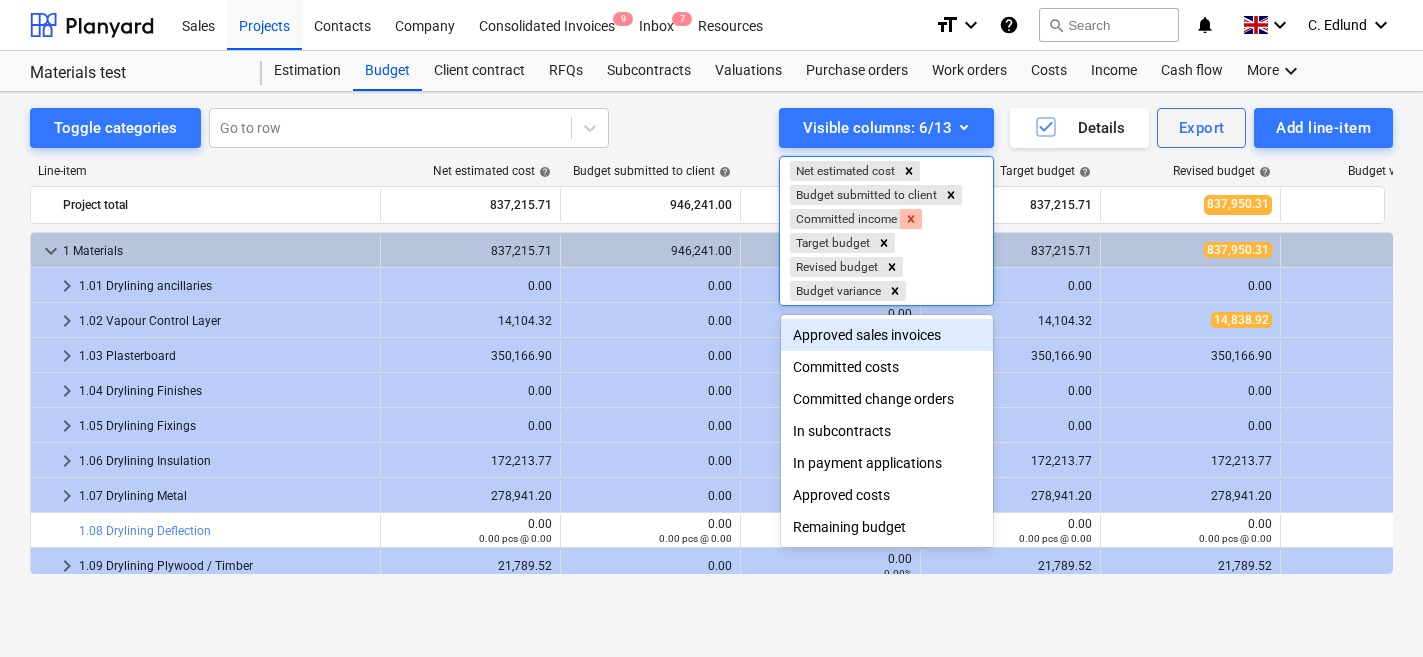 click 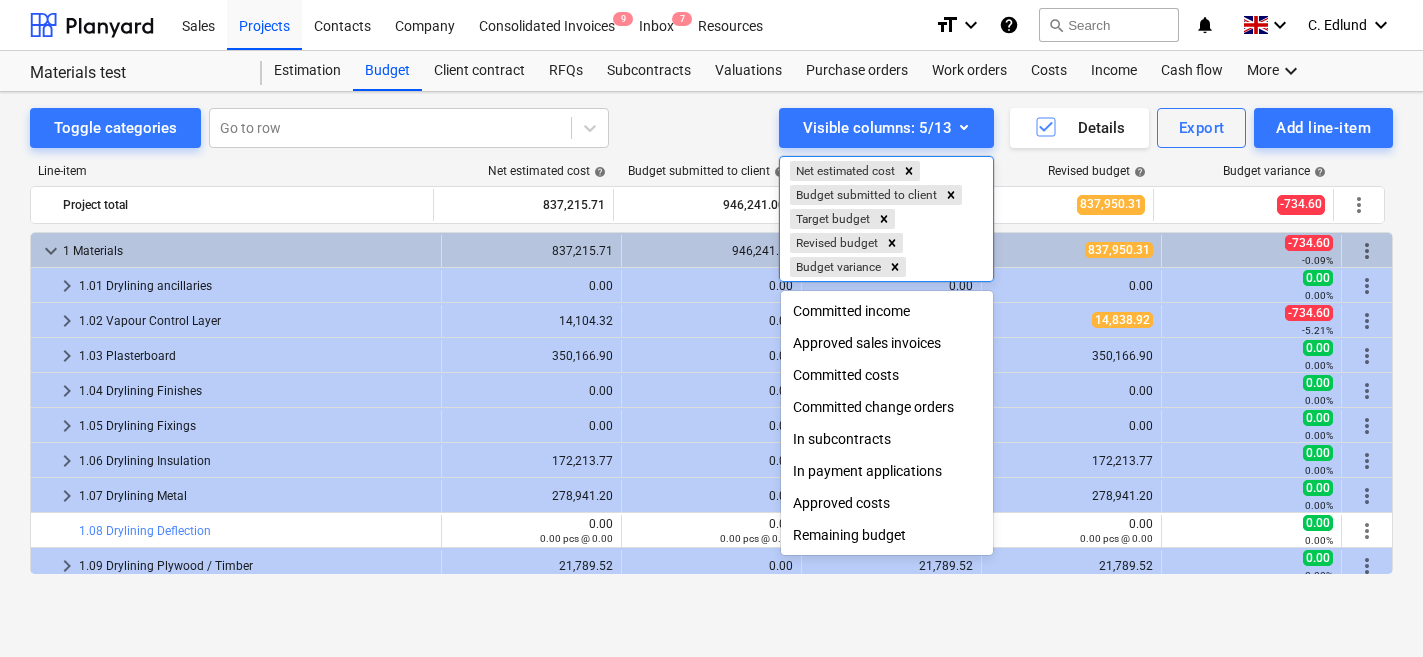 click on "Committed costs" at bounding box center [887, 375] 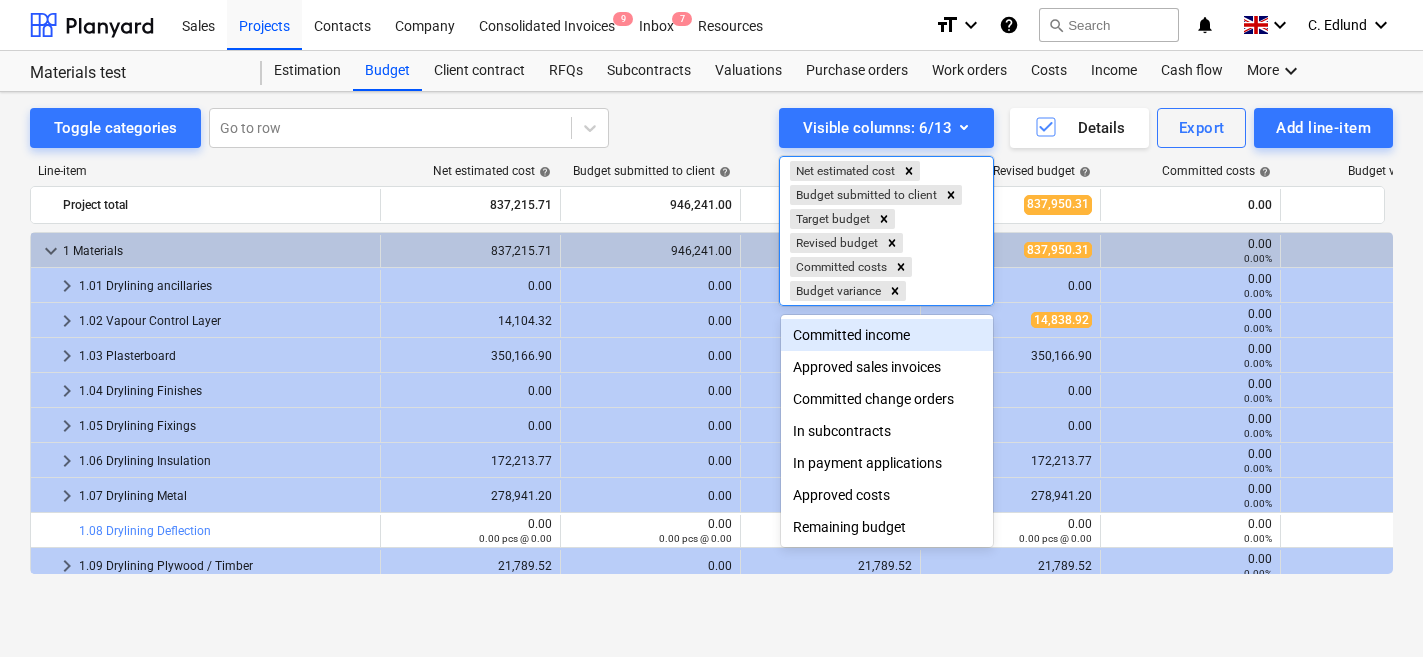 click at bounding box center (711, 328) 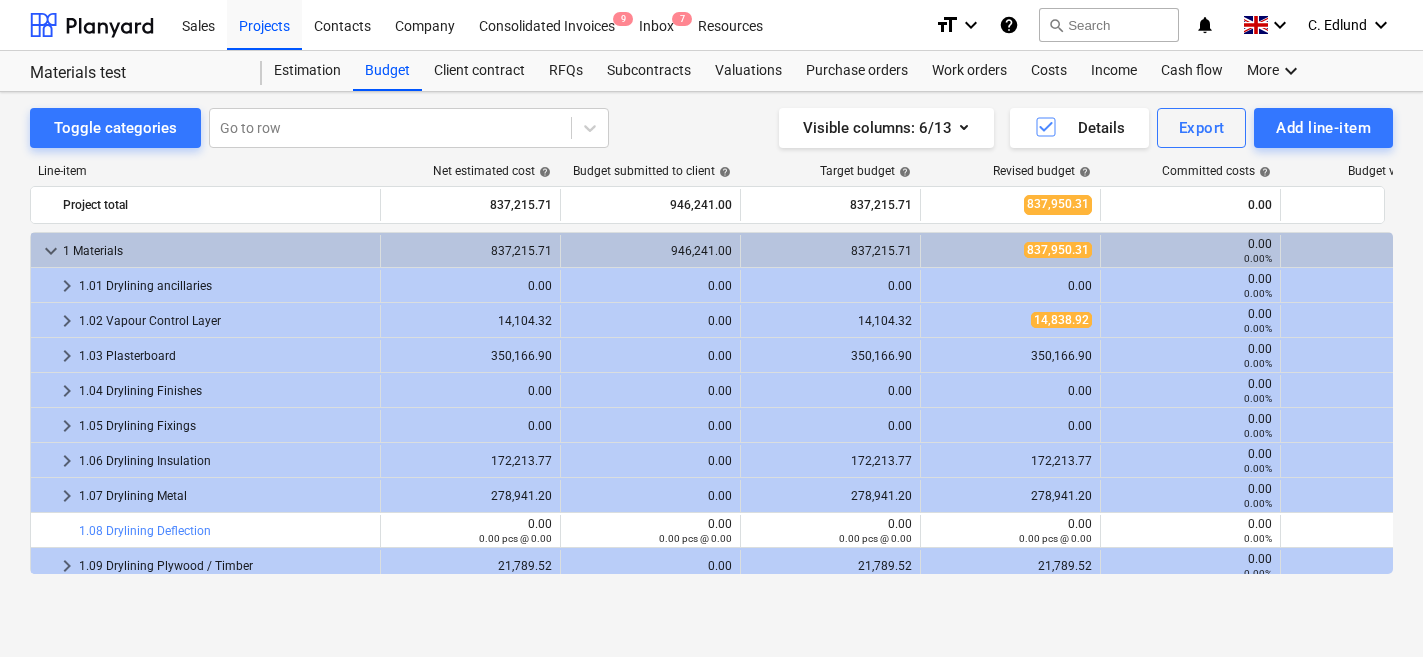 scroll, scrollTop: 0, scrollLeft: 0, axis: both 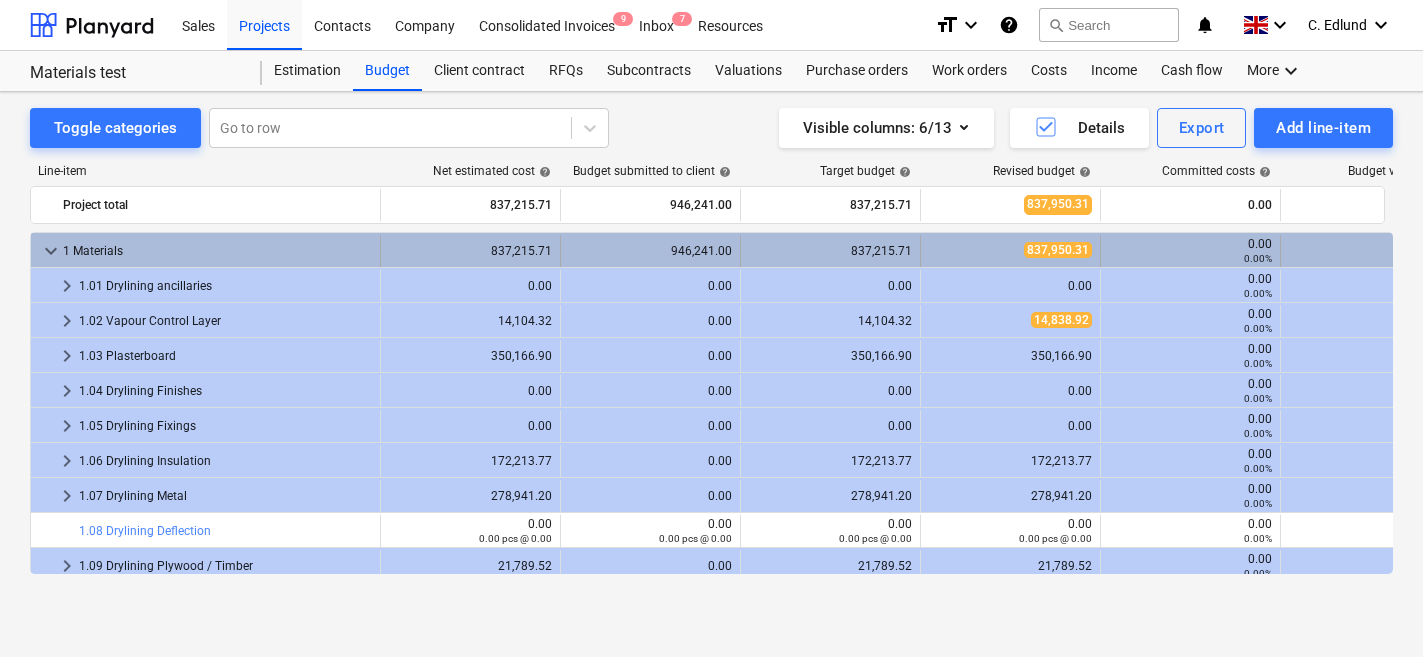 click on "keyboard_arrow_down" at bounding box center (51, 251) 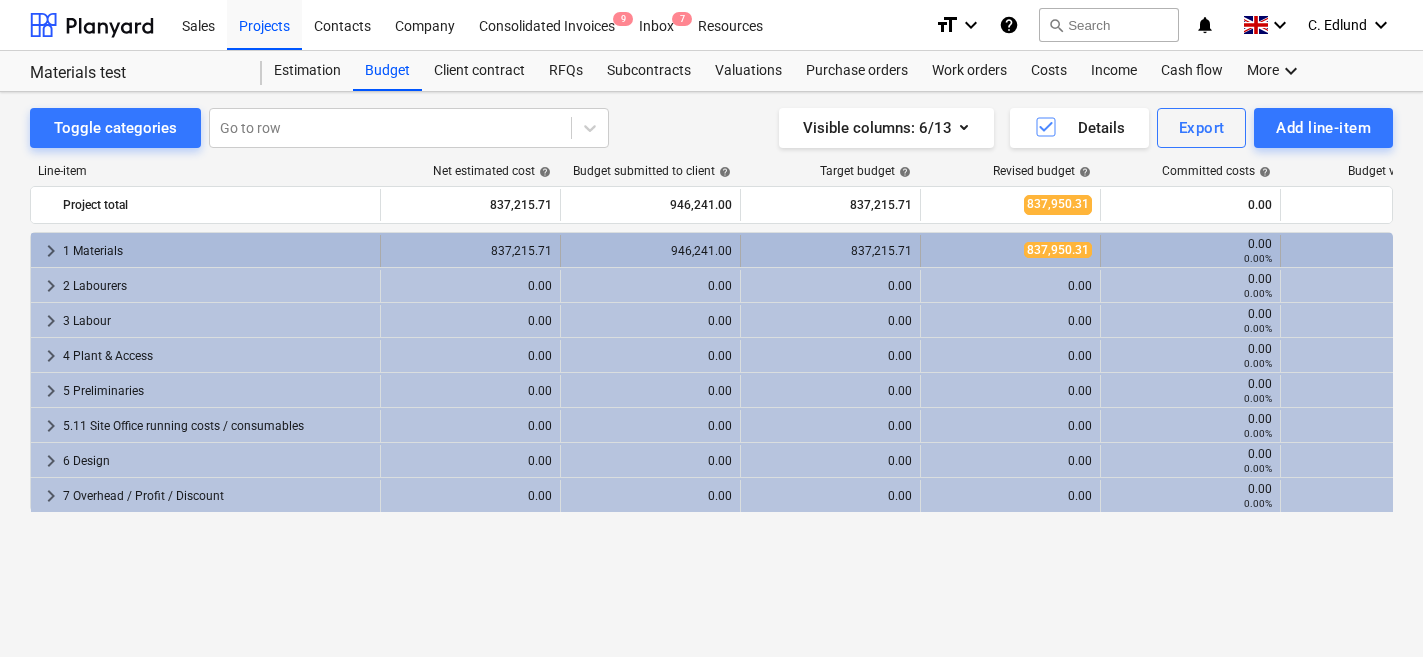 click on "keyboard_arrow_right" at bounding box center (51, 251) 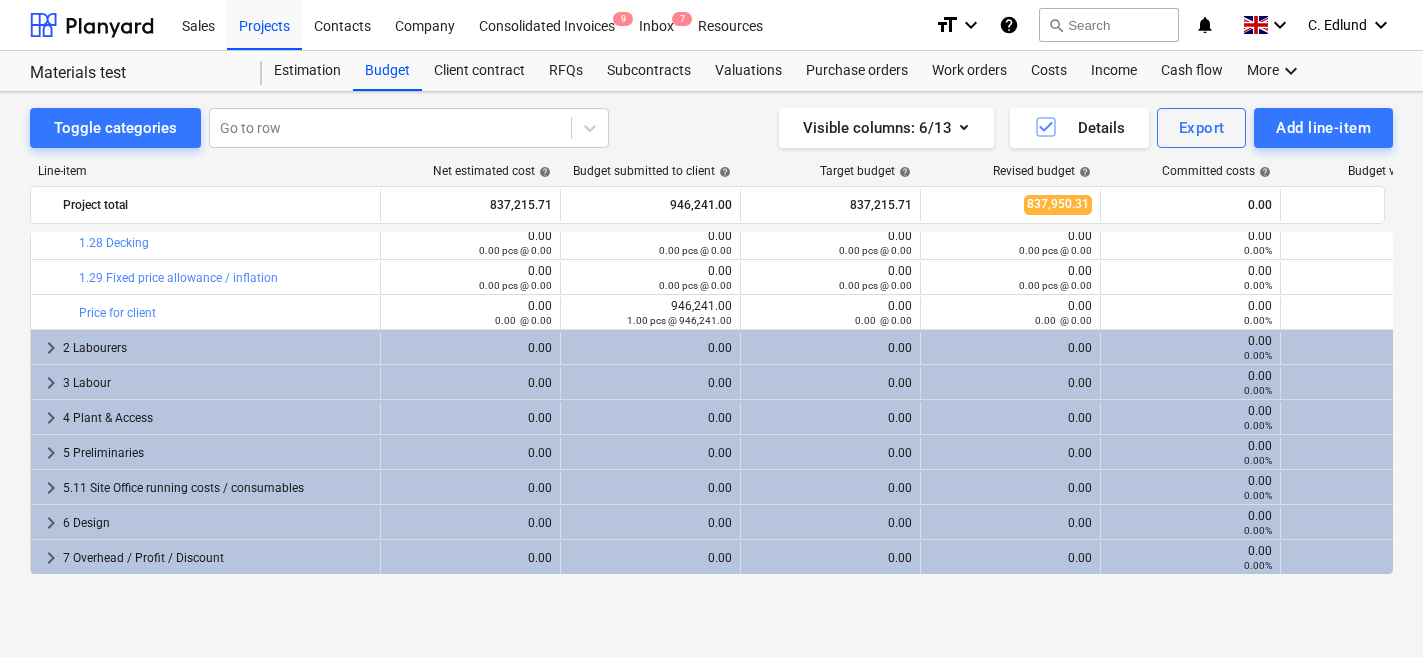 scroll, scrollTop: 947, scrollLeft: 0, axis: vertical 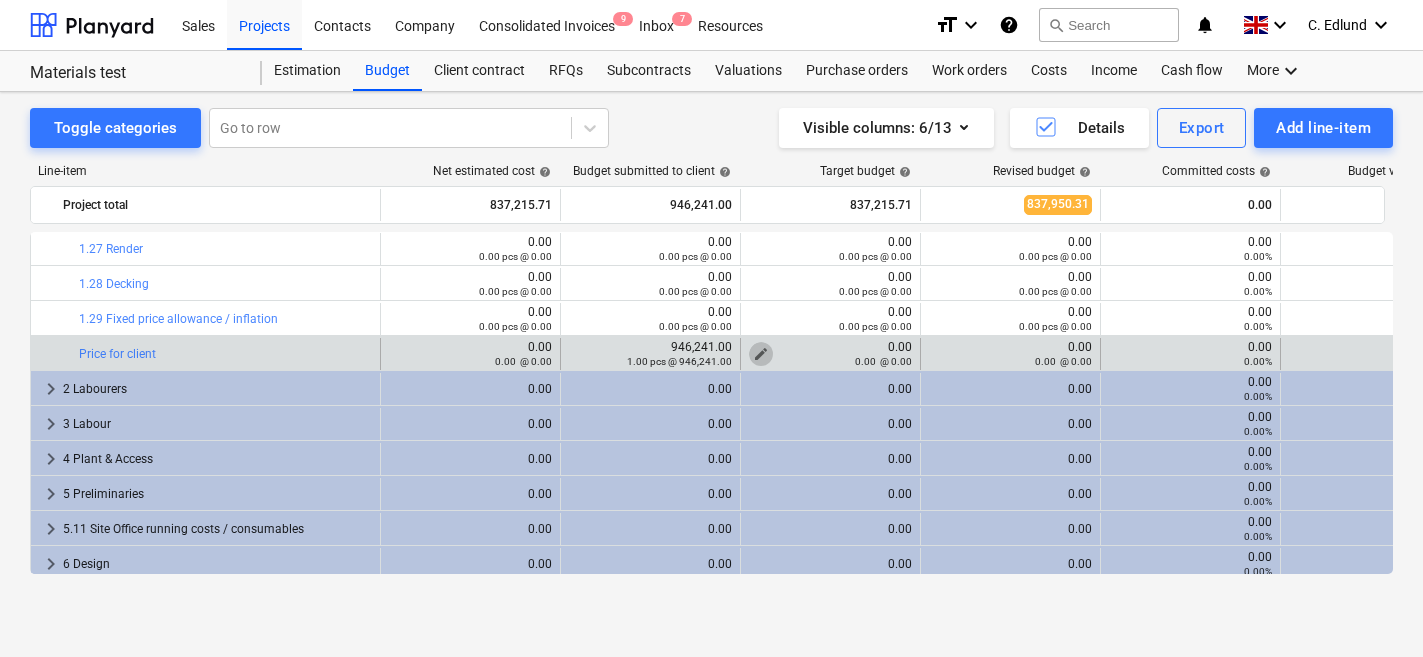 click on "edit" at bounding box center [761, 354] 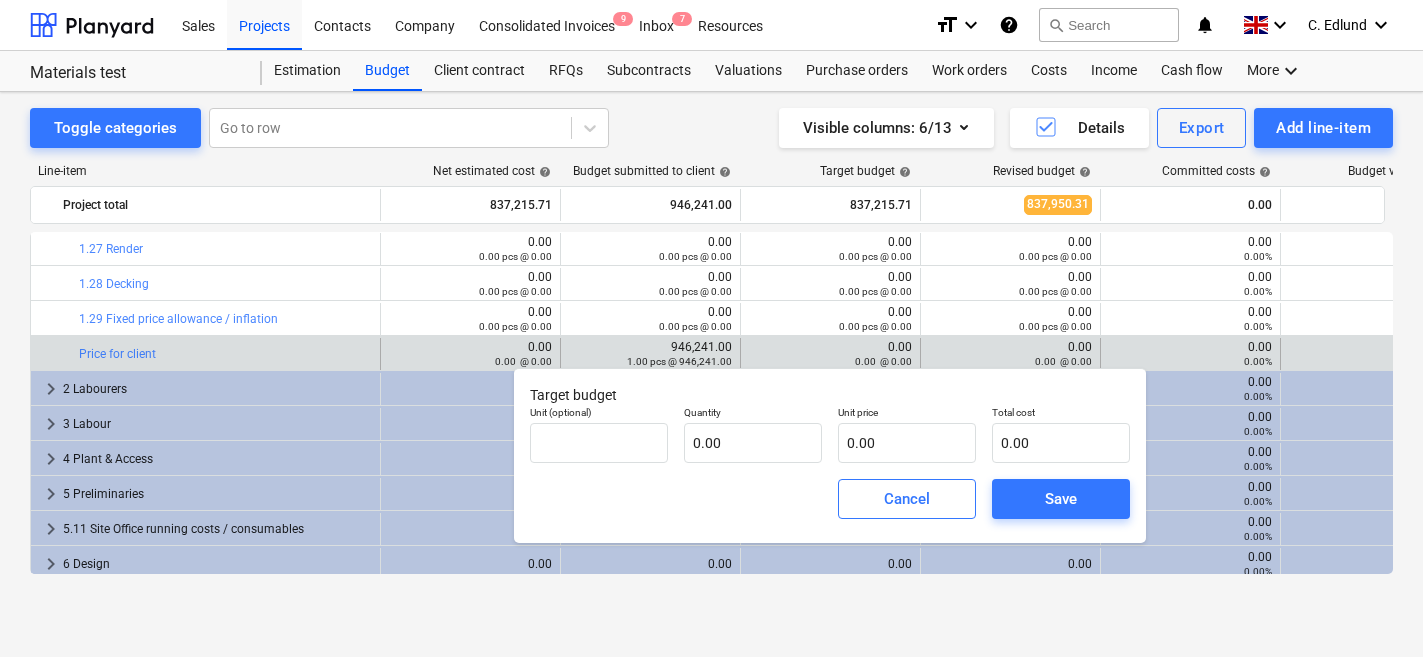 click on "Total cost" at bounding box center (1061, 414) 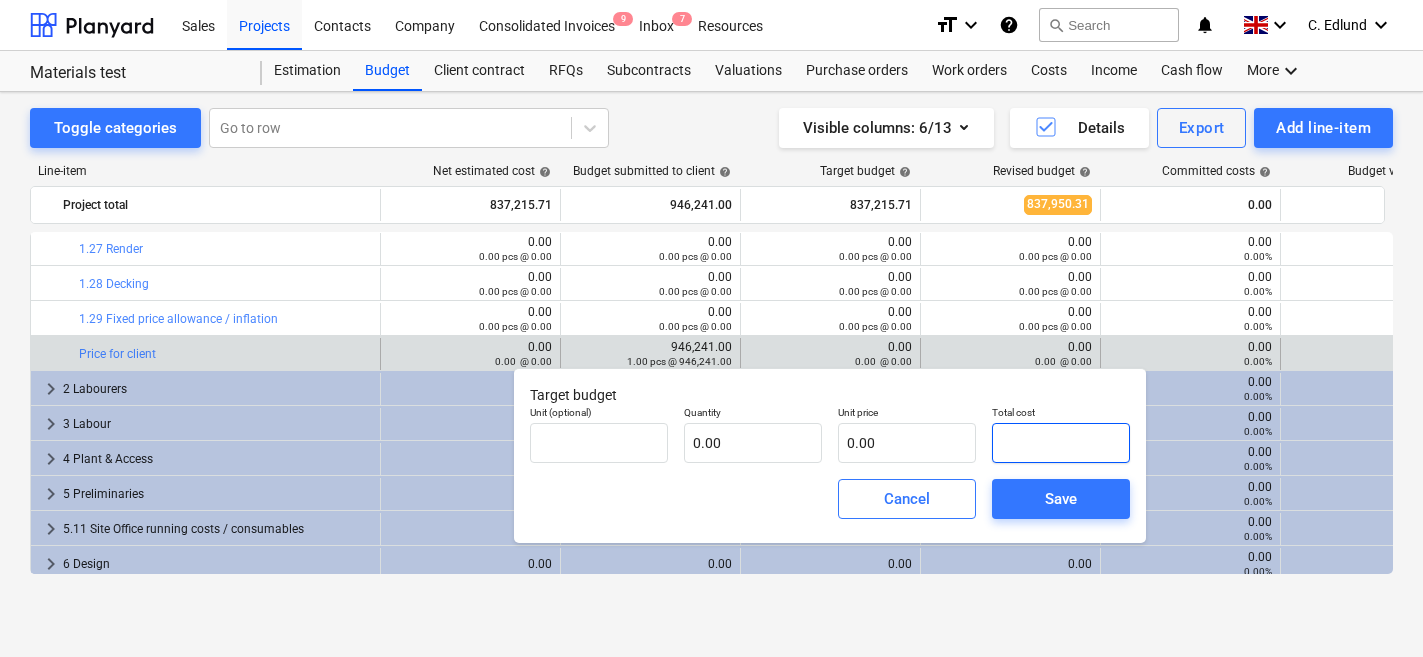 click at bounding box center (1061, 443) 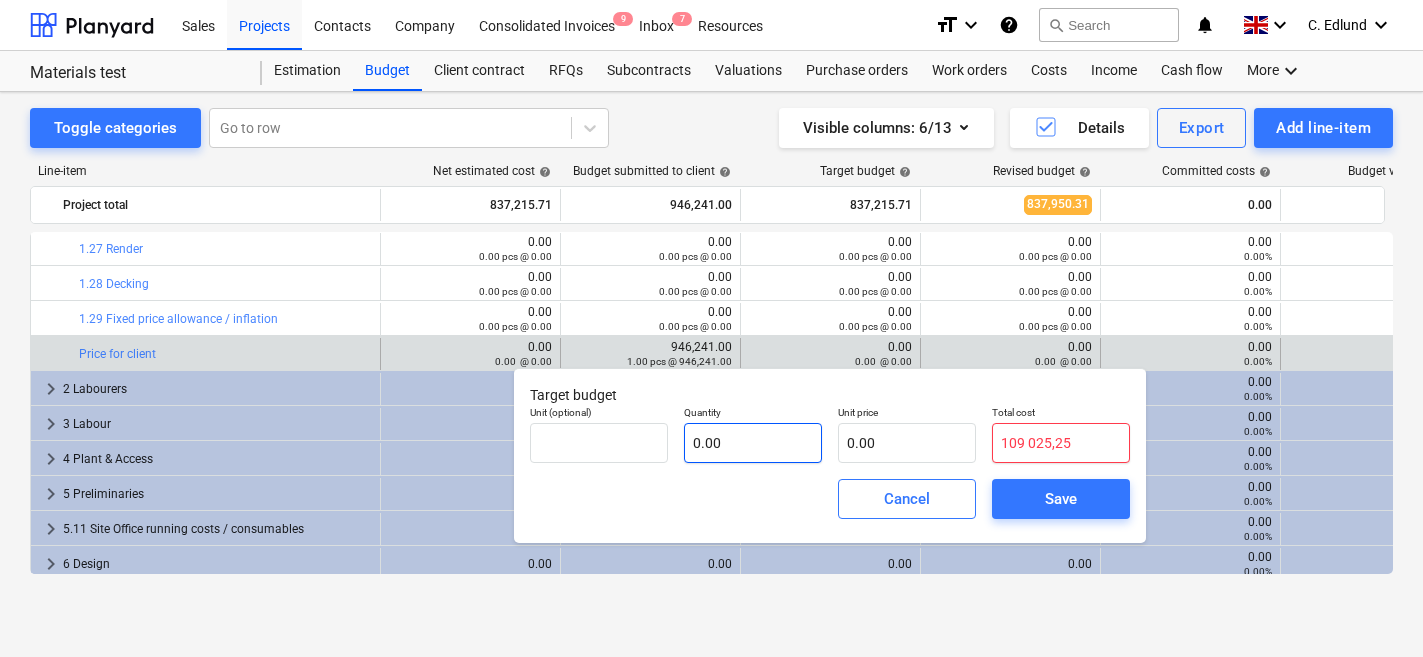 type on "109 025,25" 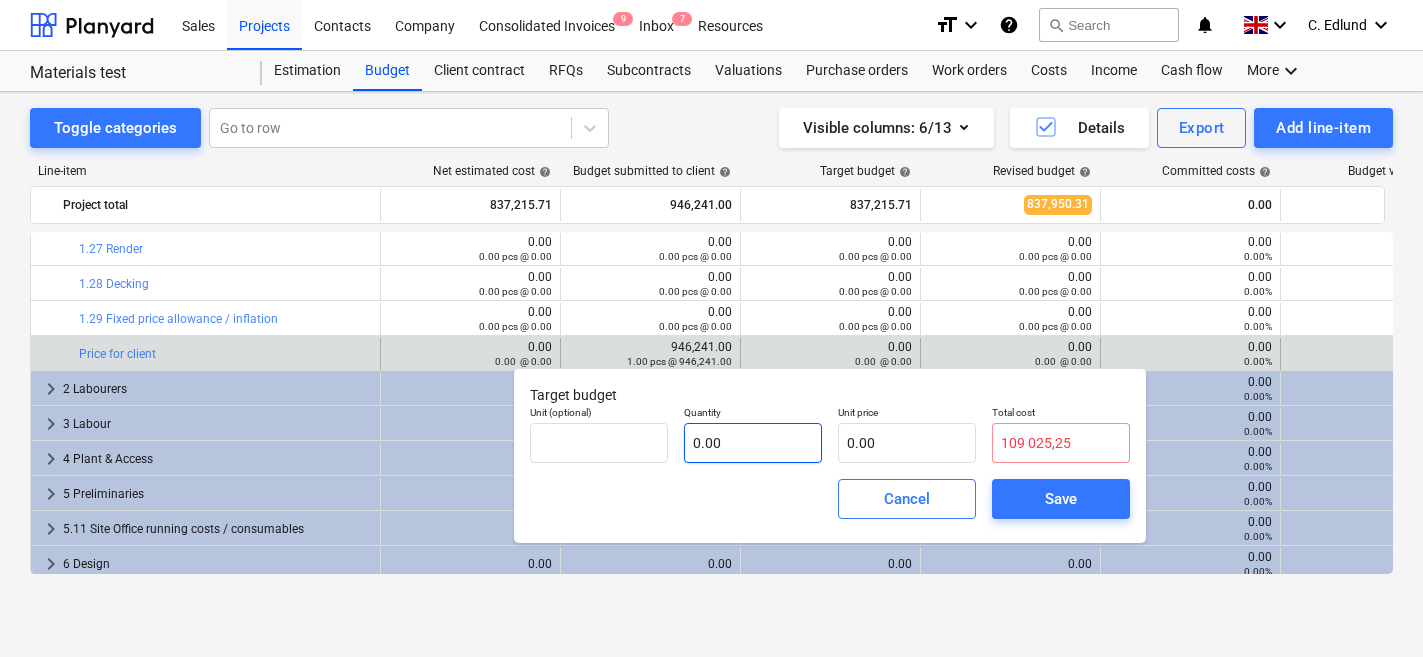 type 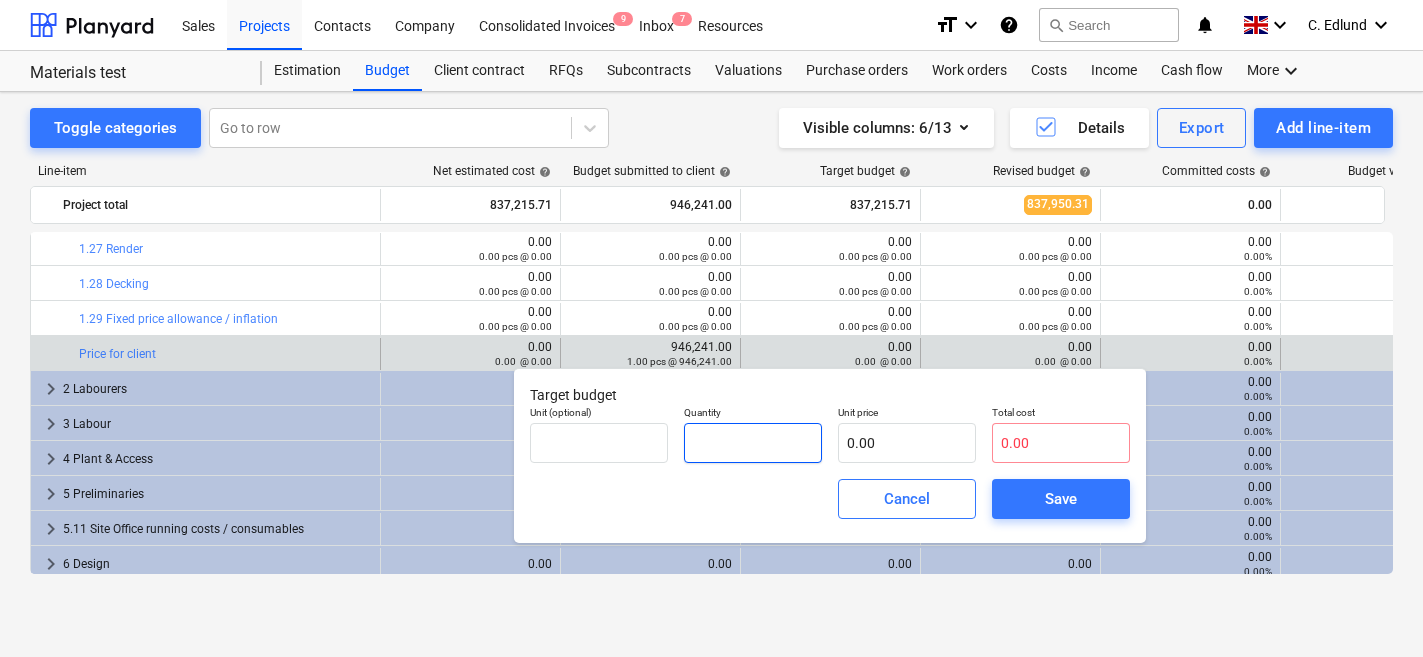 click at bounding box center (753, 443) 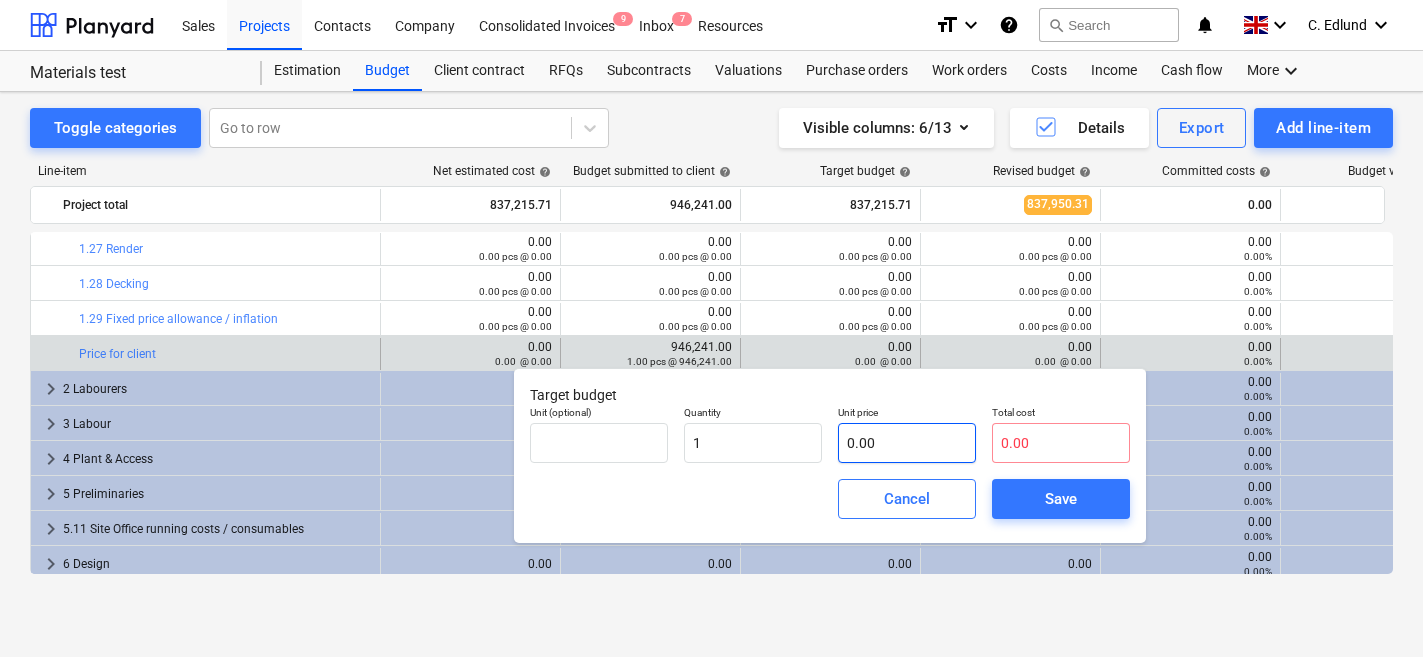 type on "1.00" 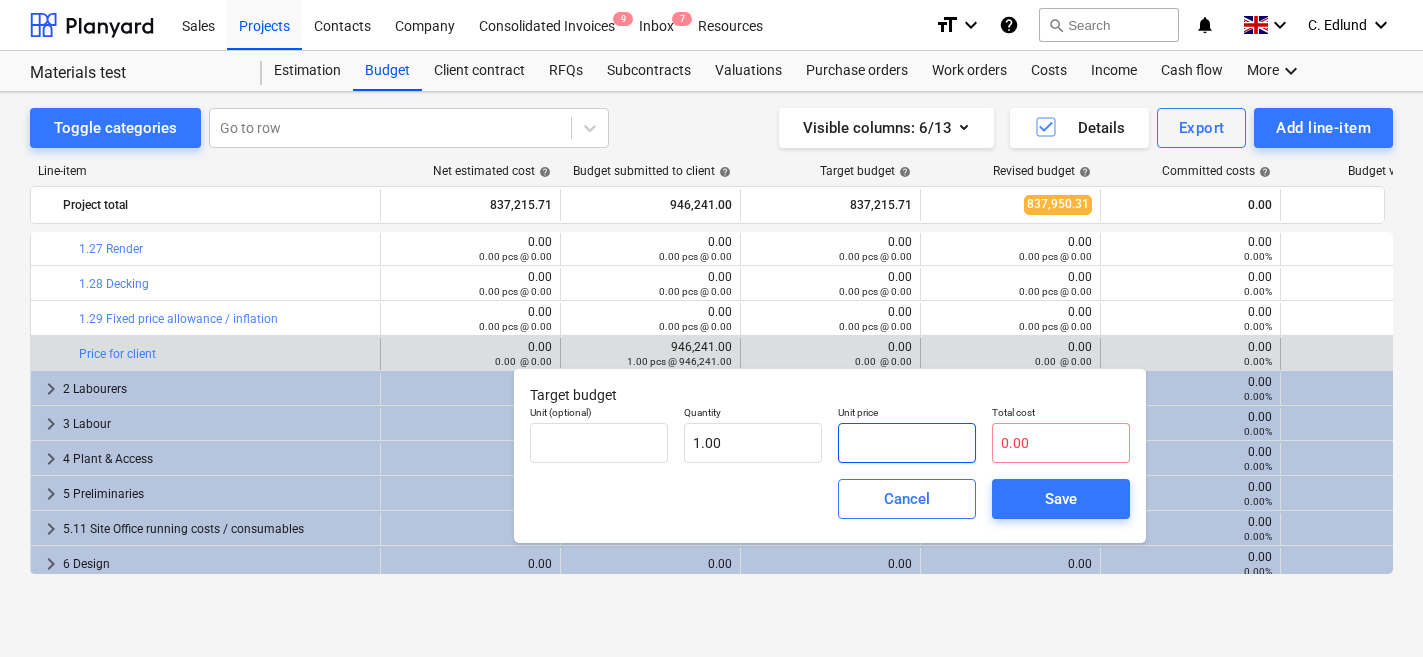 click at bounding box center (907, 443) 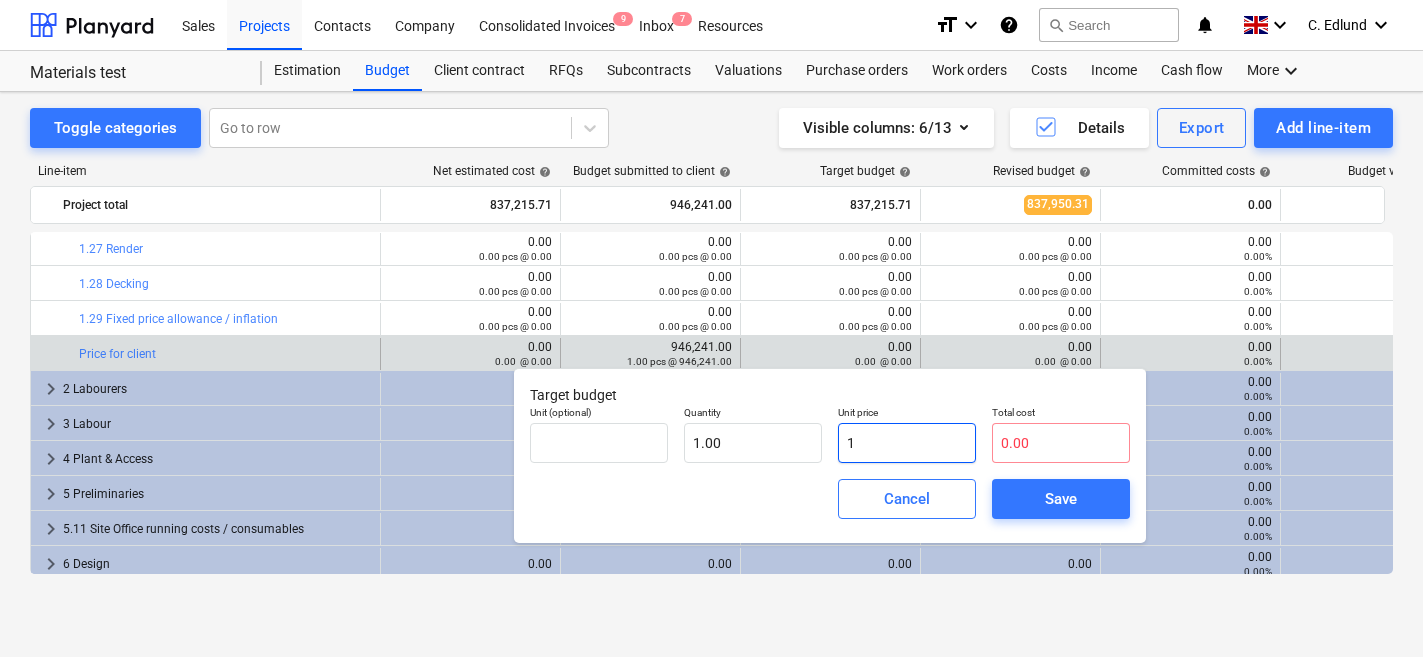 type on "1.00" 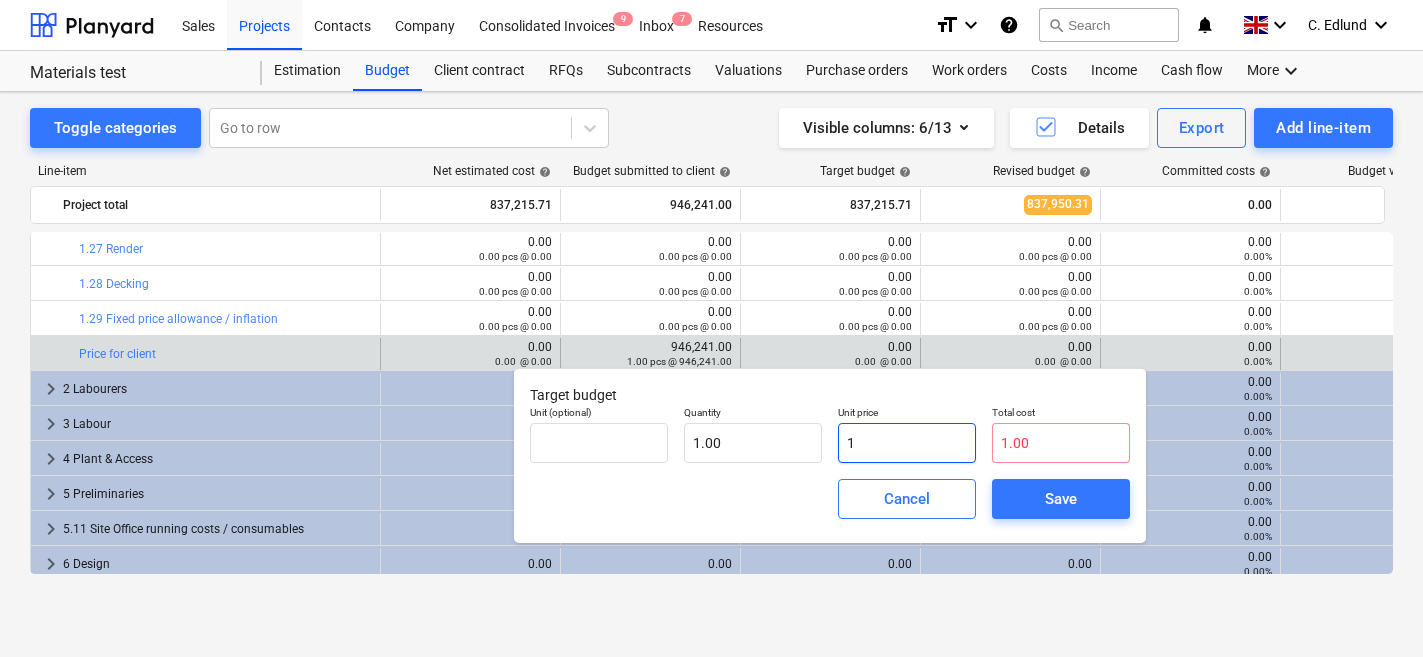 click on "1" at bounding box center [907, 443] 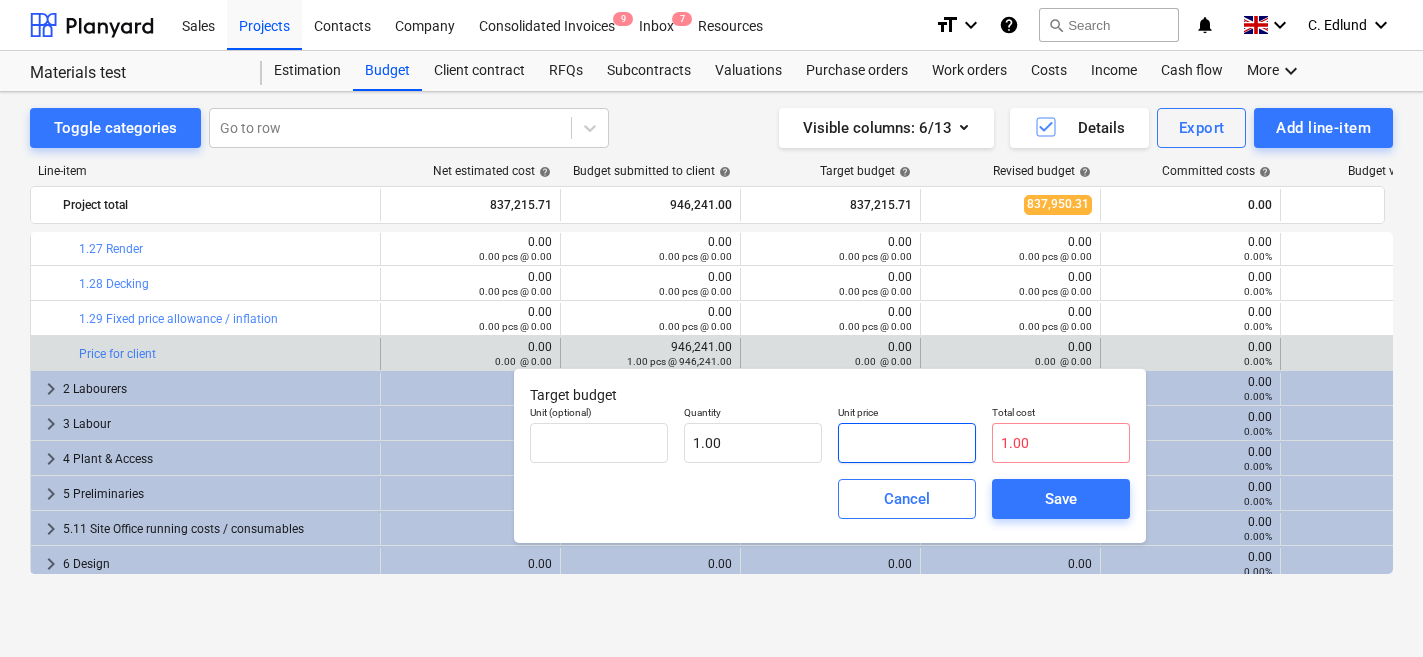 type on "0.00" 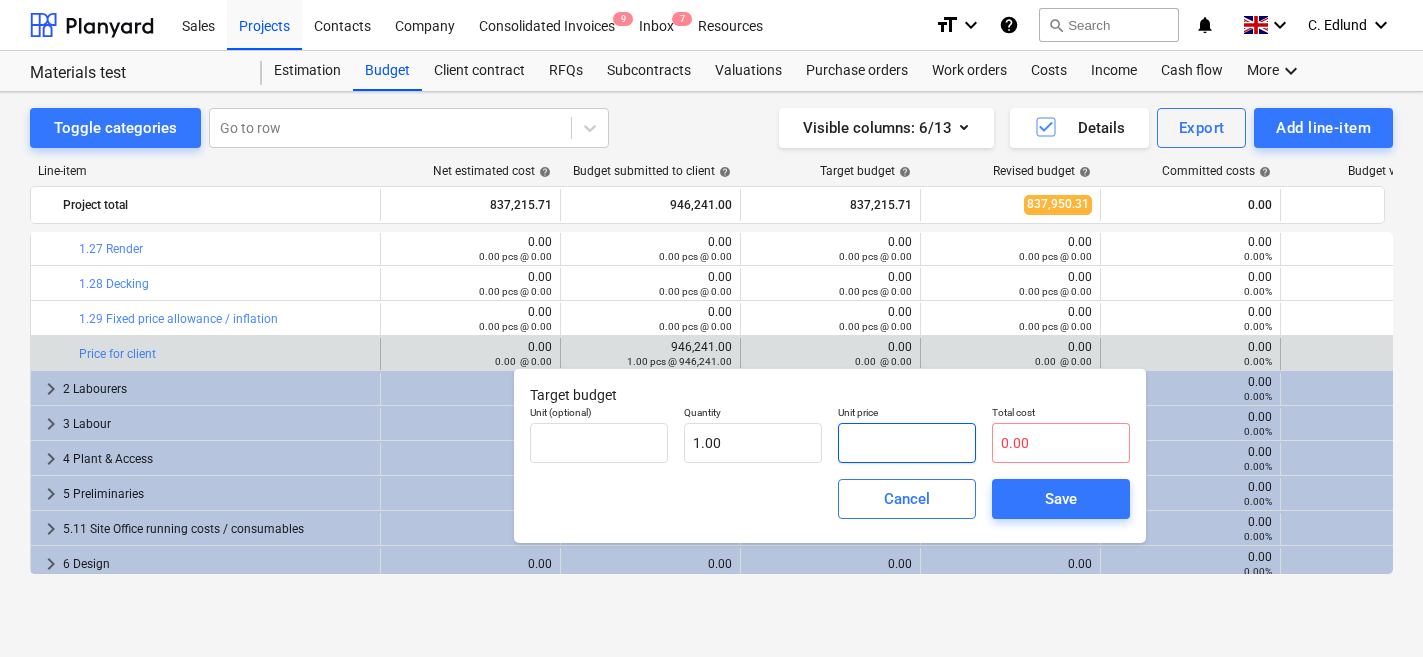 paste on "109 025,25" 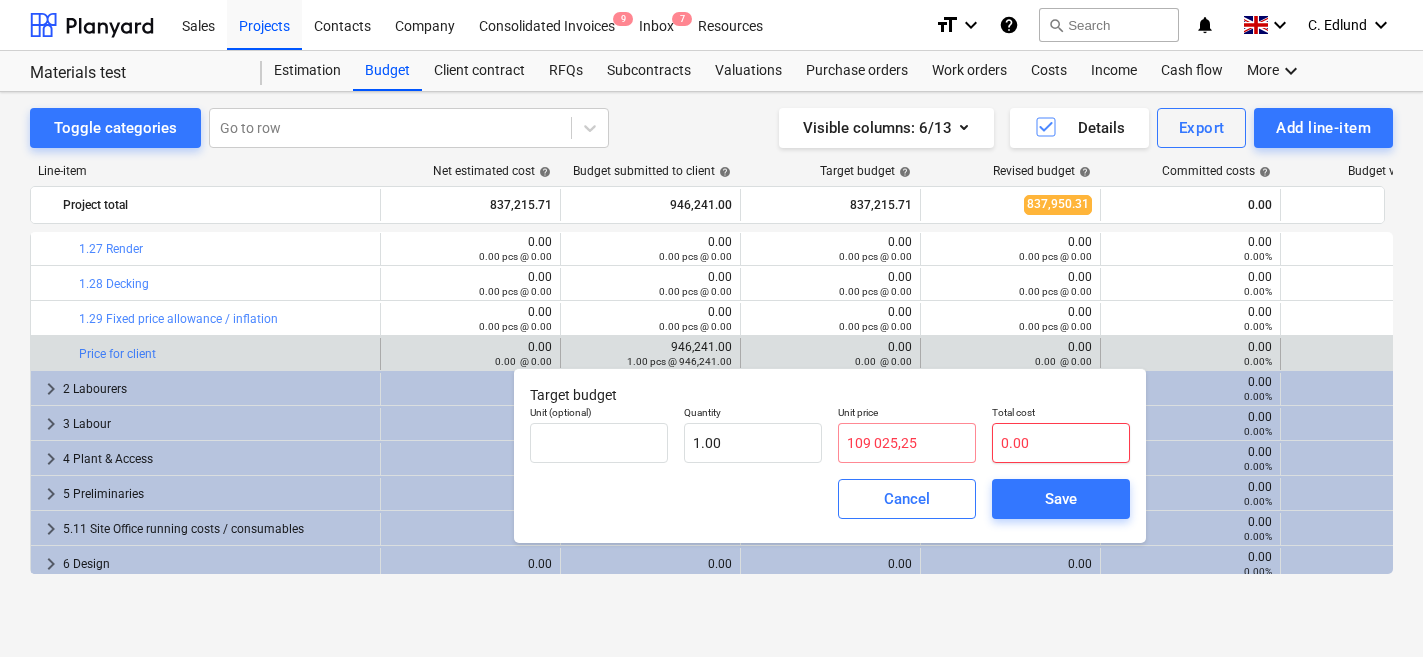 type on "0.00" 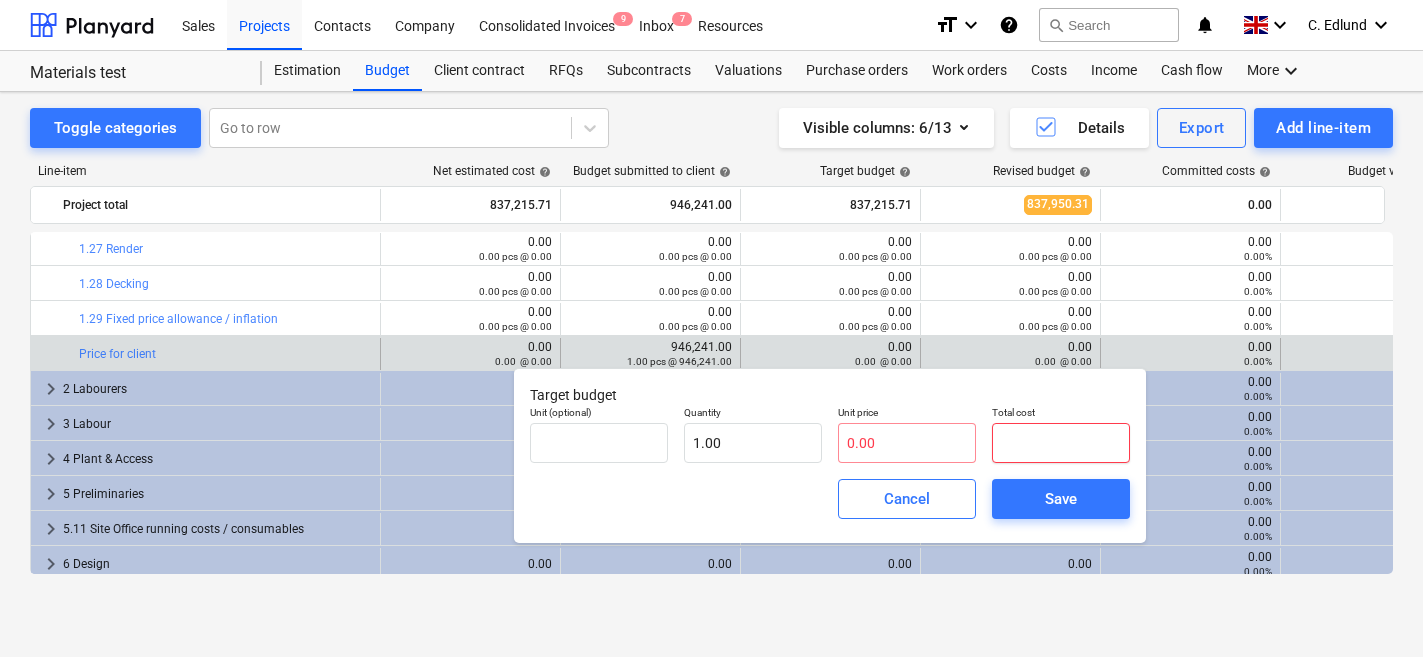 click at bounding box center (1061, 443) 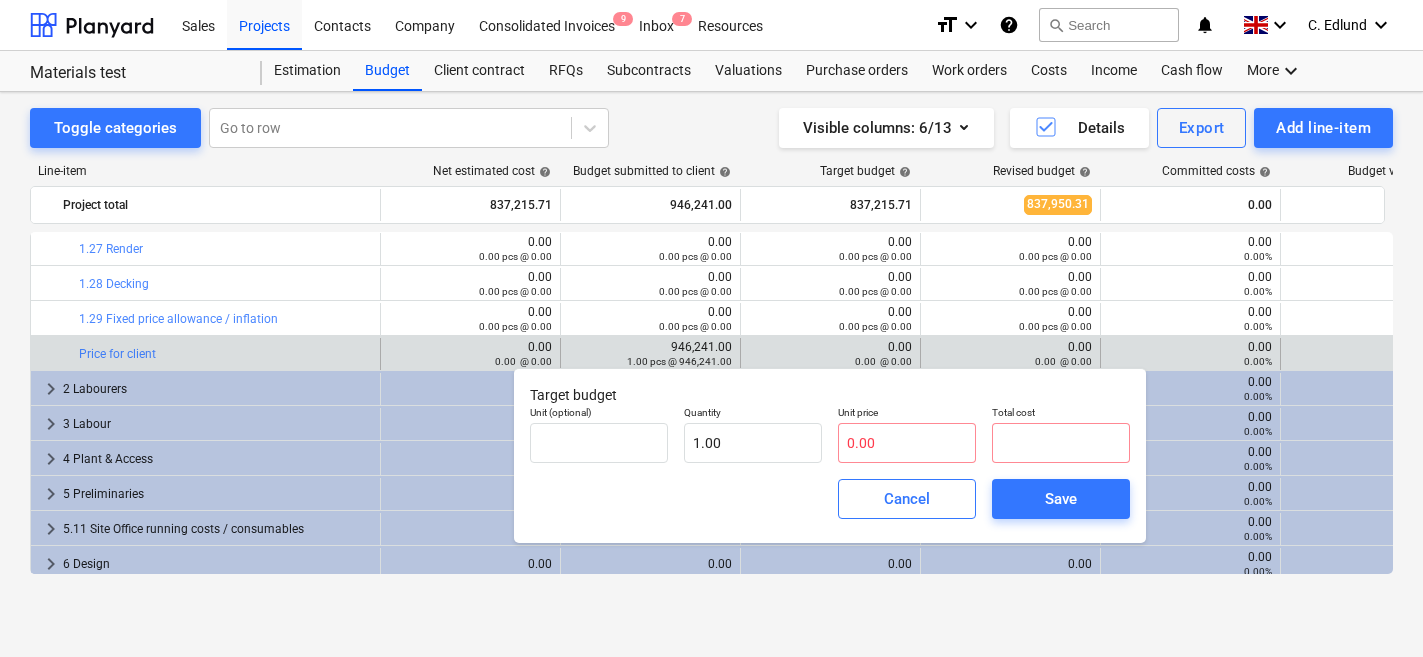 type on "0.00" 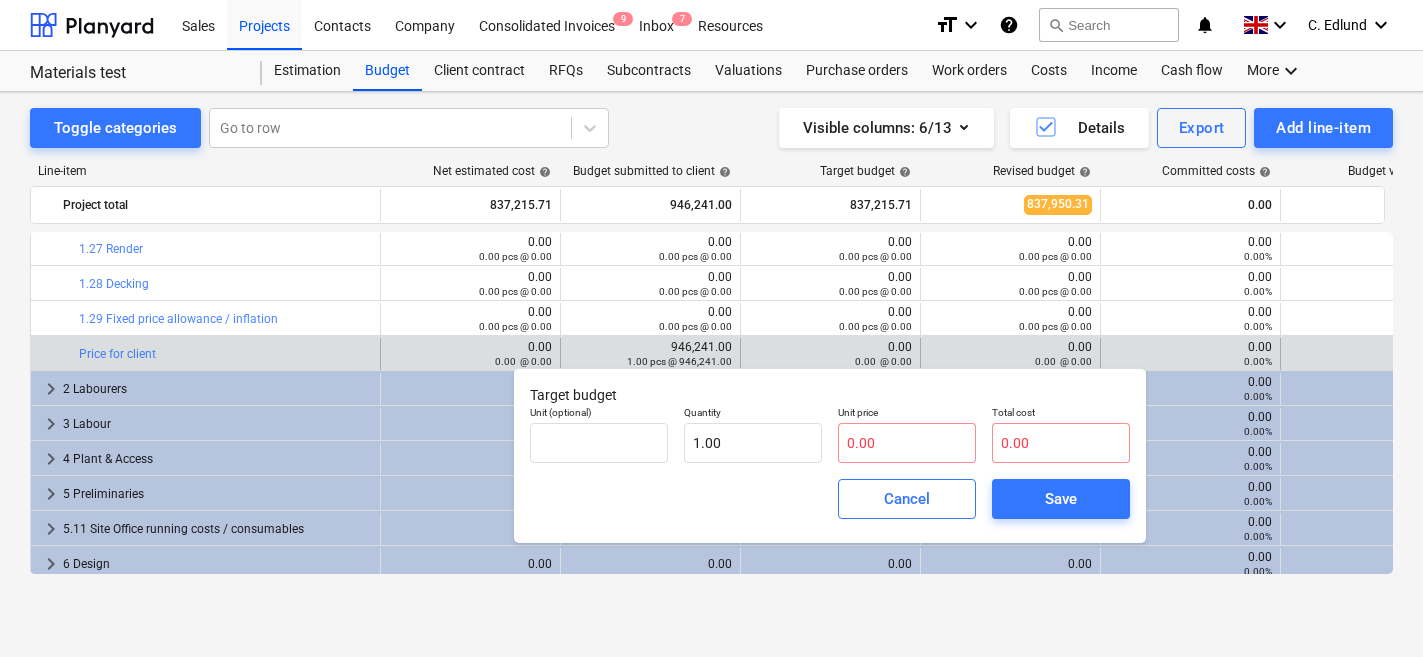 click on "Unit price" at bounding box center (907, 414) 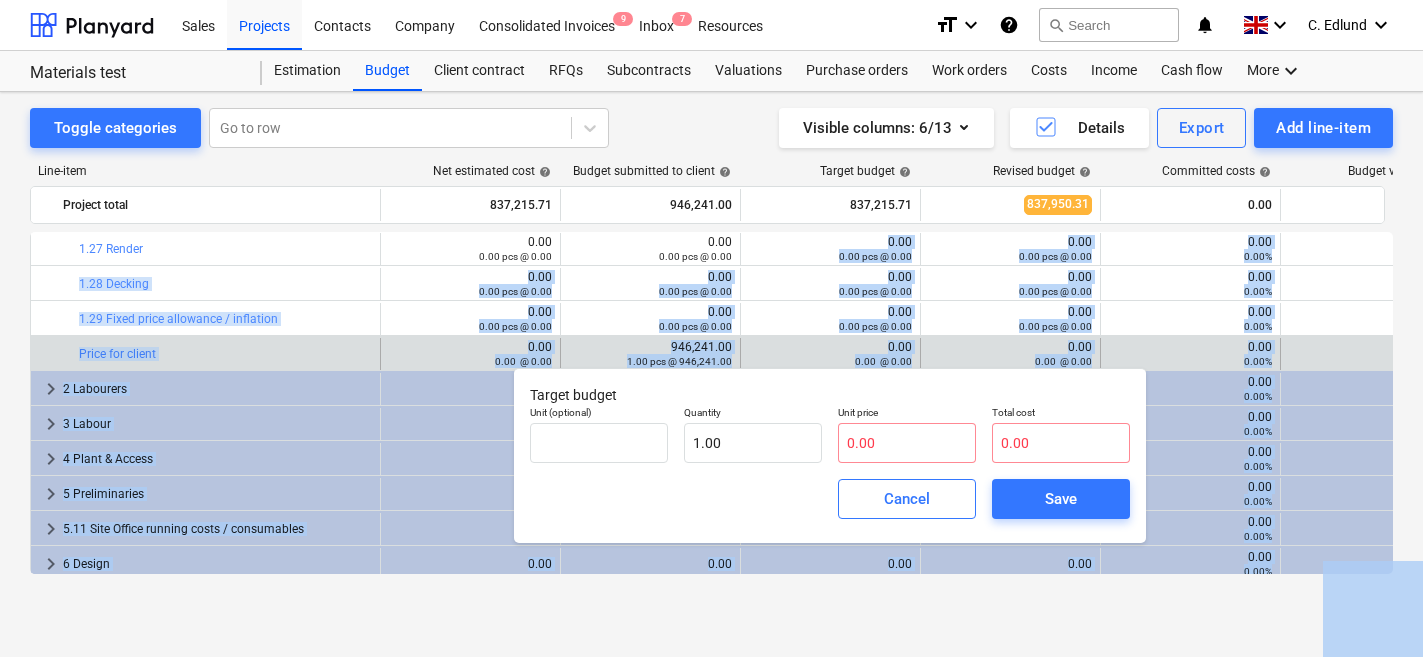 drag, startPoint x: 790, startPoint y: 372, endPoint x: 679, endPoint y: 129, distance: 267.15164 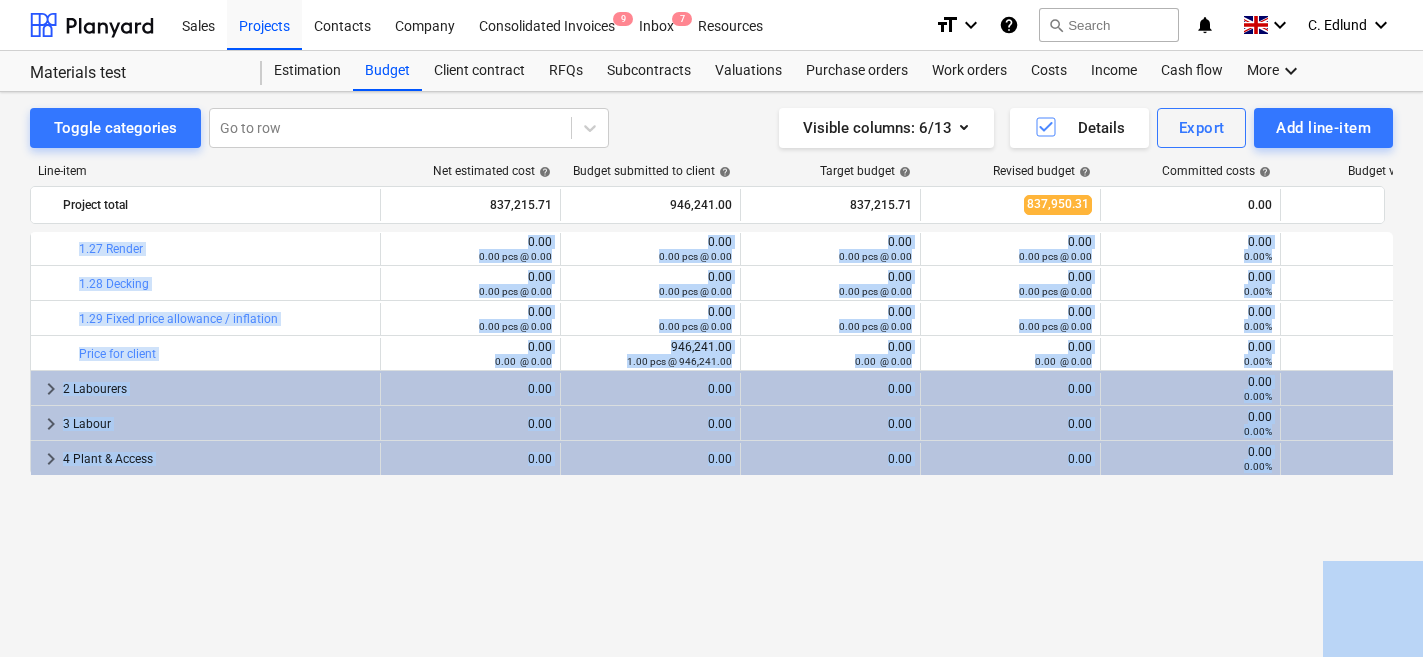type on "1.00" 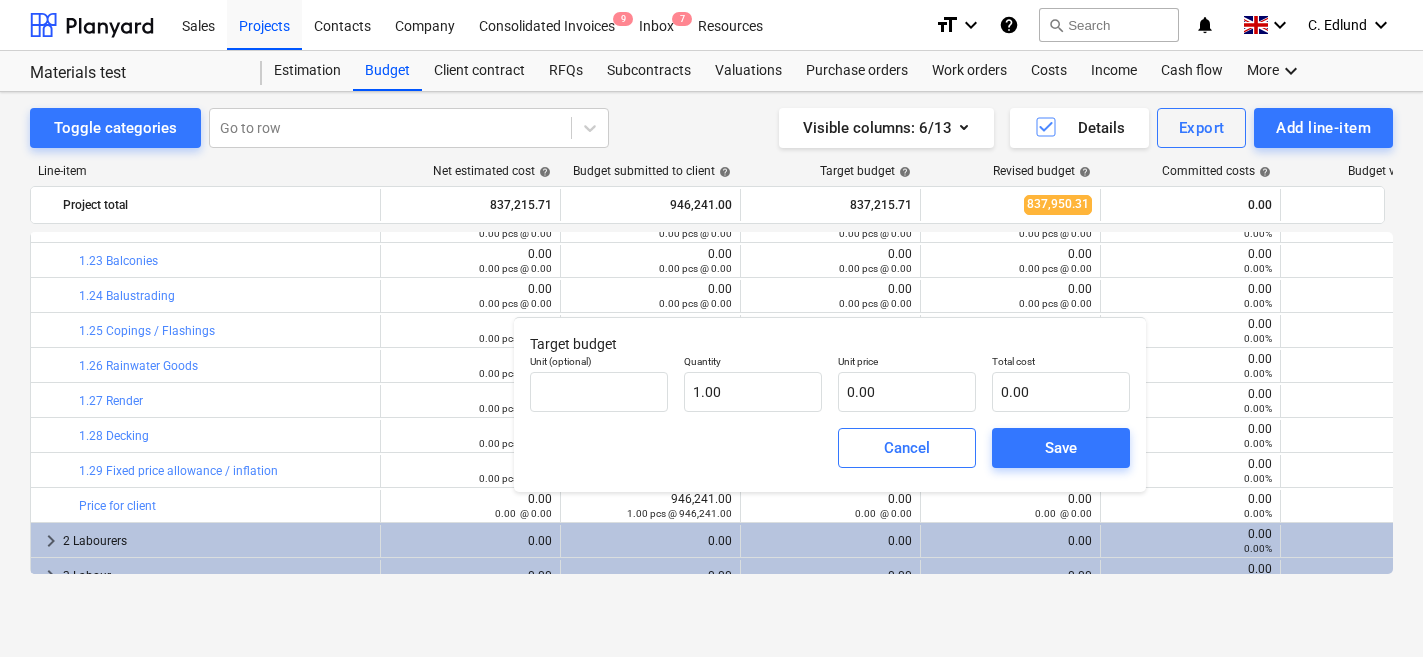 click on "Visible columns :   6/13 Details Export Add line-item" at bounding box center (1045, 128) 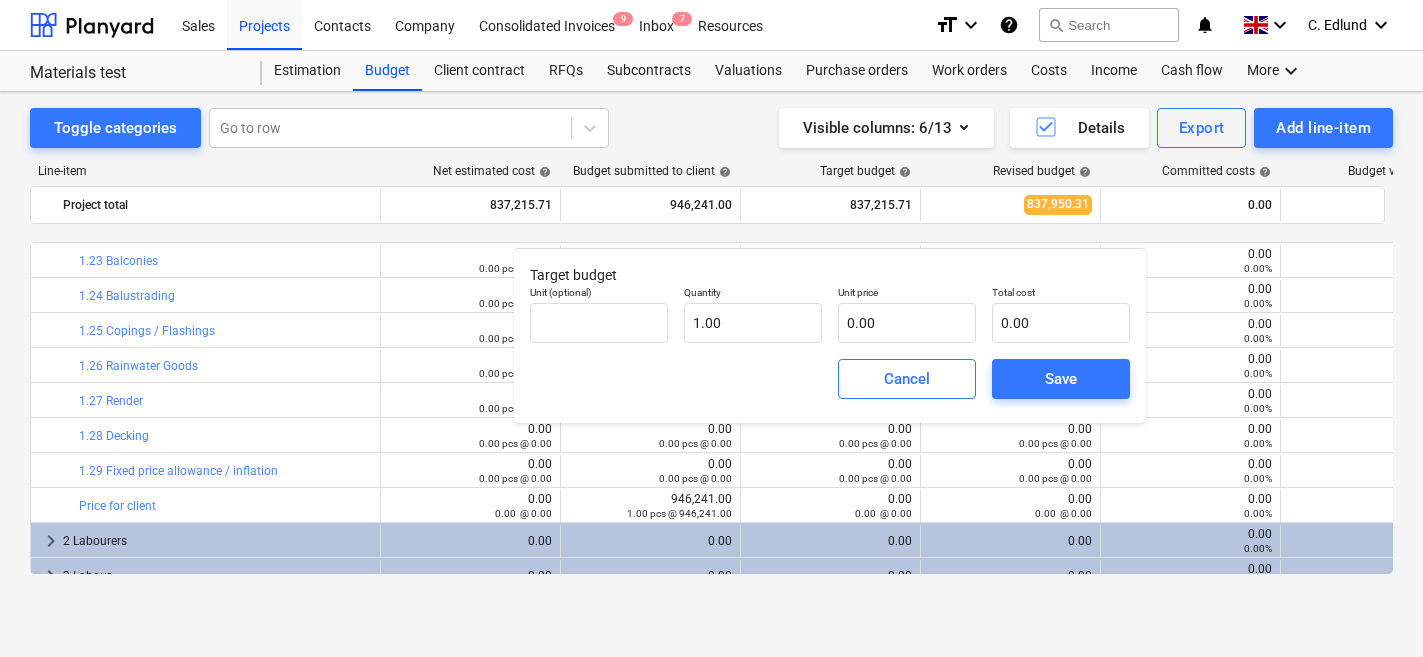 scroll, scrollTop: 988, scrollLeft: 0, axis: vertical 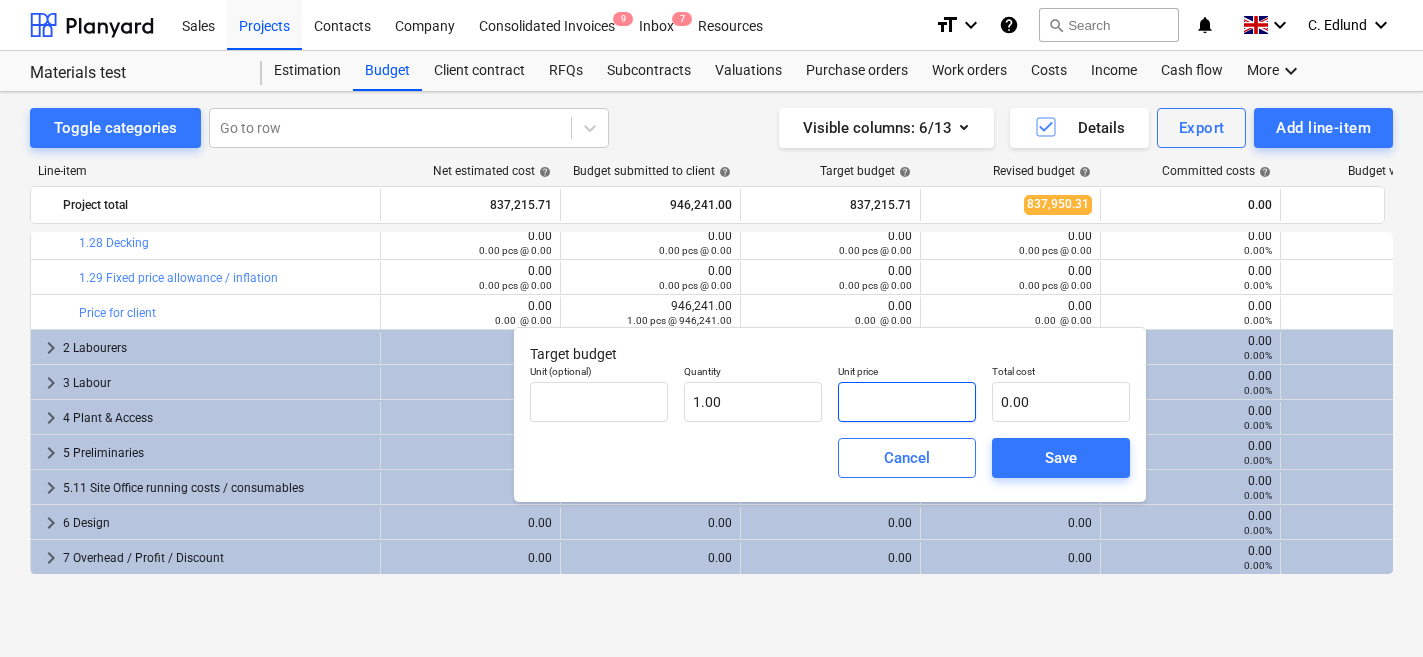 click at bounding box center (907, 402) 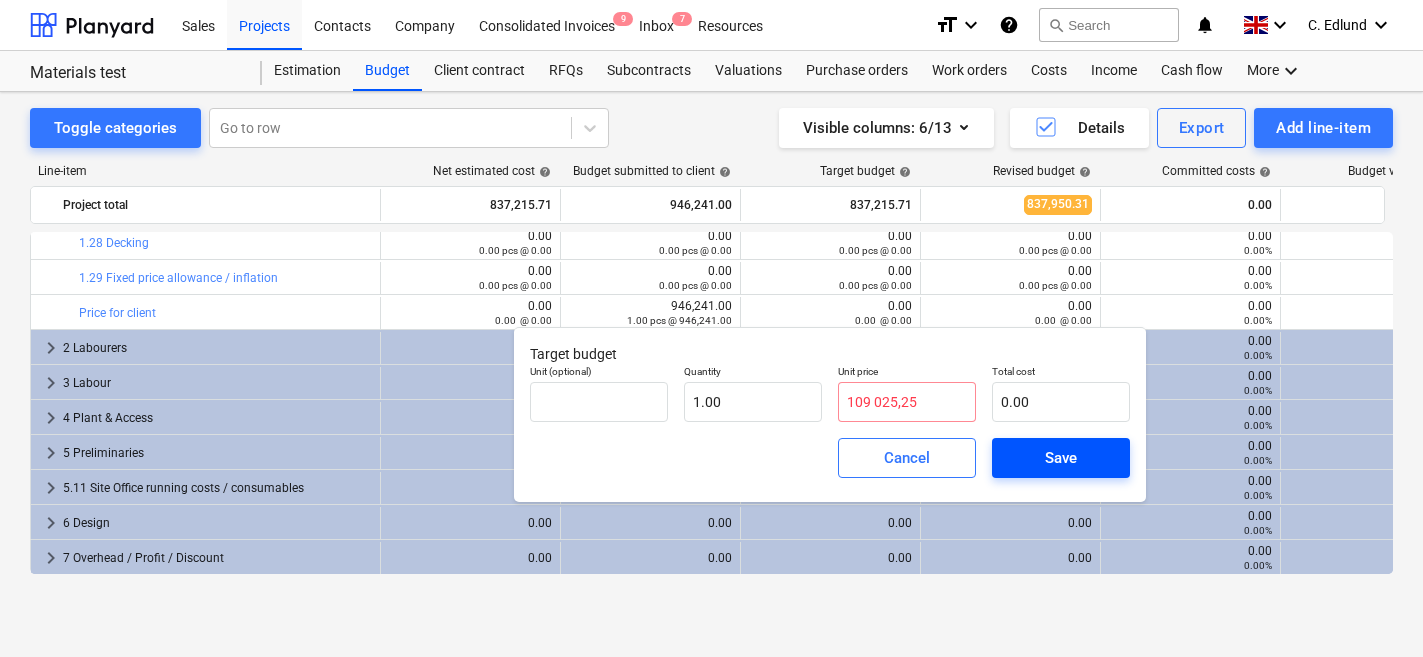 type on "0.00" 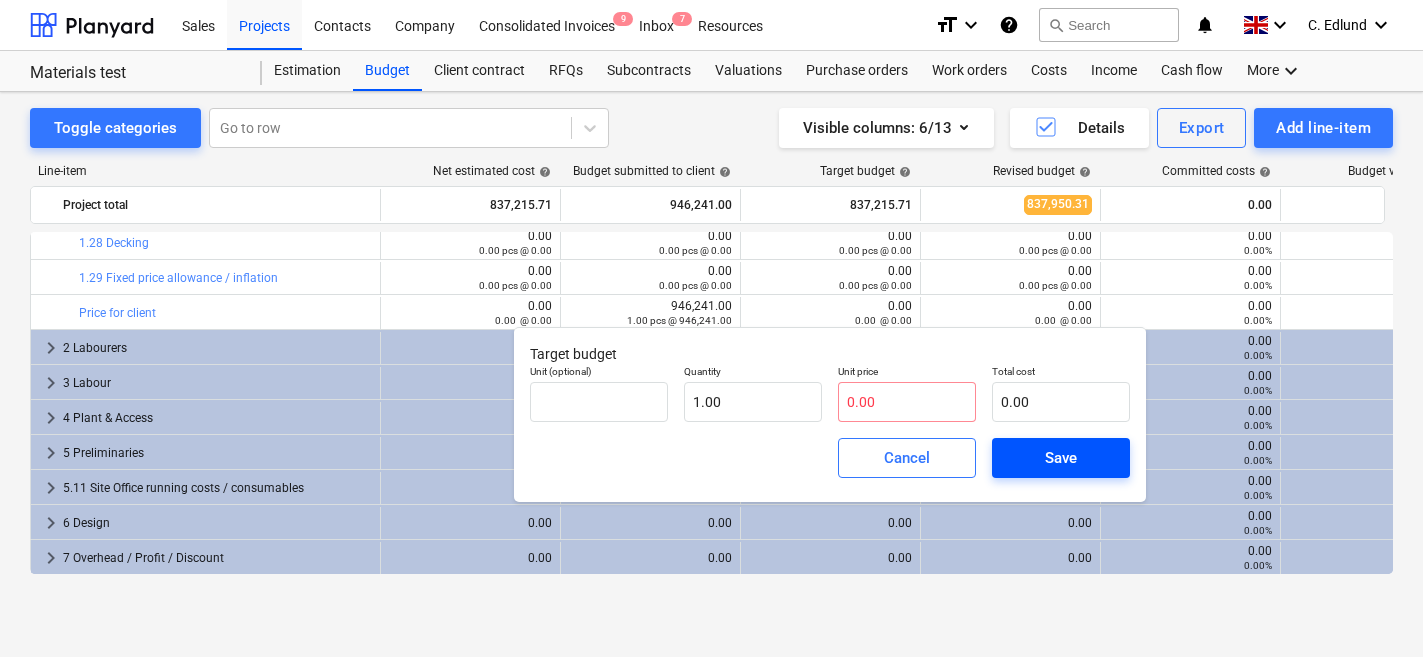 click on "Save" at bounding box center (1061, 458) 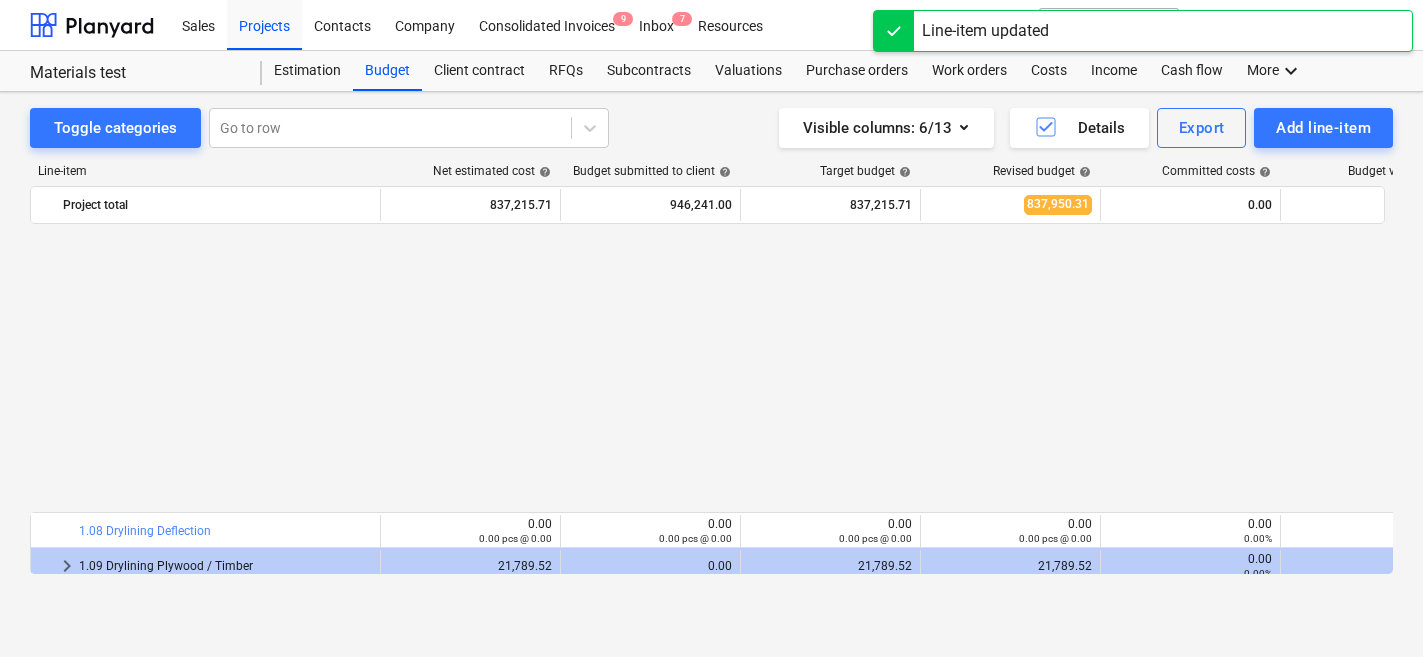 scroll, scrollTop: 988, scrollLeft: 0, axis: vertical 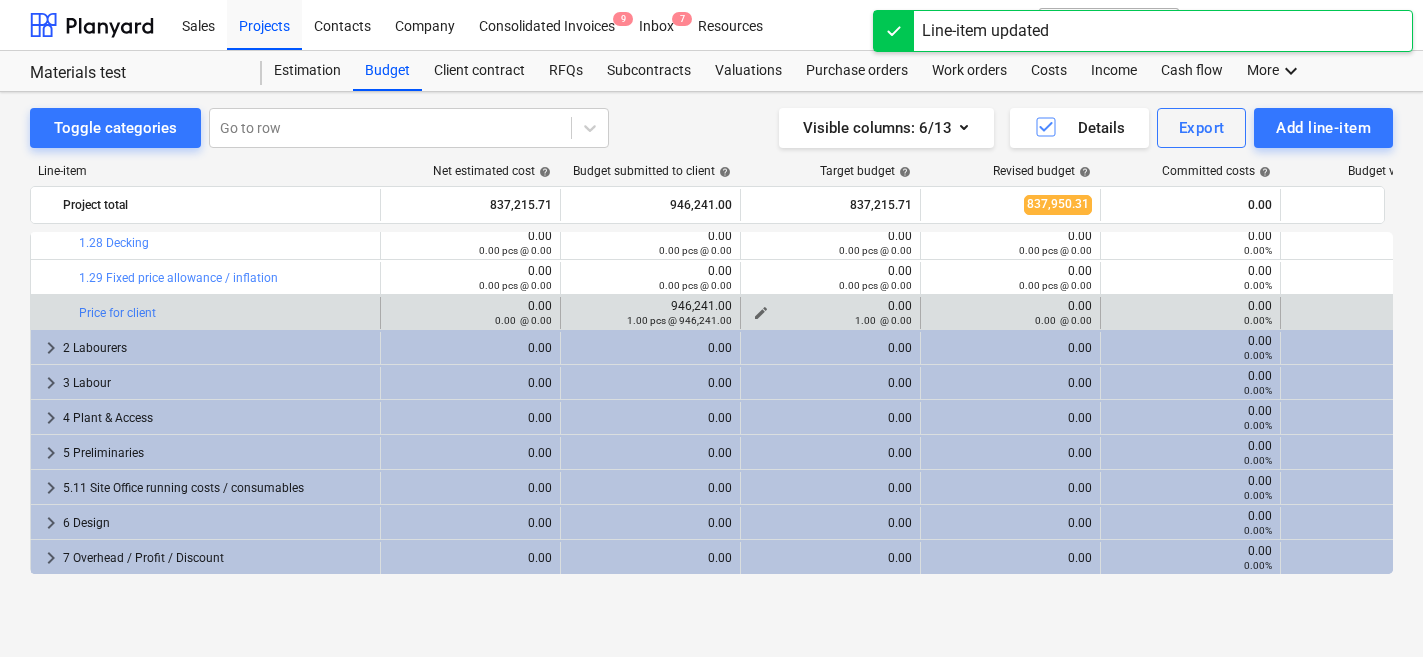 click on "edit" at bounding box center (761, 313) 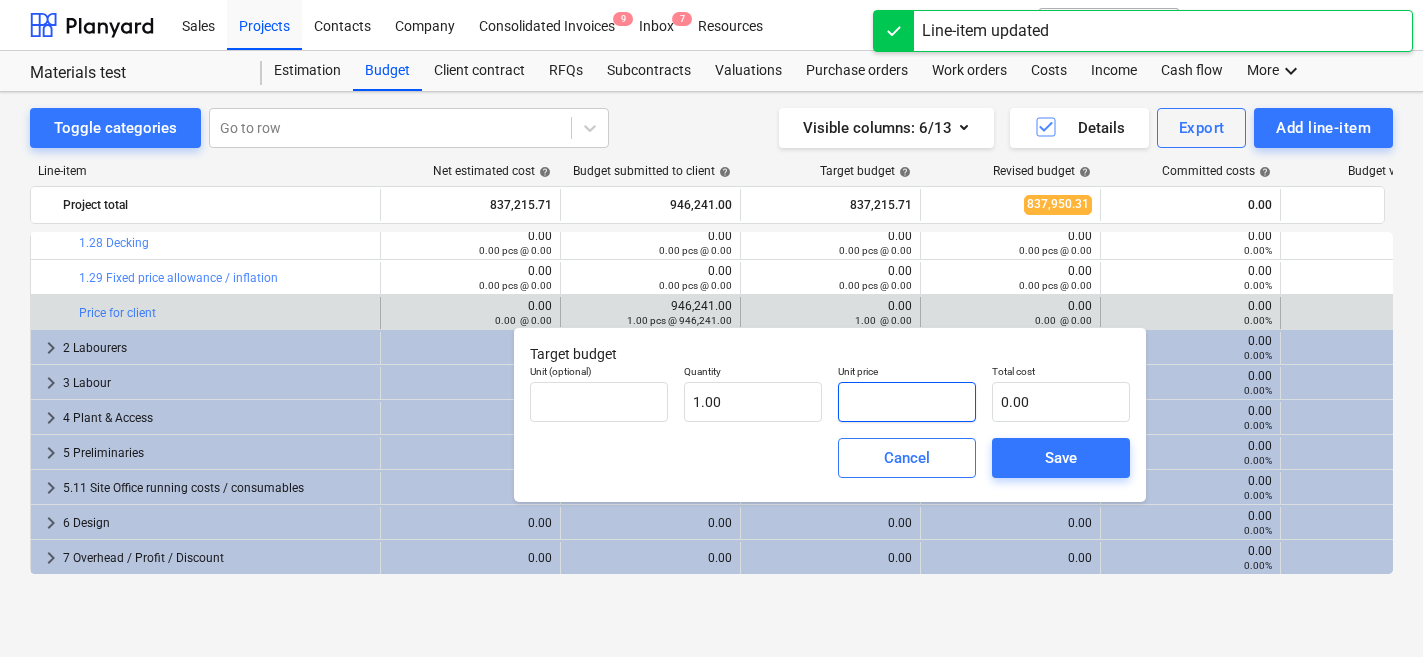 click at bounding box center [907, 402] 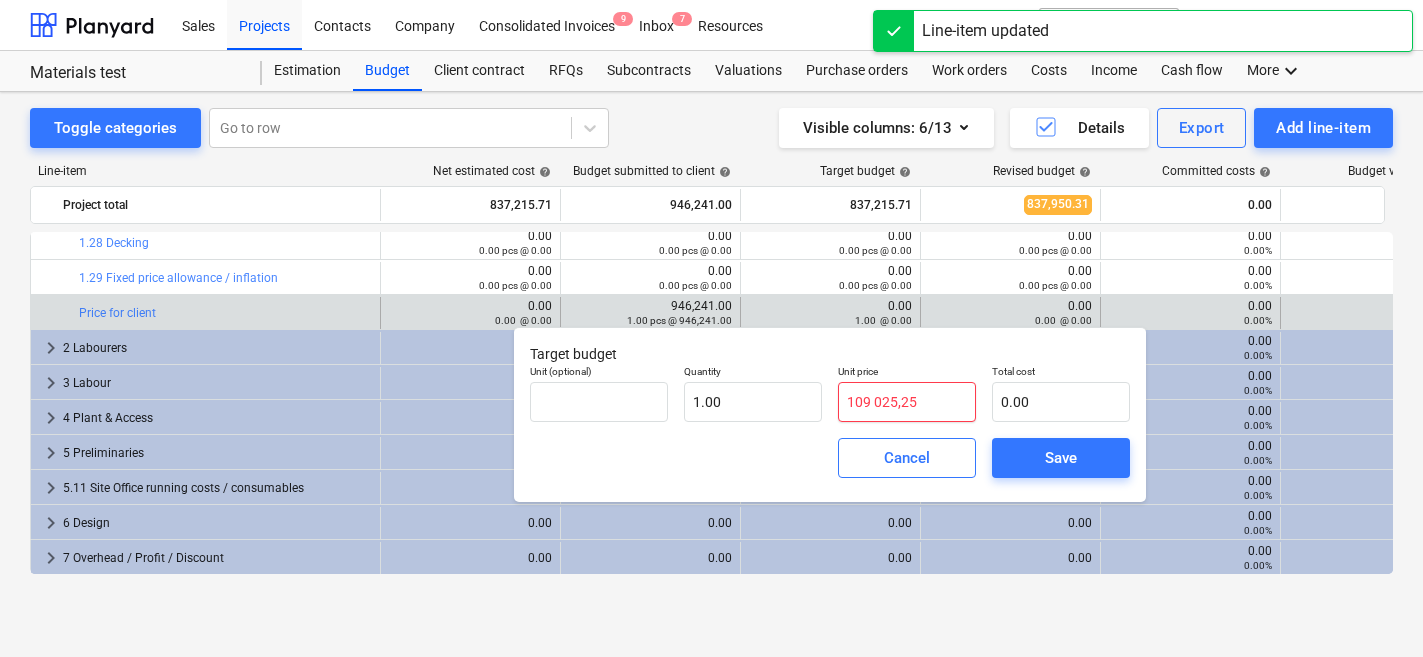 click on "109 025,25" at bounding box center (907, 402) 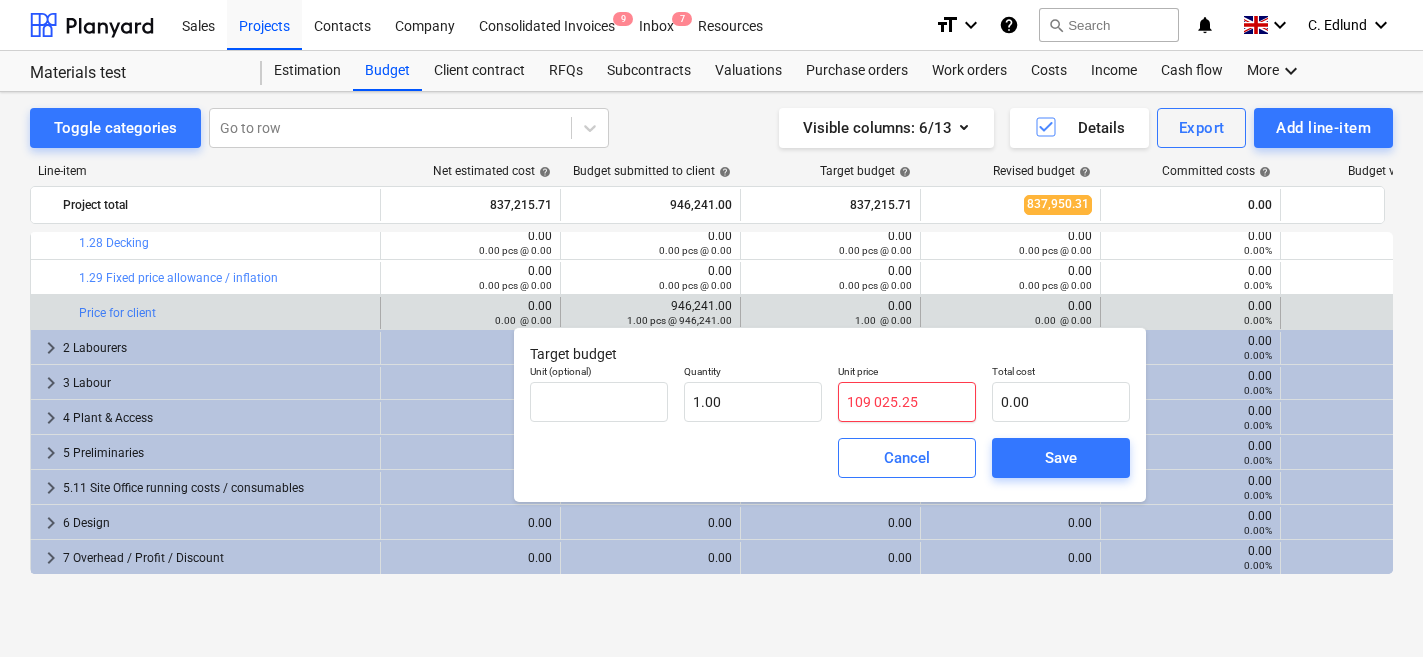 click on "109 025.25" at bounding box center (907, 402) 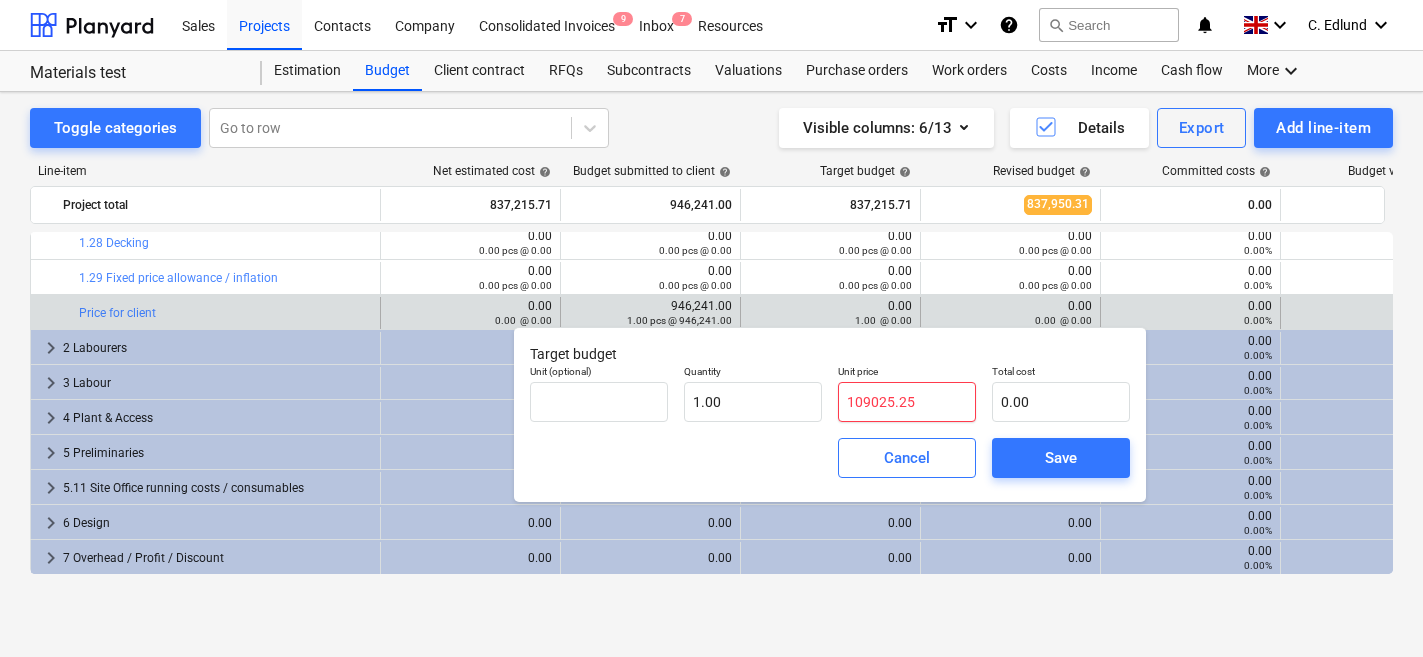 type on "109,025.25" 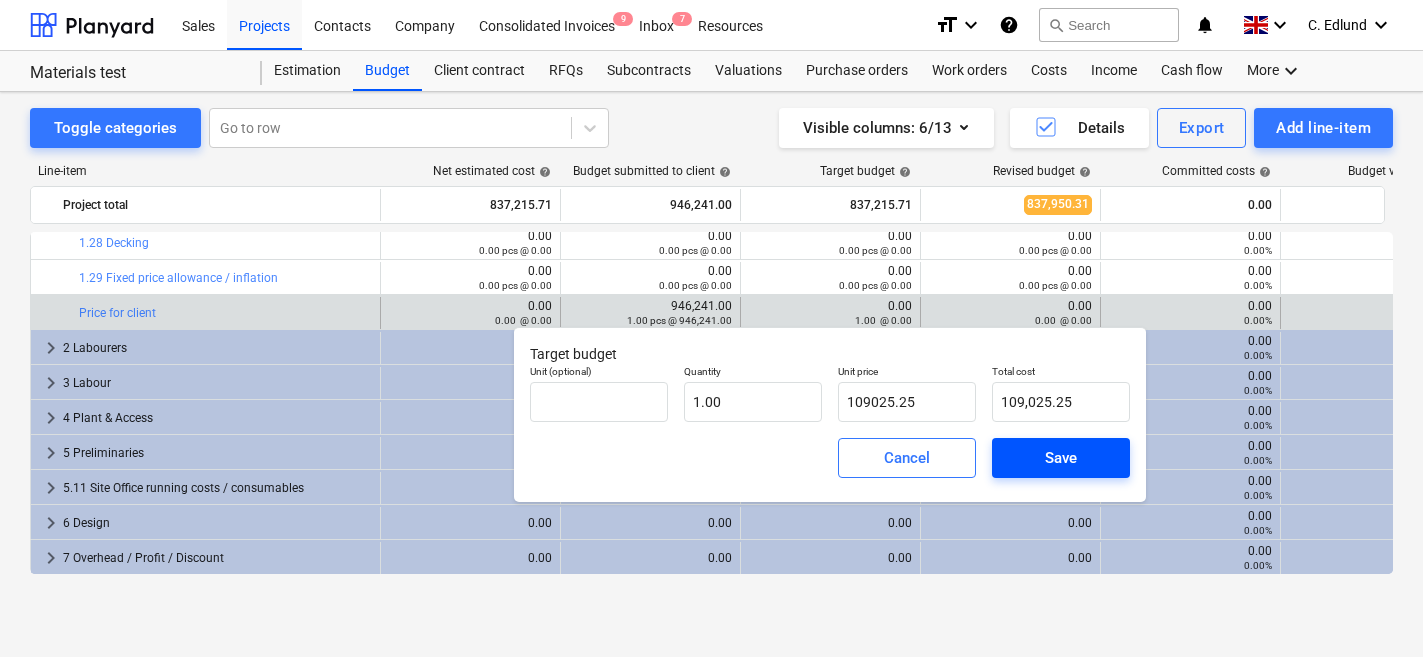type on "109,025.25" 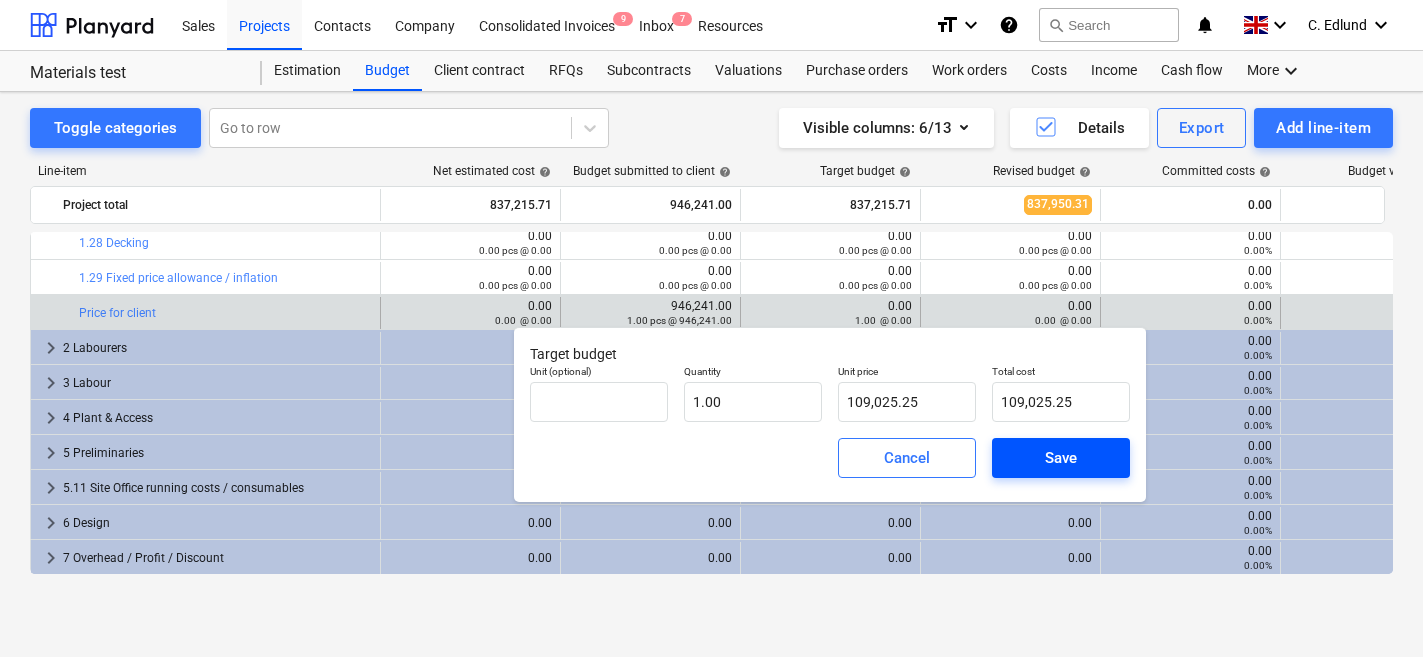 click on "Save" at bounding box center [1061, 458] 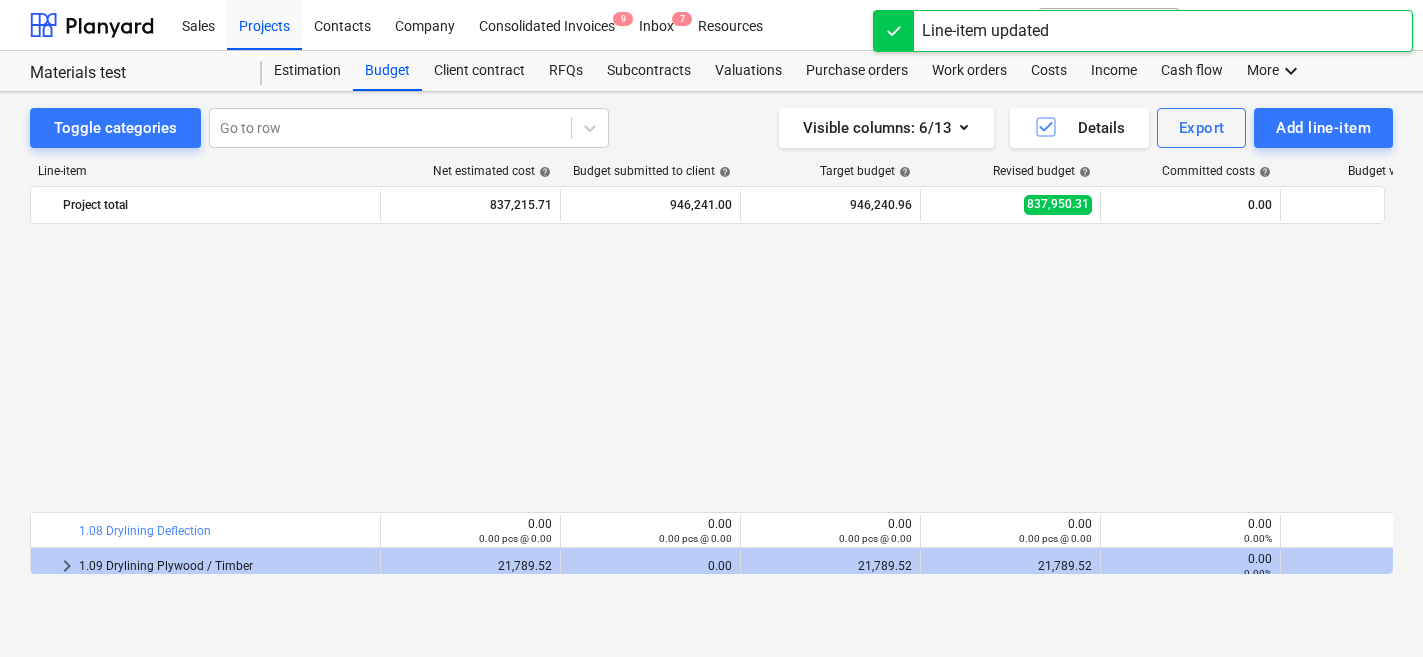 scroll, scrollTop: 988, scrollLeft: 0, axis: vertical 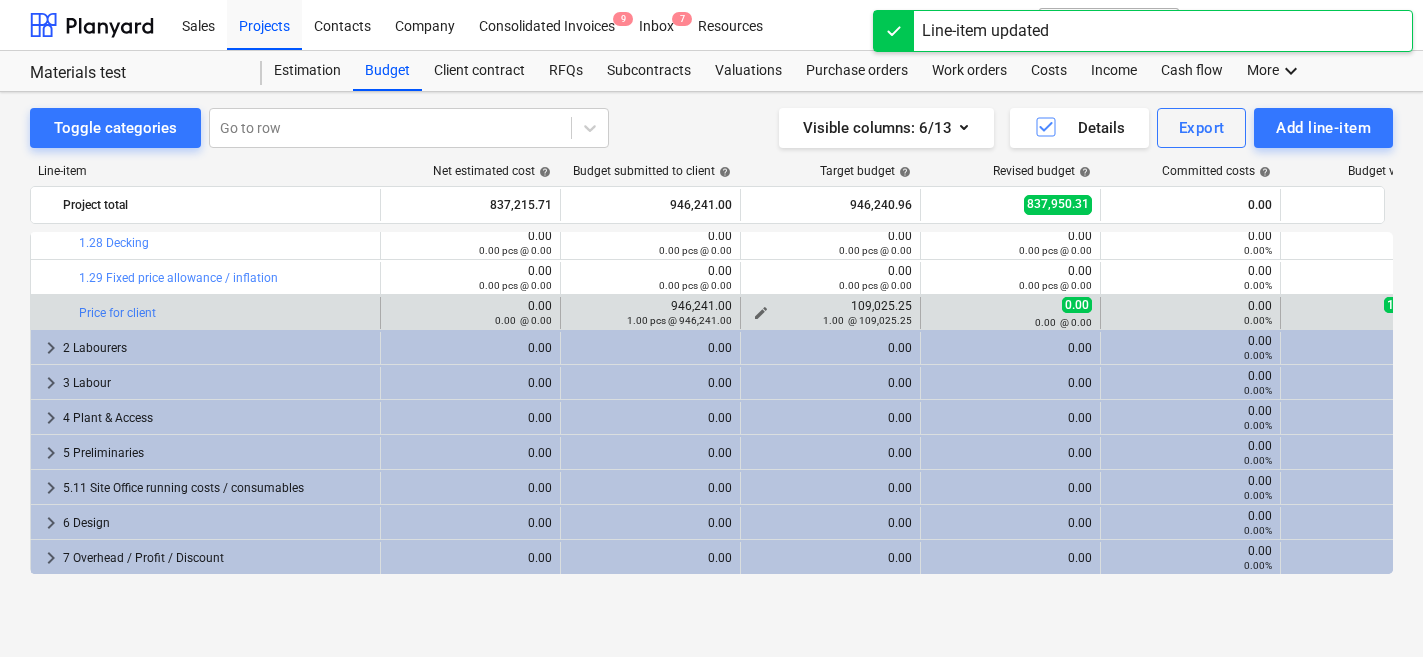 click on "edit" at bounding box center (761, 313) 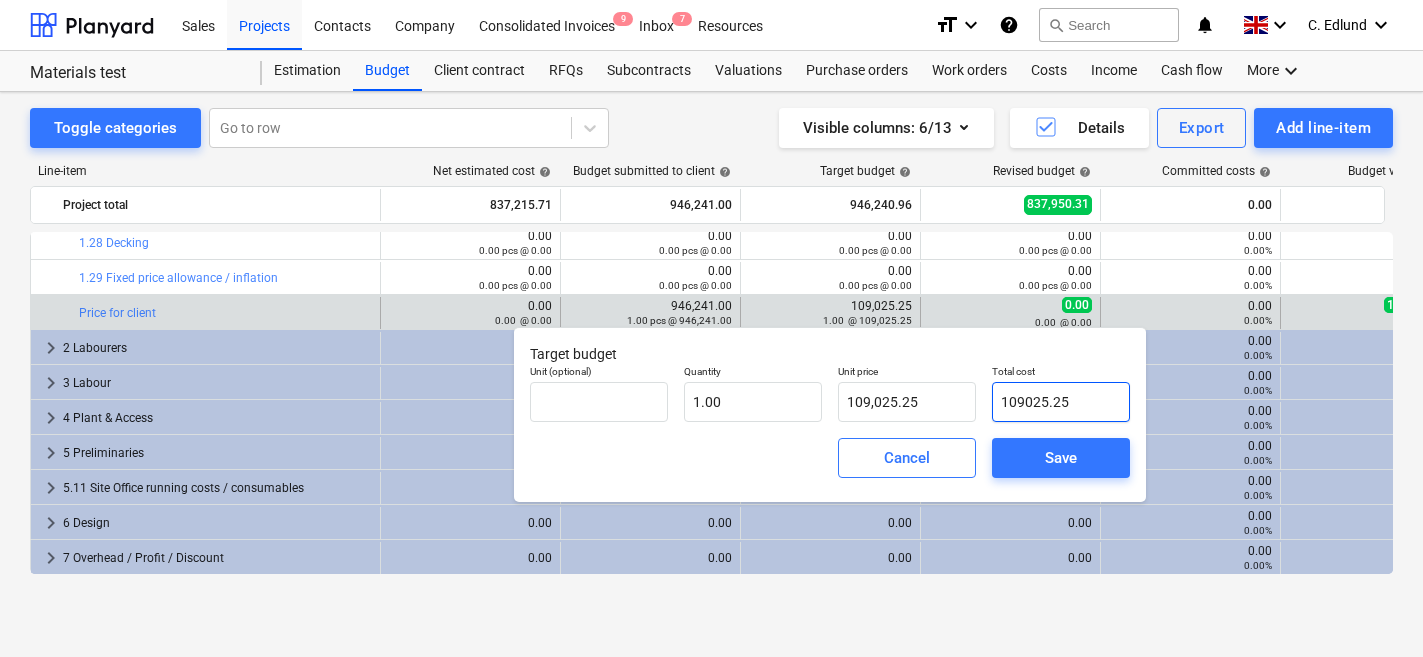 click on "109025.25" at bounding box center (1061, 402) 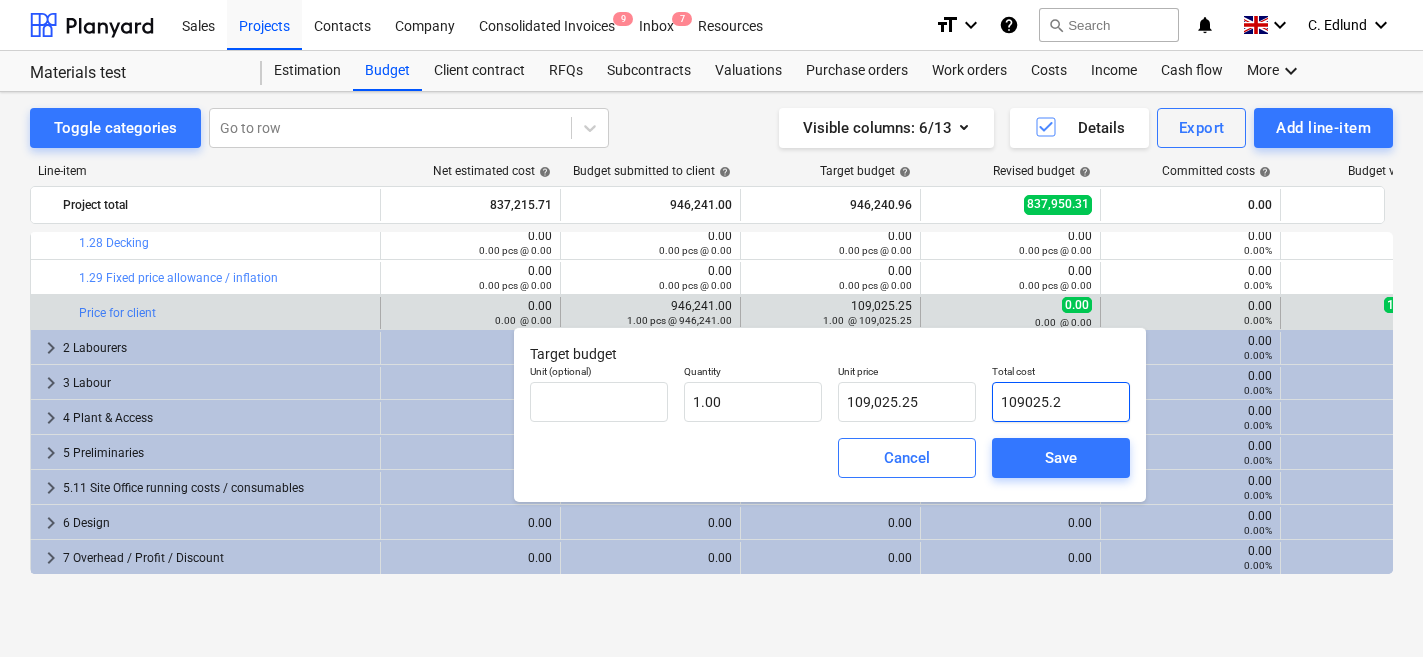 type on "109,025.20" 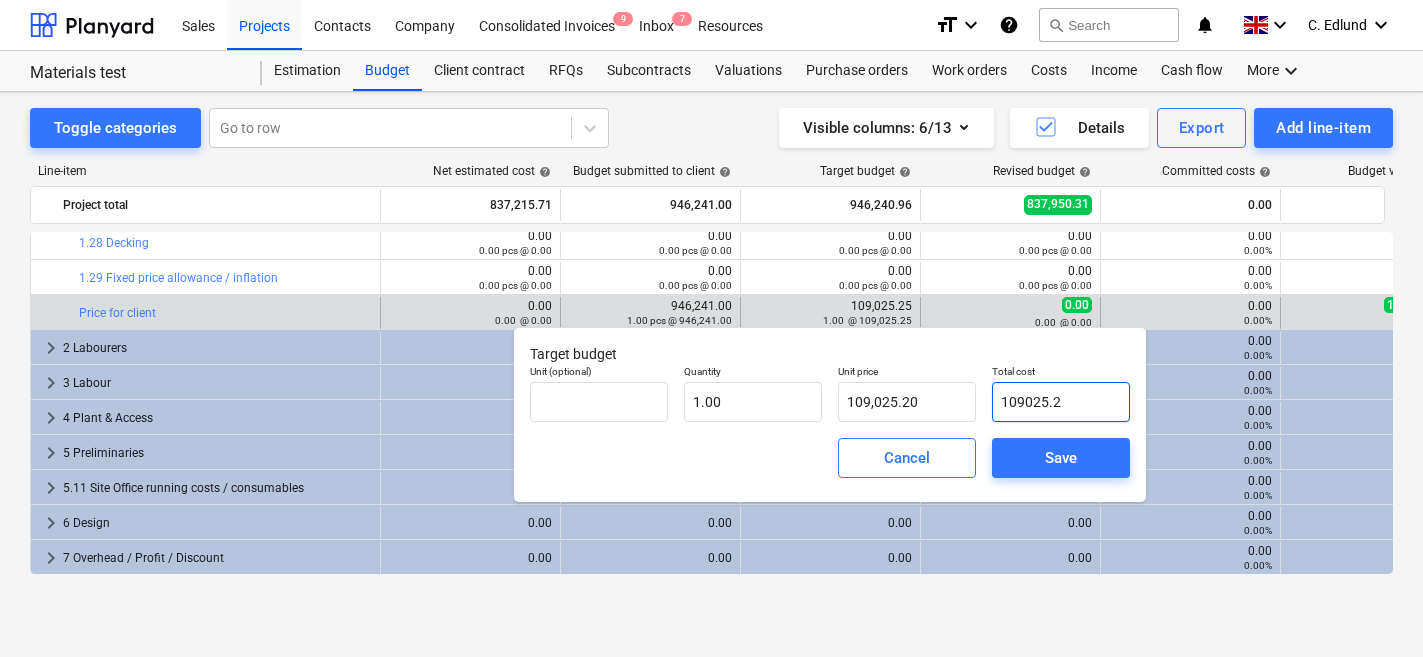 type on "109025.29" 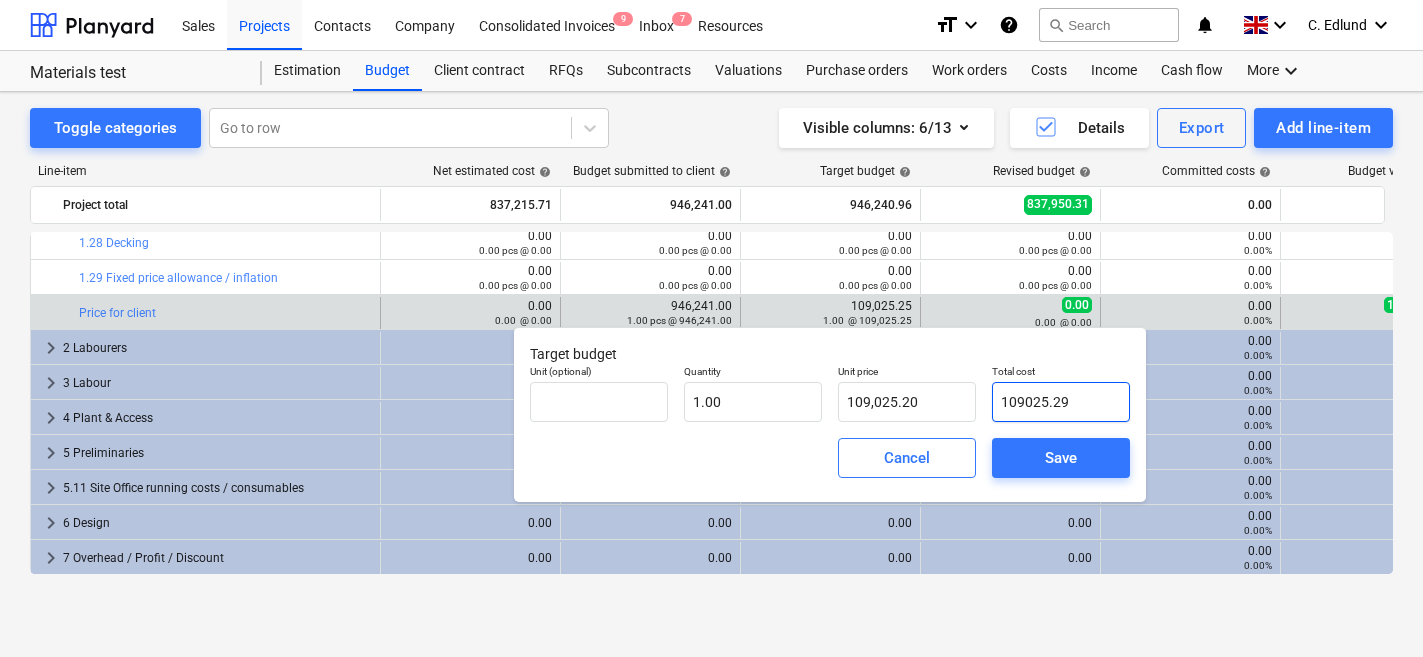 type on "109,025.29" 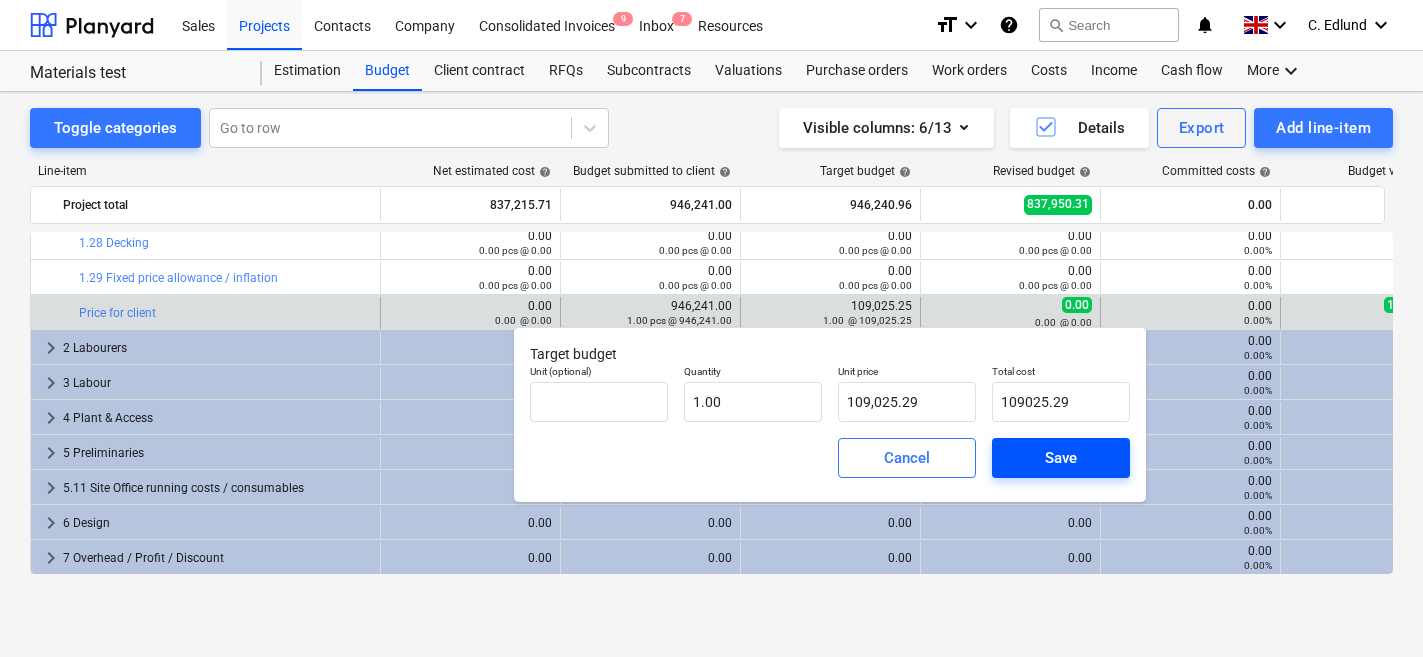 type on "109,025.29" 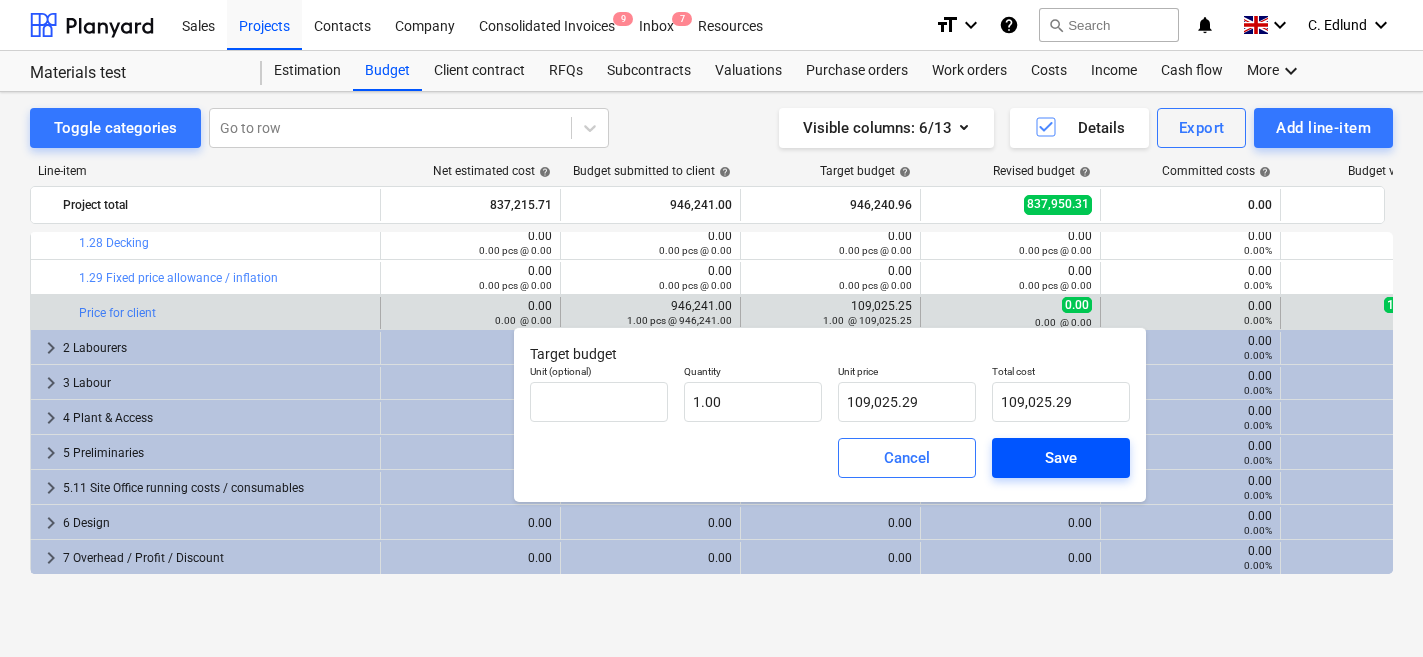 click on "Save" at bounding box center (1061, 458) 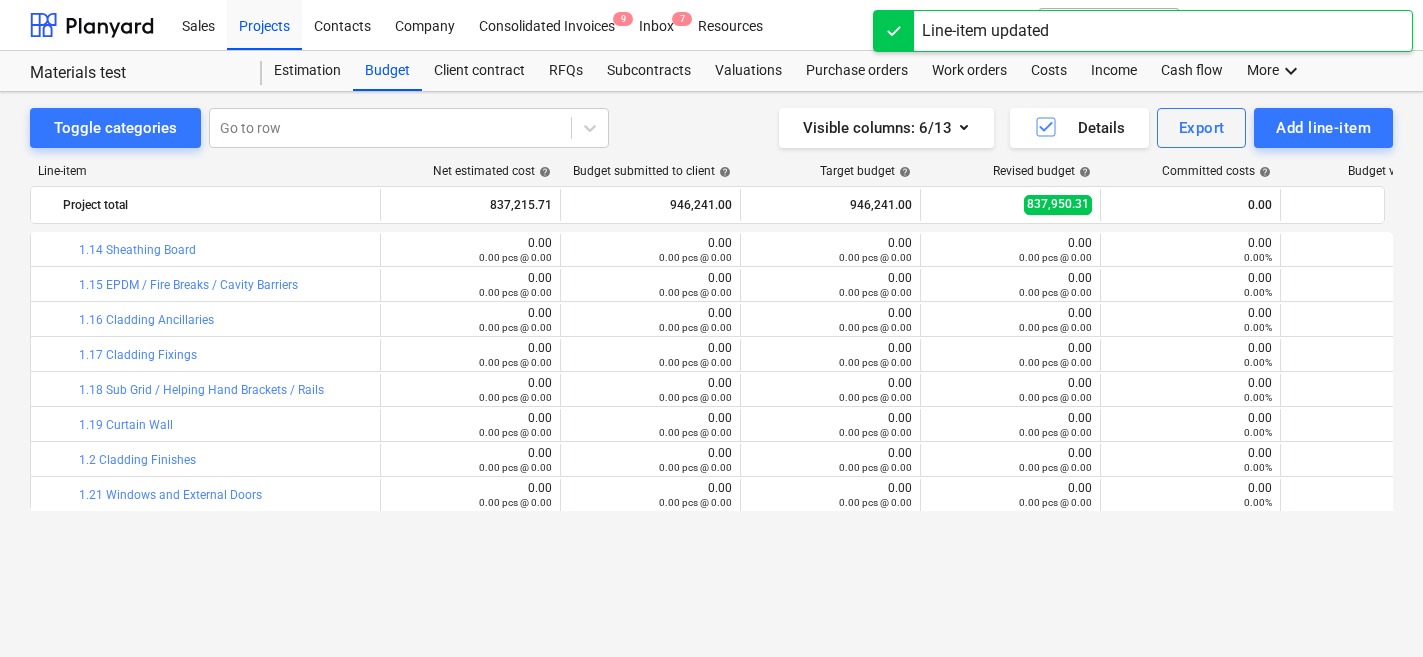 scroll, scrollTop: 0, scrollLeft: 0, axis: both 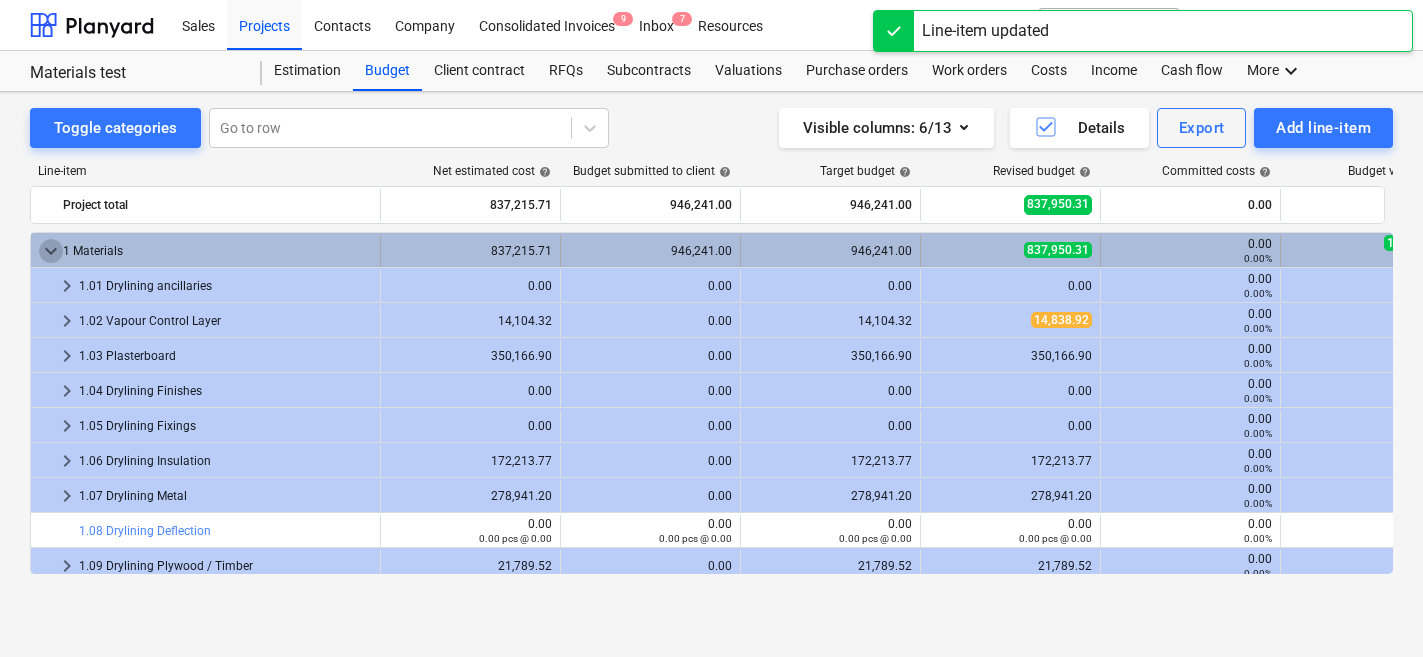 click on "keyboard_arrow_down" at bounding box center (51, 251) 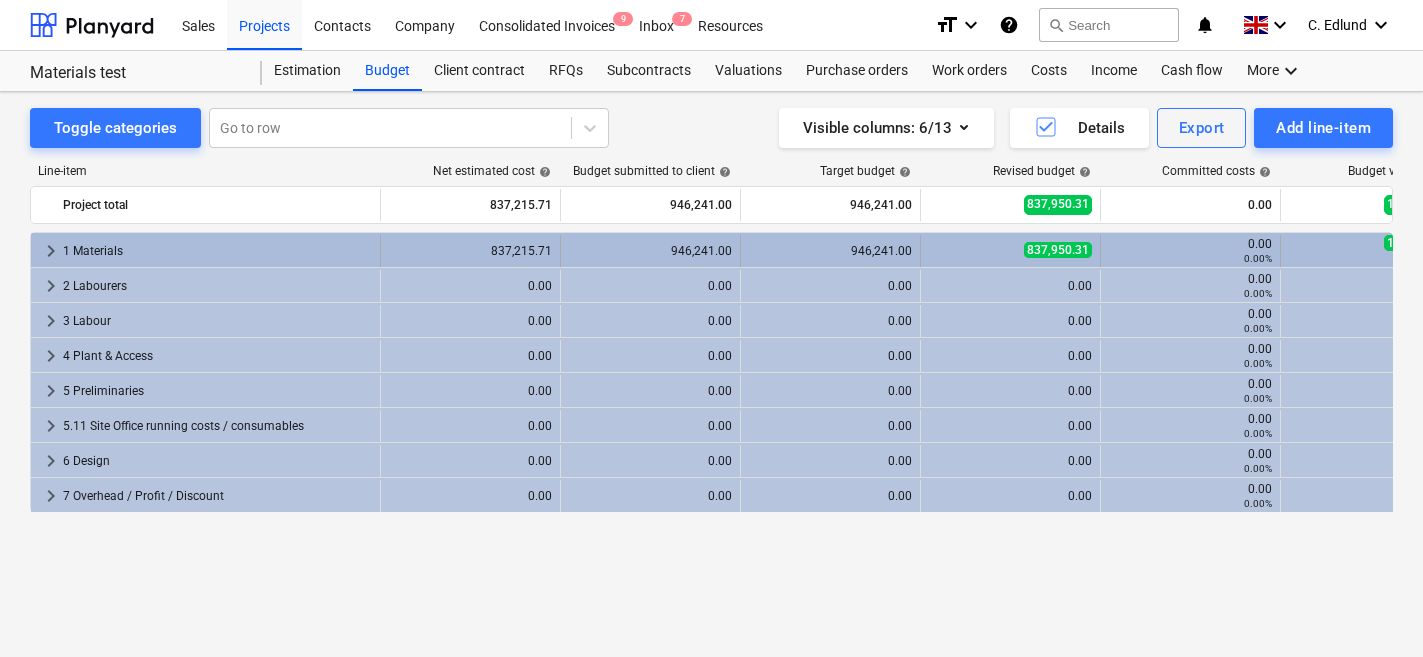 scroll, scrollTop: 0, scrollLeft: 119, axis: horizontal 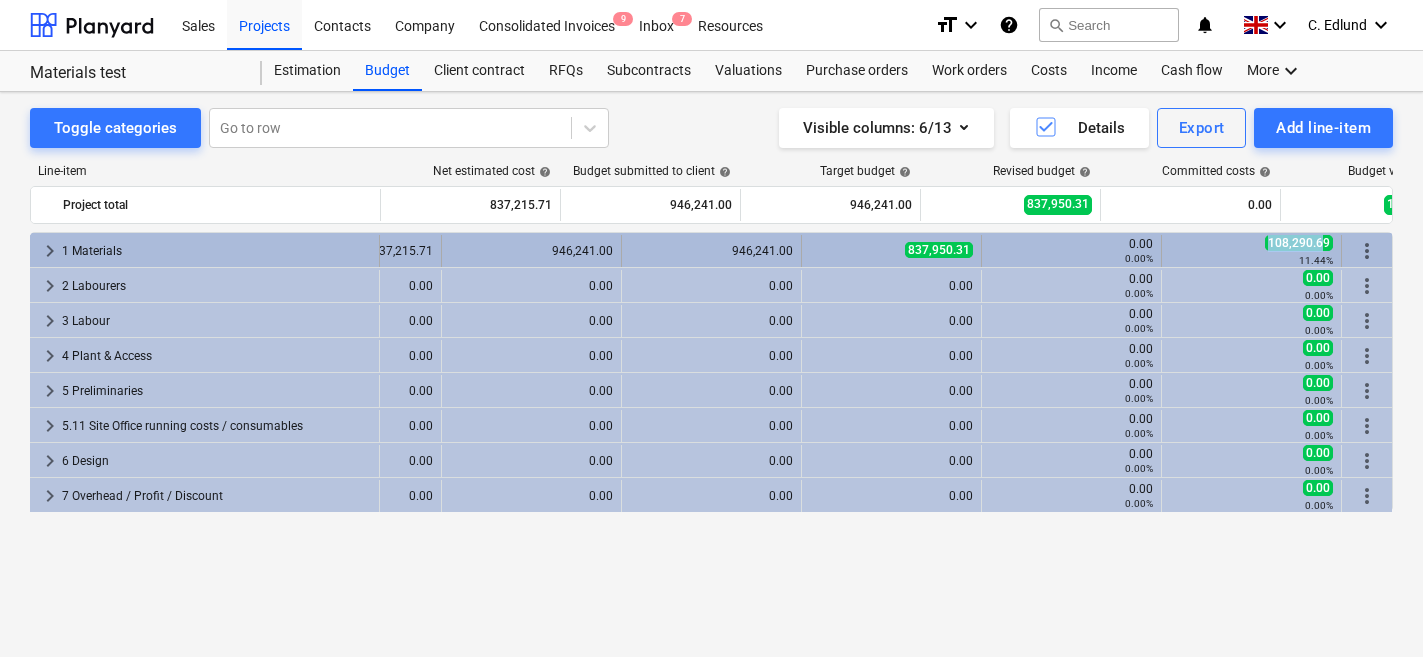 drag, startPoint x: 1262, startPoint y: 242, endPoint x: 1325, endPoint y: 242, distance: 63 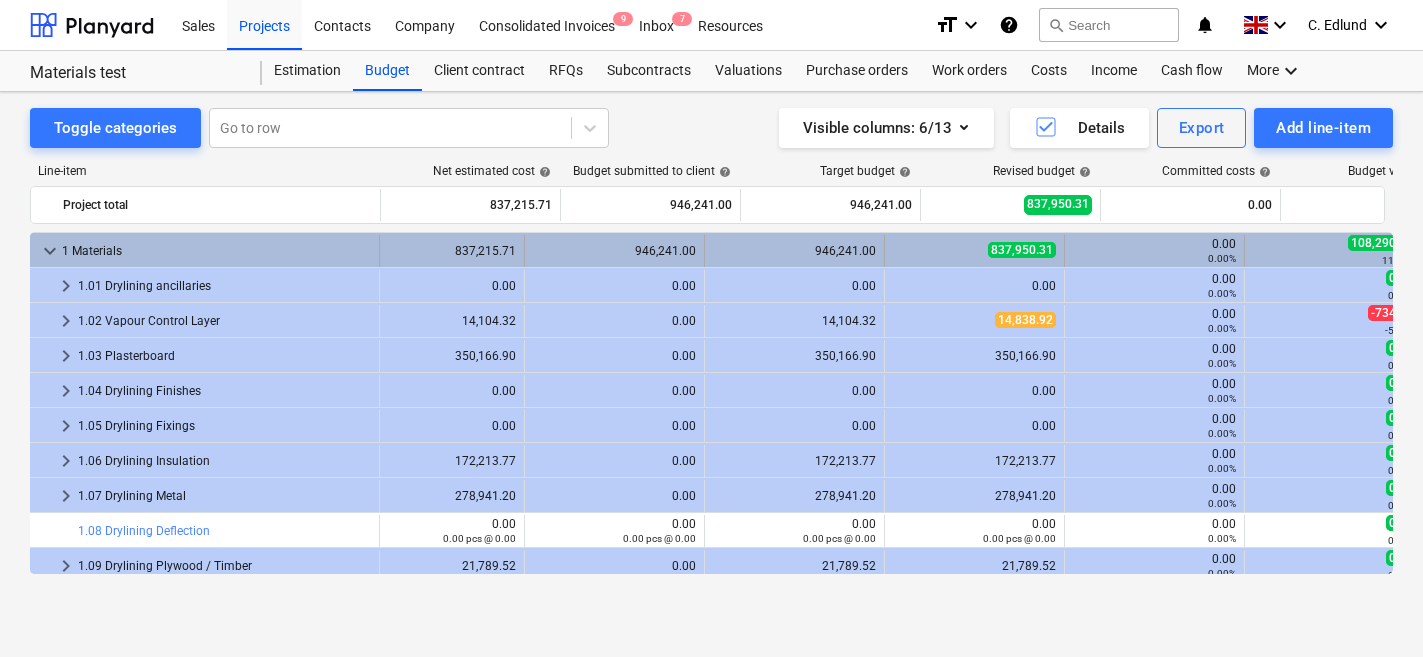 scroll, scrollTop: 0, scrollLeft: 0, axis: both 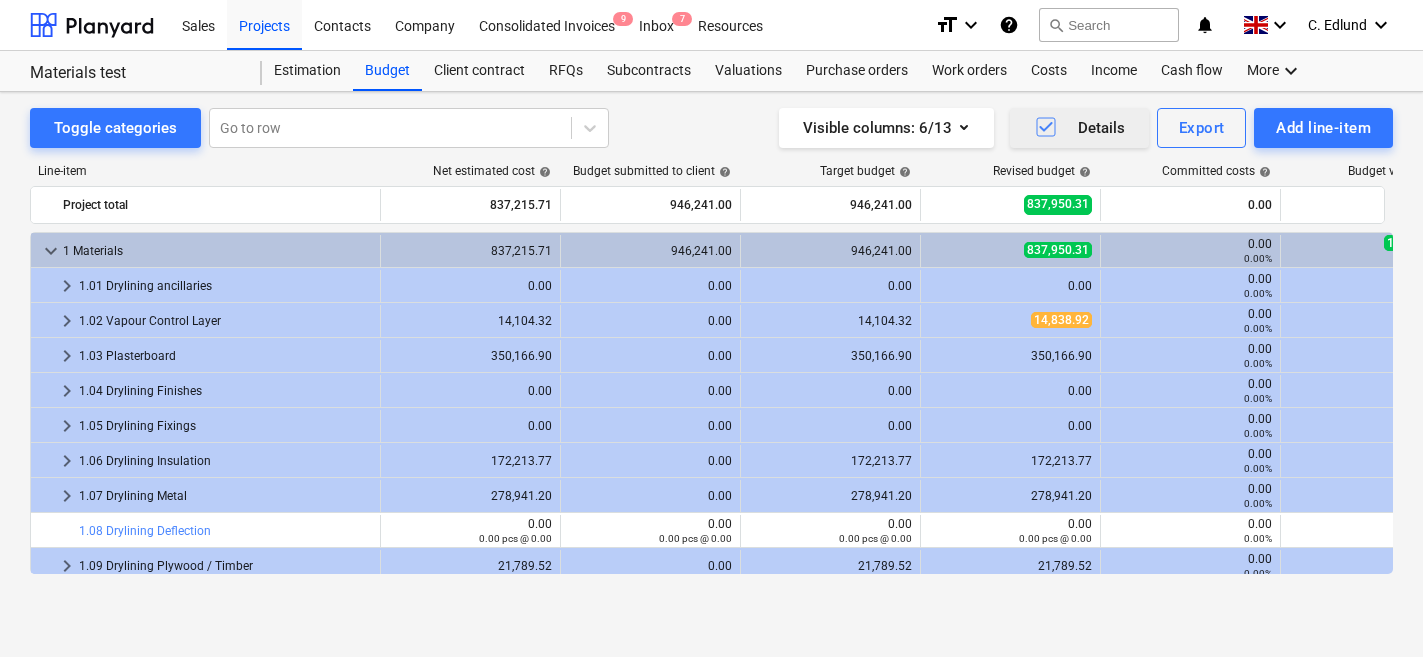 click 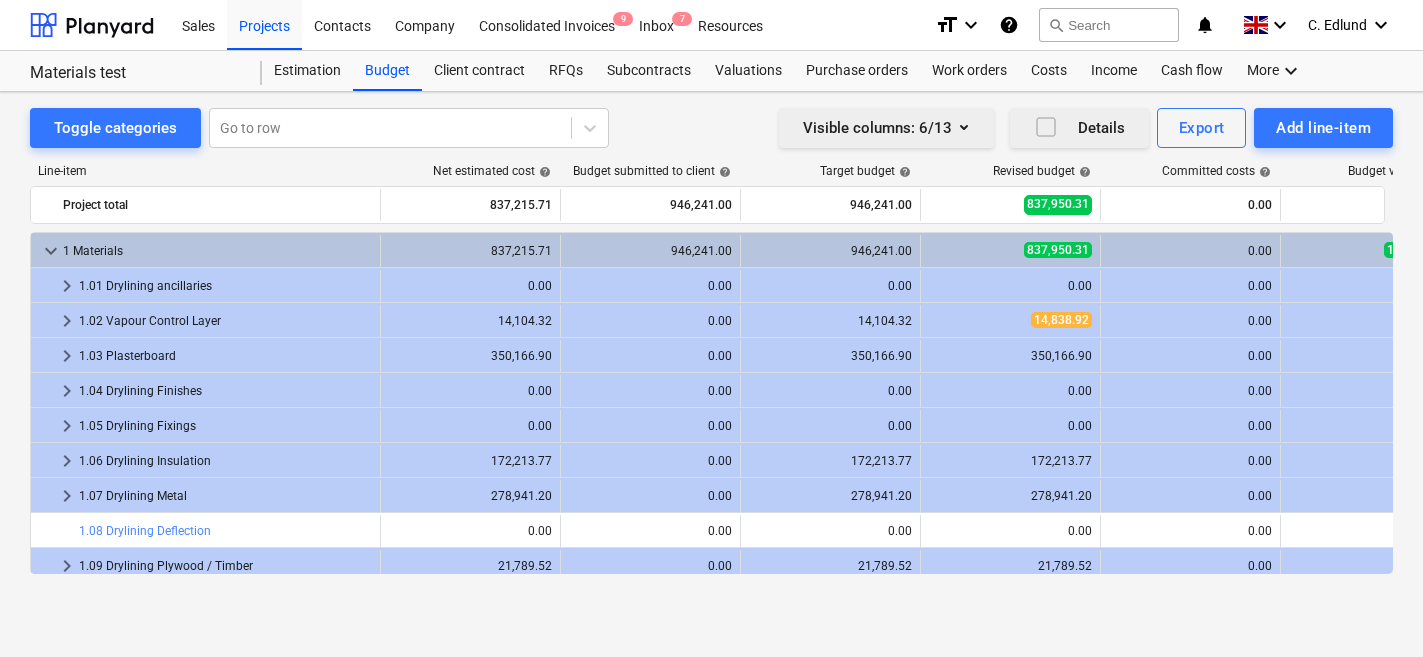 click on "Visible columns :   6/13" at bounding box center (886, 128) 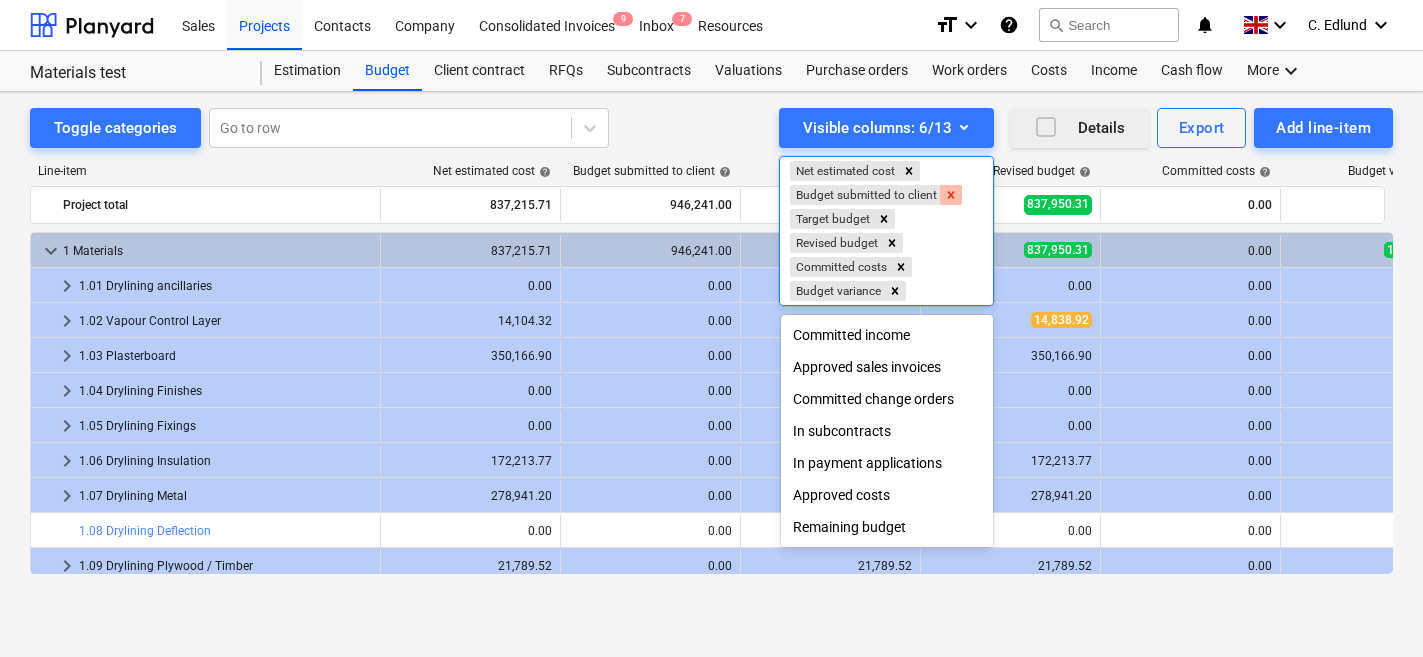 click 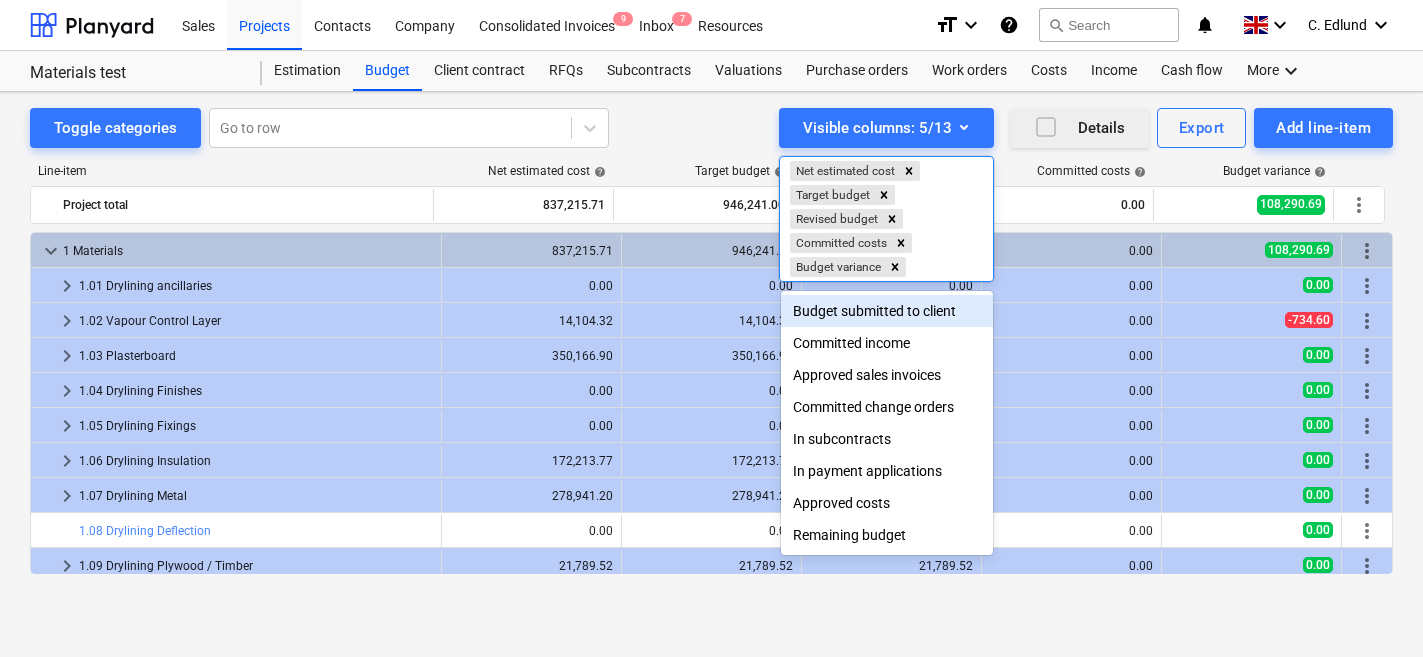 click at bounding box center (711, 328) 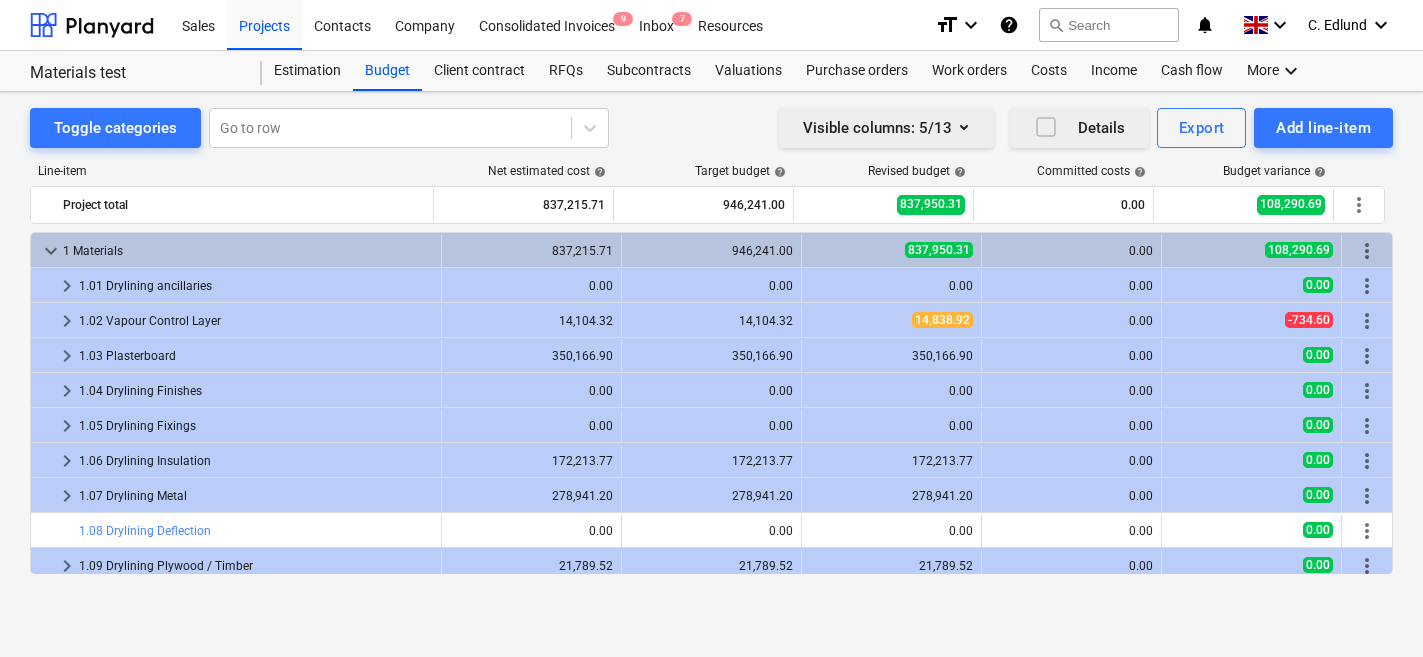 click 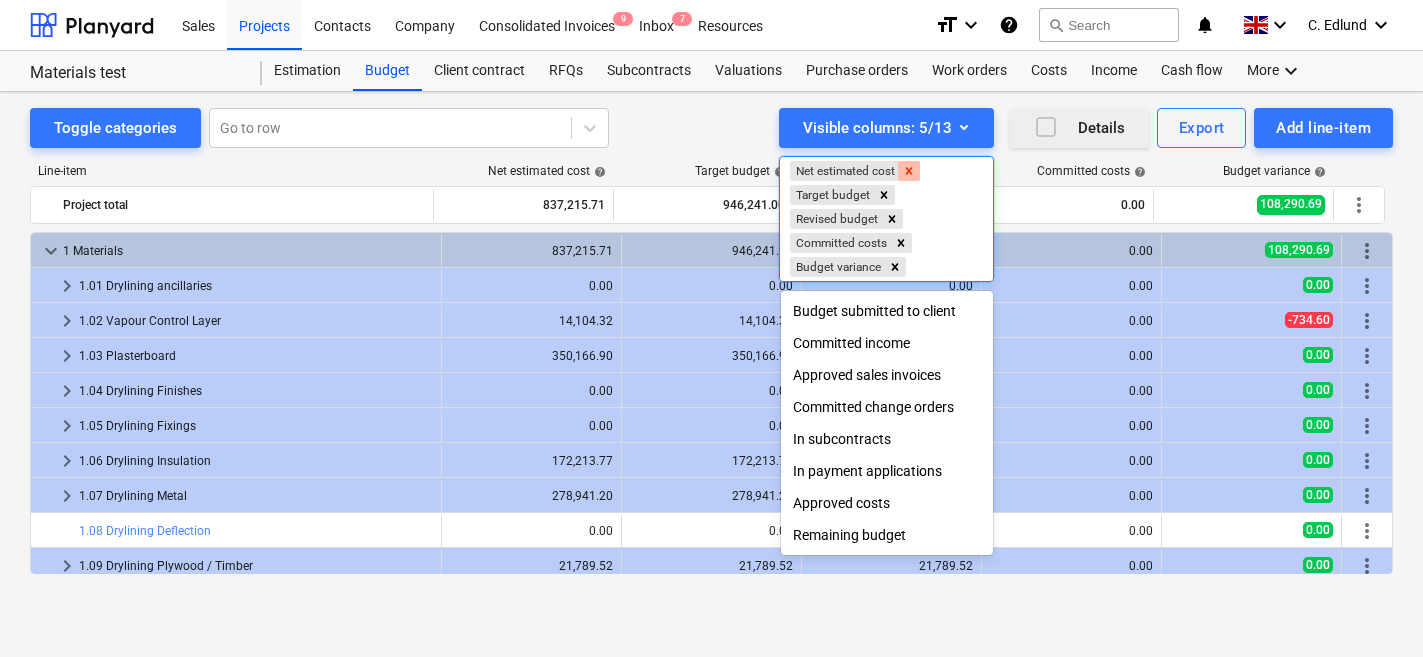 click 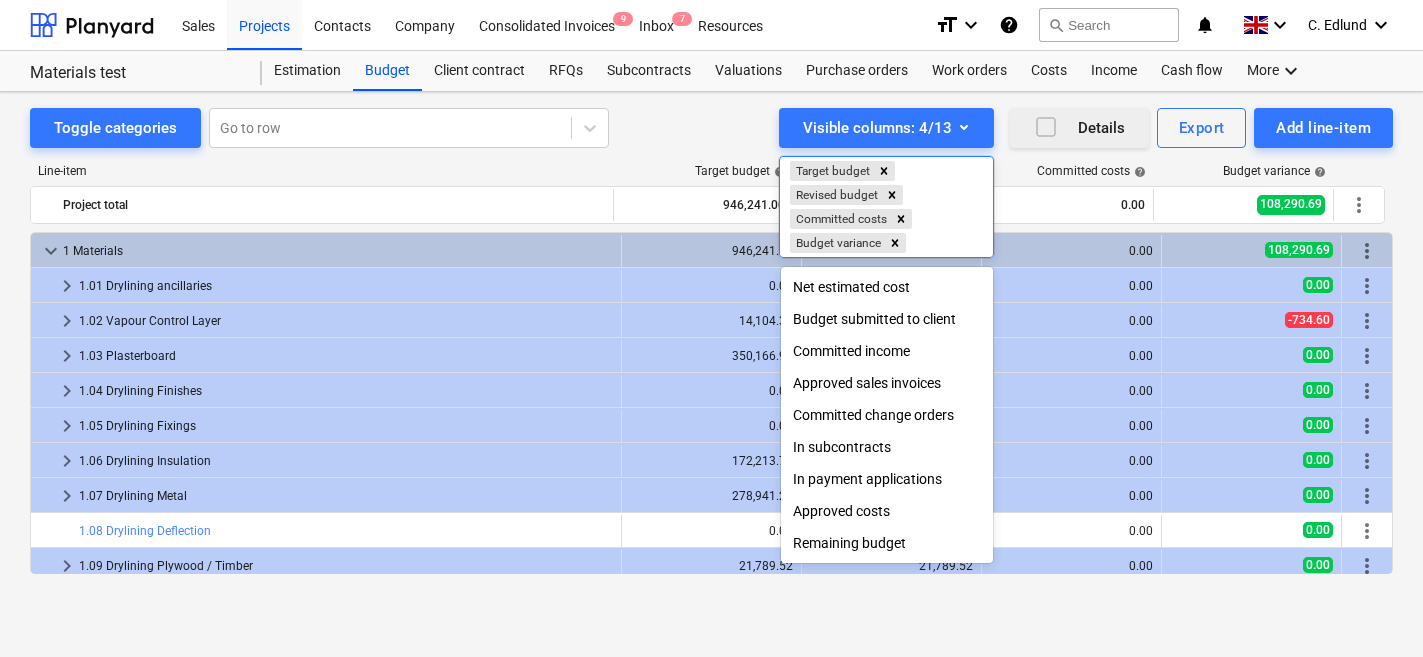 click on "Budget submitted to client" at bounding box center [887, 319] 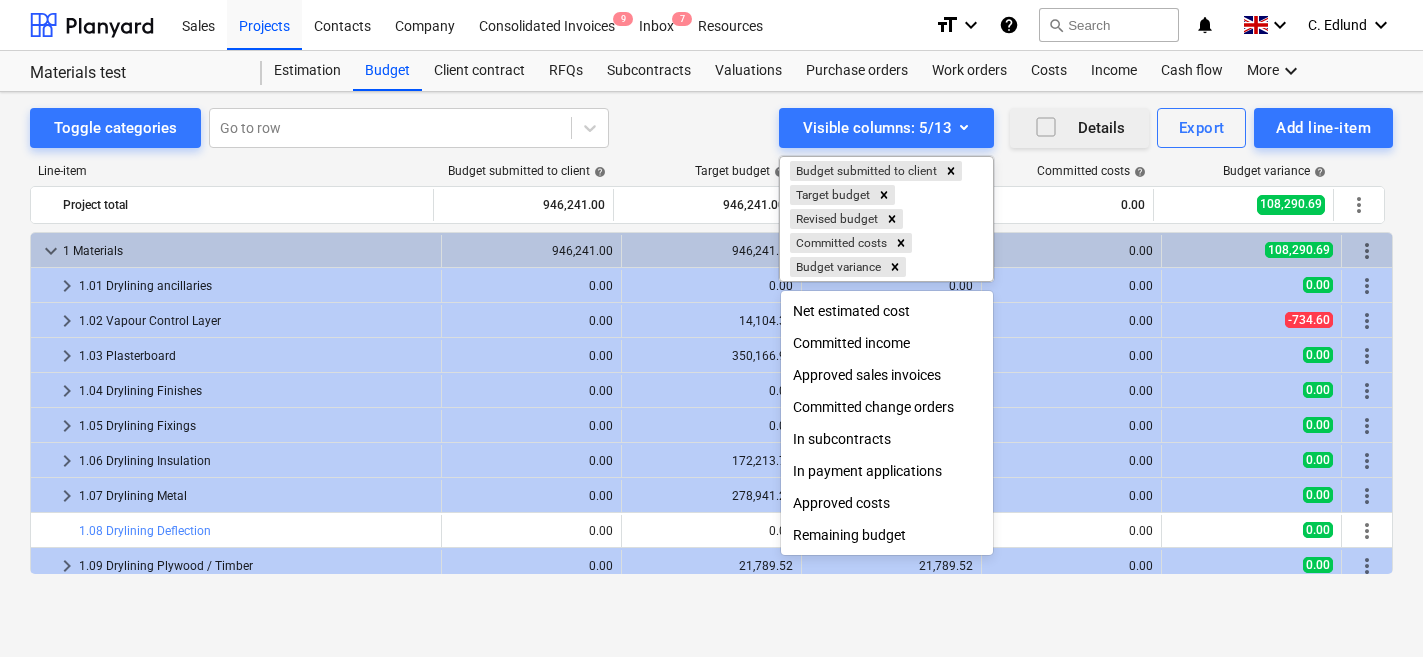 click at bounding box center (711, 328) 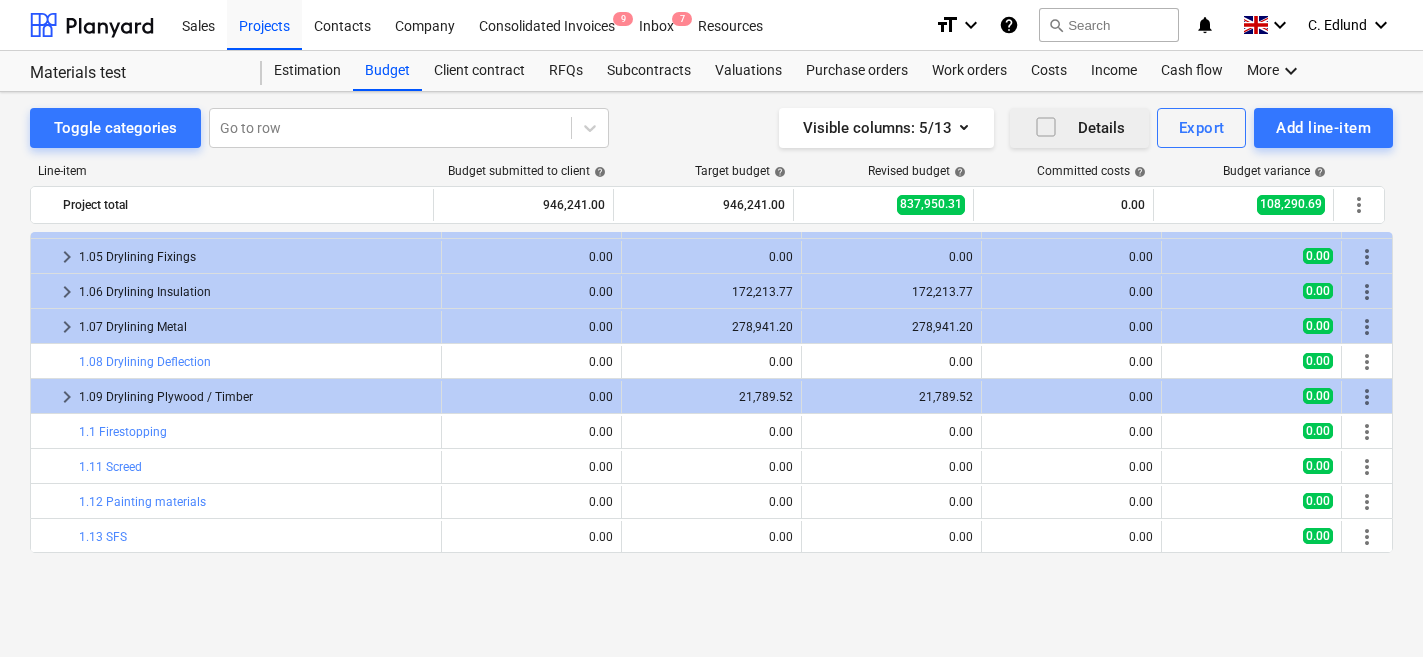 scroll, scrollTop: 0, scrollLeft: 0, axis: both 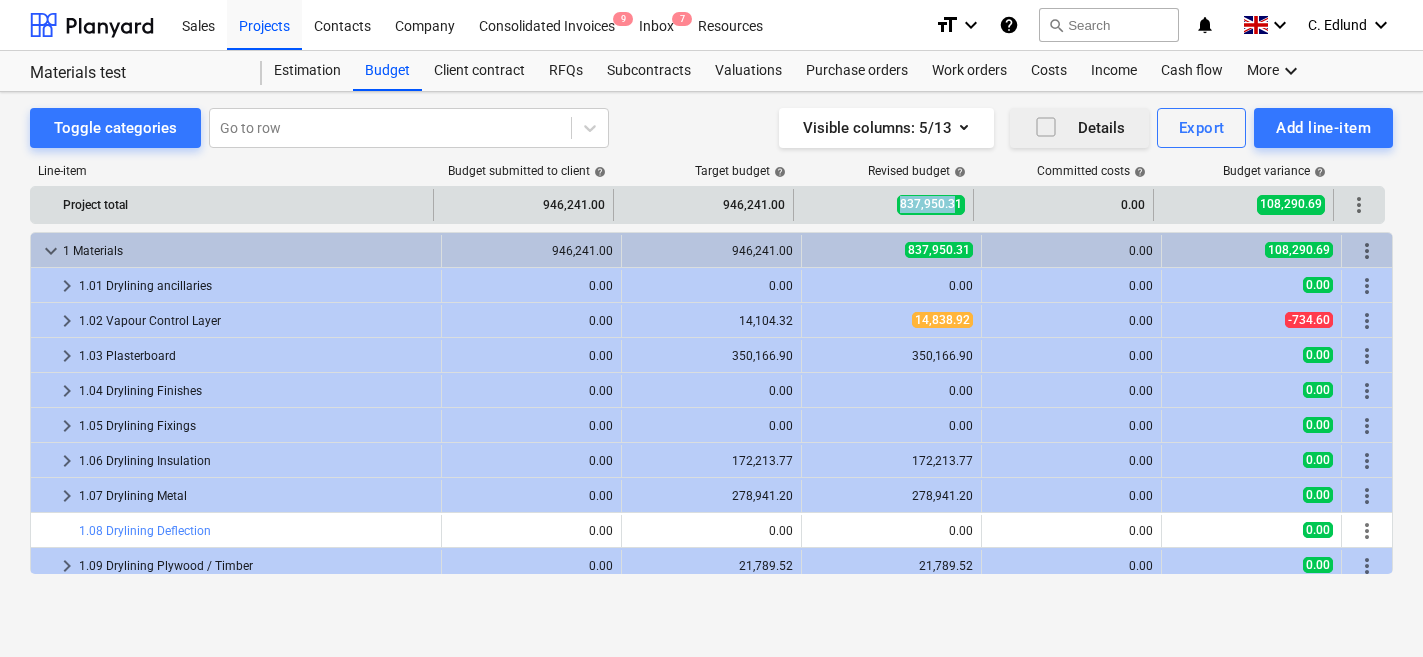 drag, startPoint x: 894, startPoint y: 201, endPoint x: 952, endPoint y: 201, distance: 58 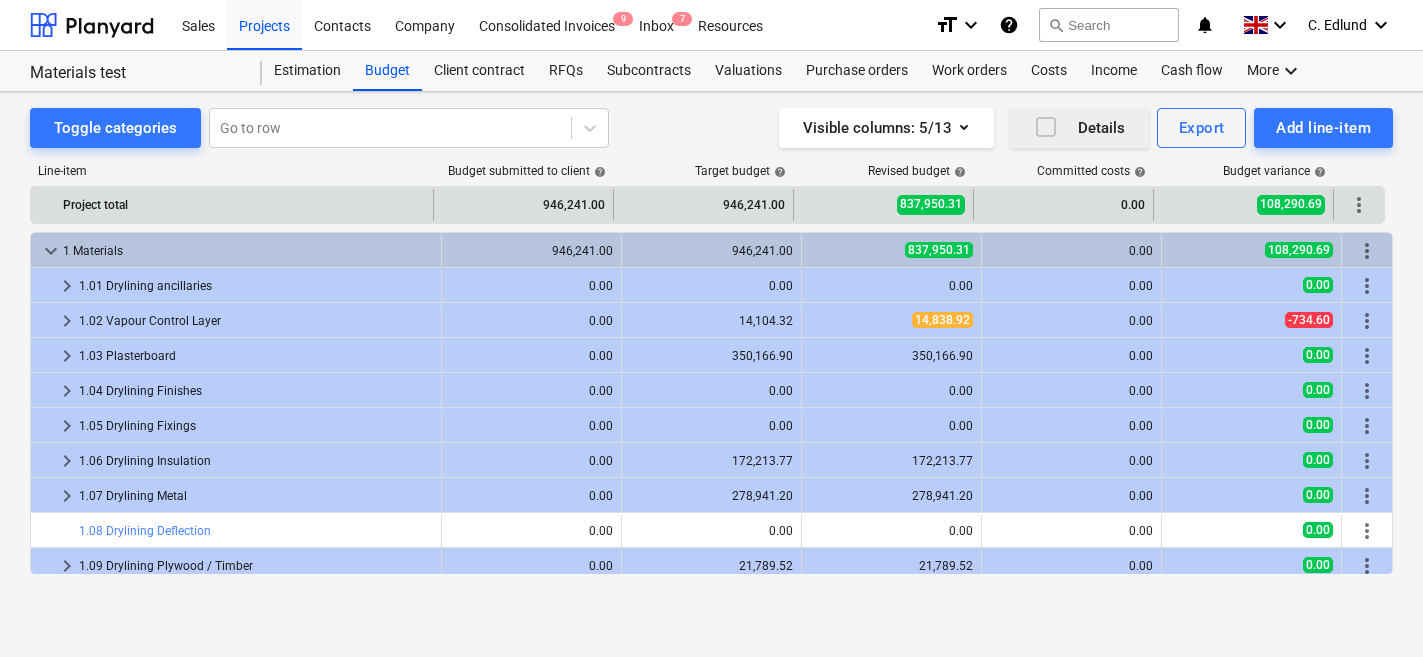 click on "837,950.31" at bounding box center [884, 205] 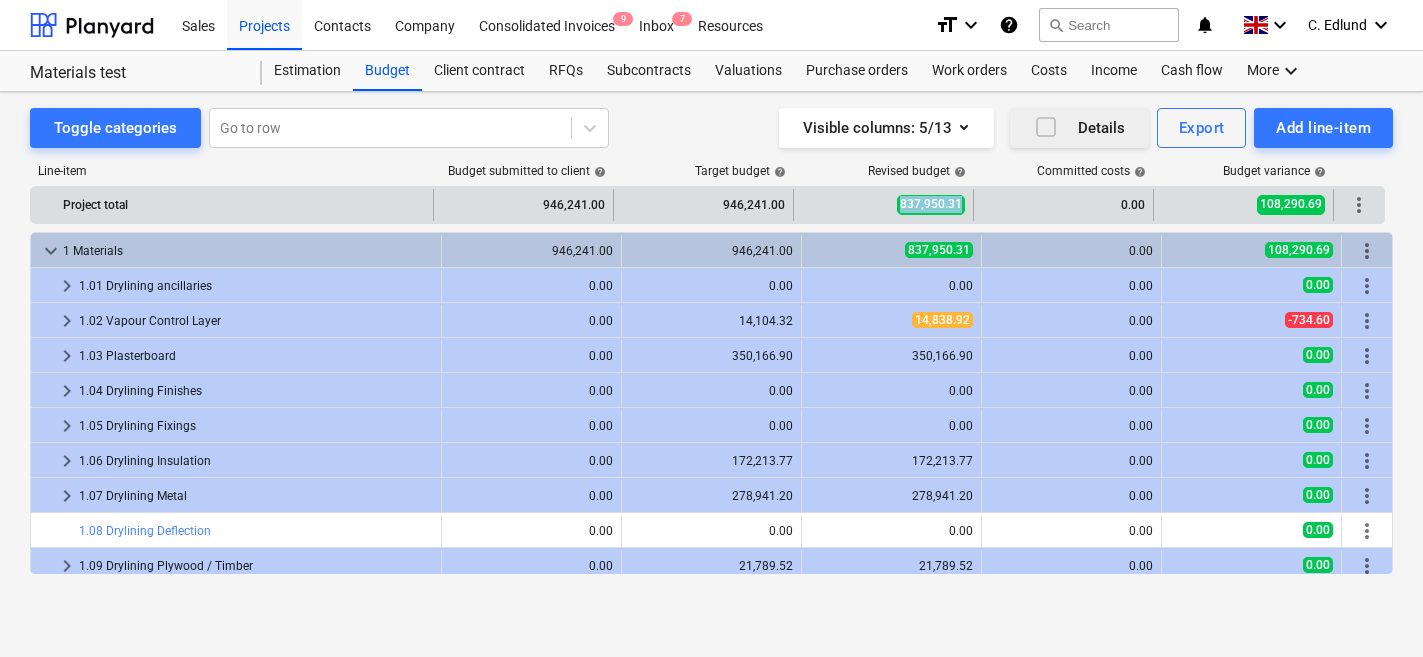 drag, startPoint x: 964, startPoint y: 204, endPoint x: 873, endPoint y: 204, distance: 91 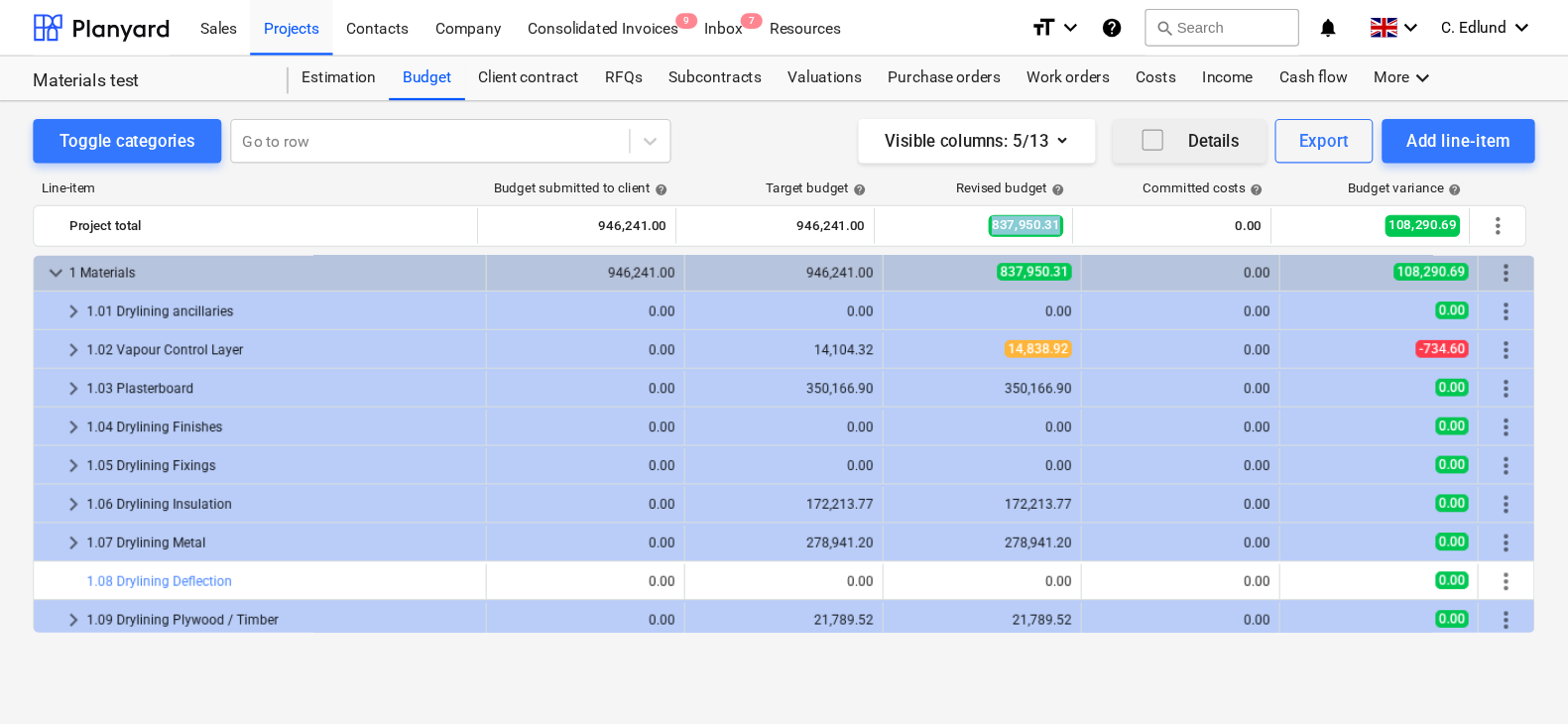 scroll, scrollTop: 0, scrollLeft: 0, axis: both 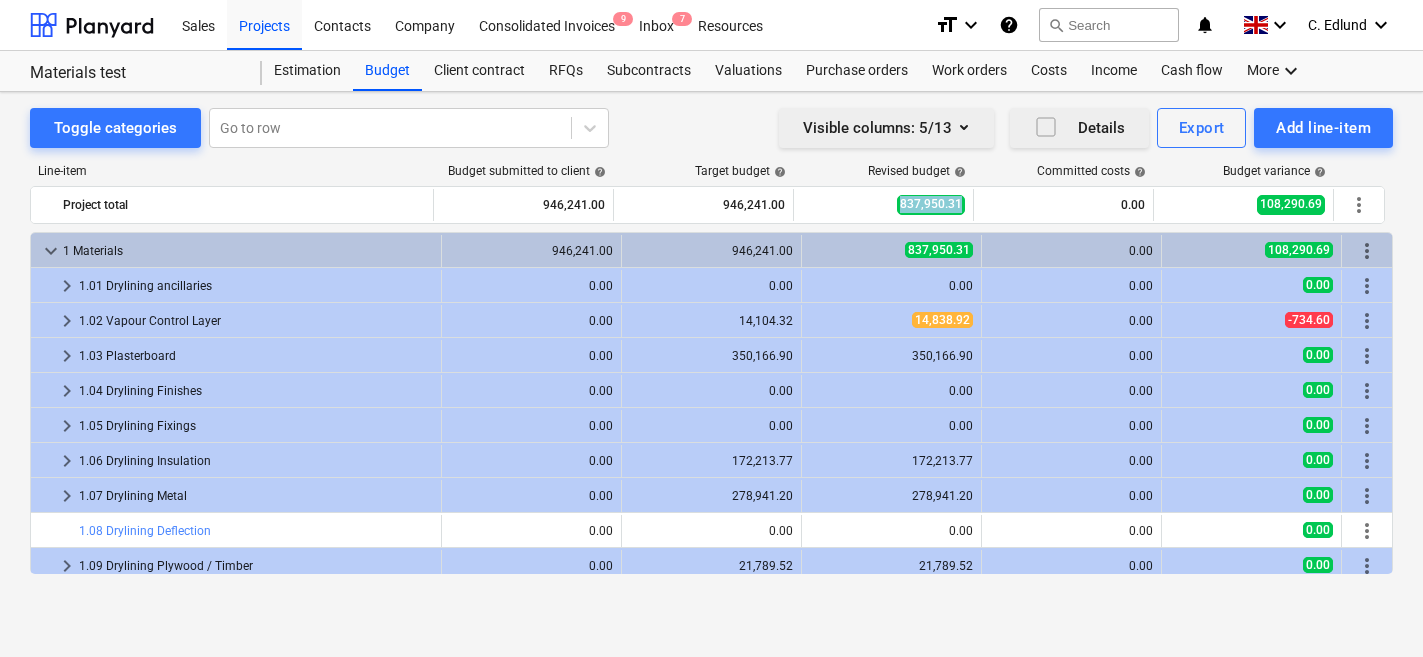 click on "Visible columns :   5/13" at bounding box center [886, 128] 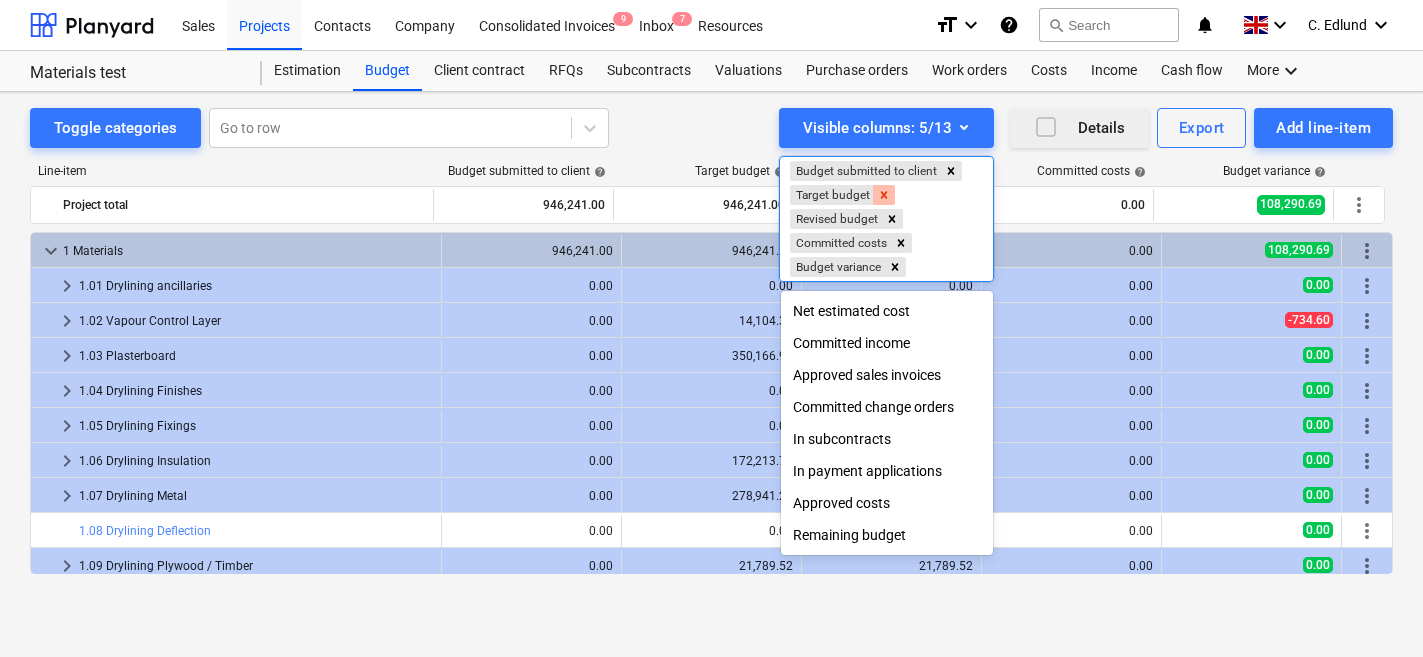 click 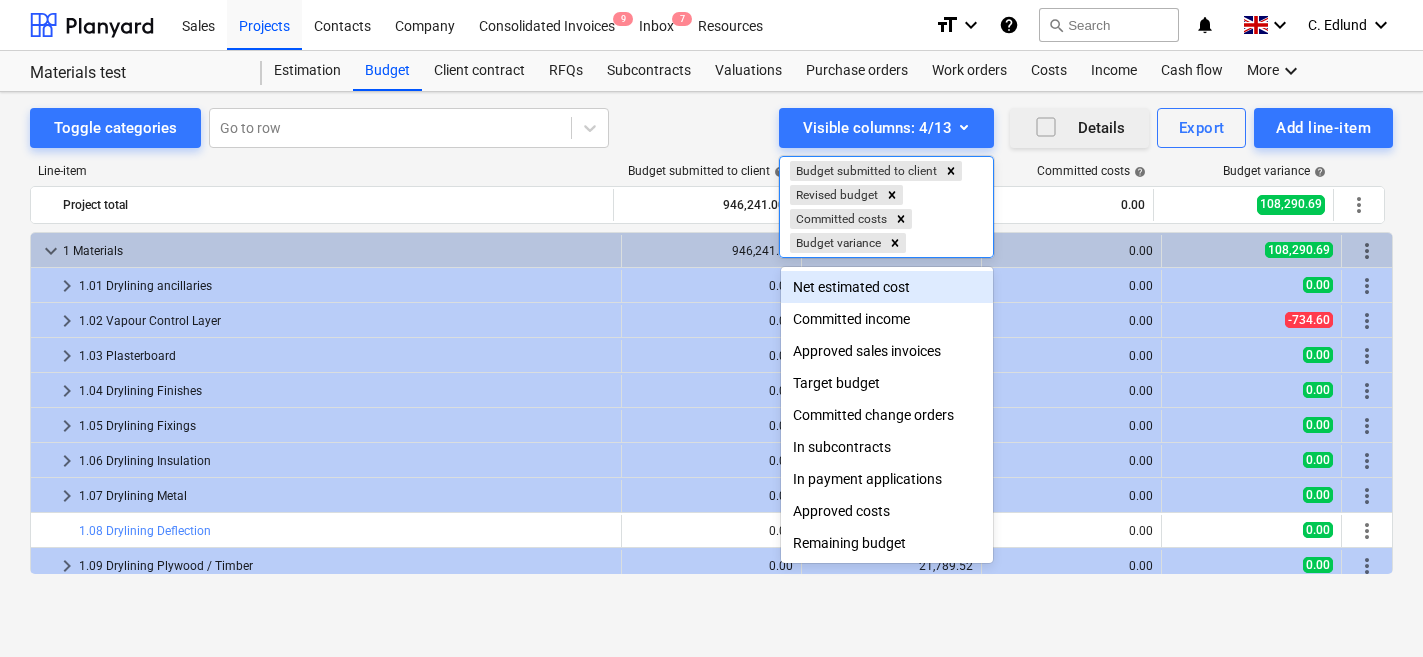 click at bounding box center [711, 328] 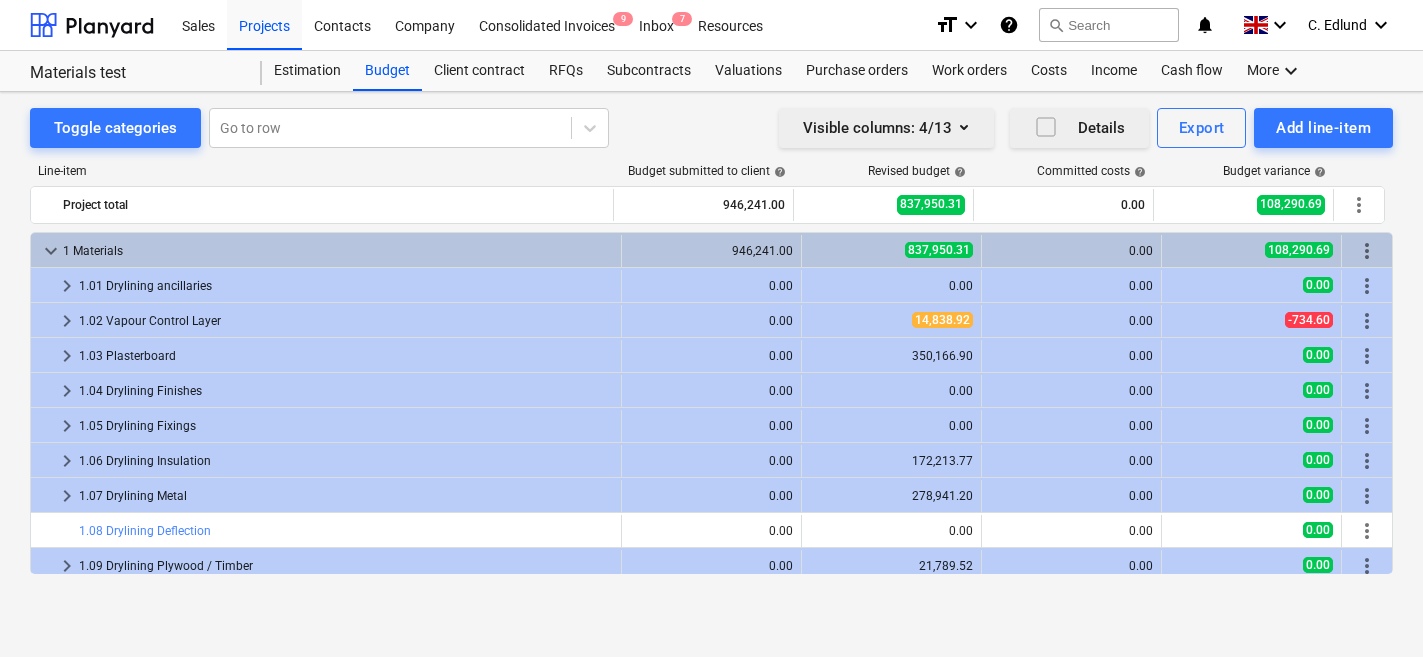 click 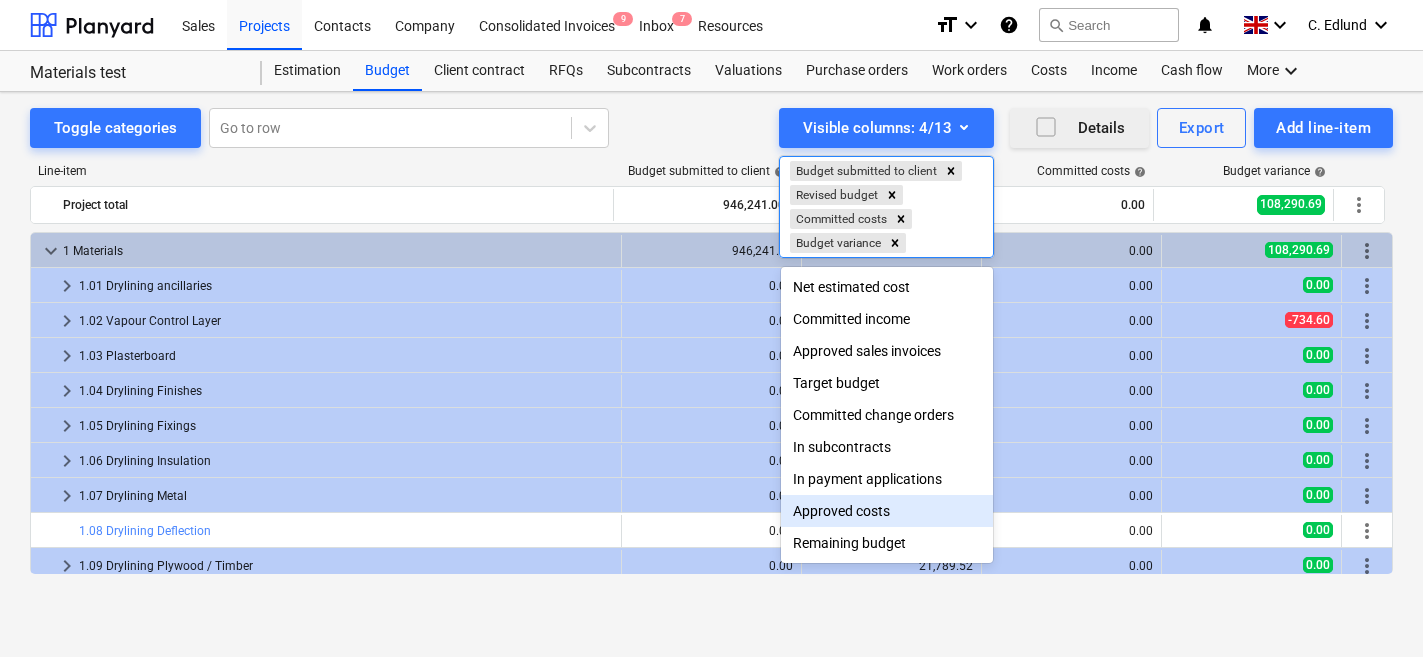 click on "Approved costs" at bounding box center (887, 511) 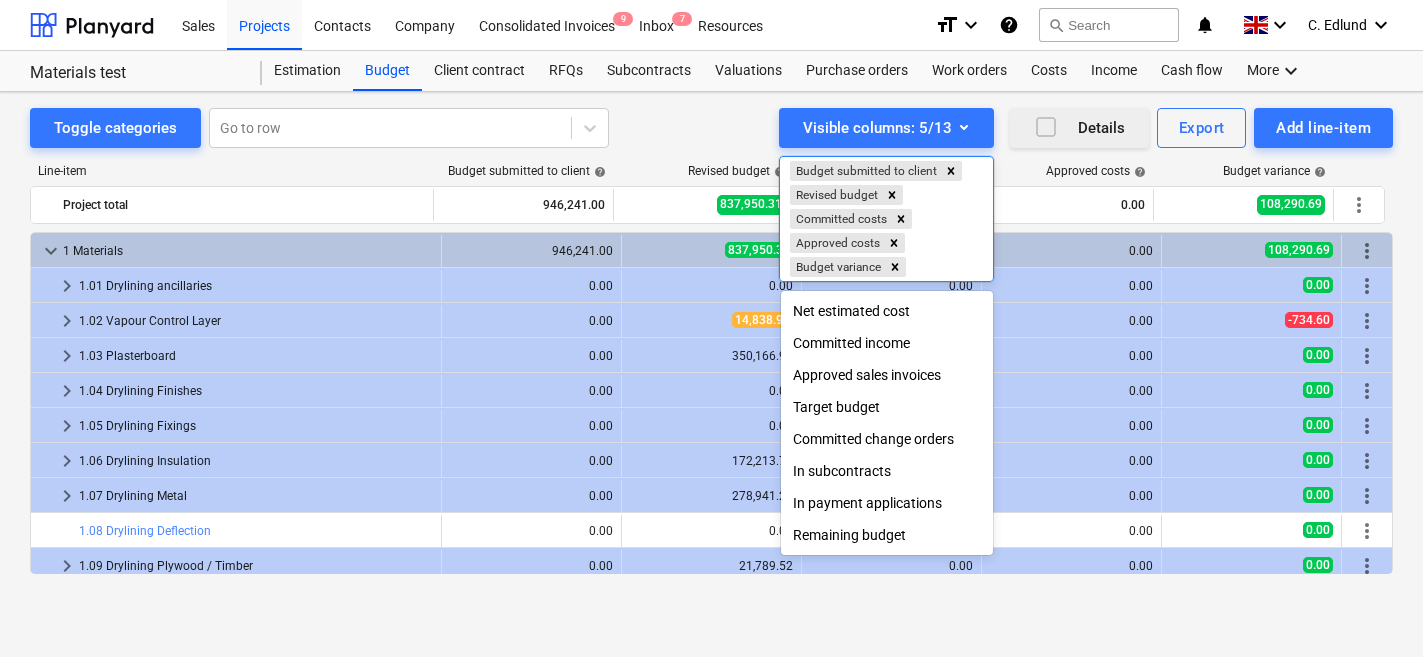 click at bounding box center [711, 328] 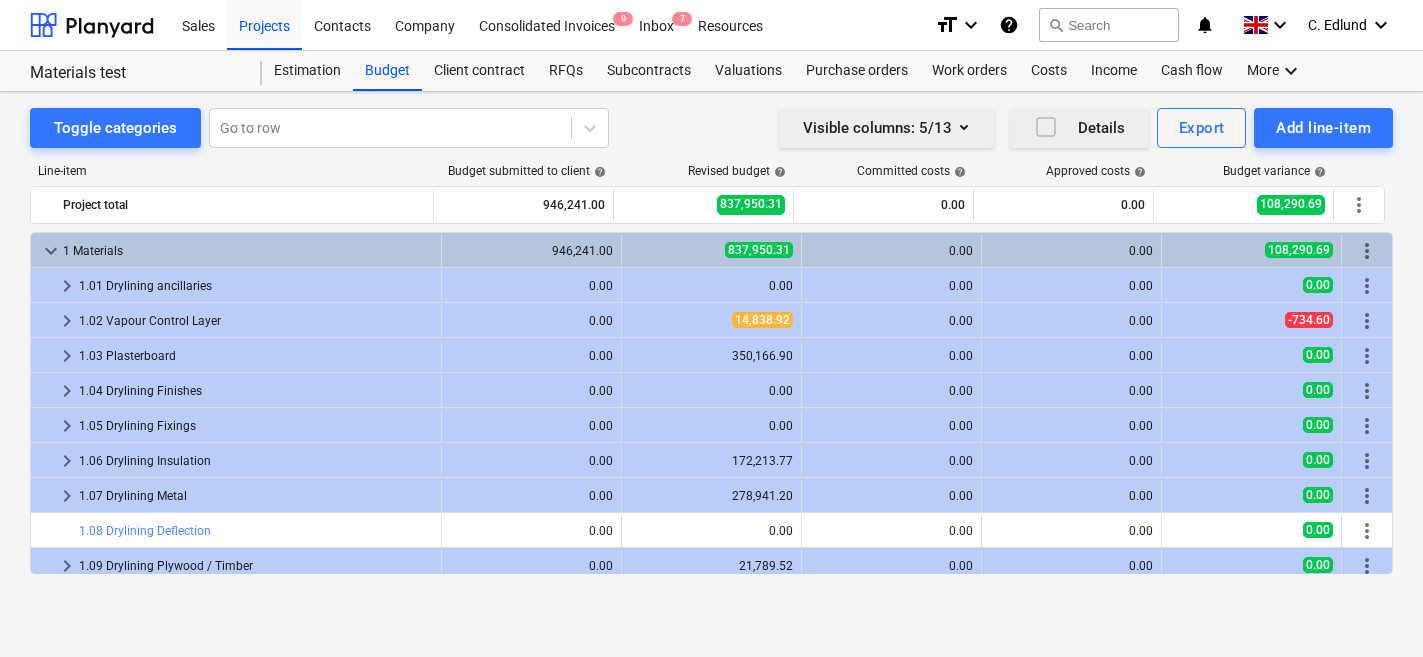 click on "Visible columns :   5/13" at bounding box center (886, 128) 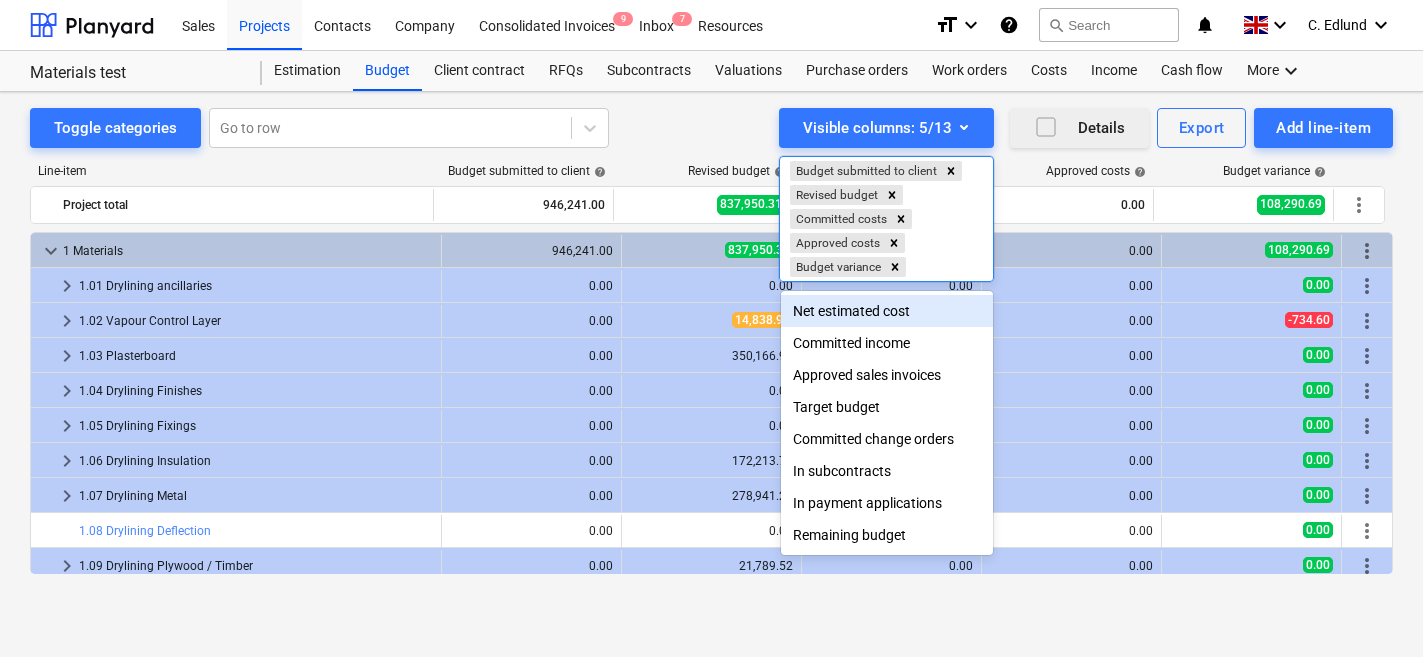 click at bounding box center [711, 328] 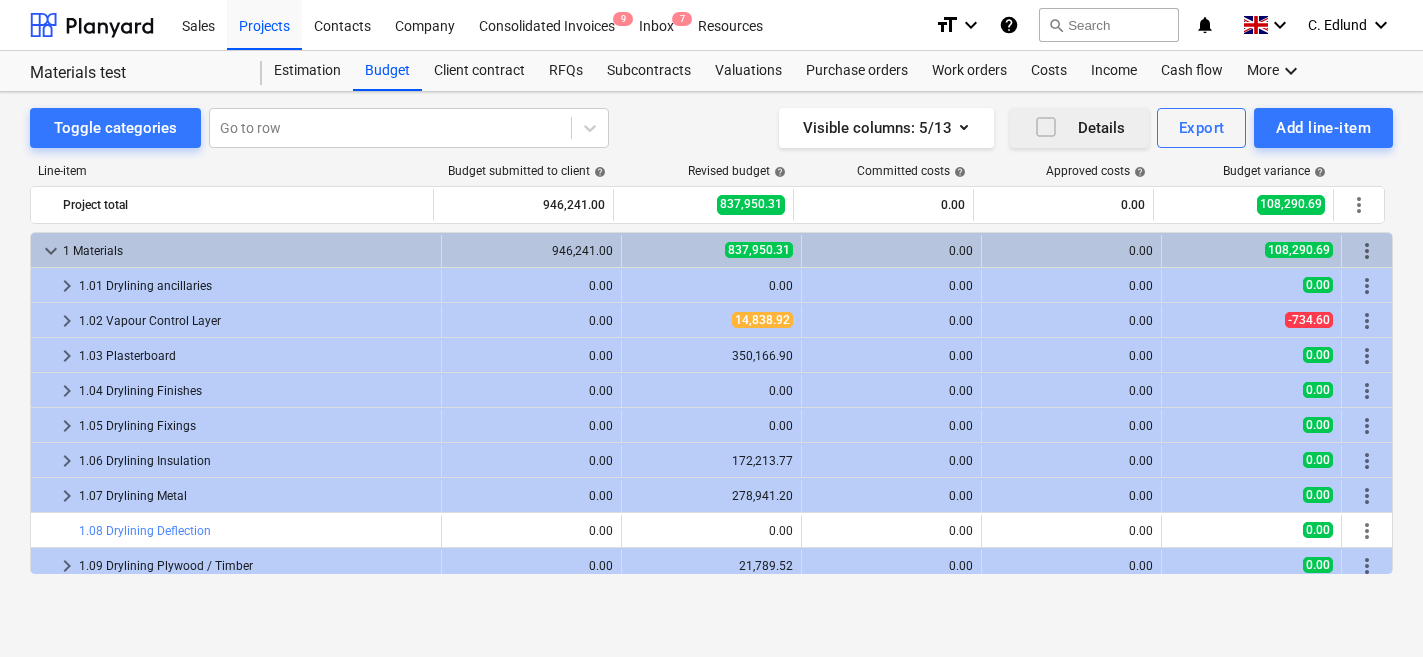 drag, startPoint x: 592, startPoint y: 166, endPoint x: 451, endPoint y: 171, distance: 141.08862 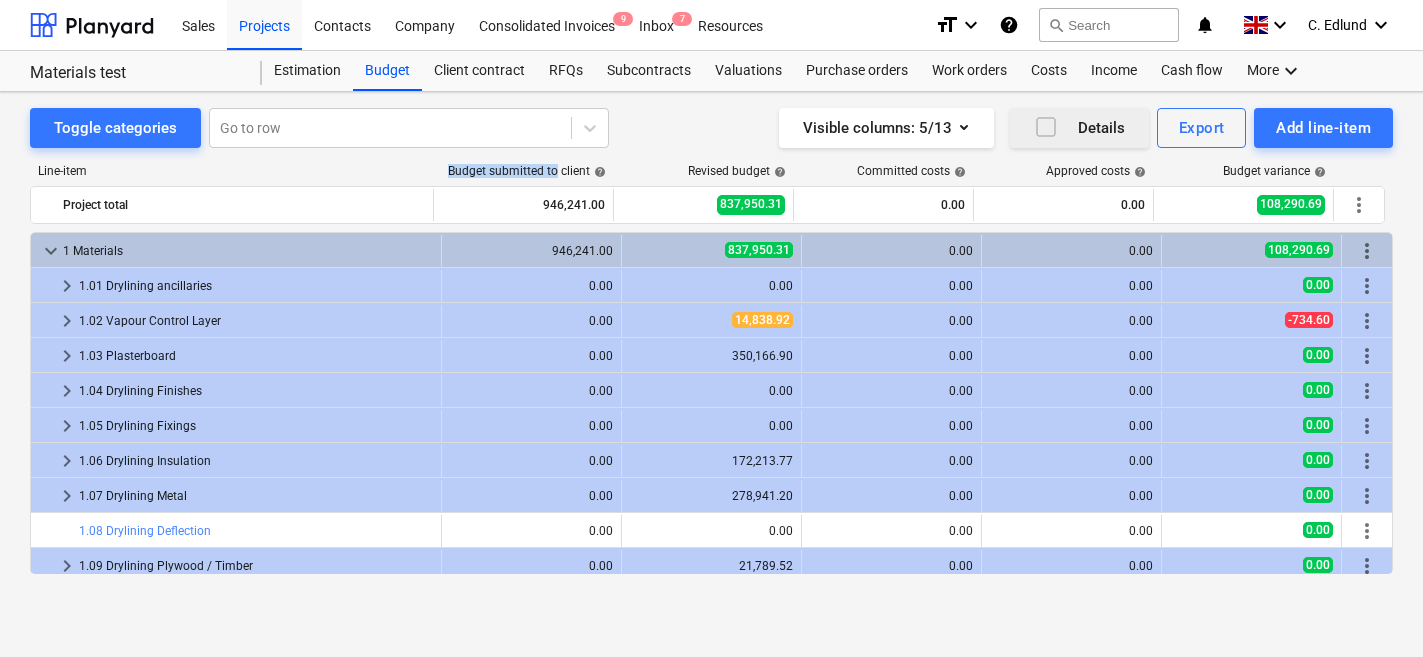 drag, startPoint x: 451, startPoint y: 171, endPoint x: 555, endPoint y: 165, distance: 104.172935 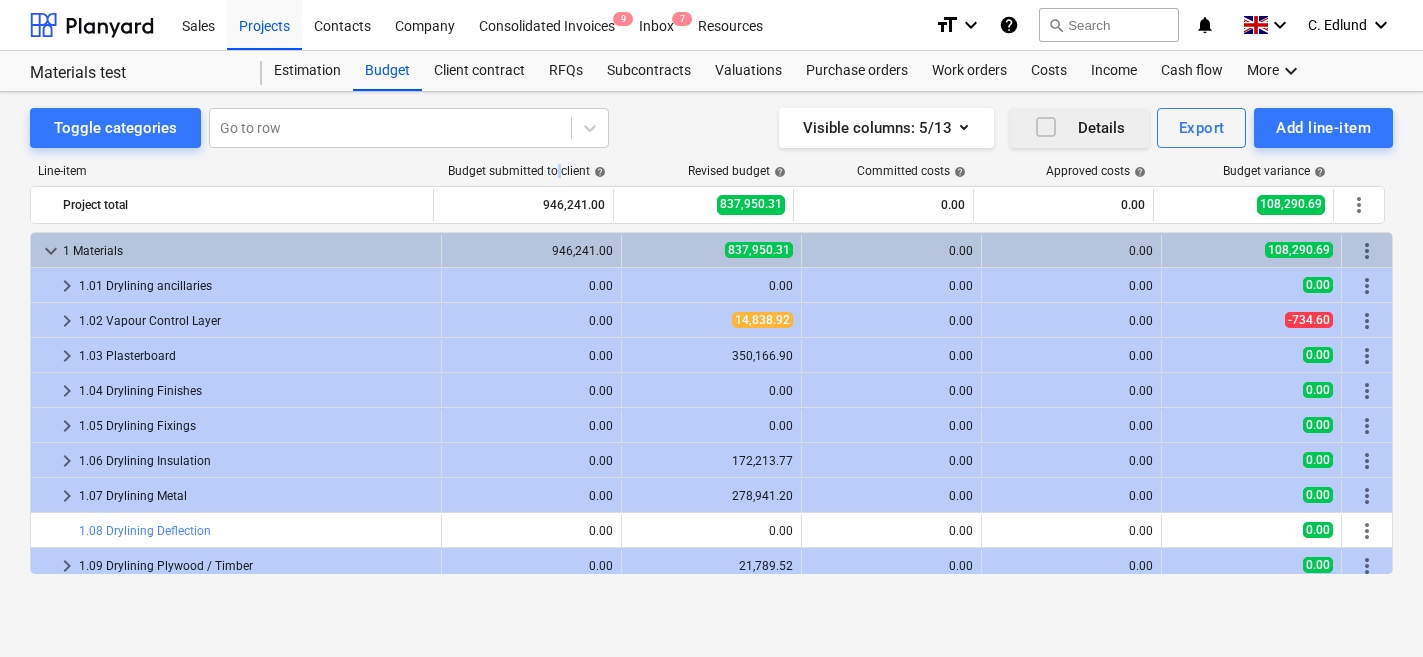 click on "Budget submitted to client help" at bounding box center [527, 171] 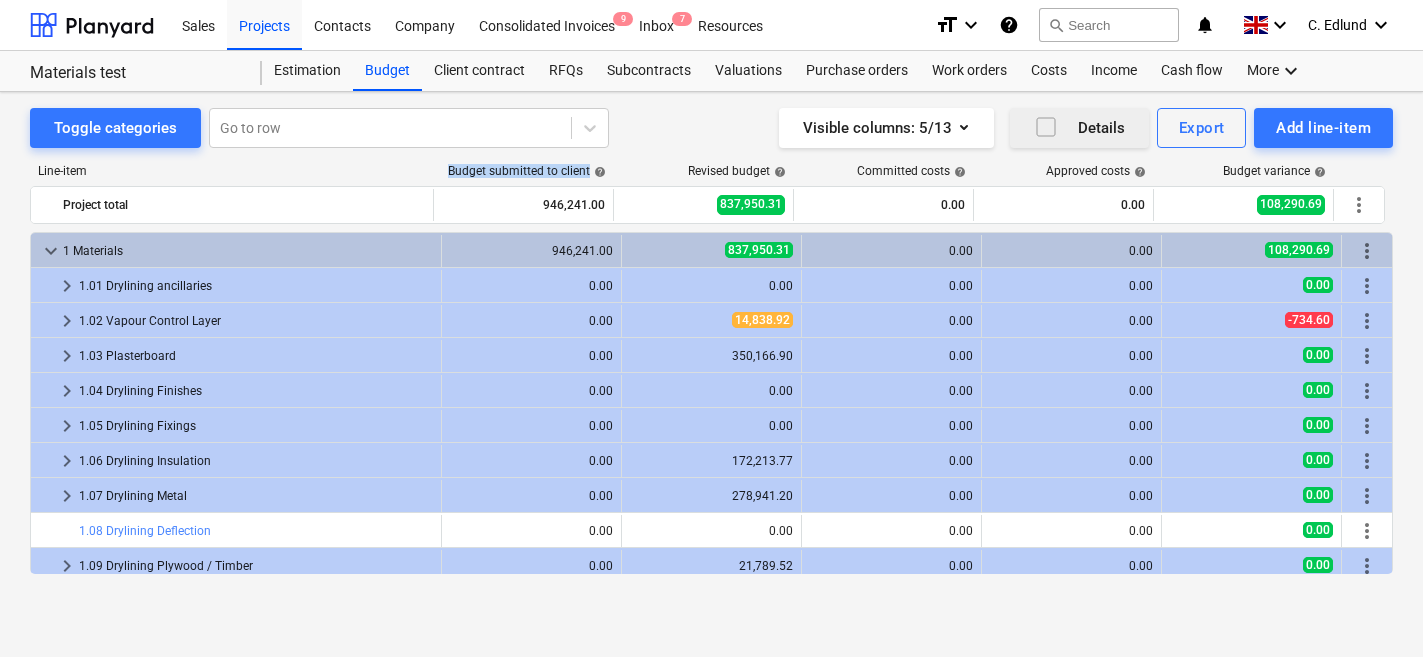 click on "Budget submitted to client help" at bounding box center (527, 171) 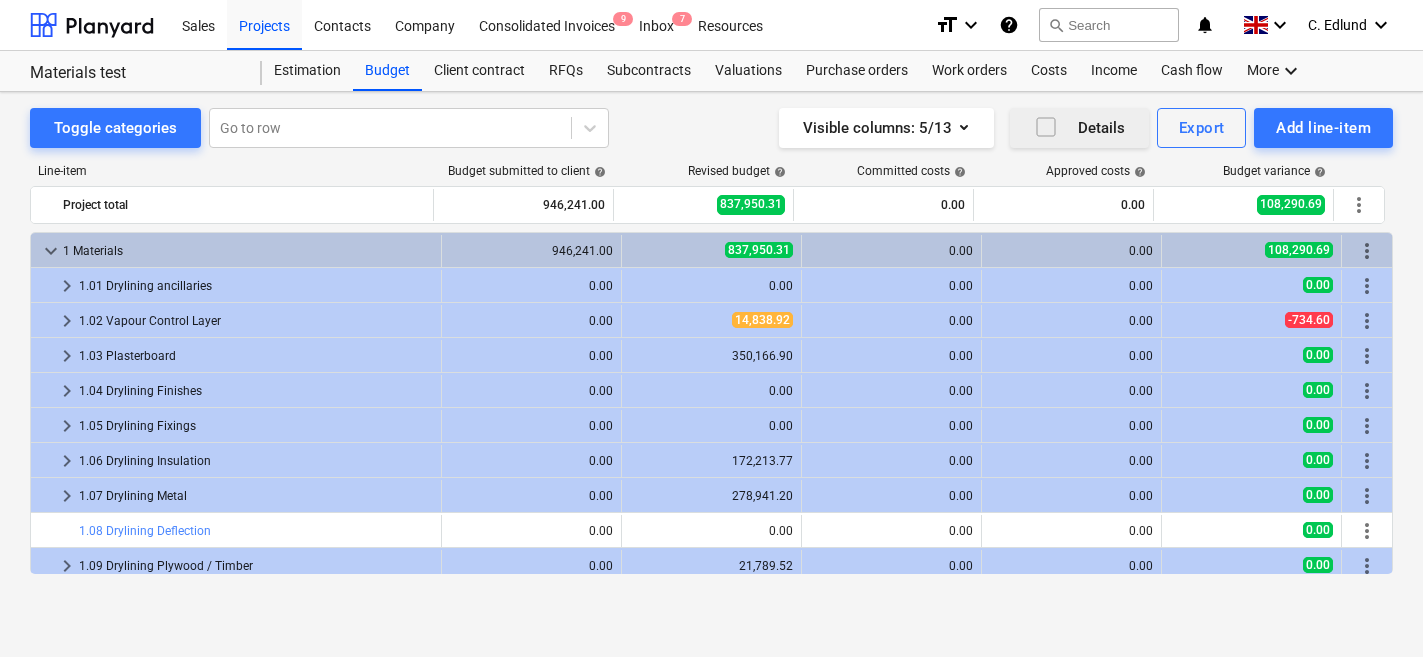 click on "Line-item Budget submitted to client help Revised budget help Committed costs help Approved costs help Budget variance help Project total 946,241.00 837,950.31 0.00 0.00 108,290.69 more_vert keyboard_arrow_down 1 Materials 946,241.00 837,950.31 0.00 0.00 108,290.69 more_vert keyboard_arrow_right 1.01 Drylining ancillaries 0.00 0.00 0.00 0.00 0.00 more_vert keyboard_arrow_right 1.02 Vapour Control Layer 0.00 14,838.92 0.00 0.00 -734.60 more_vert keyboard_arrow_right 1.03 Plasterboard 0.00 350,166.90 0.00 0.00 0.00 more_vert keyboard_arrow_right 1.04 Drylining Finishes 0.00 0.00 0.00 0.00 0.00 more_vert keyboard_arrow_right 1.05 Drylining Fixings 0.00 0.00 0.00 0.00 0.00 more_vert keyboard_arrow_right 1.06 Drylining Insulation 0.00 172,213.77 0.00 0.00 0.00 more_vert keyboard_arrow_right 1.07 Drylining Metal 0.00 278,941.20 0.00 0.00 0.00 more_vert bar_chart 1.08 Drylining Deflection edit 0.00 edit 0.00 0.00 0.00 0.00 more_vert keyboard_arrow_right 1.09 Drylining Plywood / Timber 0.00 21,789.52 0.00 0.00 0.00" at bounding box center [711, 373] 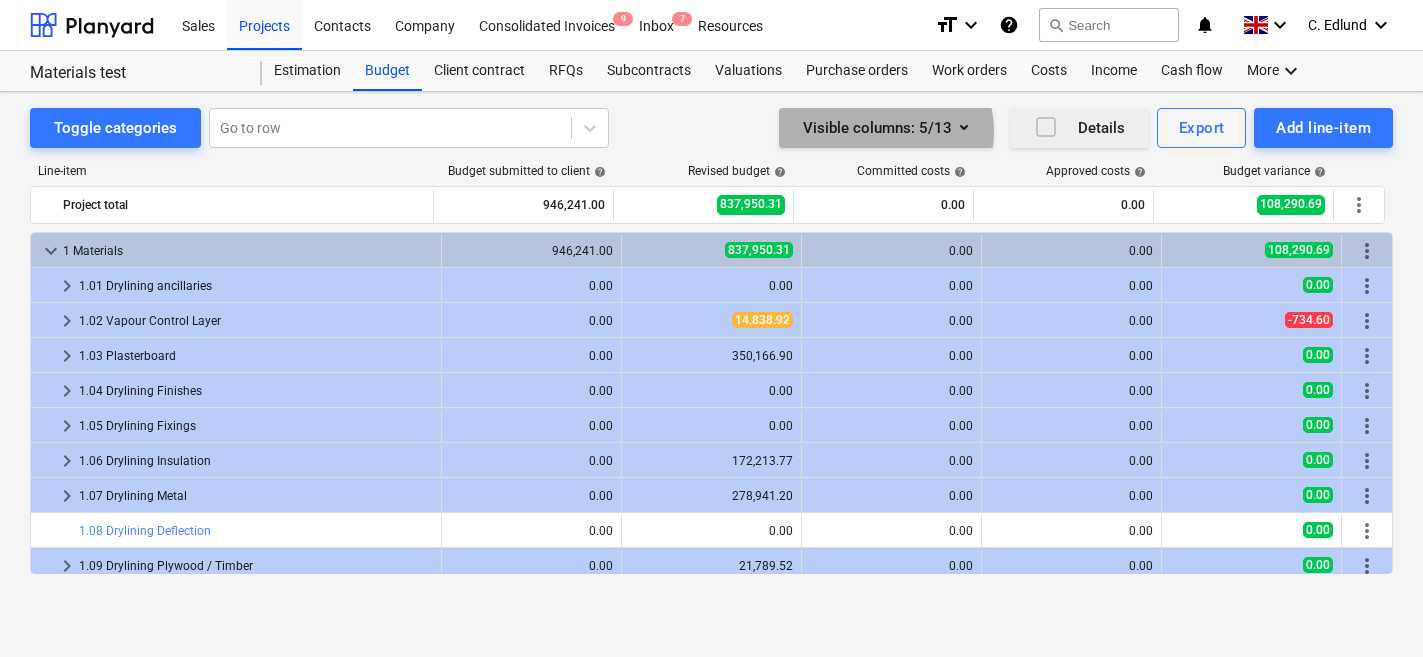 click on "Visible columns :   5/13" at bounding box center [886, 128] 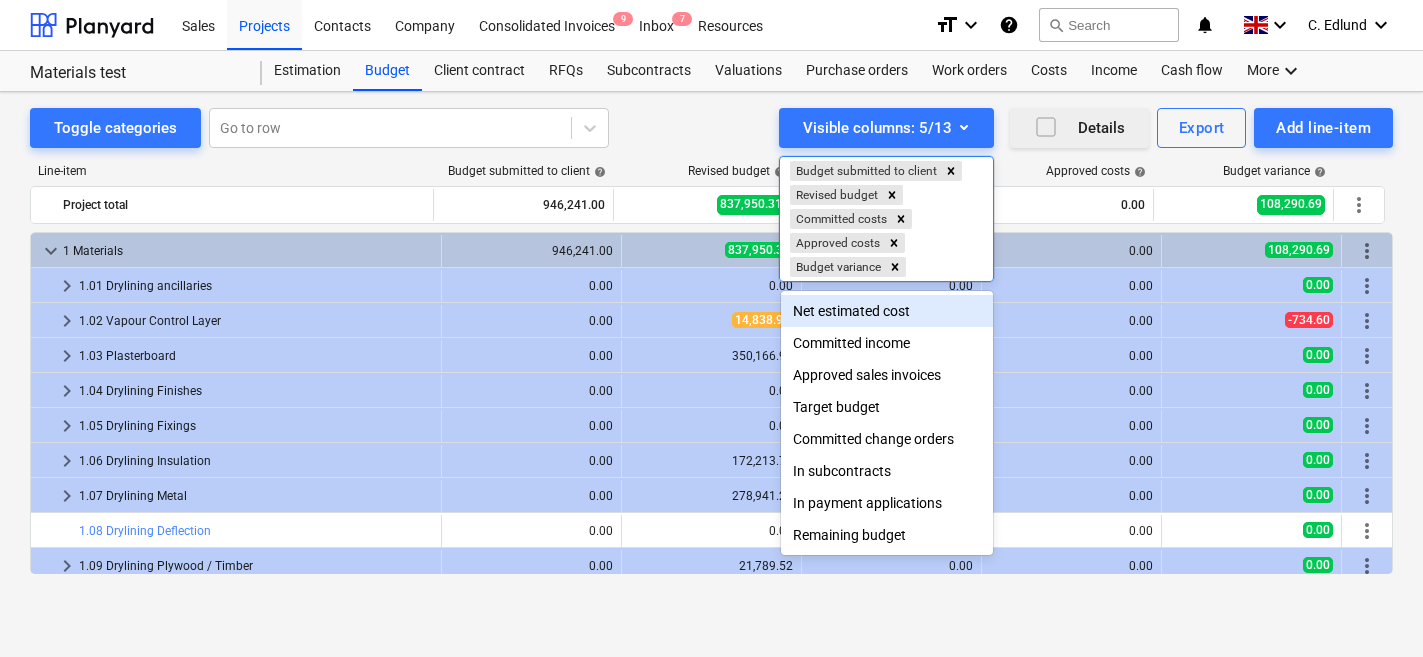 click at bounding box center [711, 328] 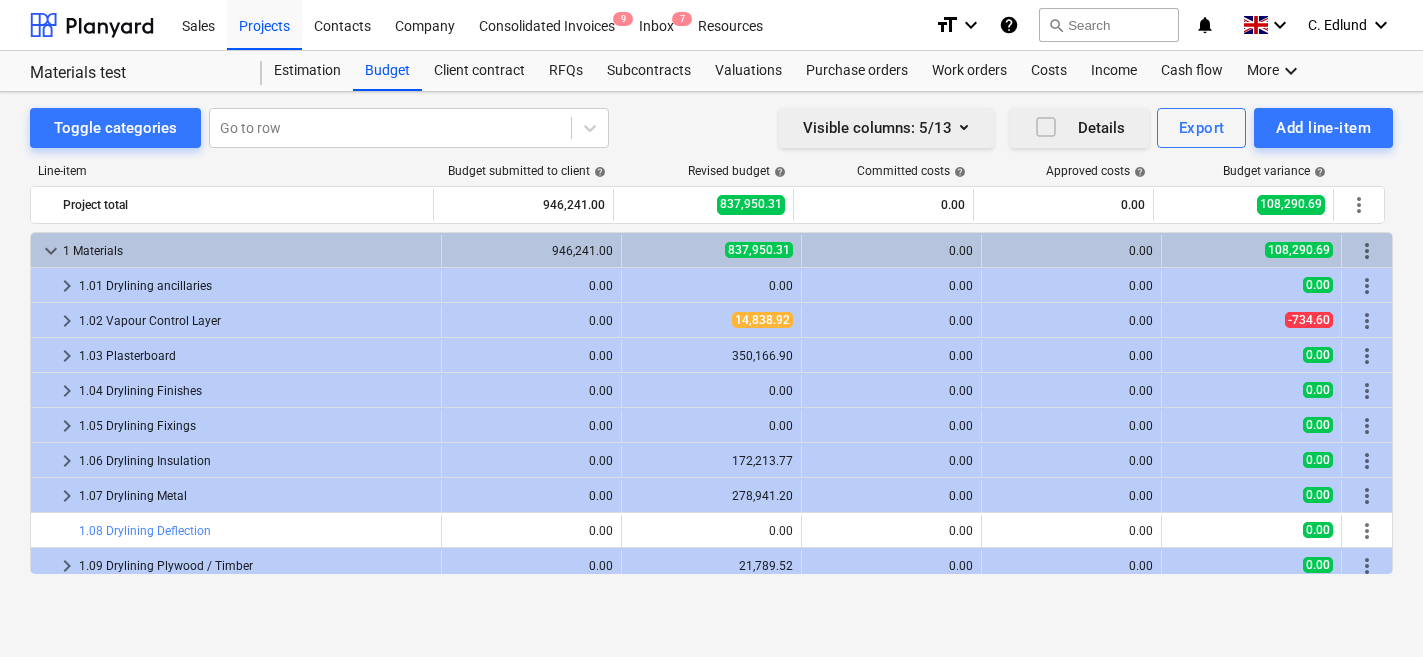 click on "Visible columns :   5/13" at bounding box center (886, 128) 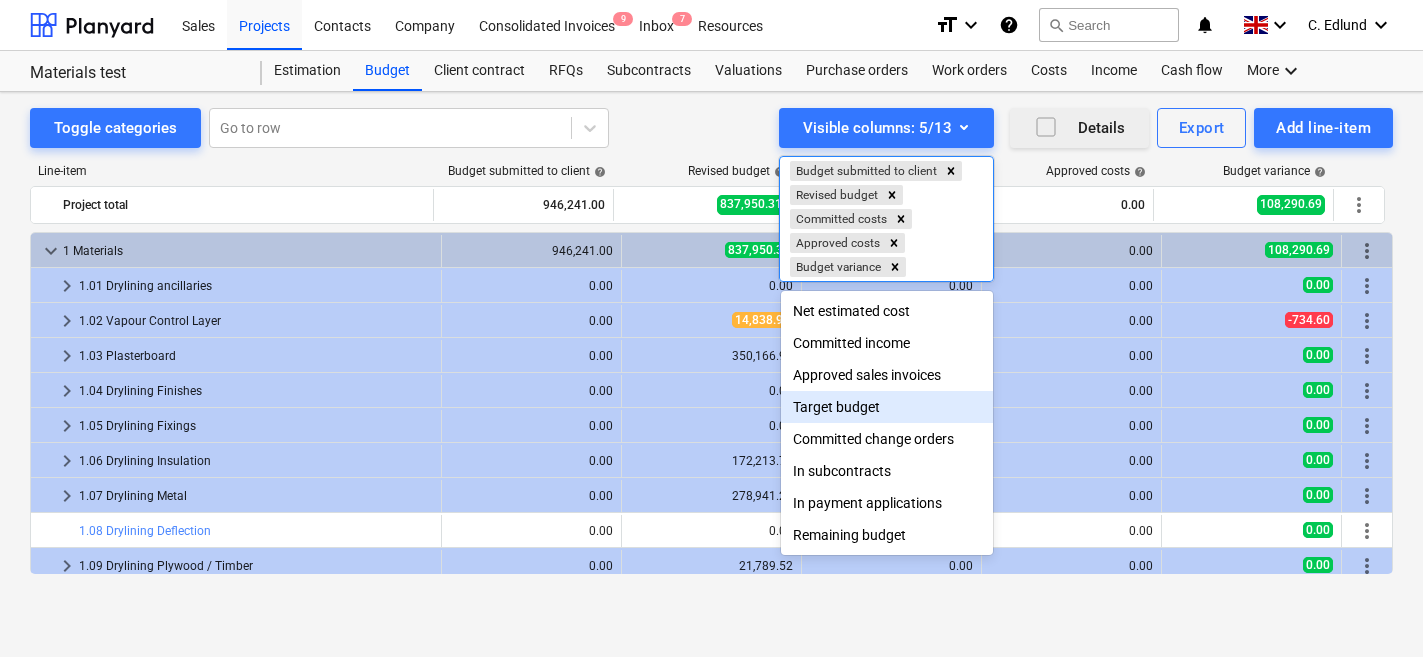 click on "Target budget" at bounding box center [887, 407] 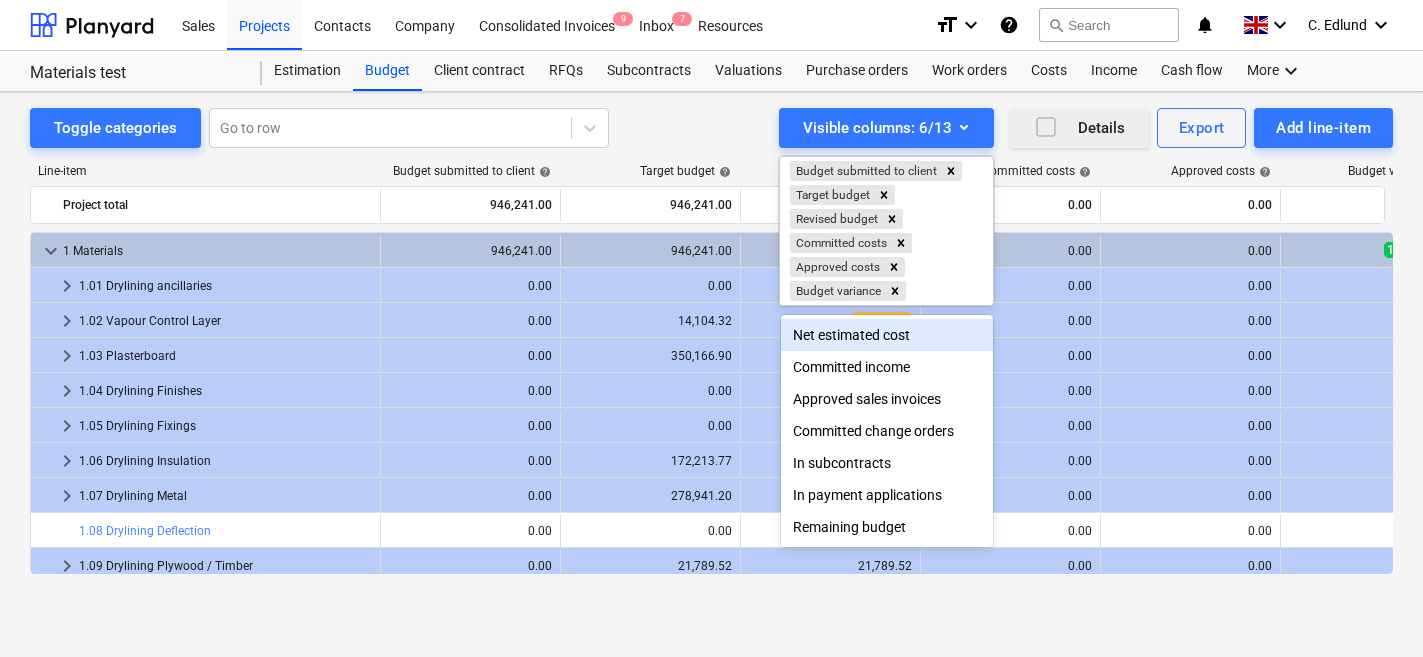 click at bounding box center (711, 328) 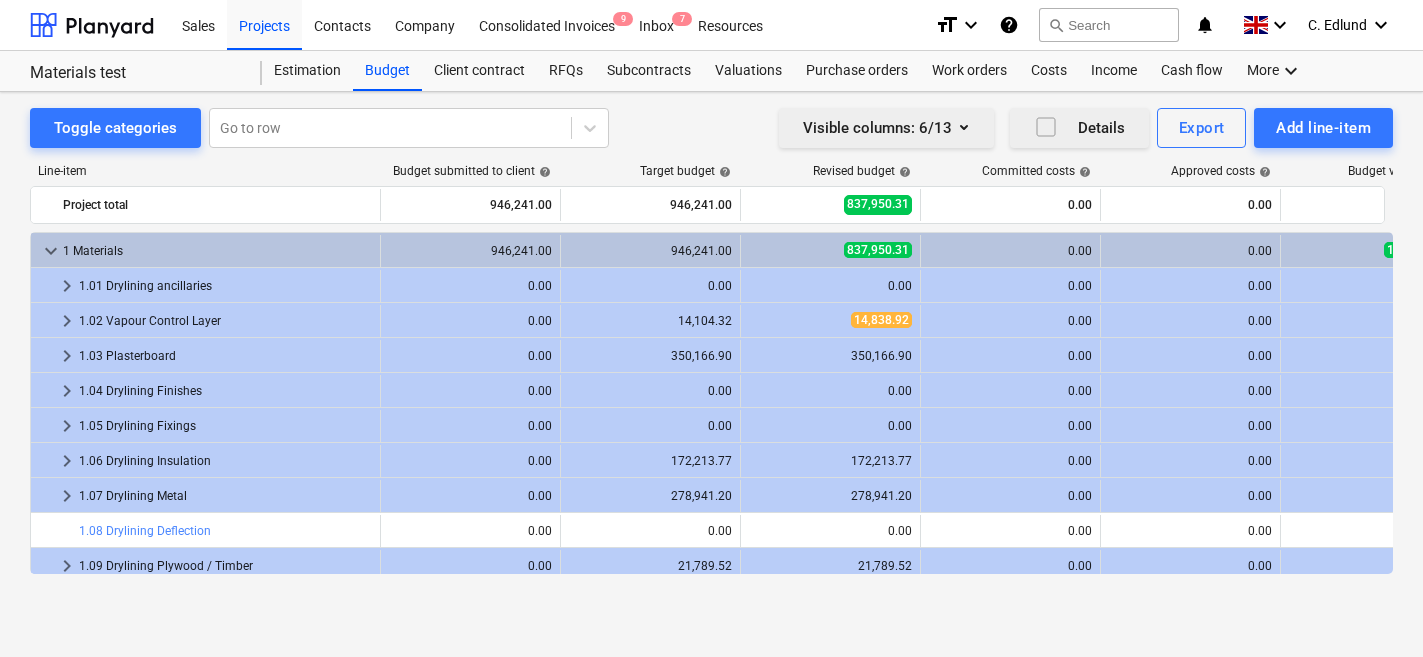 click on "Visible columns :   6/13" at bounding box center [886, 128] 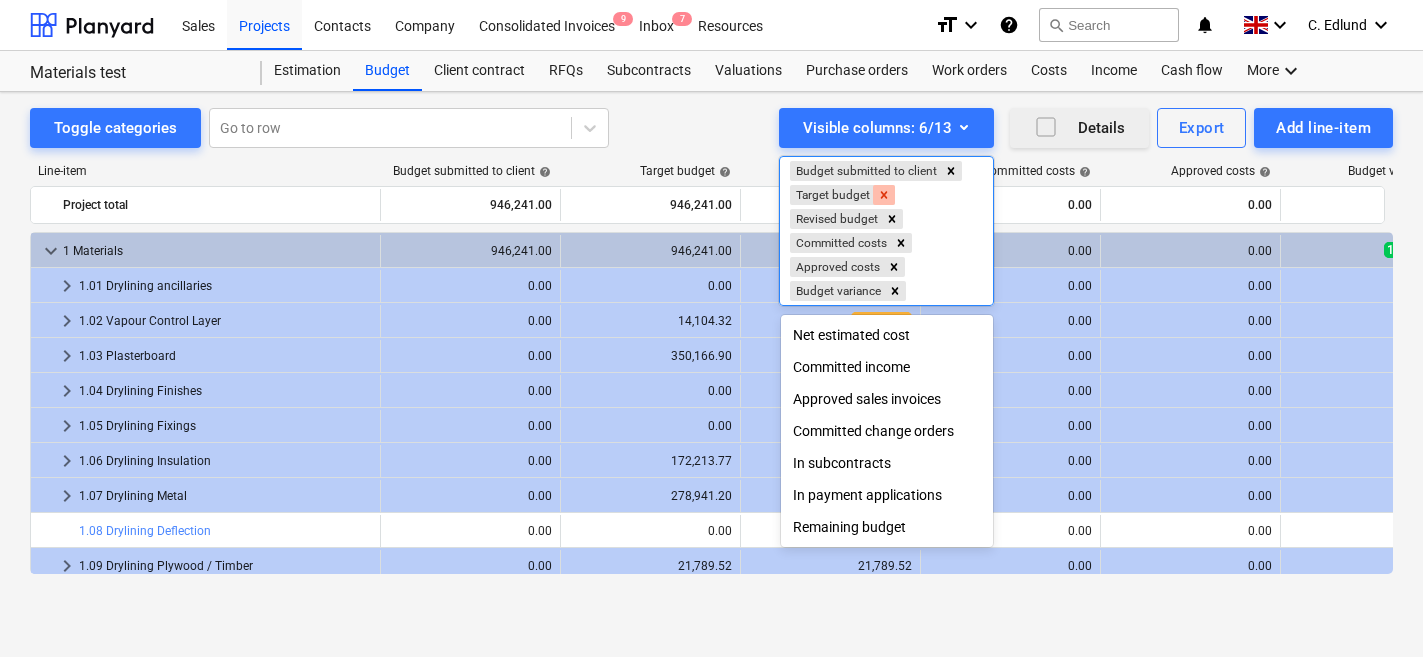 click 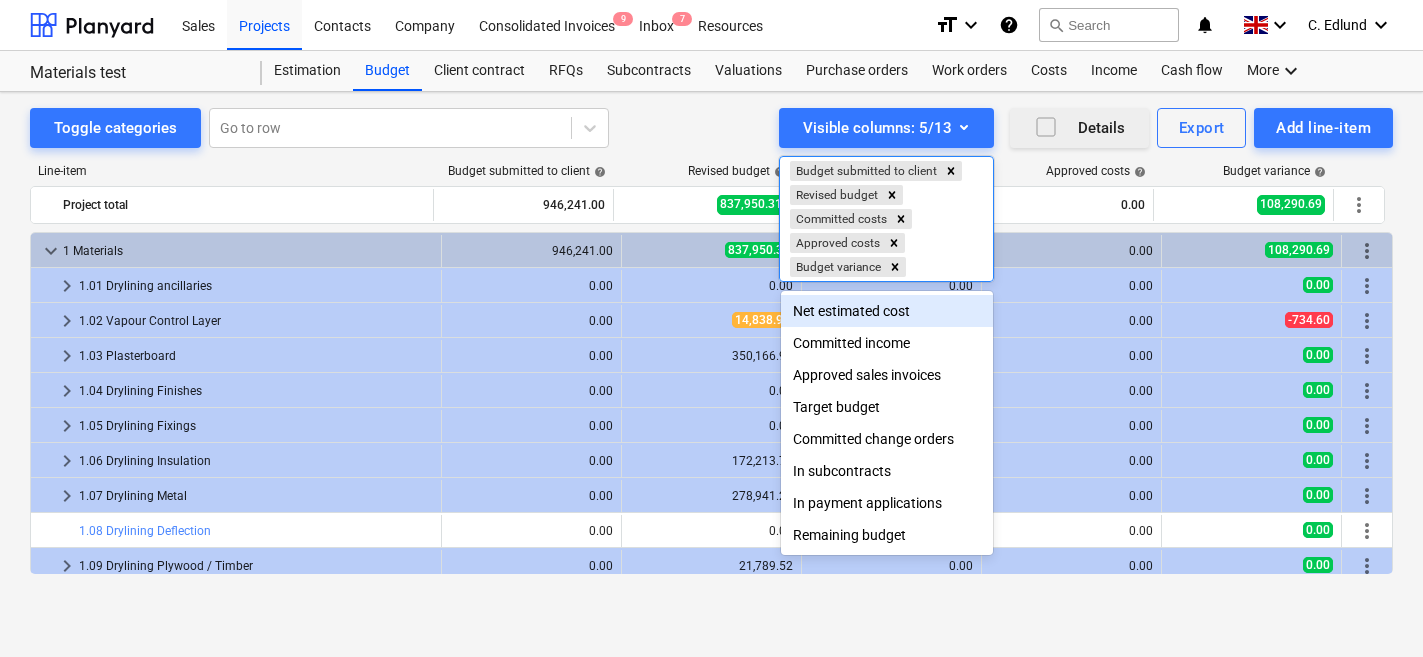 click at bounding box center [711, 328] 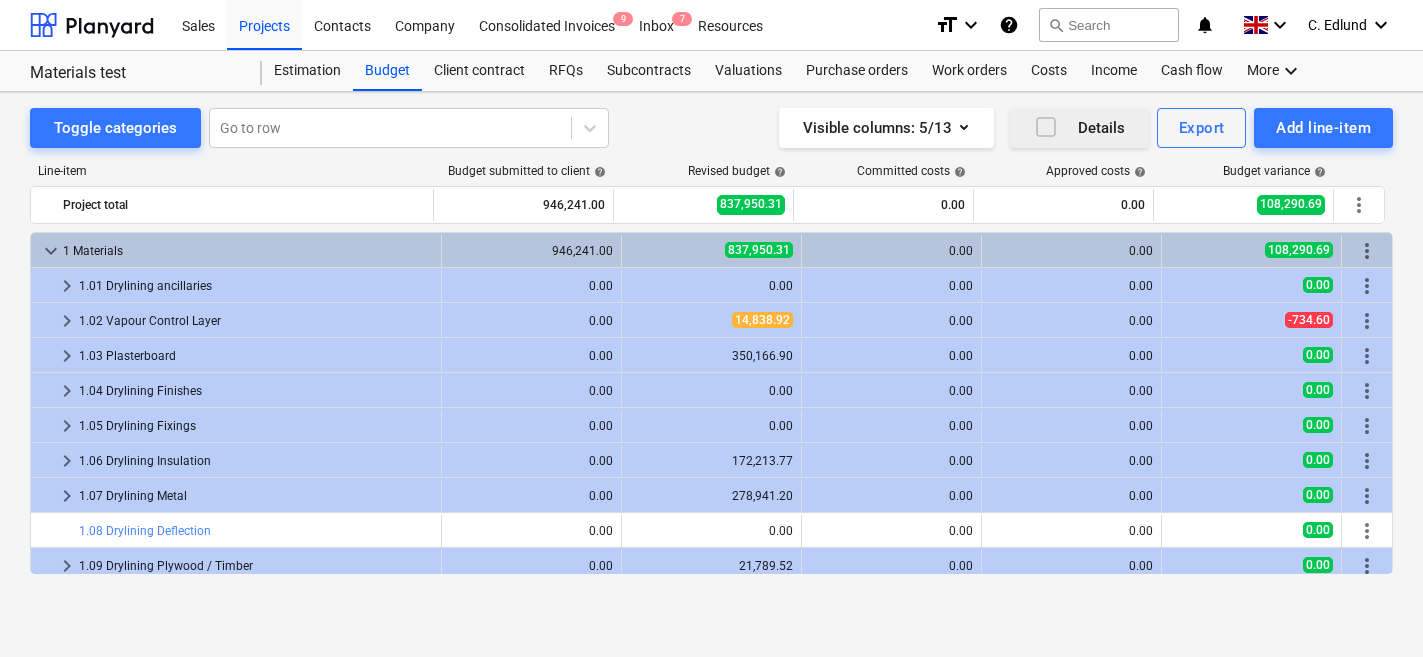 click on "Toggle categories Go to row Visible columns :   5/13 Details Export Add line-item" at bounding box center [711, 128] 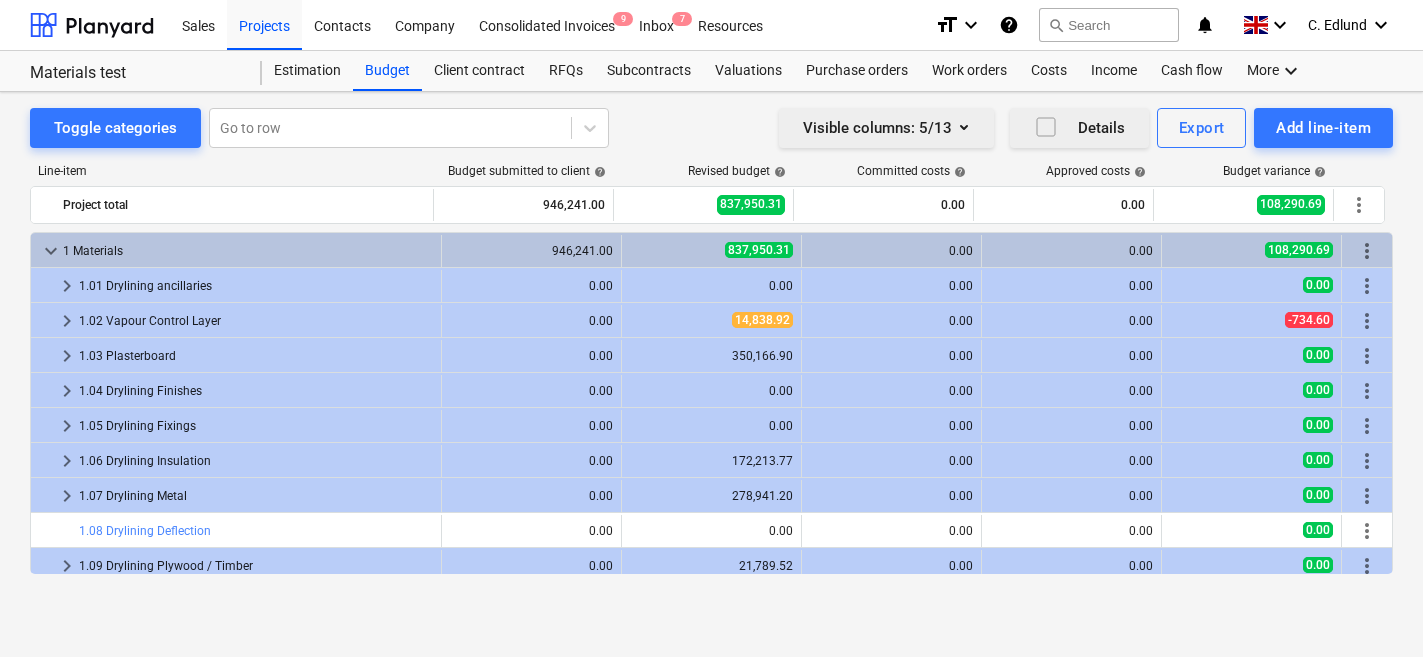 click on "Visible columns :   5/13" at bounding box center (886, 128) 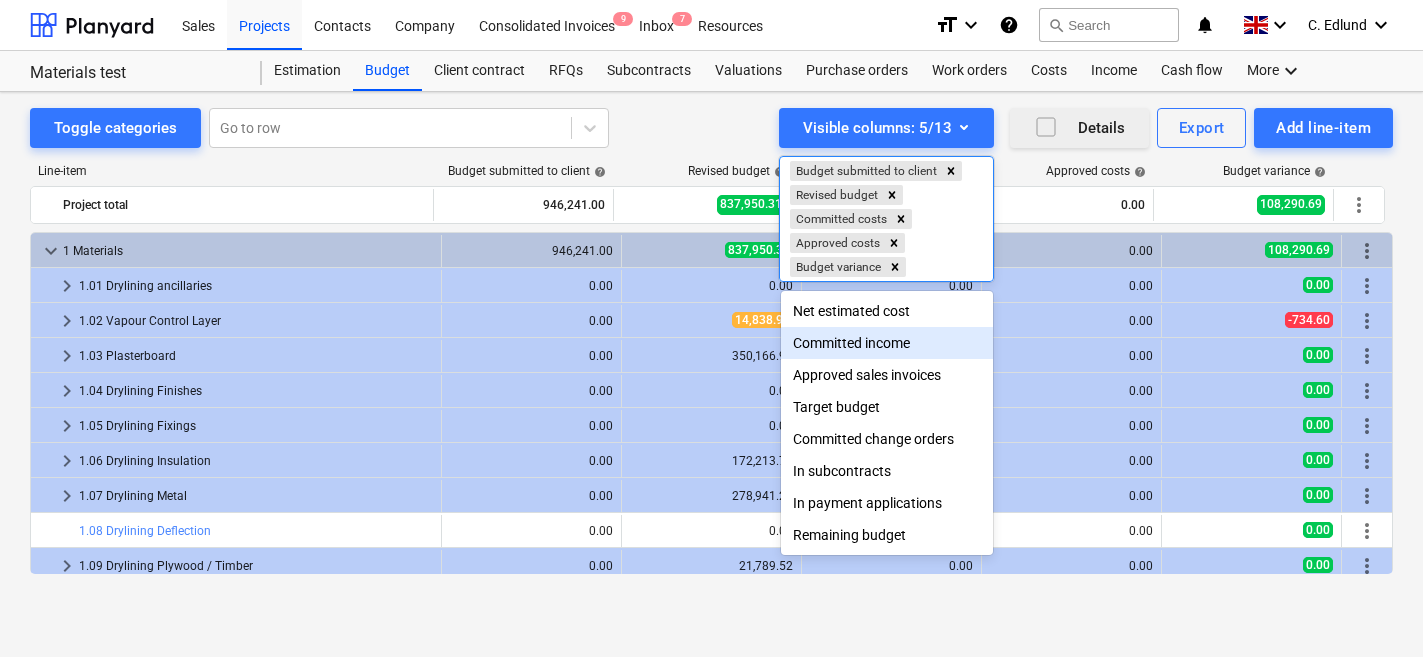 click on "Committed income" at bounding box center [887, 343] 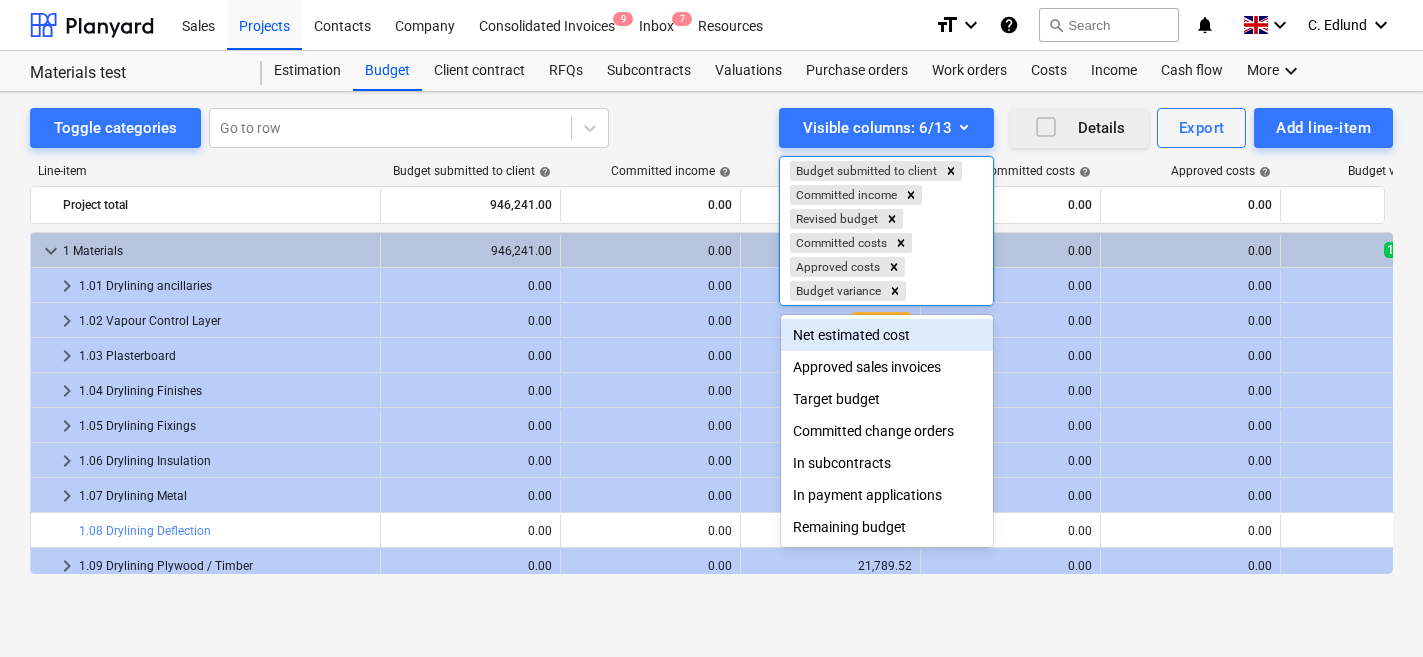 click at bounding box center [711, 328] 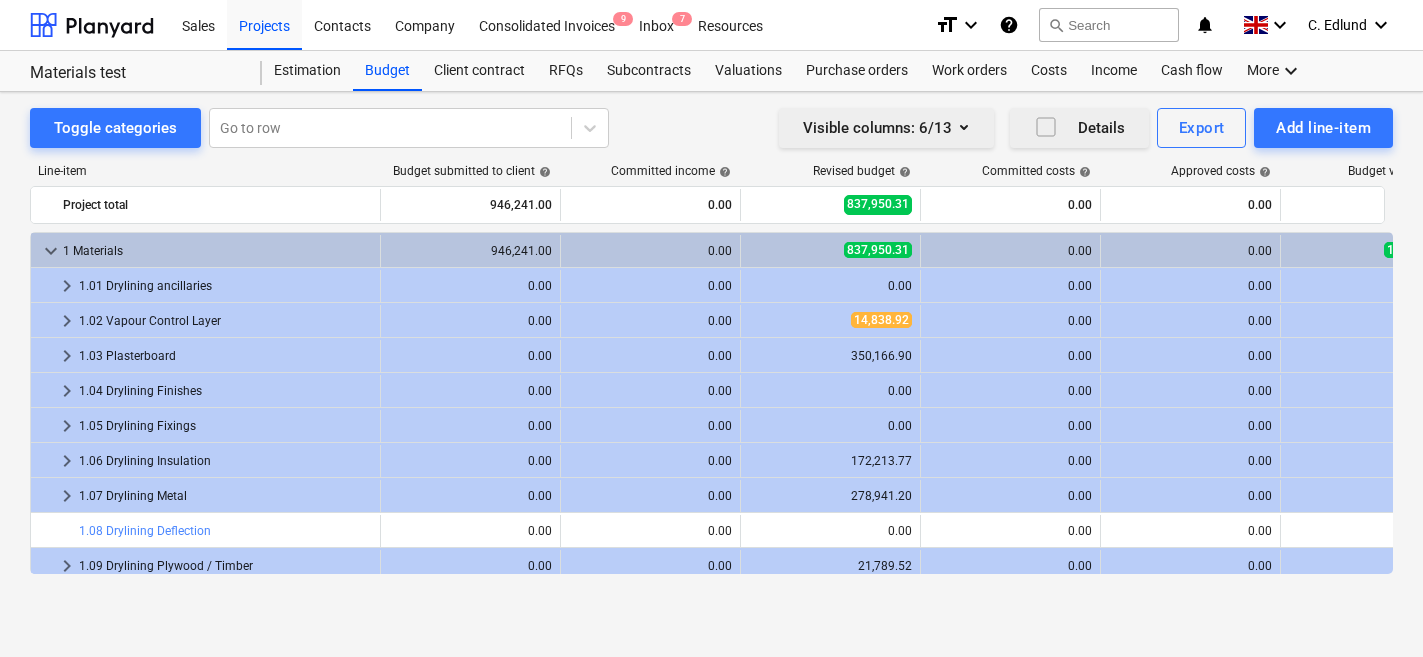 click on "Visible columns :   6/13" at bounding box center (886, 128) 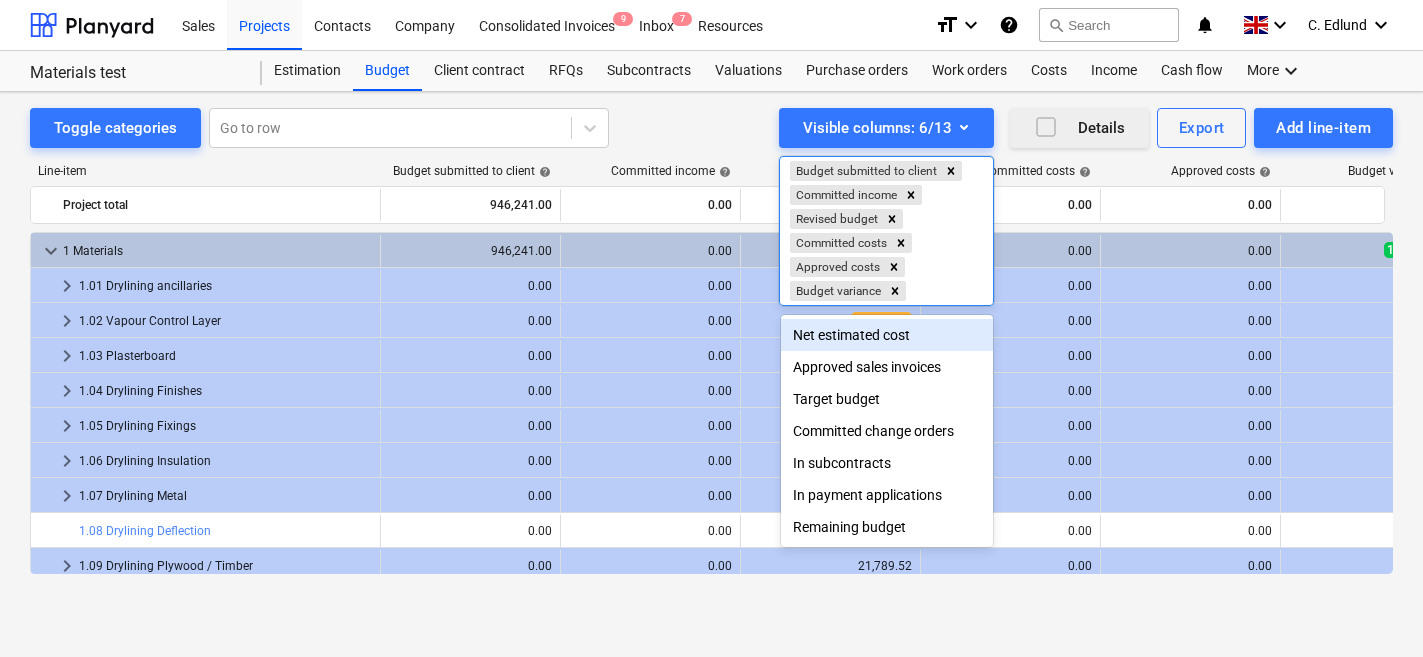 click at bounding box center (711, 328) 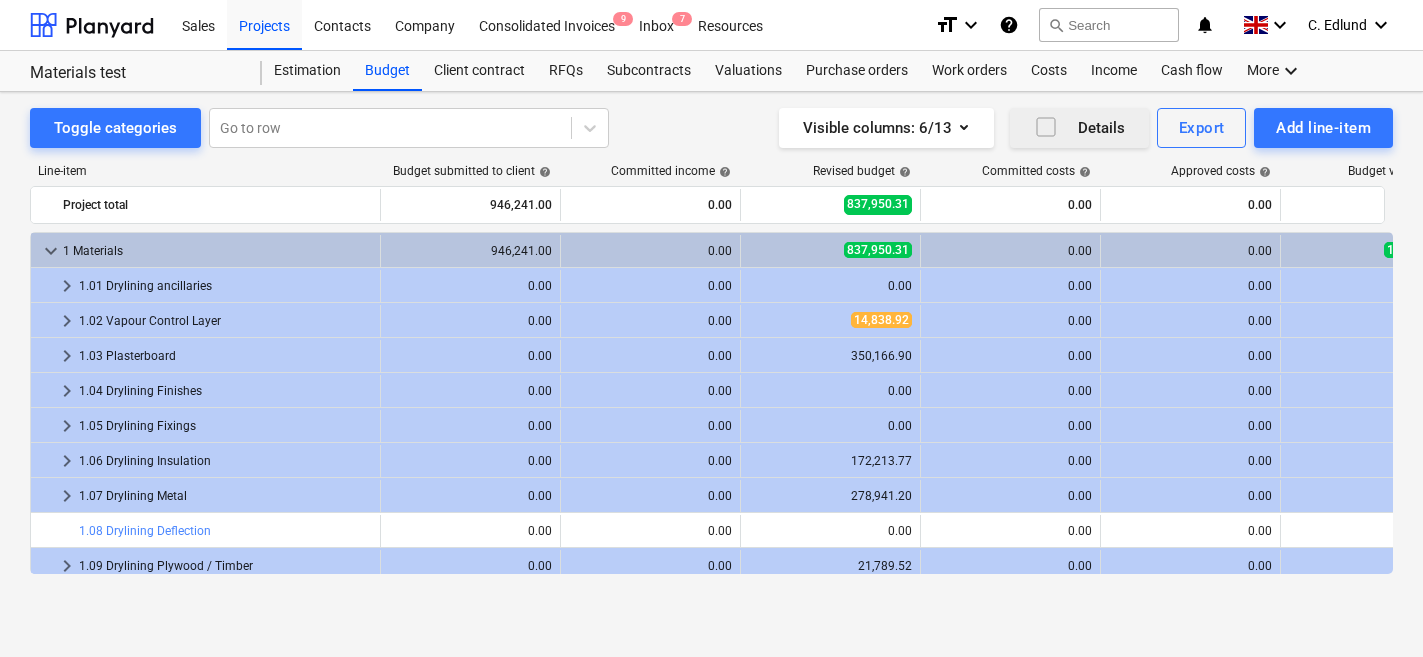 click on "Line-item Budget submitted to client help Committed income help Revised budget help Committed costs help Approved costs help Budget variance help Project total 946,241.00 0.00 837,950.31 0.00 0.00 108,290.69 more_vert keyboard_arrow_down 1 Materials 946,241.00 0.00 837,950.31 0.00 0.00 108,290.69 more_vert keyboard_arrow_right 1.01 Drylining ancillaries 0.00 0.00 0.00 0.00 0.00 0.00 more_vert keyboard_arrow_right 1.02 Vapour Control Layer 0.00 0.00 14,838.92 0.00 0.00 -734.60 more_vert keyboard_arrow_right 1.03 Plasterboard 0.00 0.00 350,166.90 0.00 0.00 0.00 more_vert keyboard_arrow_right 1.04 Drylining Finishes 0.00 0.00 0.00 0.00 0.00 0.00 more_vert keyboard_arrow_right 1.05 Drylining Fixings 0.00 0.00 0.00 0.00 0.00 0.00 more_vert keyboard_arrow_right 1.06 Drylining Insulation 0.00 0.00 172,213.77 0.00 0.00 0.00 more_vert keyboard_arrow_right 1.07 Drylining Metal 0.00 0.00 278,941.20 0.00 0.00 0.00 more_vert bar_chart 1.08 Drylining Deflection edit 0.00 0.00 edit 0.00 0.00 0.00 0.00 more_vert 0.00 0.00" at bounding box center [711, 373] 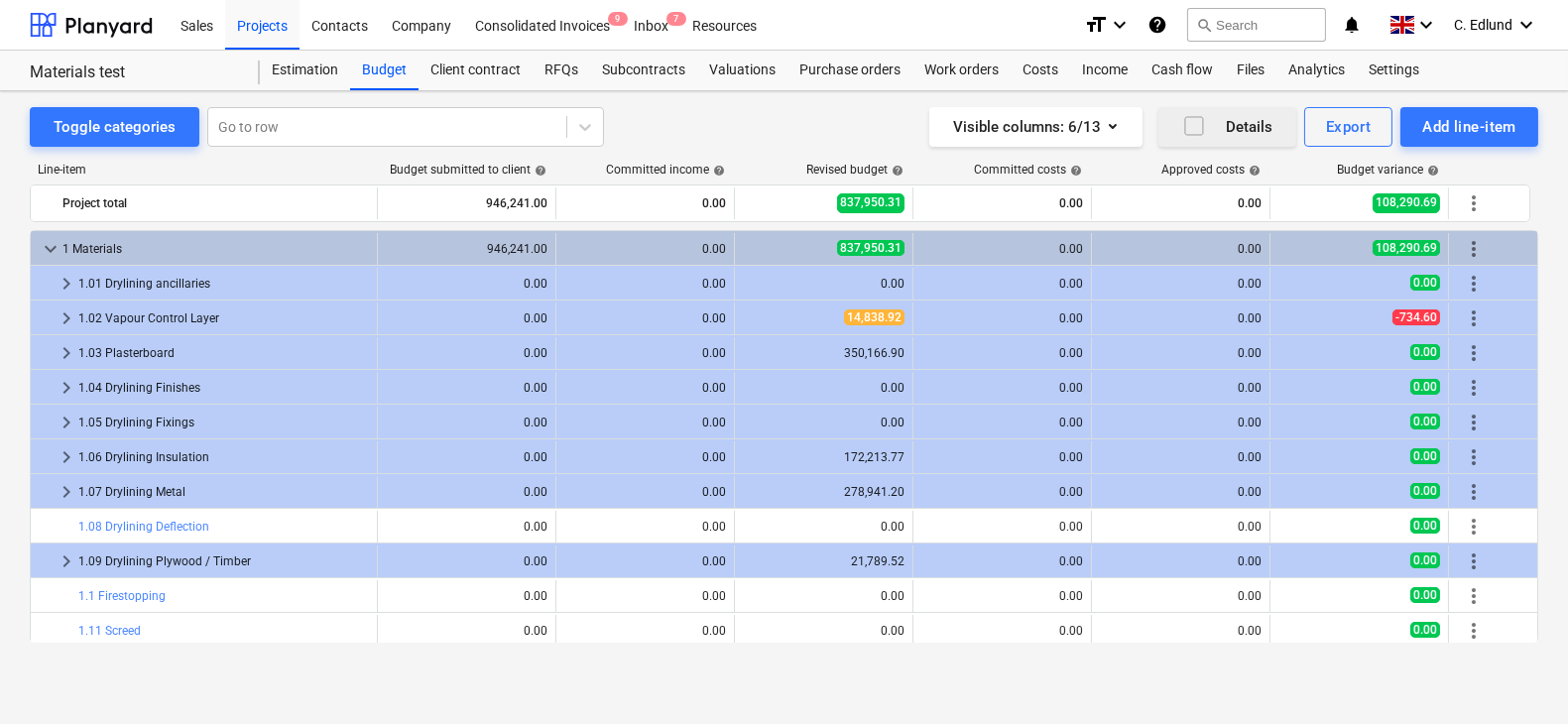click on "Budget submitted to client help" at bounding box center [468, 170] 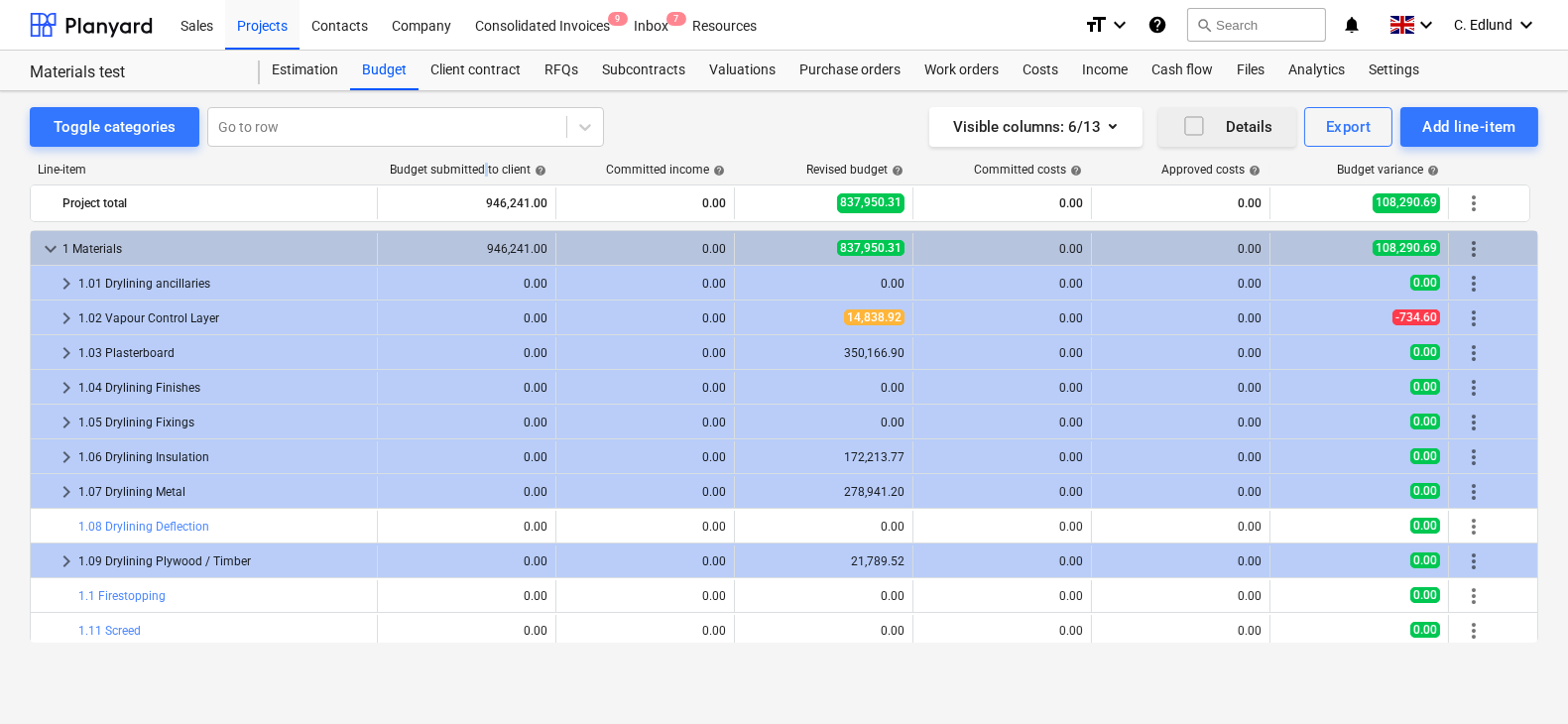click on "Budget submitted to client help" at bounding box center [468, 170] 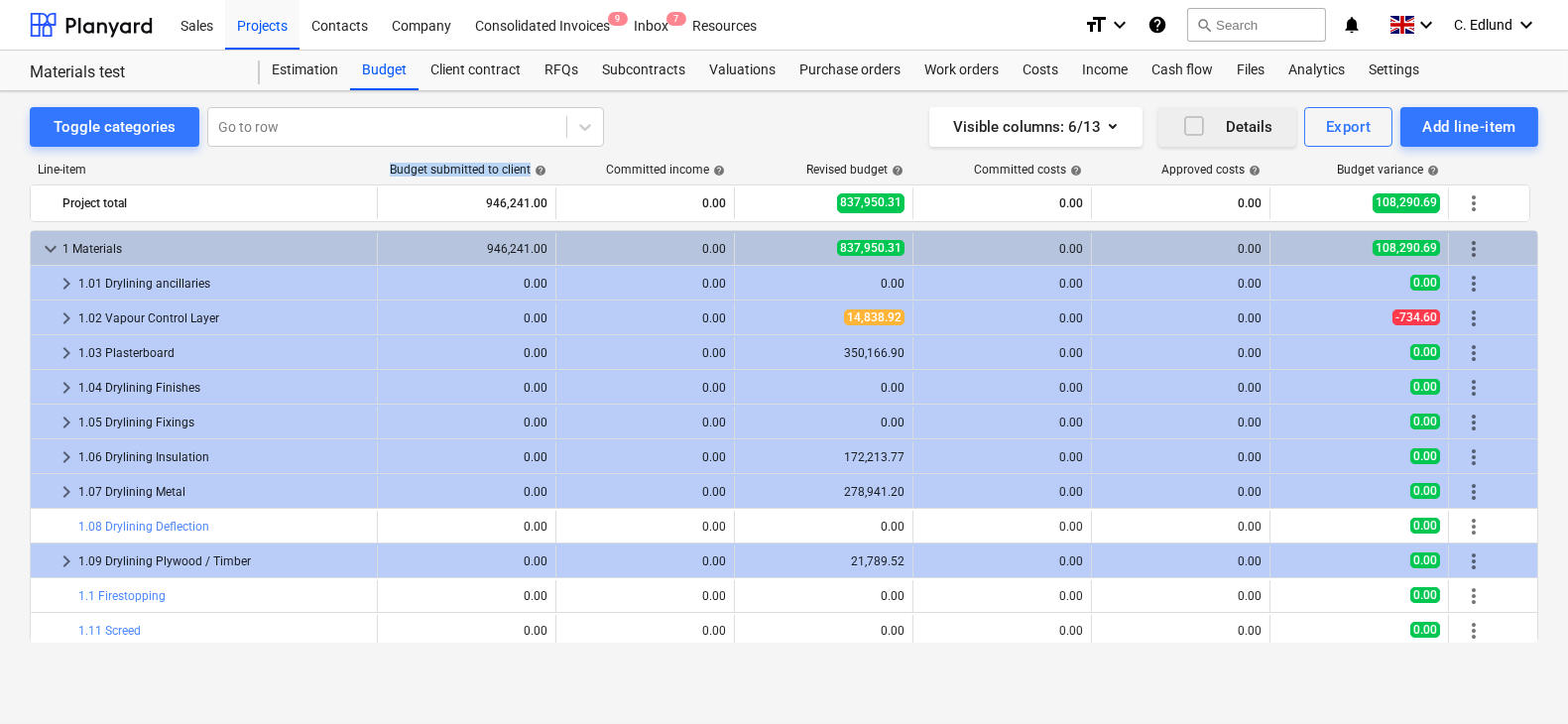 click on "Budget submitted to client help" at bounding box center (468, 170) 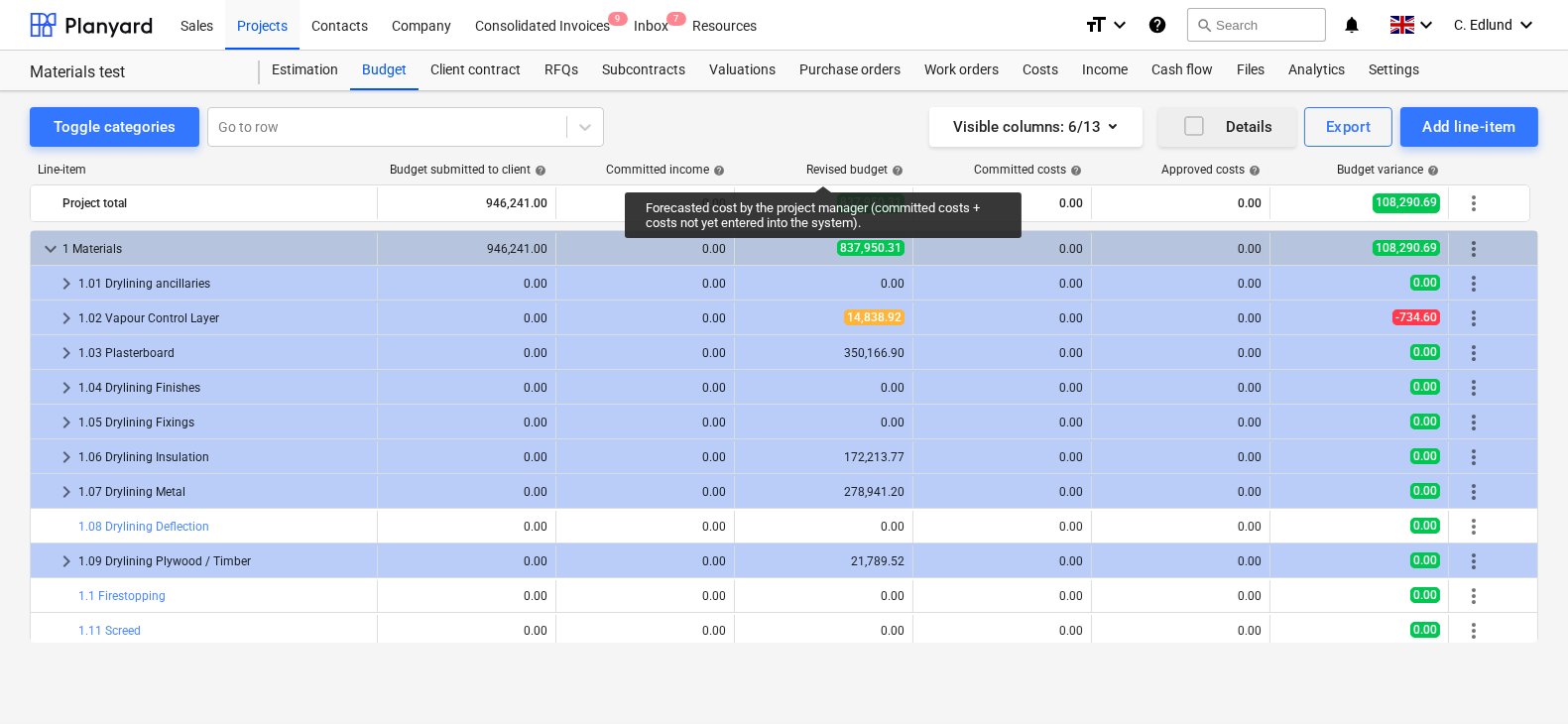 click on "Revised budget help" at bounding box center (855, 170) 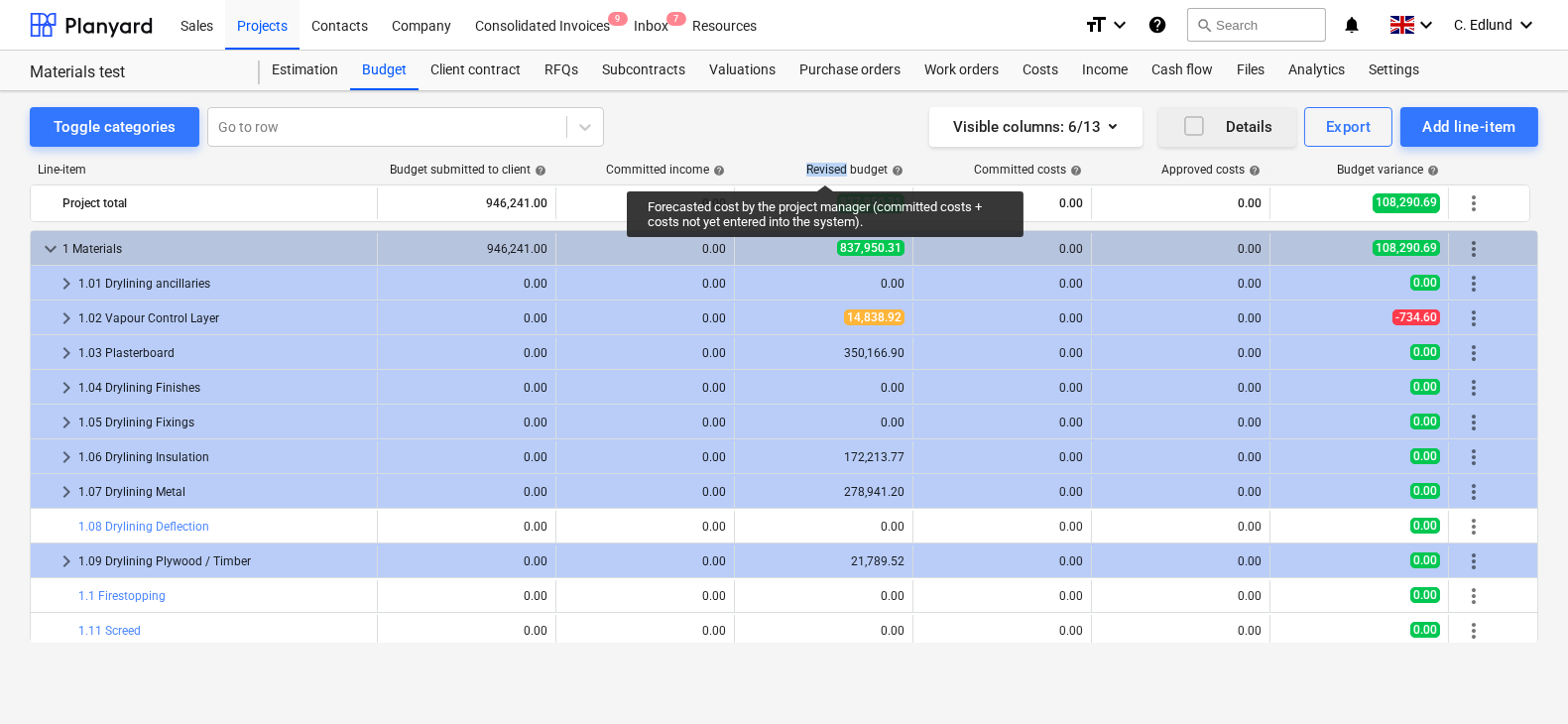 click on "Revised budget help" at bounding box center [855, 170] 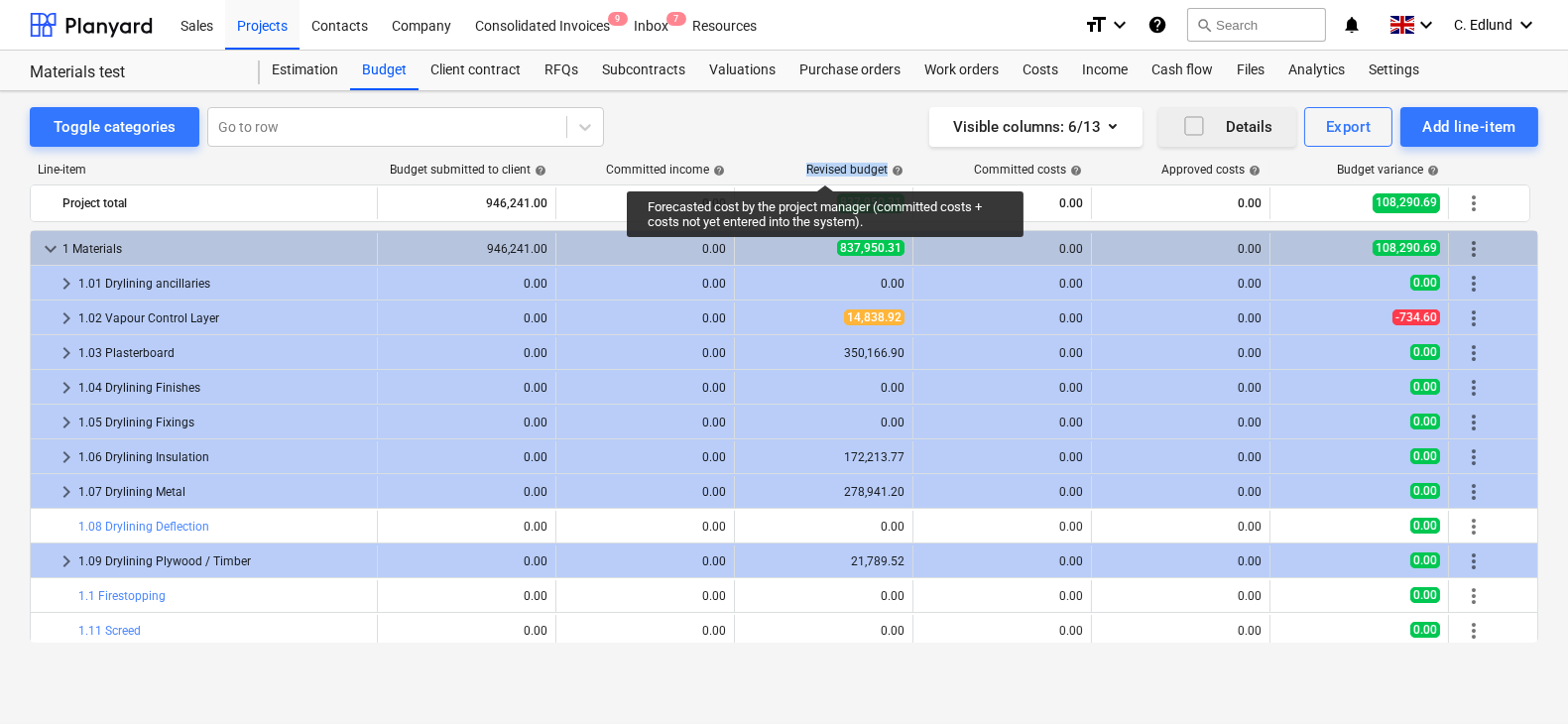 click on "Revised budget help" at bounding box center (855, 170) 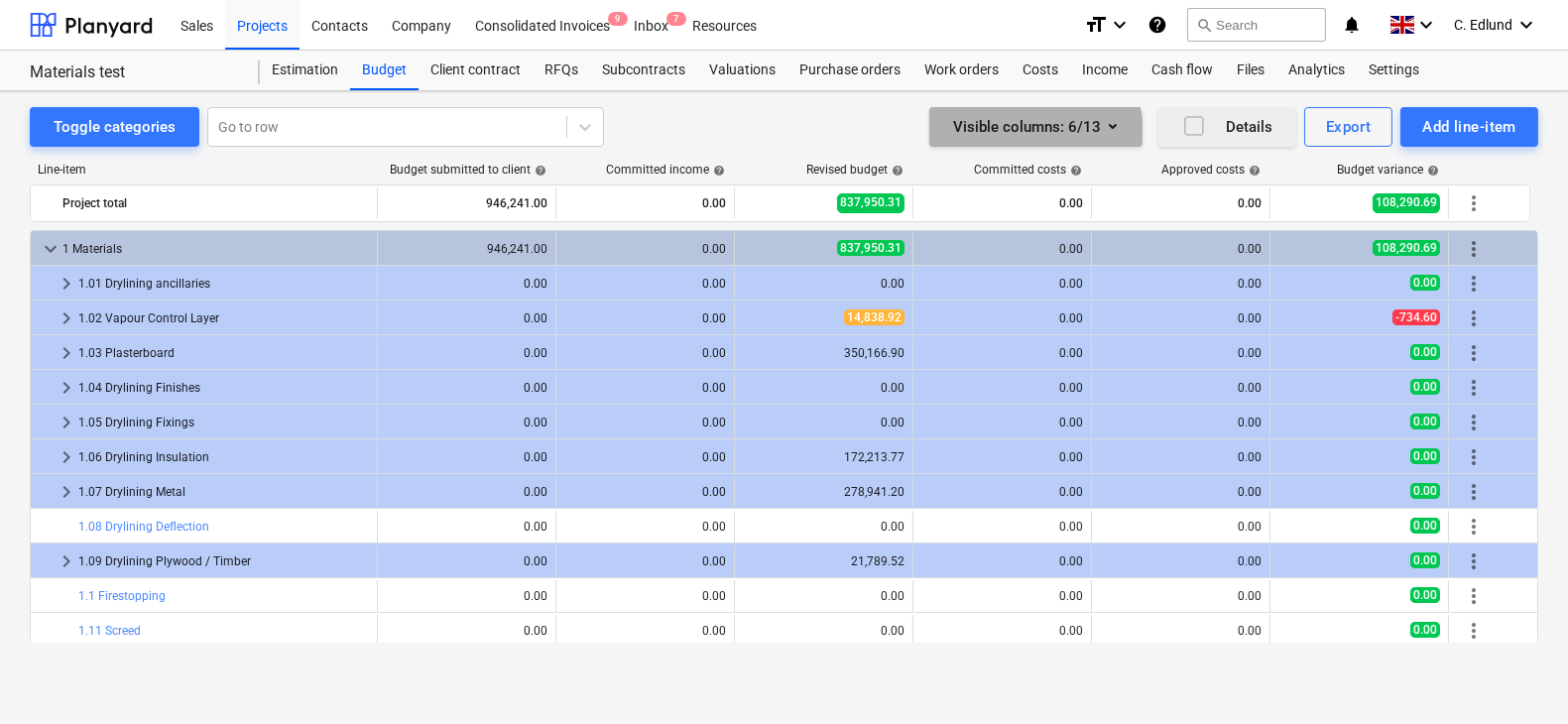 click on "Visible columns :   6/13" at bounding box center [1035, 127] 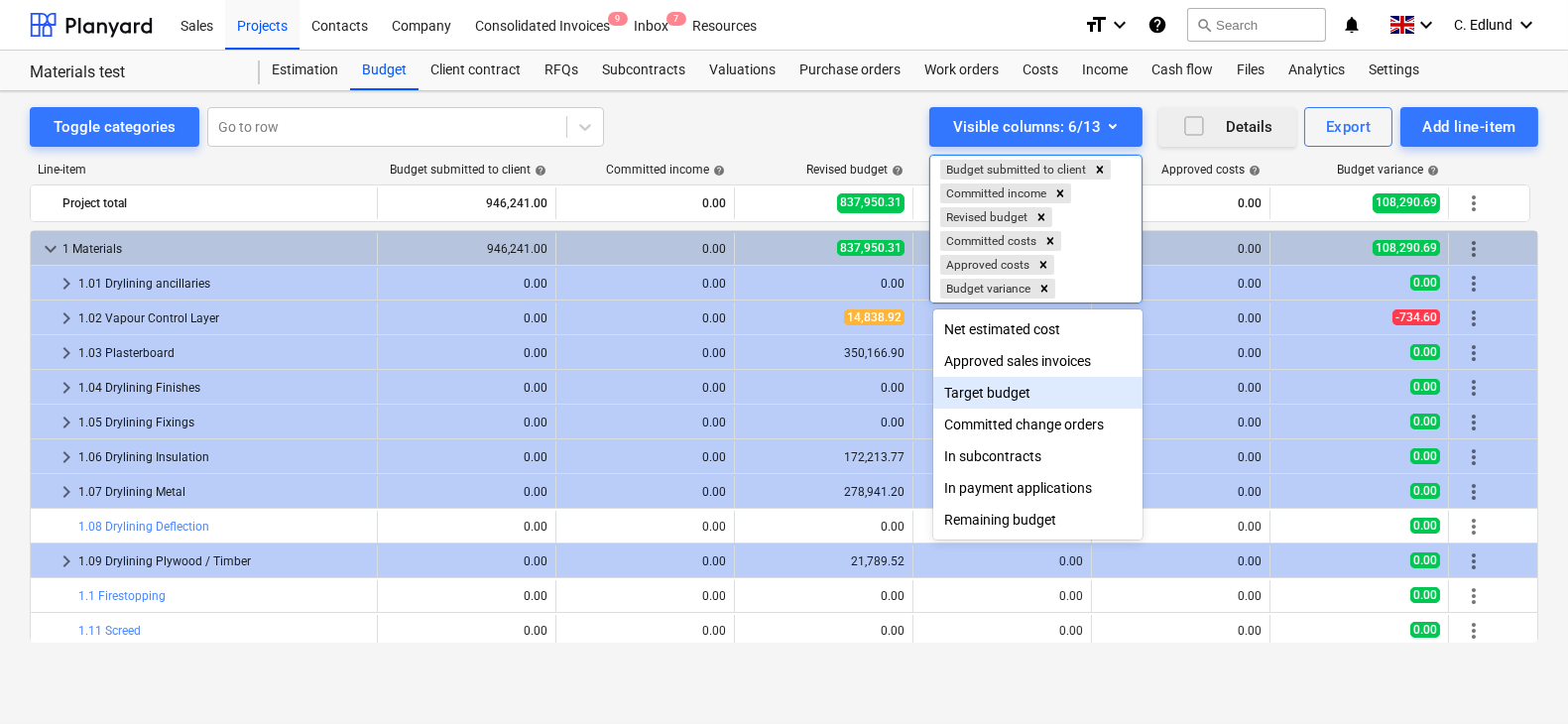 click on "Target budget" at bounding box center [1038, 393] 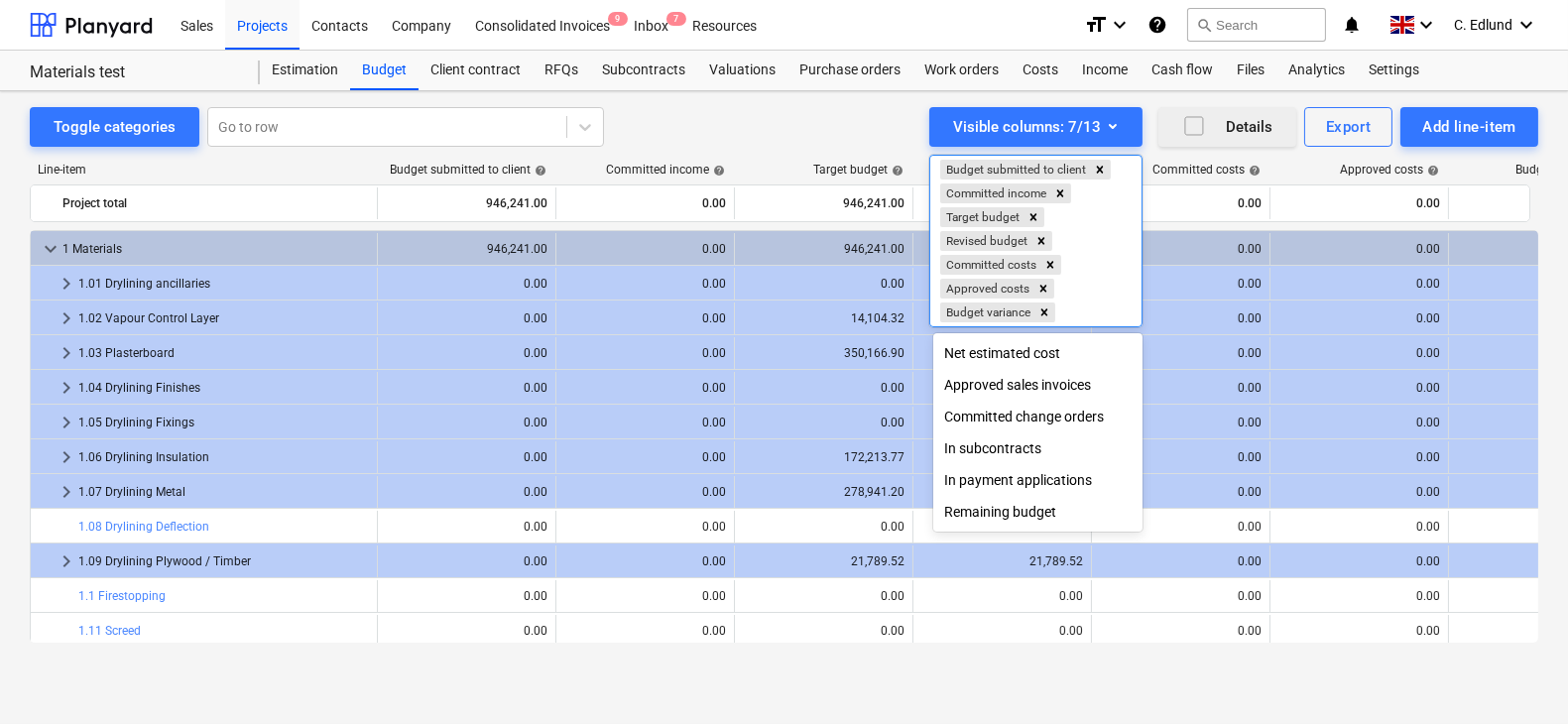 click at bounding box center [784, 362] 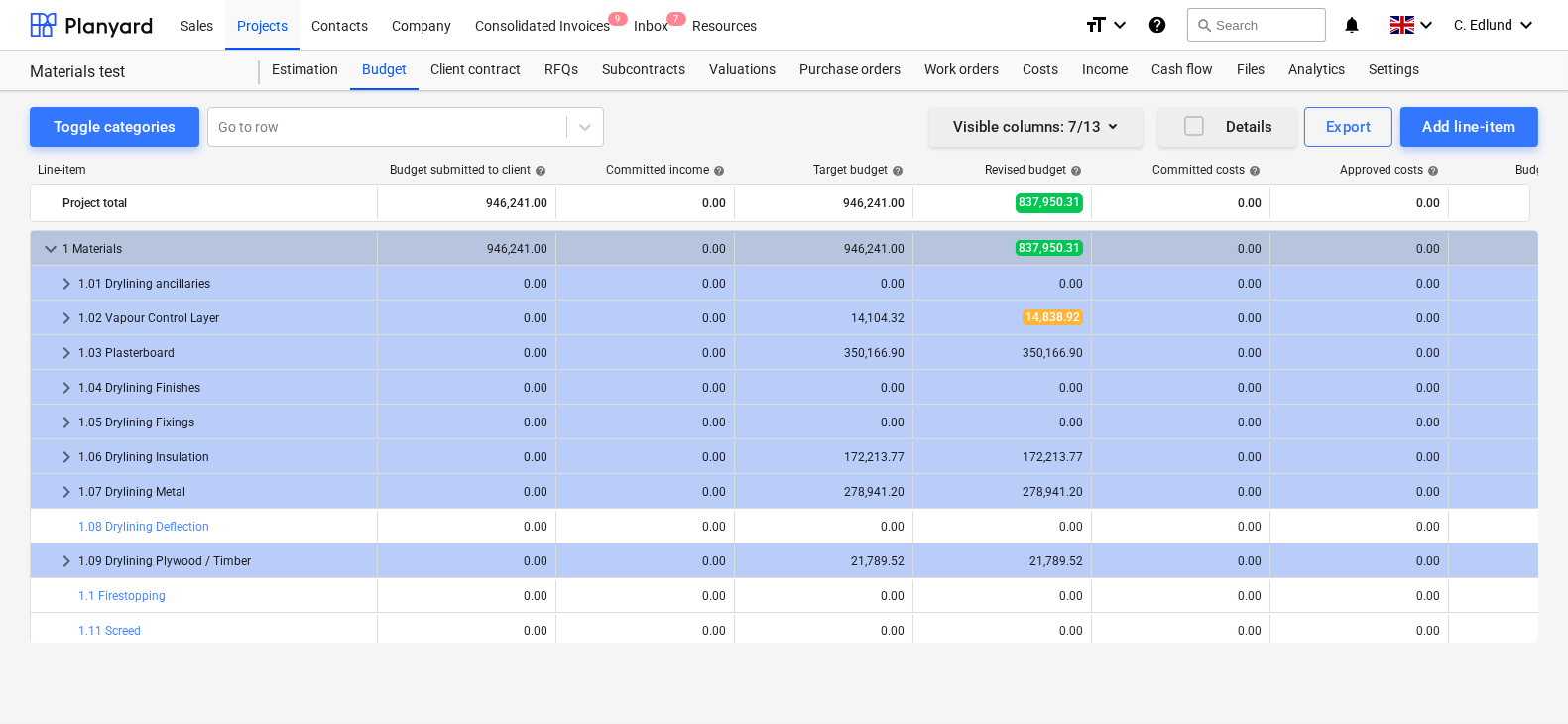 click on "Visible columns :   7/13" at bounding box center (1035, 127) 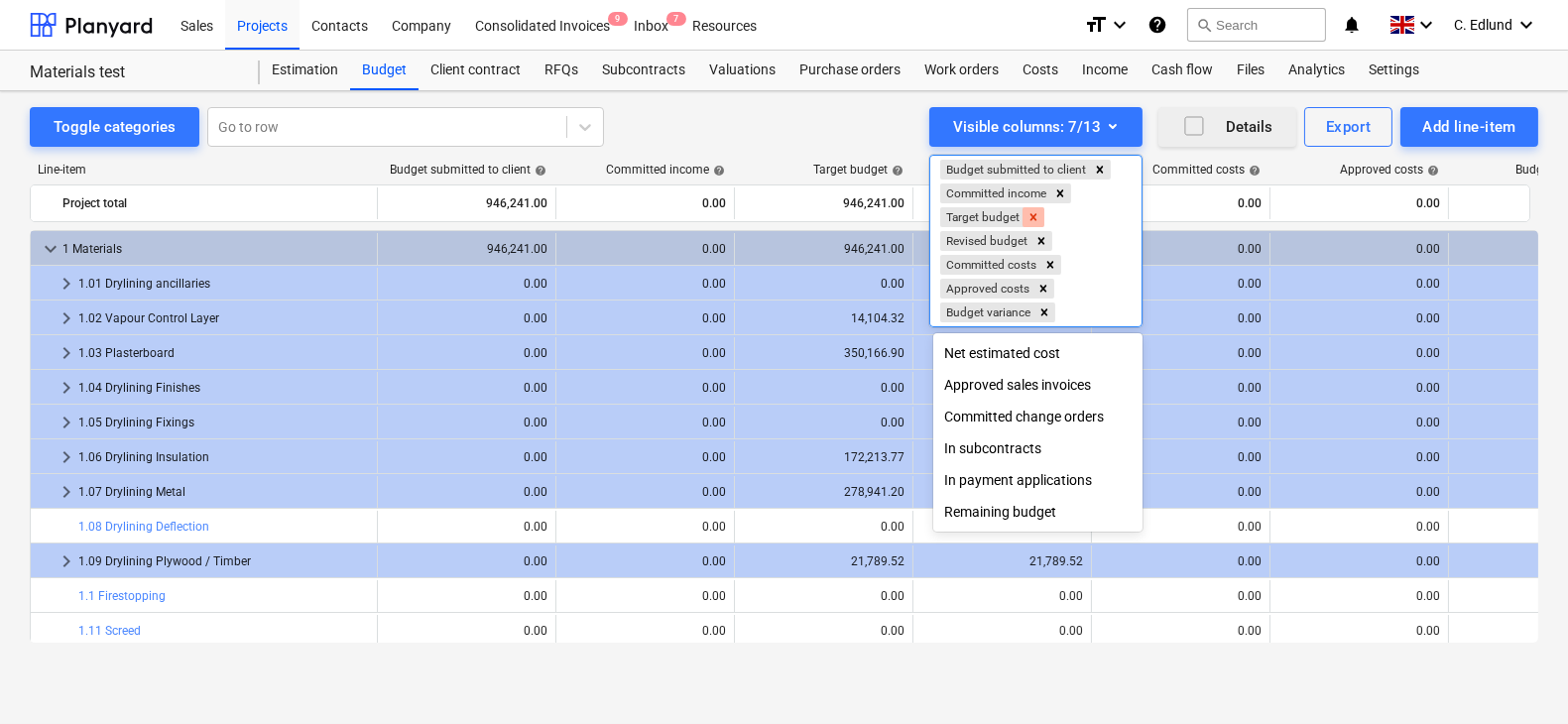 click 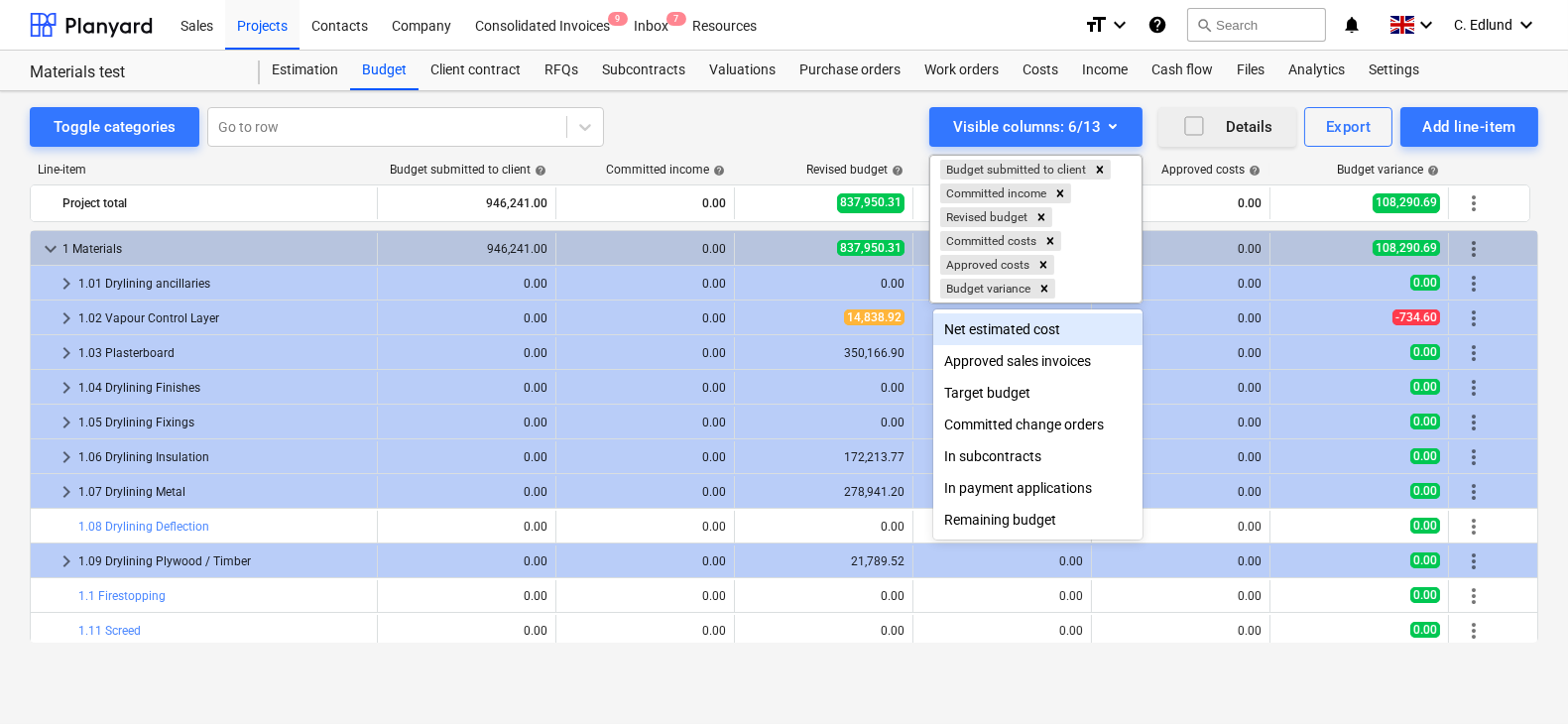 click at bounding box center [784, 362] 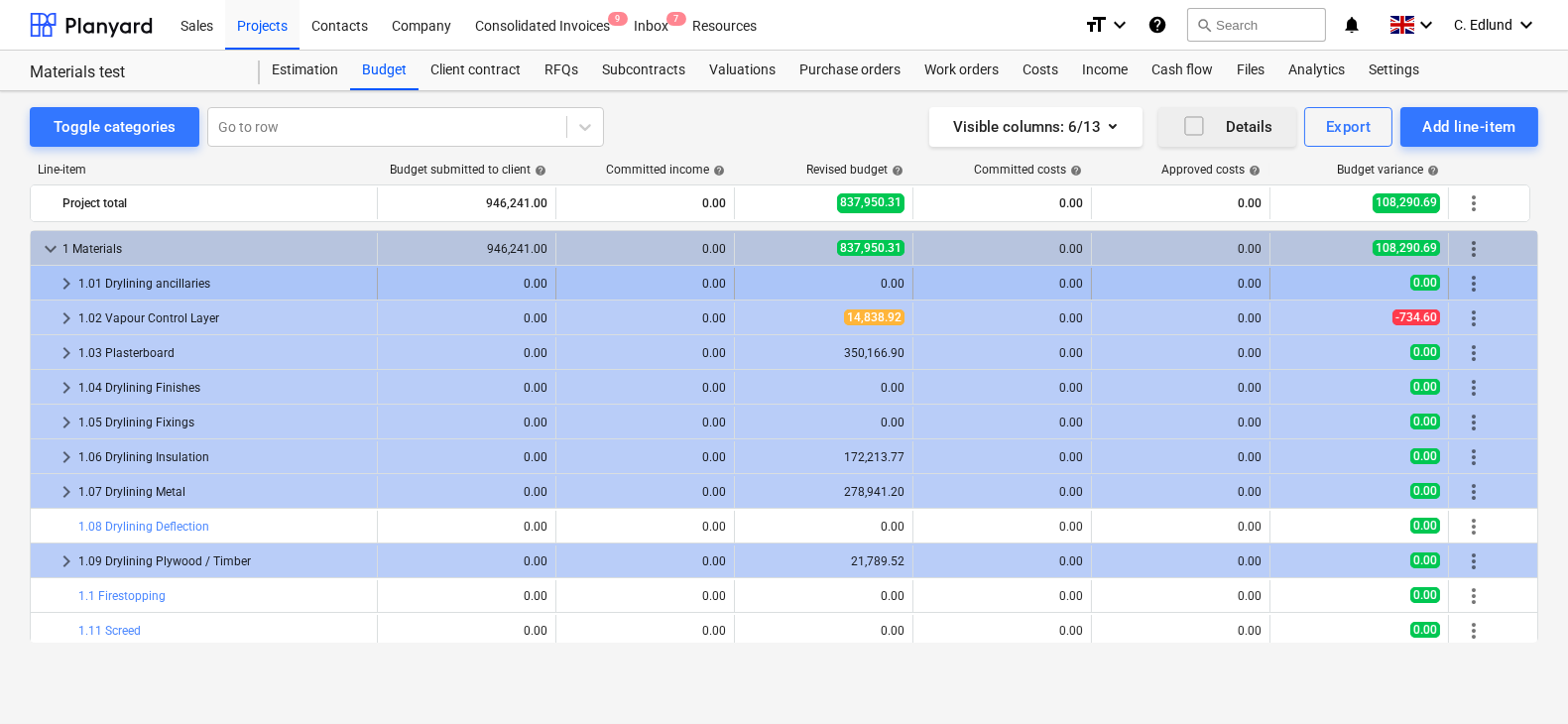 click on "keyboard_arrow_right" at bounding box center (66, 284) 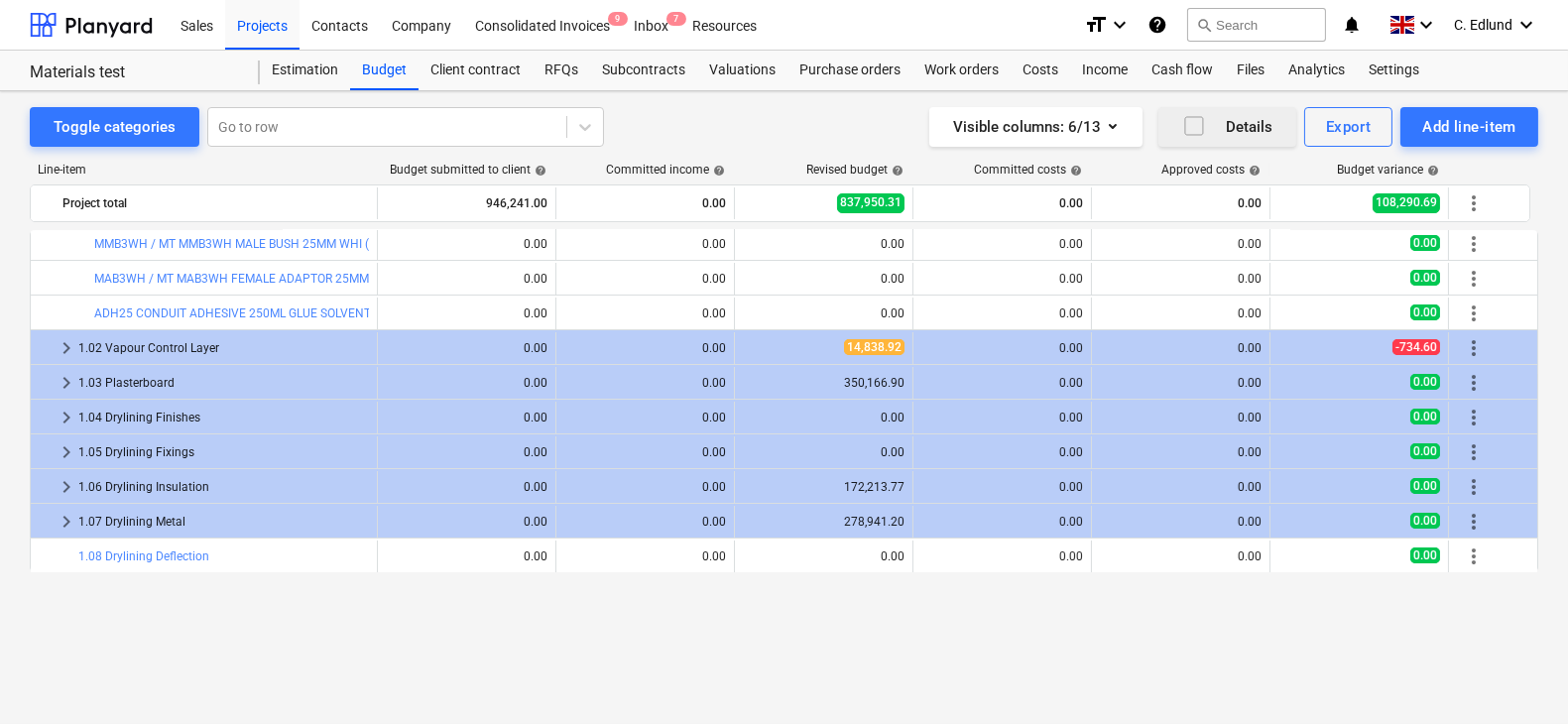 scroll, scrollTop: 0, scrollLeft: 0, axis: both 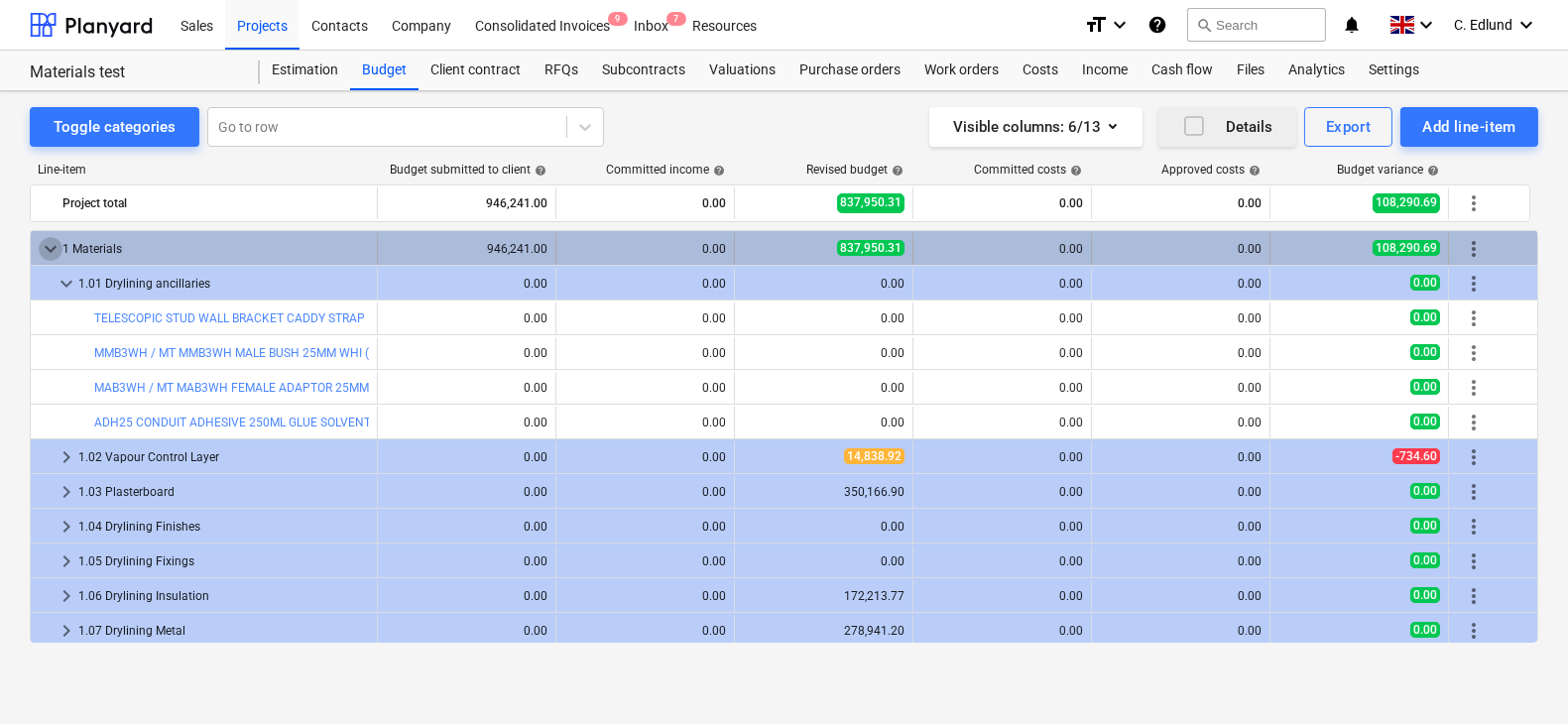 click on "keyboard_arrow_down" at bounding box center (51, 249) 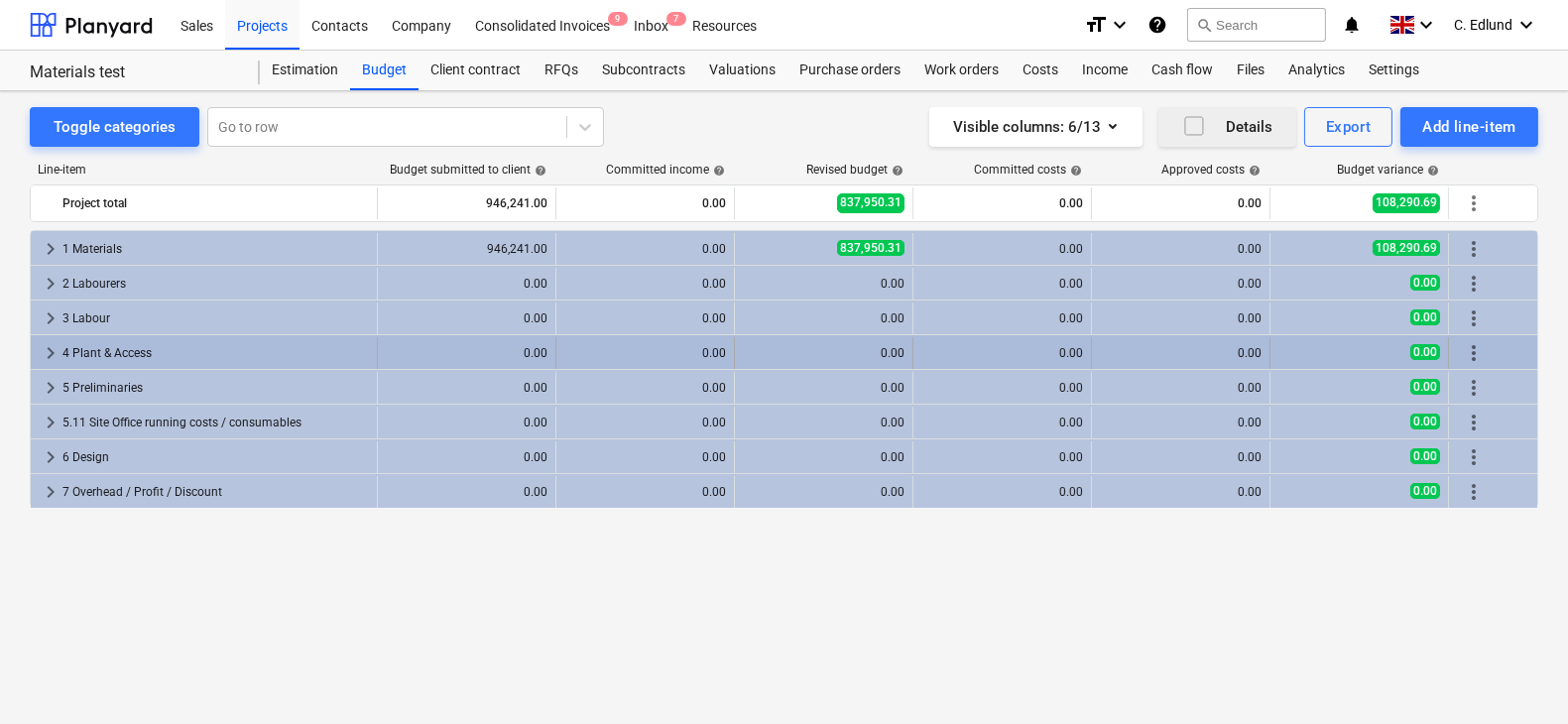 click on "keyboard_arrow_right" at bounding box center (51, 353) 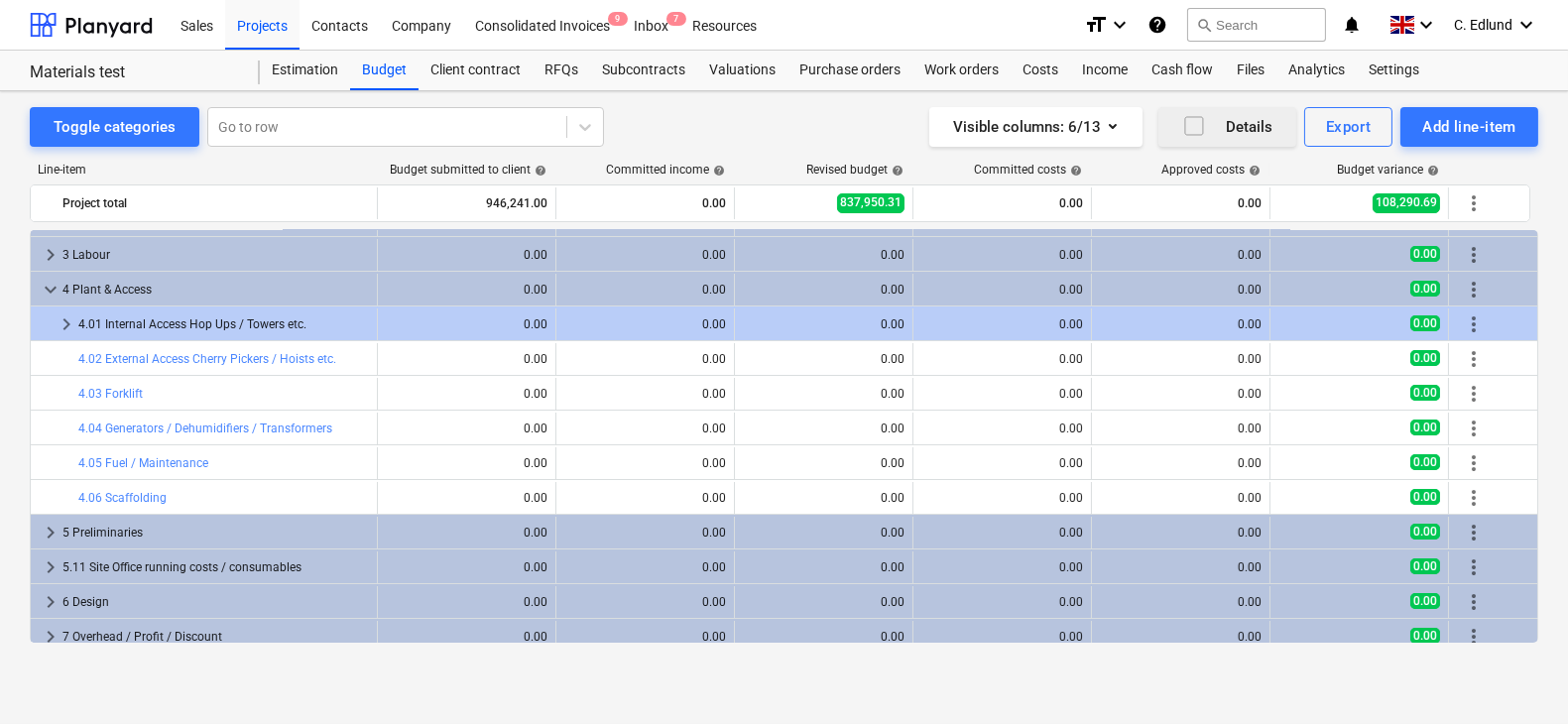 scroll, scrollTop: 72, scrollLeft: 0, axis: vertical 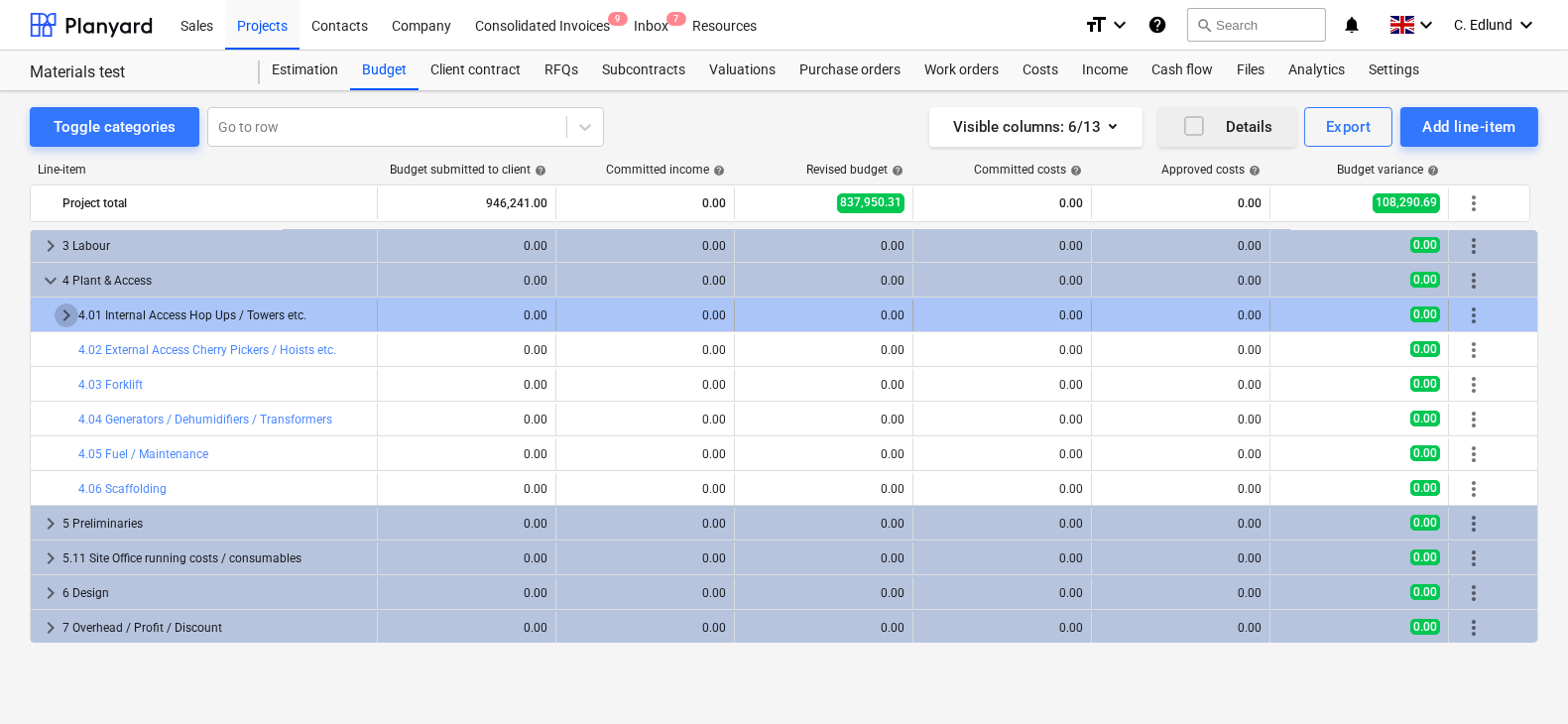 click on "keyboard_arrow_right" at bounding box center (66, 315) 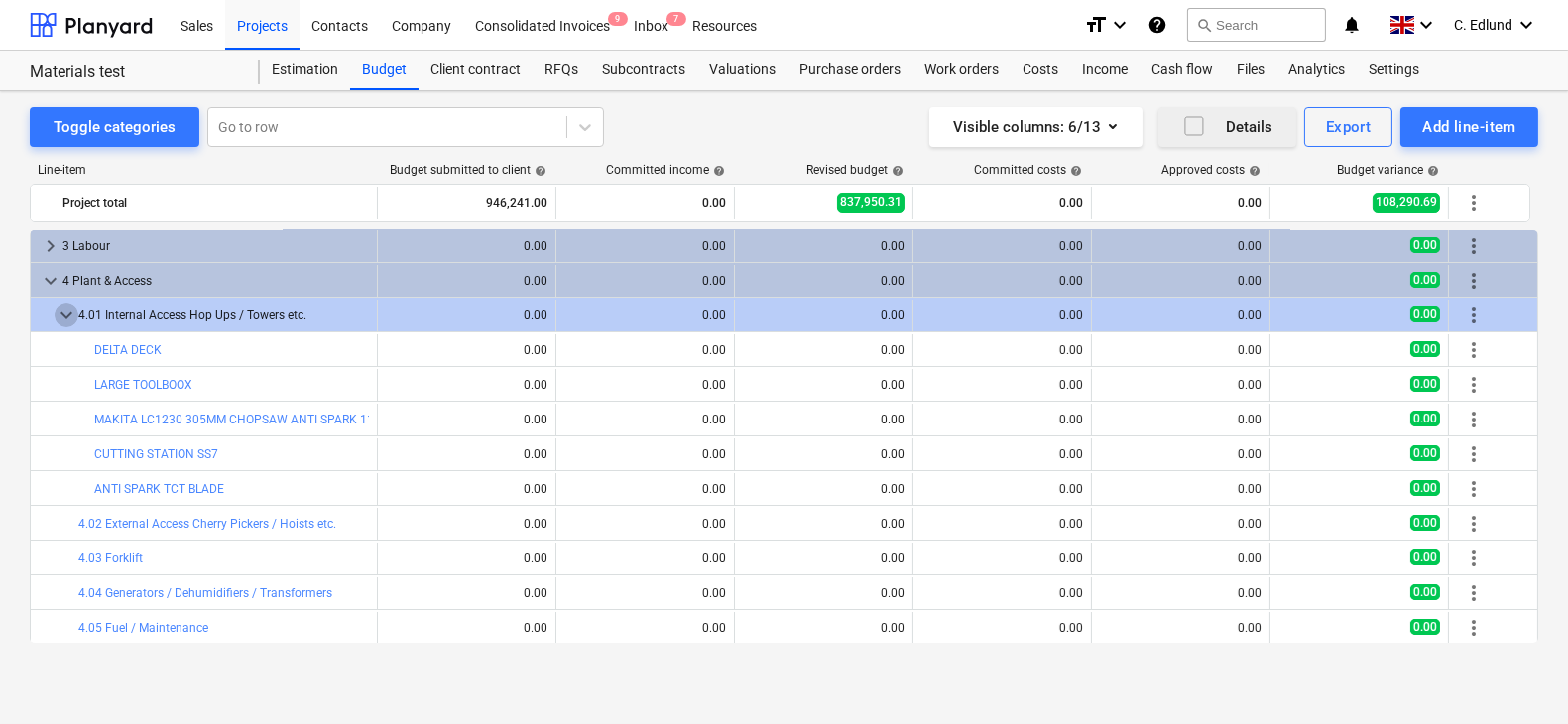 click on "keyboard_arrow_down" at bounding box center (66, 315) 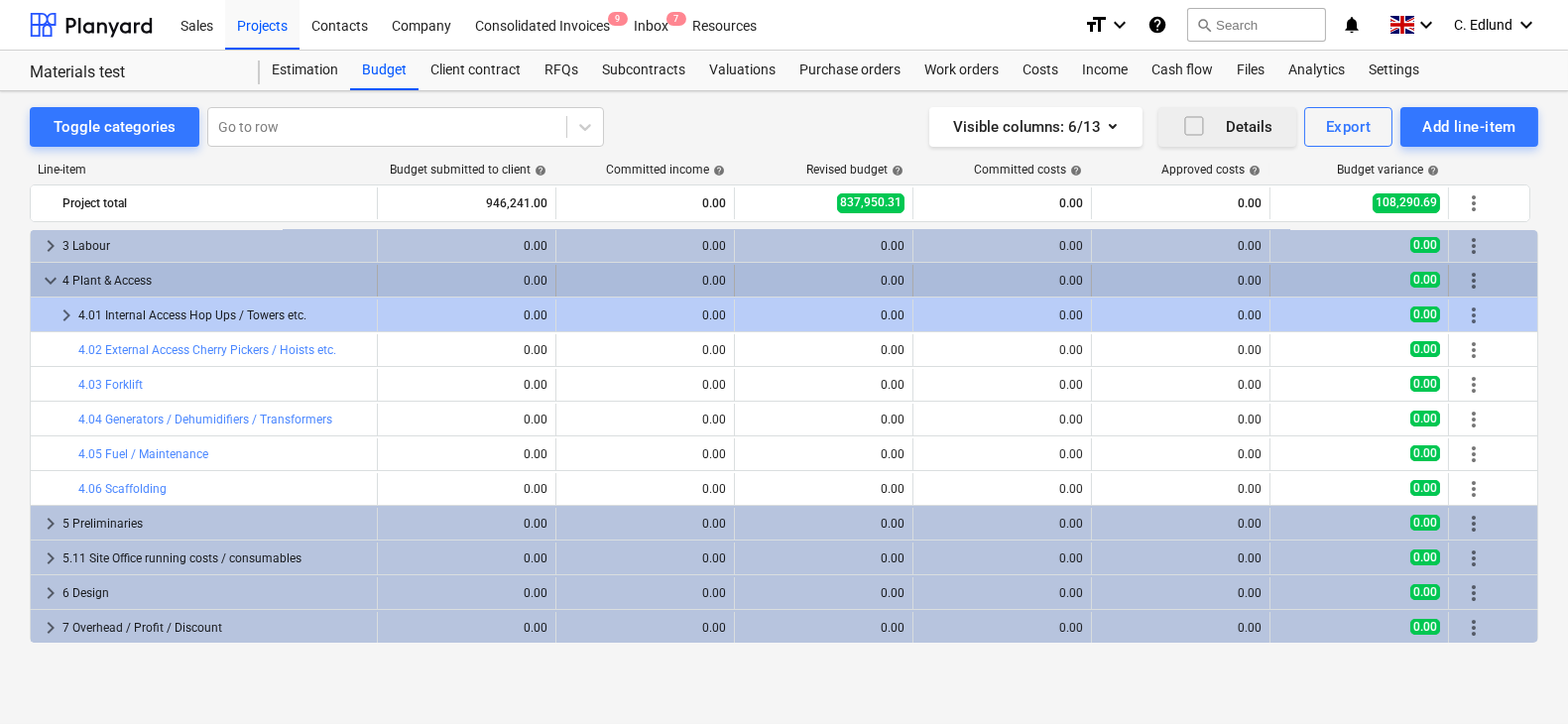 click on "keyboard_arrow_down" at bounding box center (51, 281) 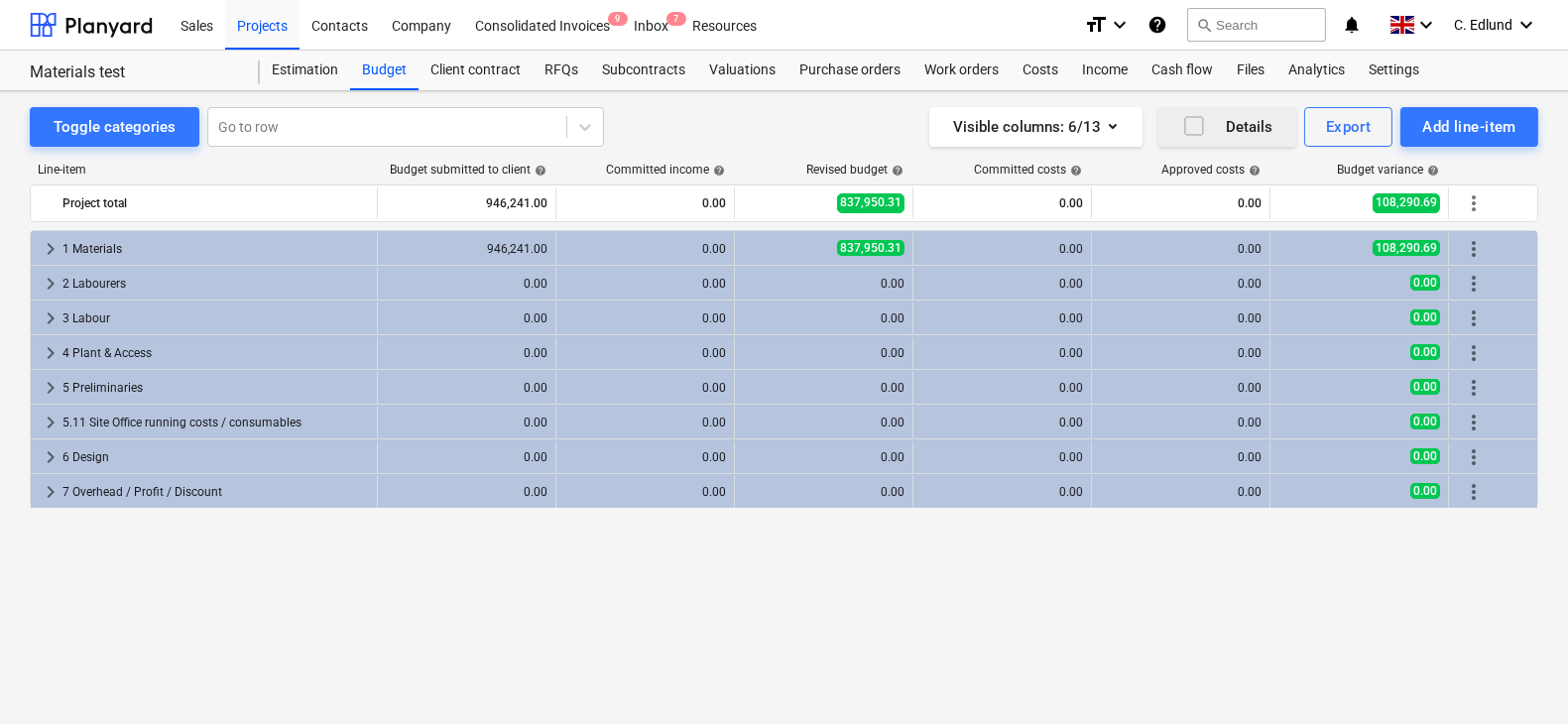 scroll, scrollTop: 0, scrollLeft: 0, axis: both 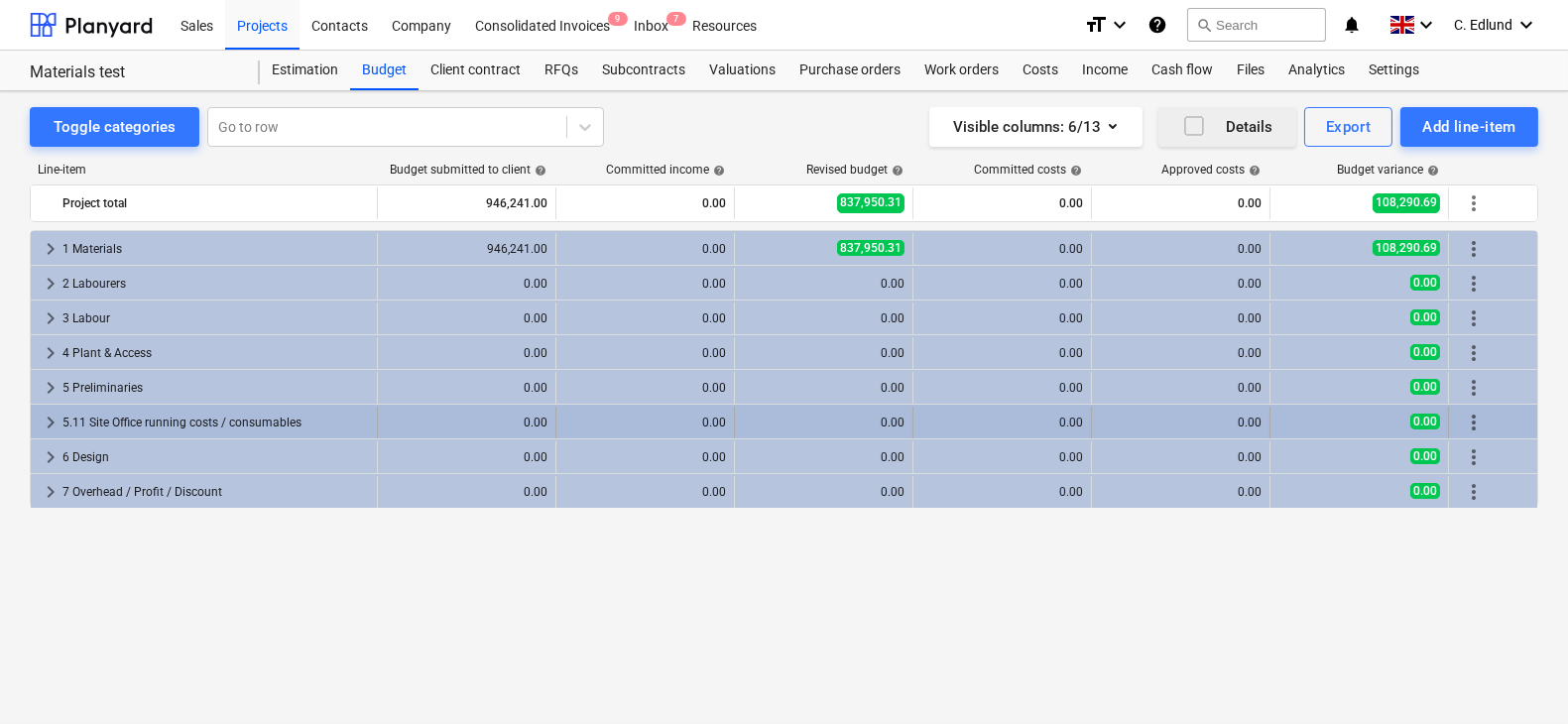 click on "keyboard_arrow_right" at bounding box center (51, 422) 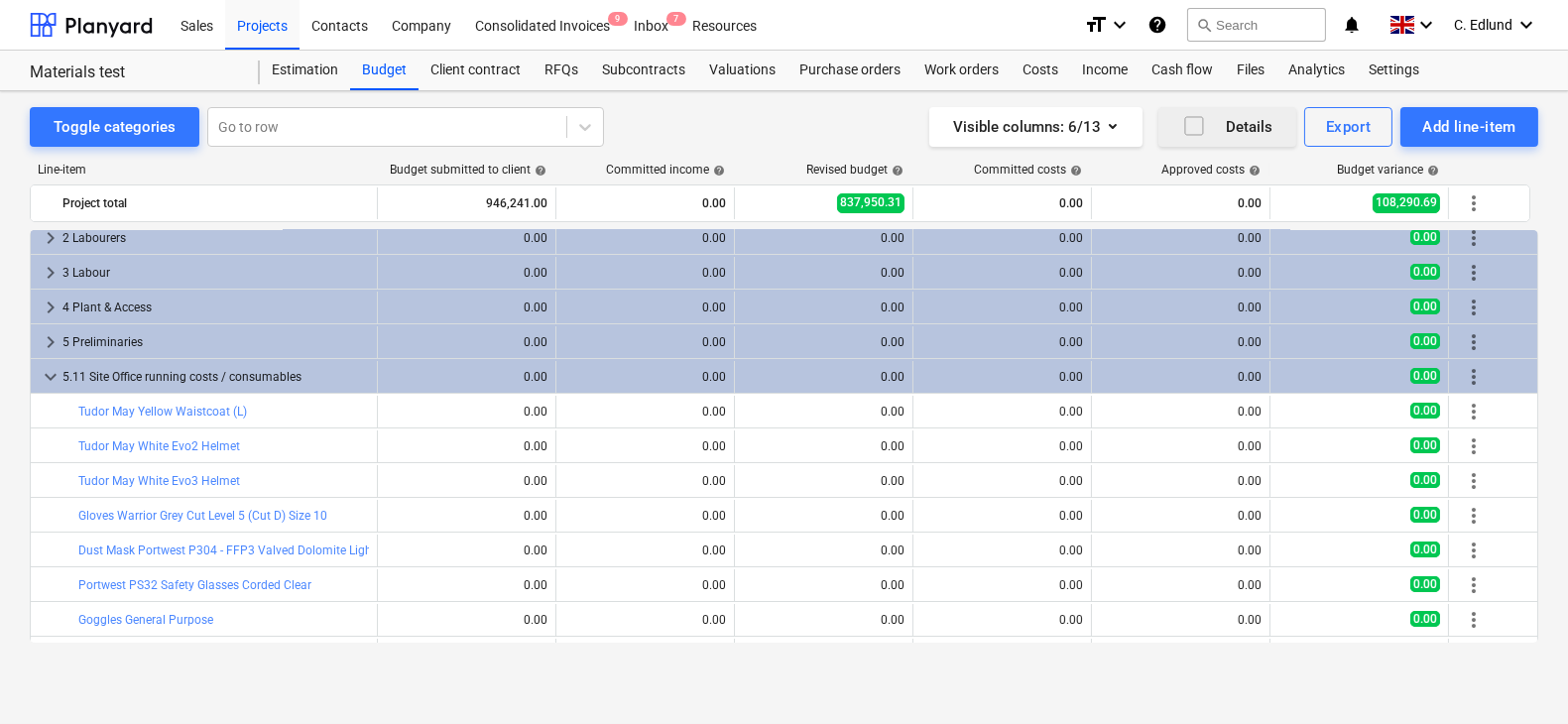 scroll, scrollTop: 57, scrollLeft: 0, axis: vertical 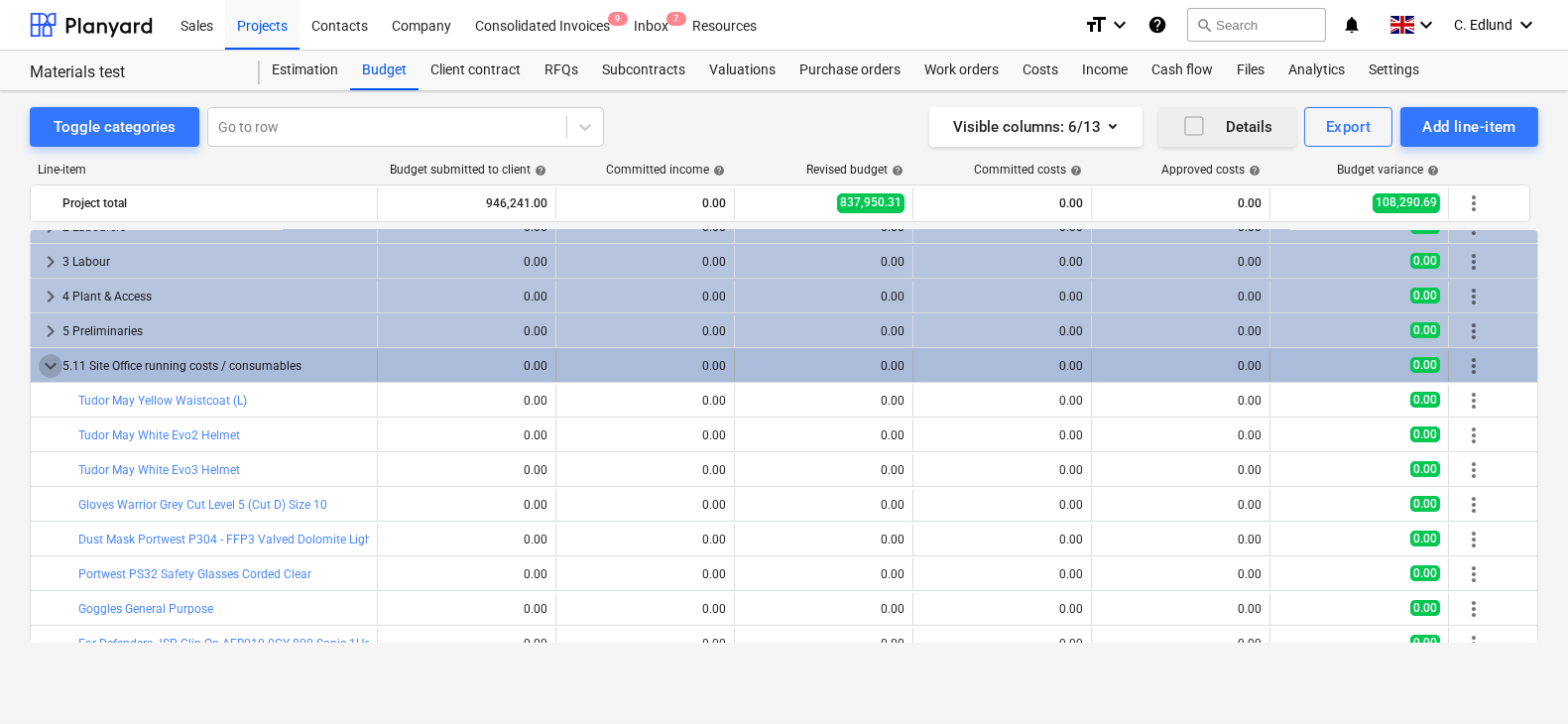 click on "keyboard_arrow_down" at bounding box center (51, 366) 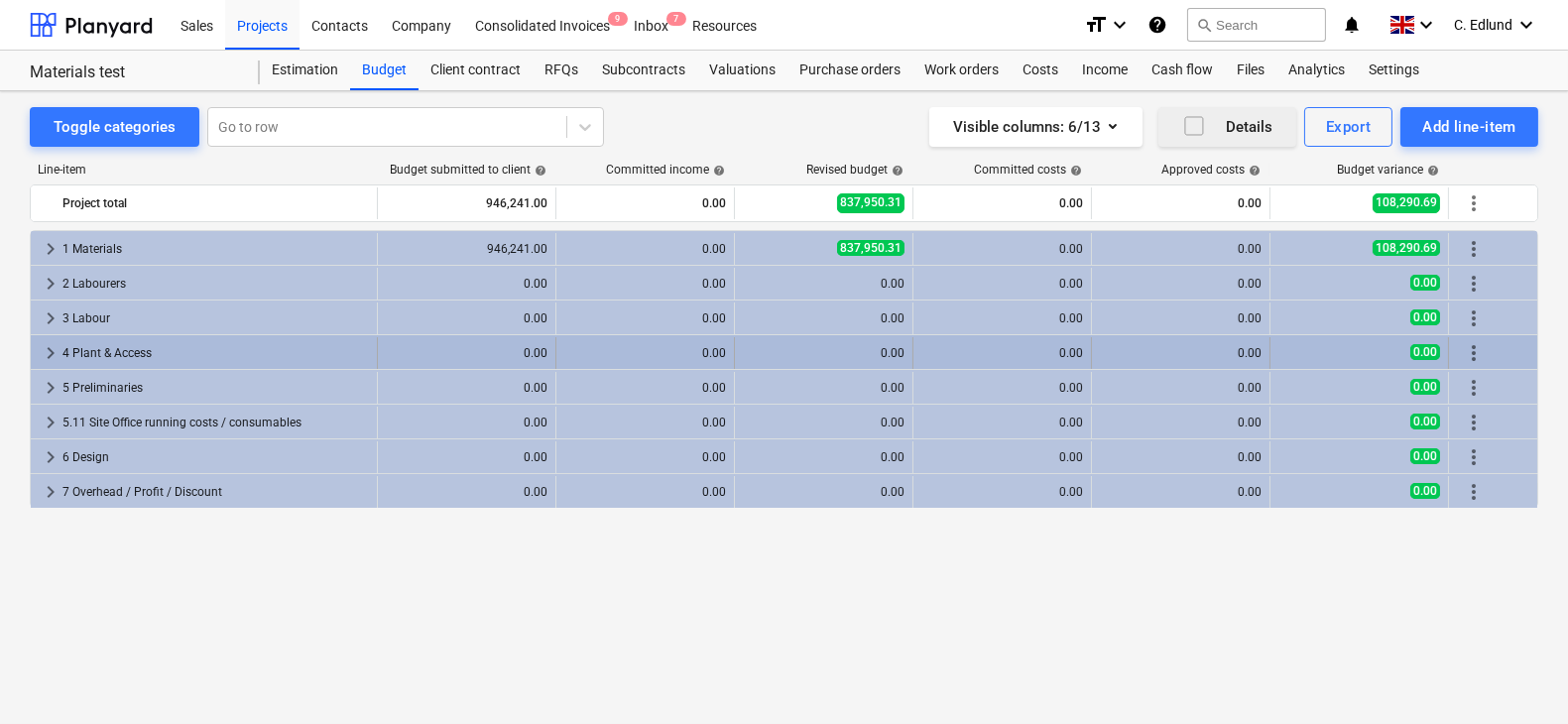 click on "keyboard_arrow_right" at bounding box center (51, 353) 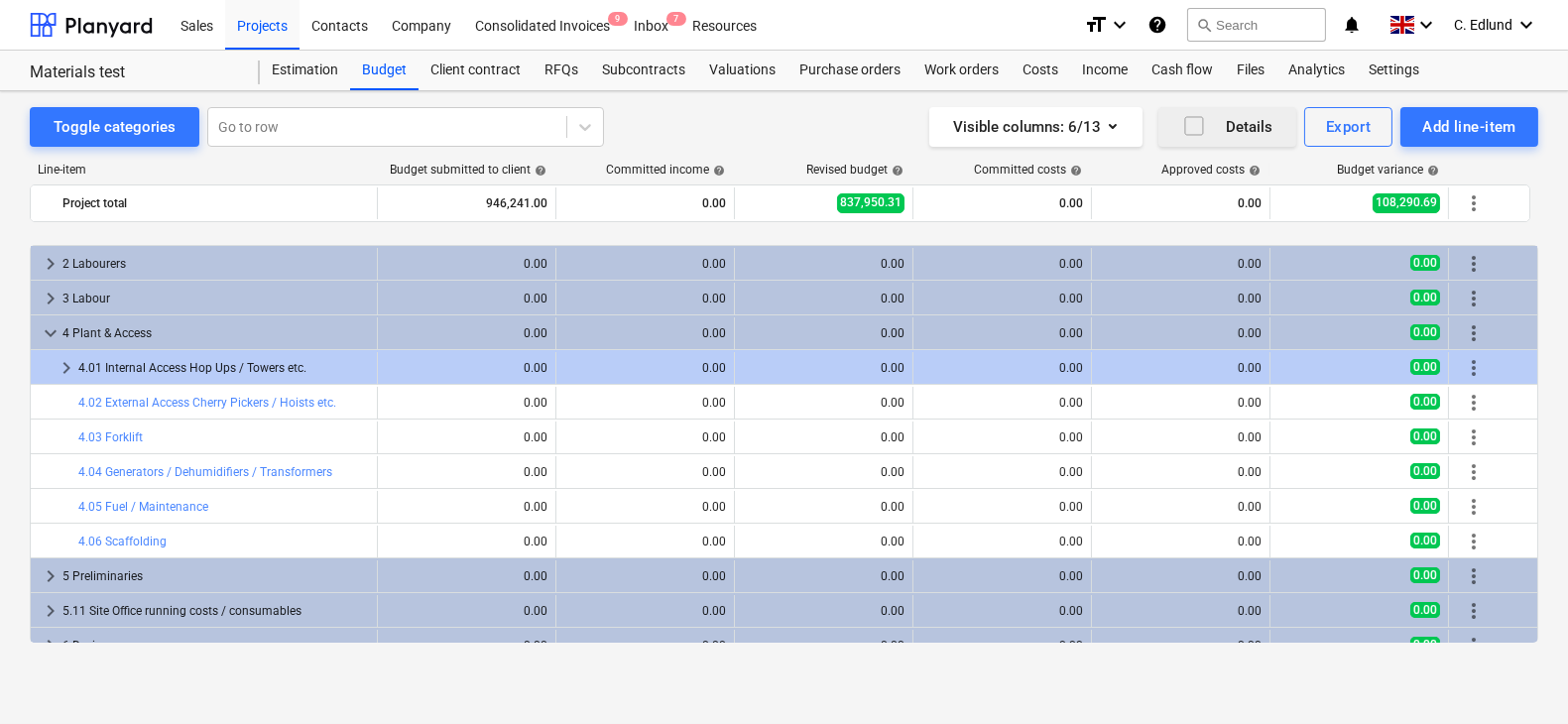 scroll, scrollTop: 72, scrollLeft: 0, axis: vertical 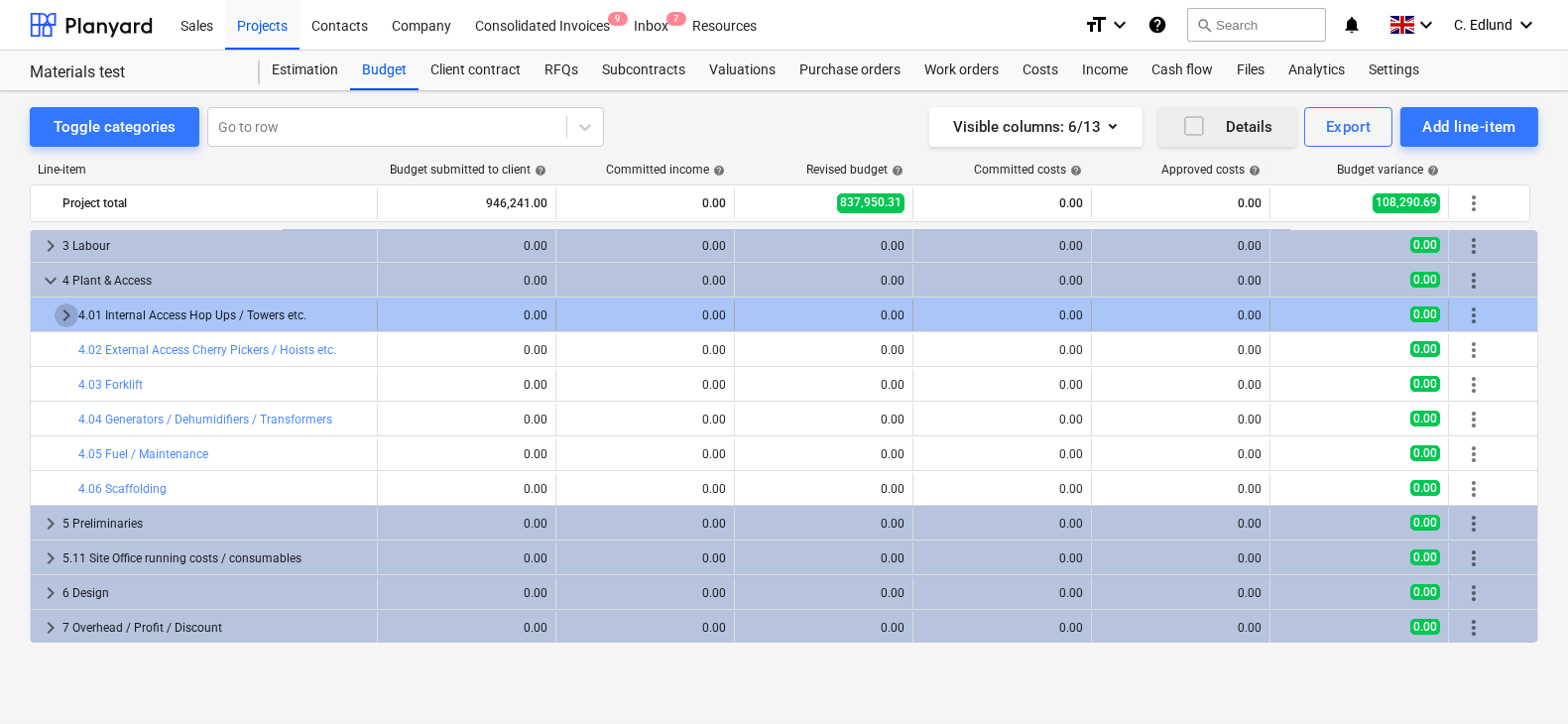 click on "keyboard_arrow_right" at bounding box center [66, 315] 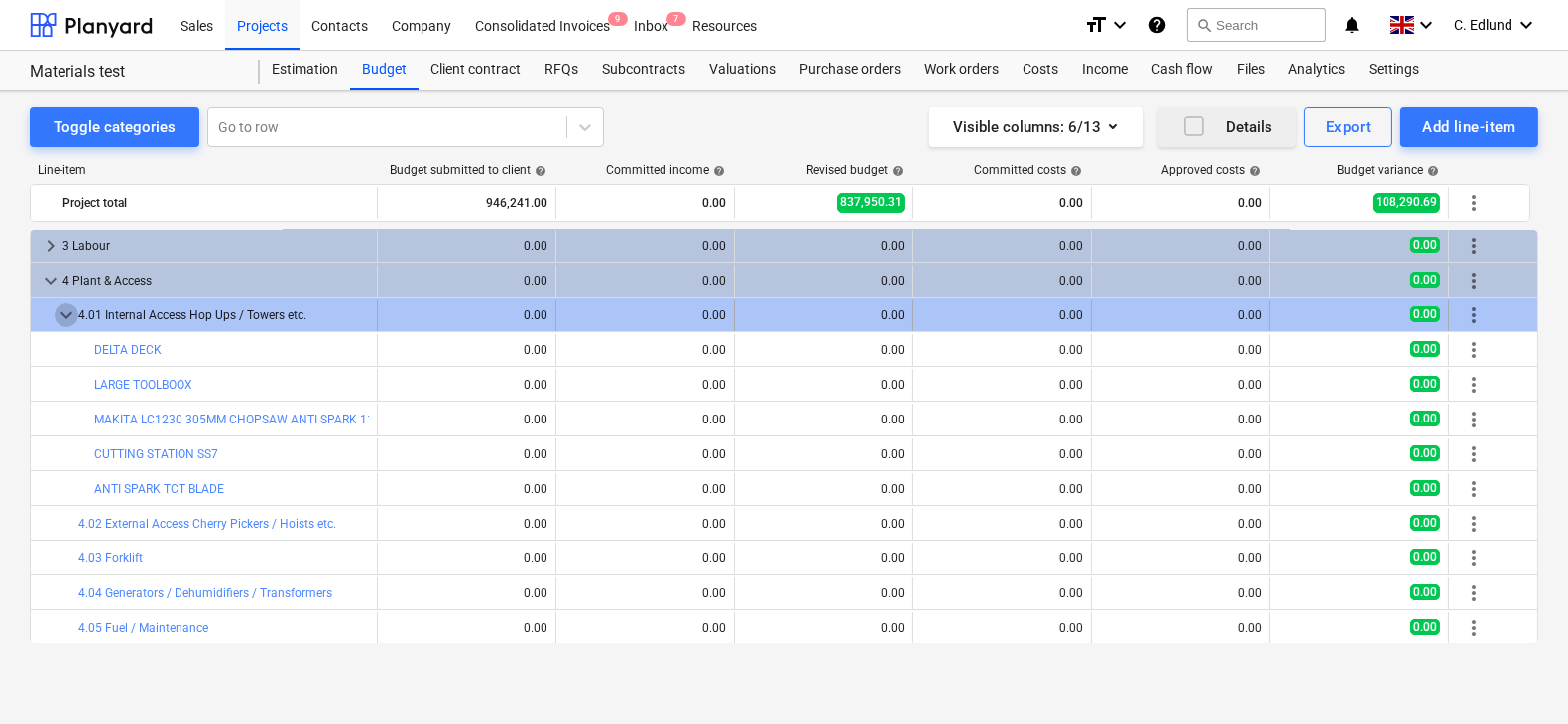 click on "keyboard_arrow_down" at bounding box center [66, 315] 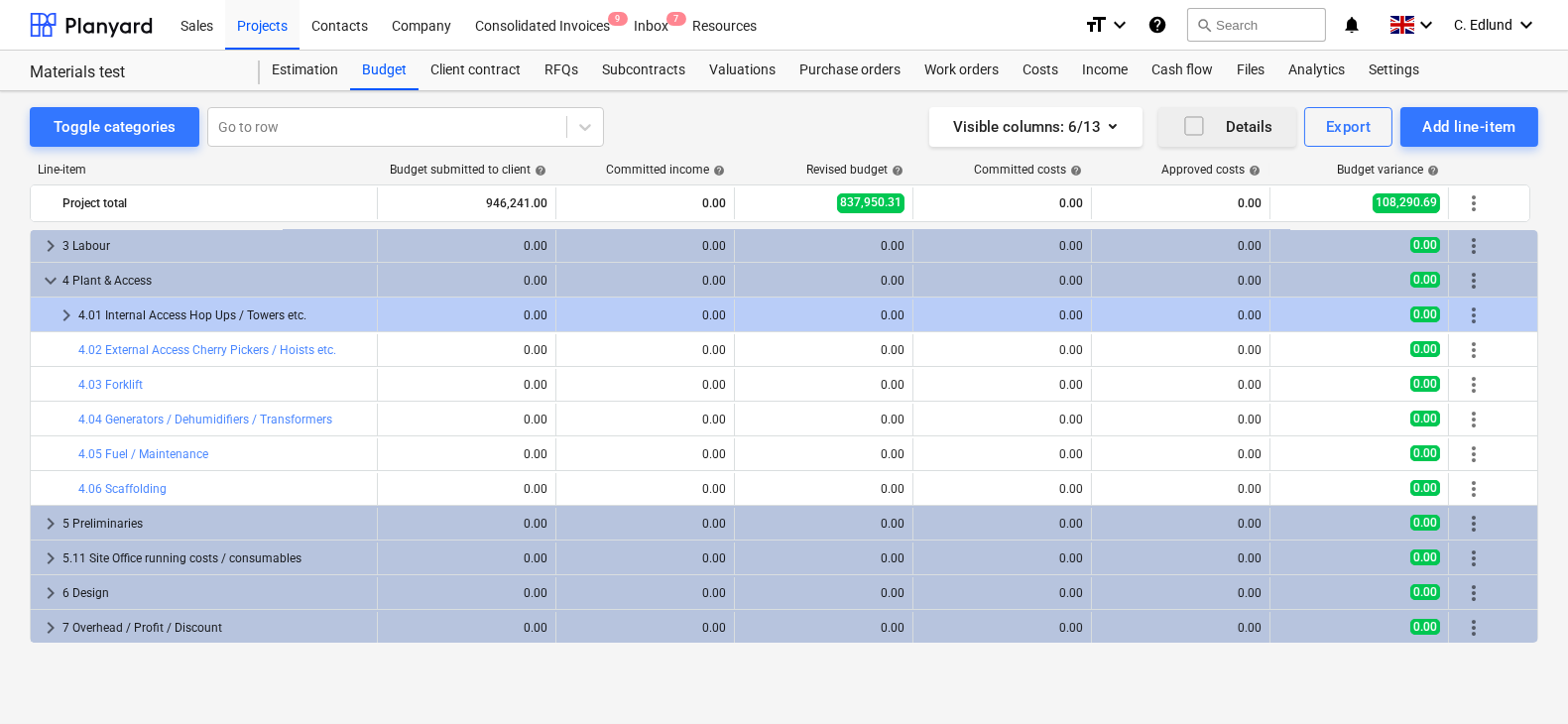 scroll, scrollTop: 0, scrollLeft: 0, axis: both 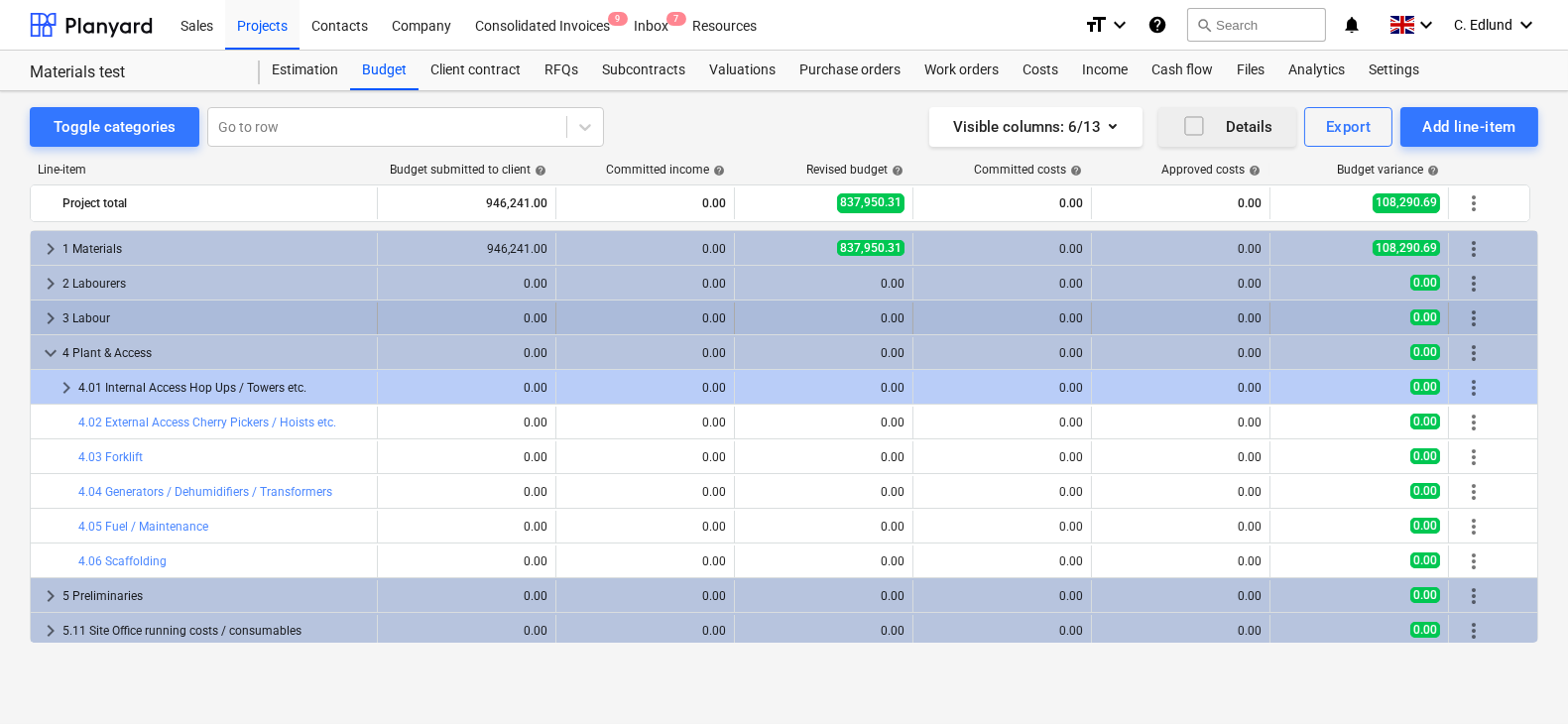 click on "keyboard_arrow_right" at bounding box center (51, 318) 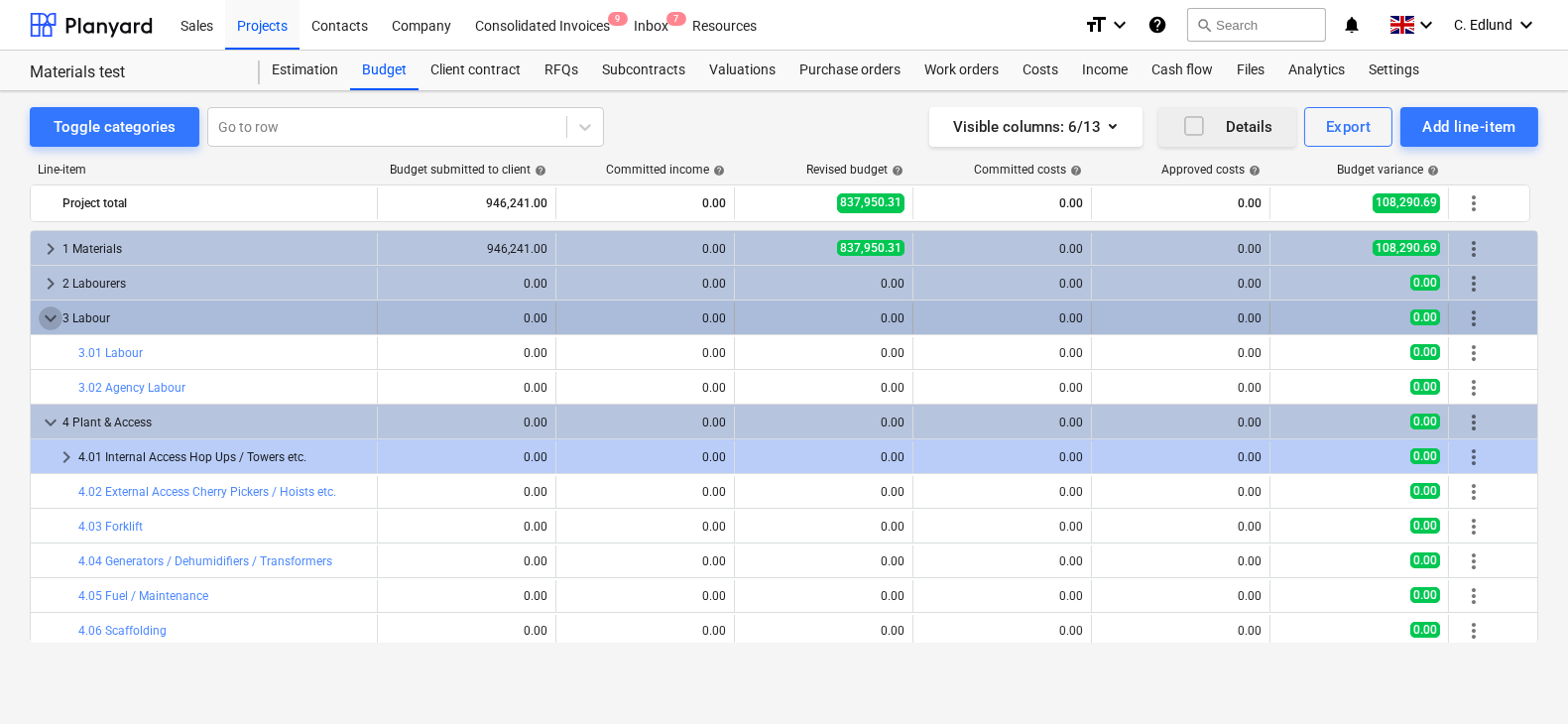 click on "keyboard_arrow_down" at bounding box center [51, 318] 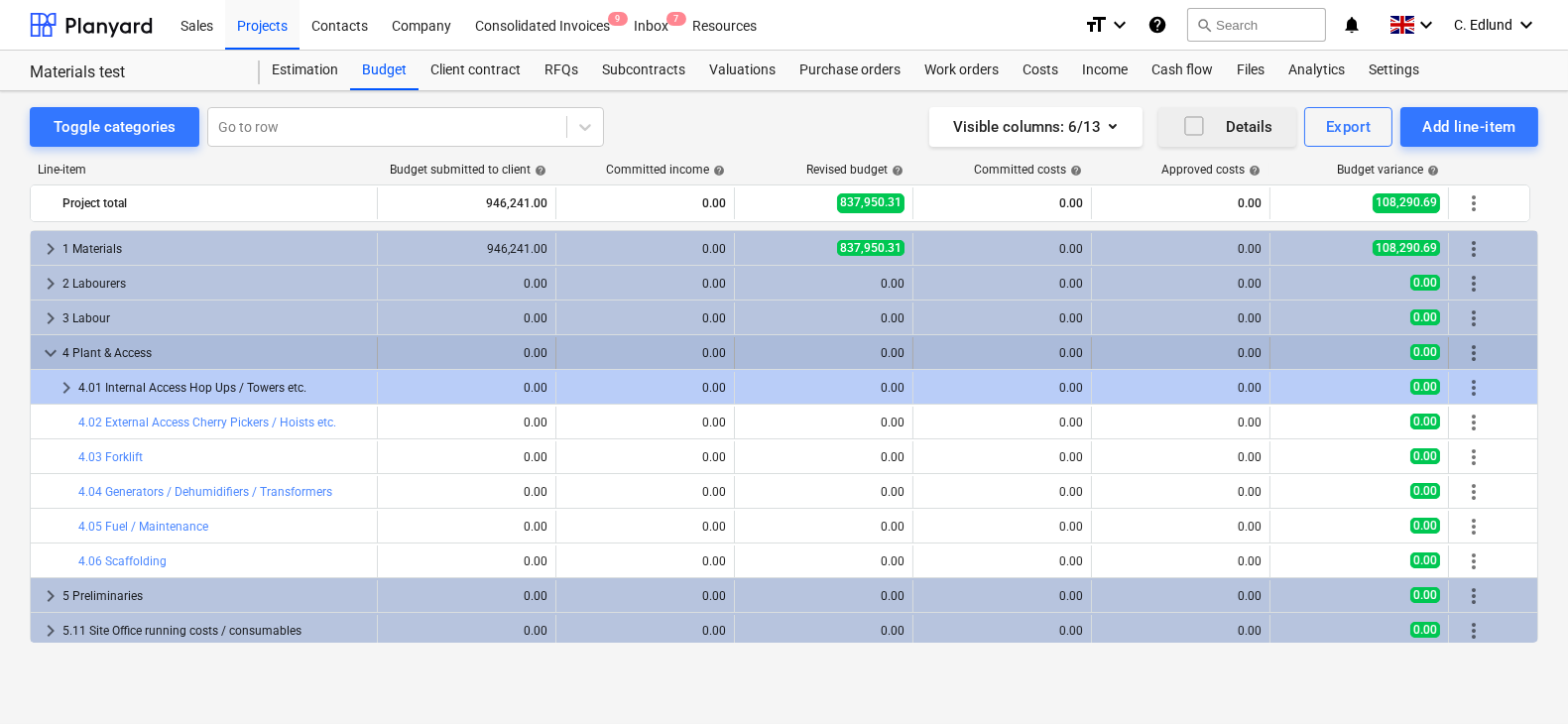 click on "keyboard_arrow_down" at bounding box center [51, 353] 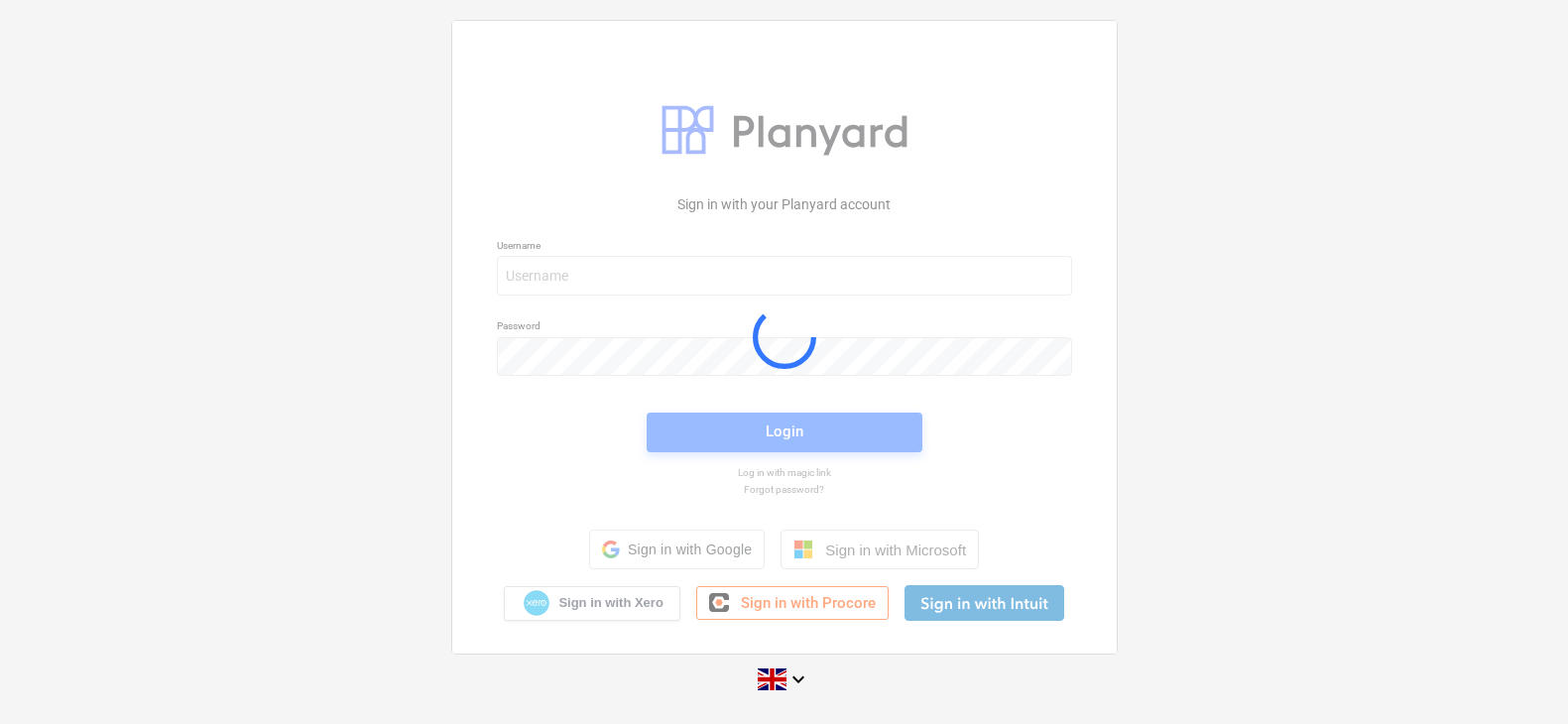 scroll, scrollTop: 0, scrollLeft: 0, axis: both 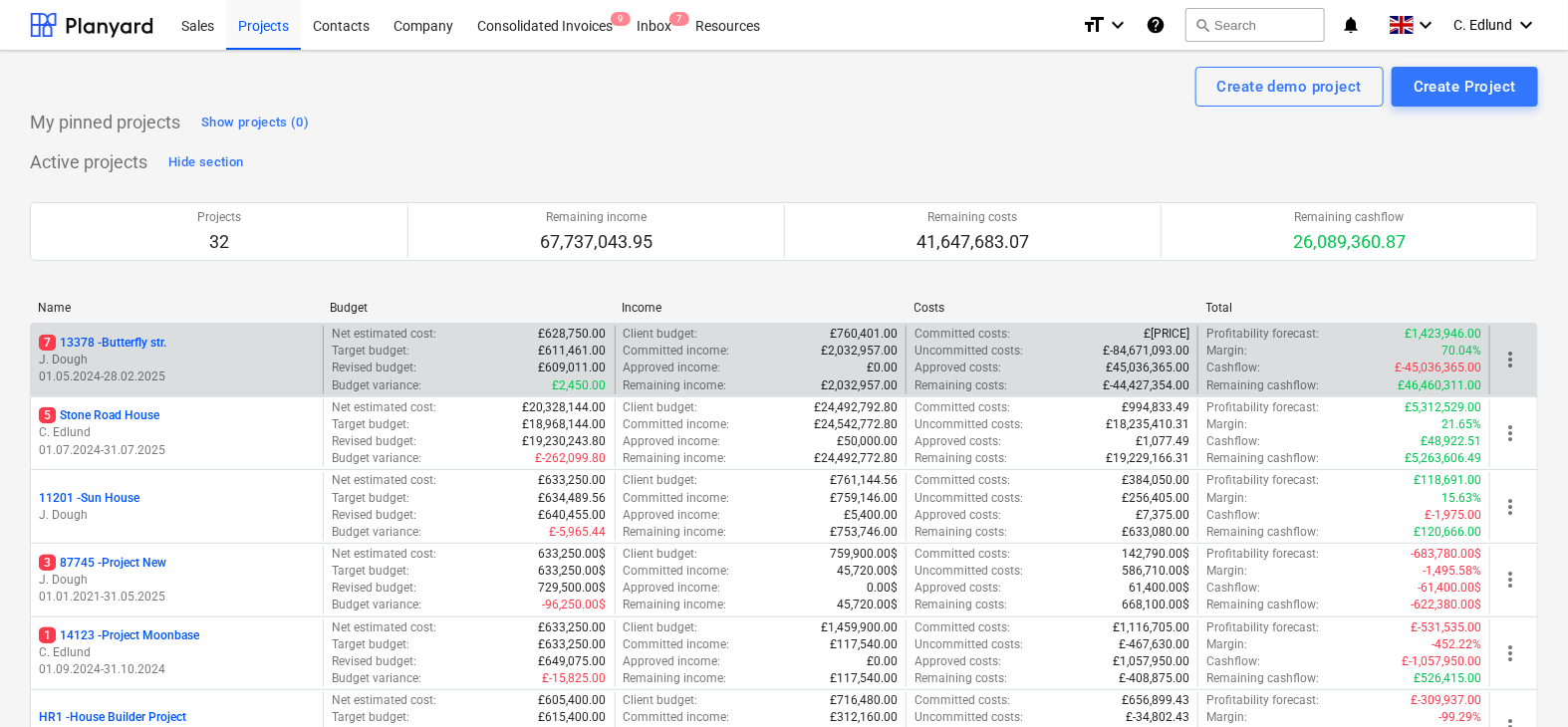 click on "[NUMBER] - Butterfly str." at bounding box center [176, 343] 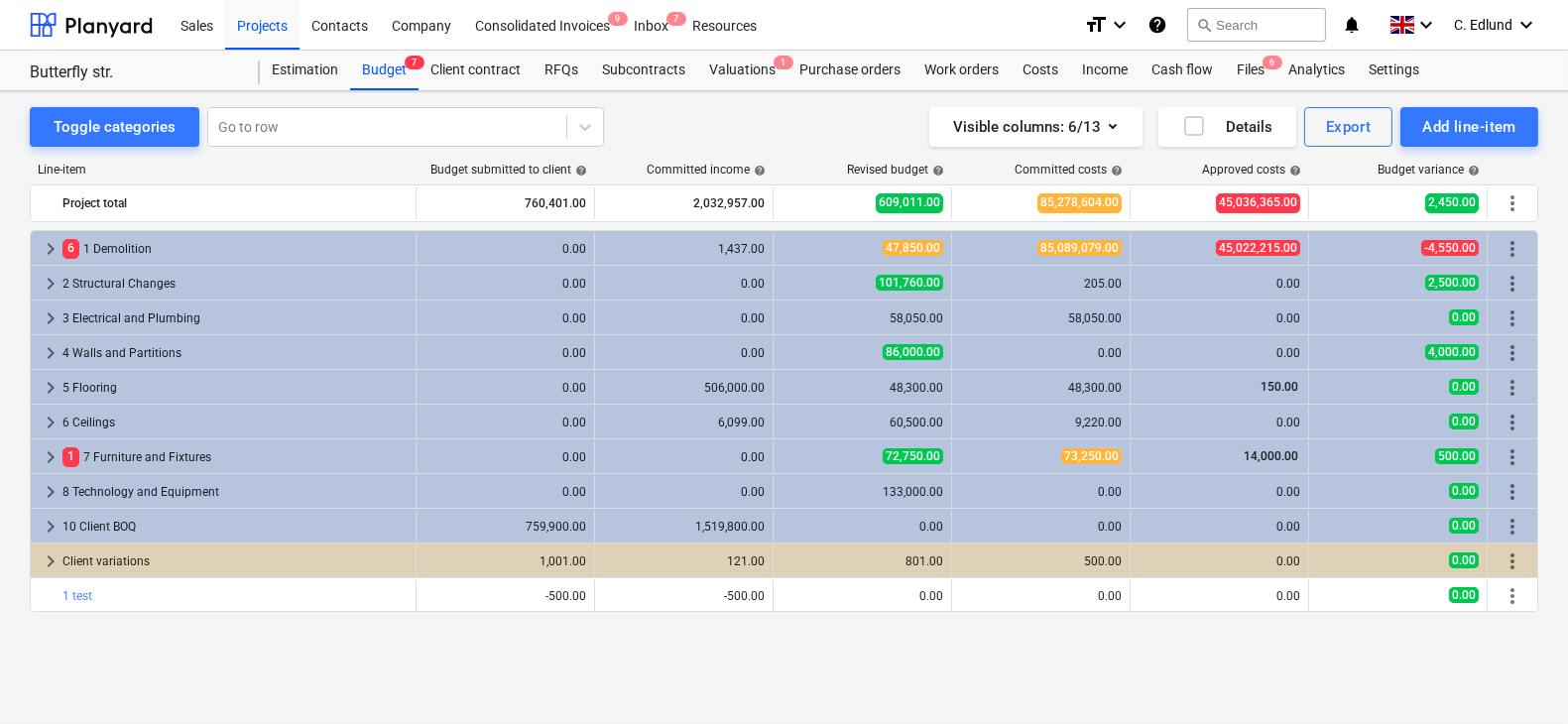 click on "Toggle categories Go to row Visible columns :   6/13 Details Export Add line-item Line-item Budget submitted to client help Committed income help Revised budget help Committed costs help Approved costs help Budget variance help Project total 760,401.00 2,032,957.00 609,011.00 85,278,604.00 45,036,365.00 2,450.00 more_vert keyboard_arrow_right 6 1 Demolition 0.00 1,437.00 47,850.00 85,089,079.00 45,022,215.00 -4,550.00 more_vert keyboard_arrow_right 2 Structural Changes 0.00 0.00 101,760.00 205.00 0.00 2,500.00 more_vert keyboard_arrow_right 3 Electrical and Plumbing 0.00 0.00 58,050.00 58,050.00 0.00 0.00 more_vert keyboard_arrow_right 4 Walls and Partitions 0.00 0.00 86,000.00 0.00 0.00 4,000.00 more_vert keyboard_arrow_right 5 Flooring 0.00 506,000.00 48,300.00 48,300.00 150.00 0.00 more_vert keyboard_arrow_right 6 Ceilings 0.00 6,099.00 60,500.00 9,220.00 0.00 0.00 more_vert keyboard_arrow_right 1 7 Furniture and Fixtures 0.00 0.00 72,750.00 73,250.00 14,000.00 500.00 more_vert keyboard_arrow_right 0.00" at bounding box center [784, 387] 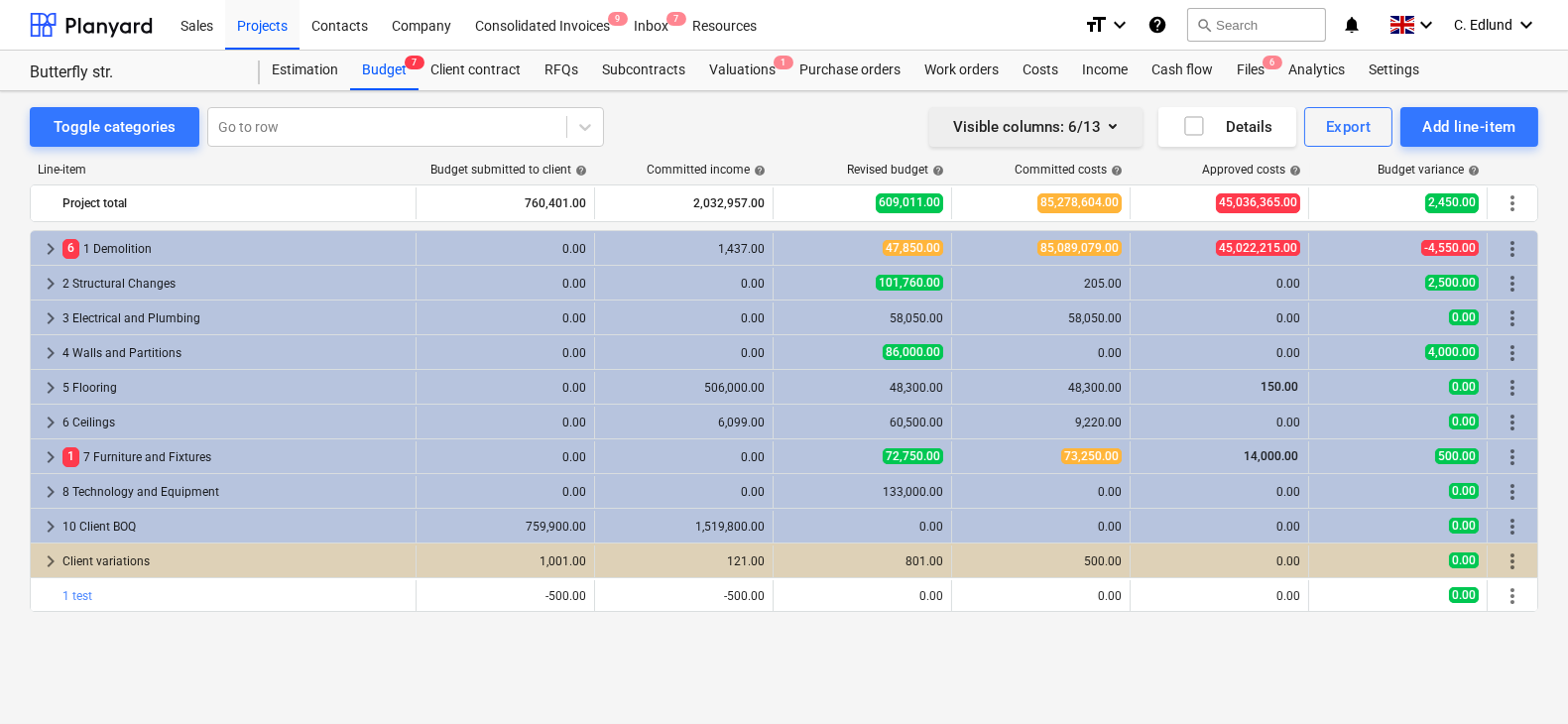 click on "Visible columns :   6/13" at bounding box center [1035, 127] 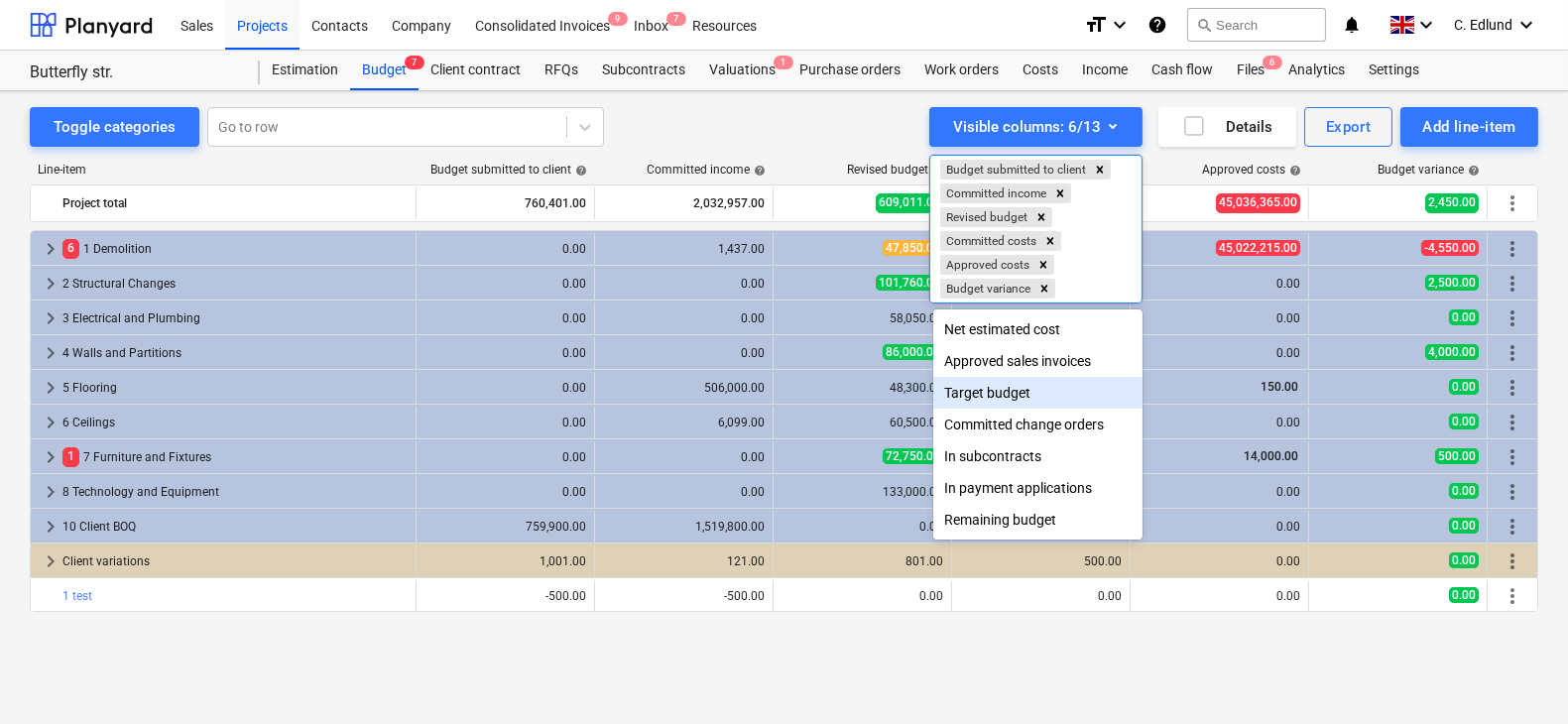click on "Target budget" at bounding box center [1038, 393] 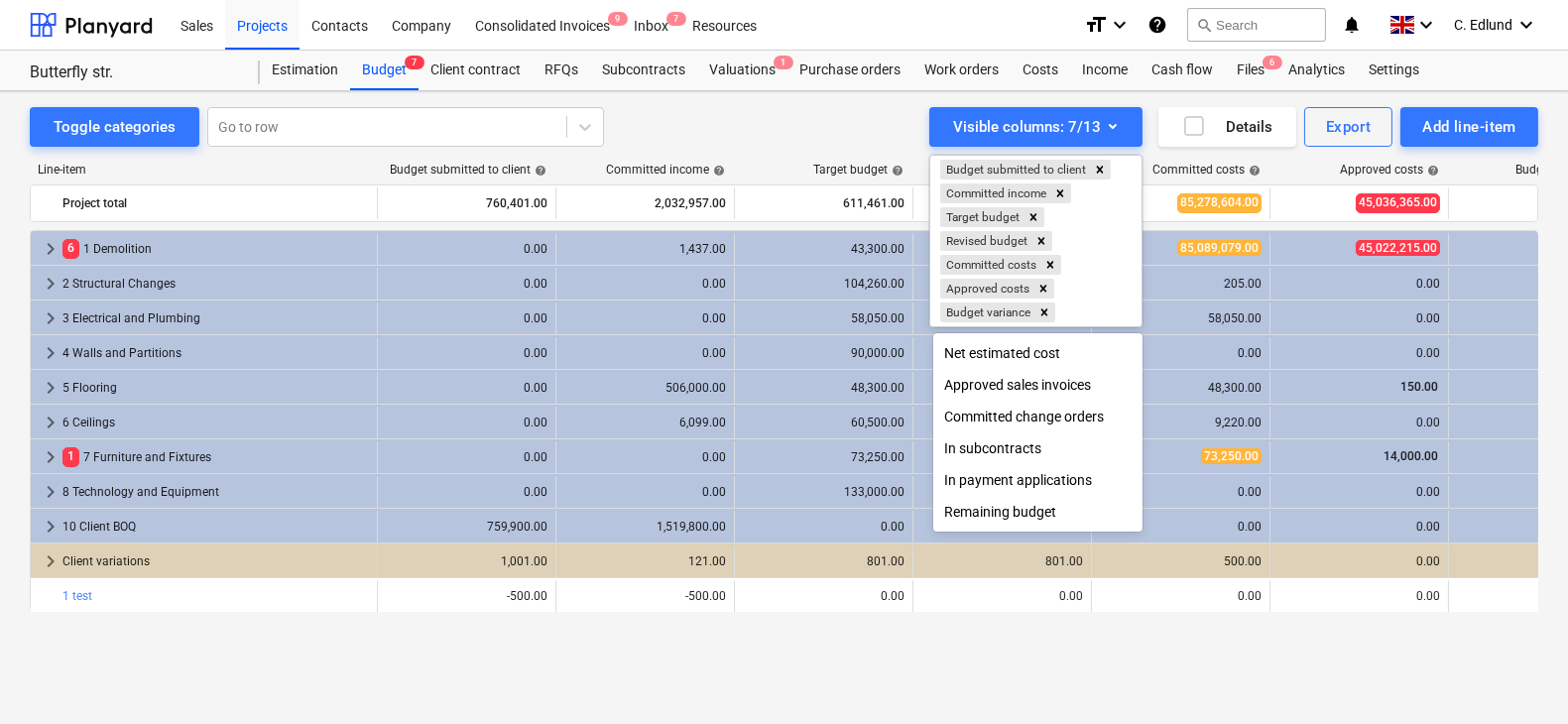click at bounding box center (784, 362) 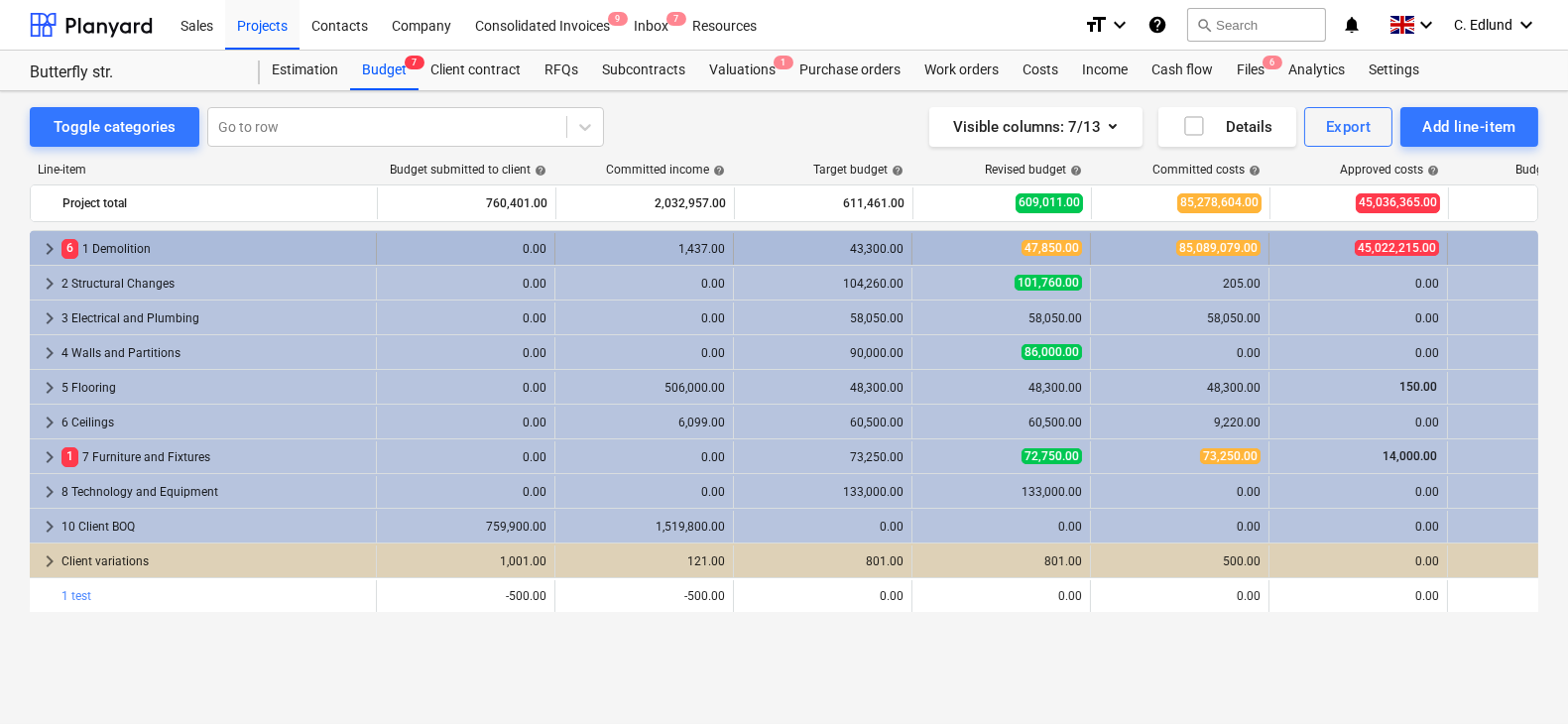 scroll, scrollTop: 0, scrollLeft: 0, axis: both 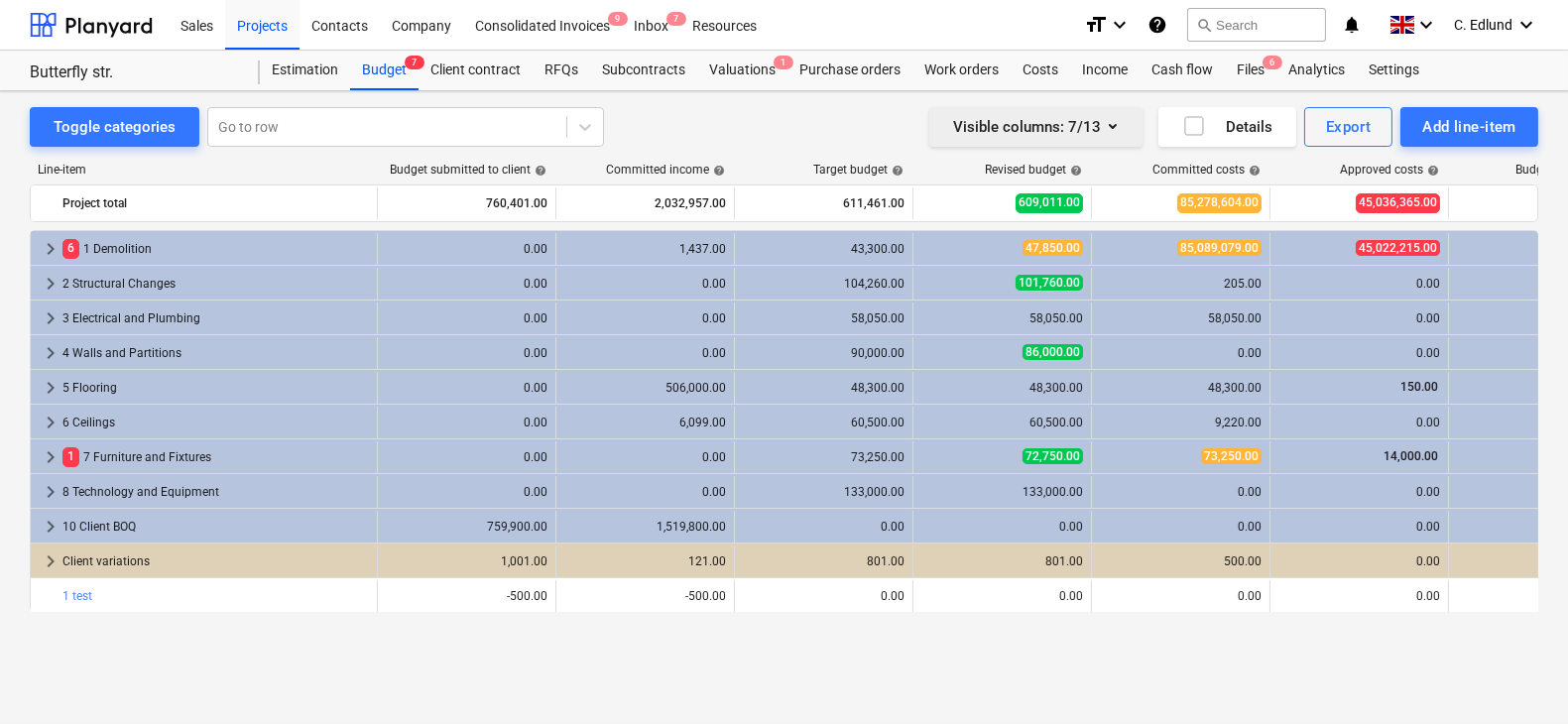 click 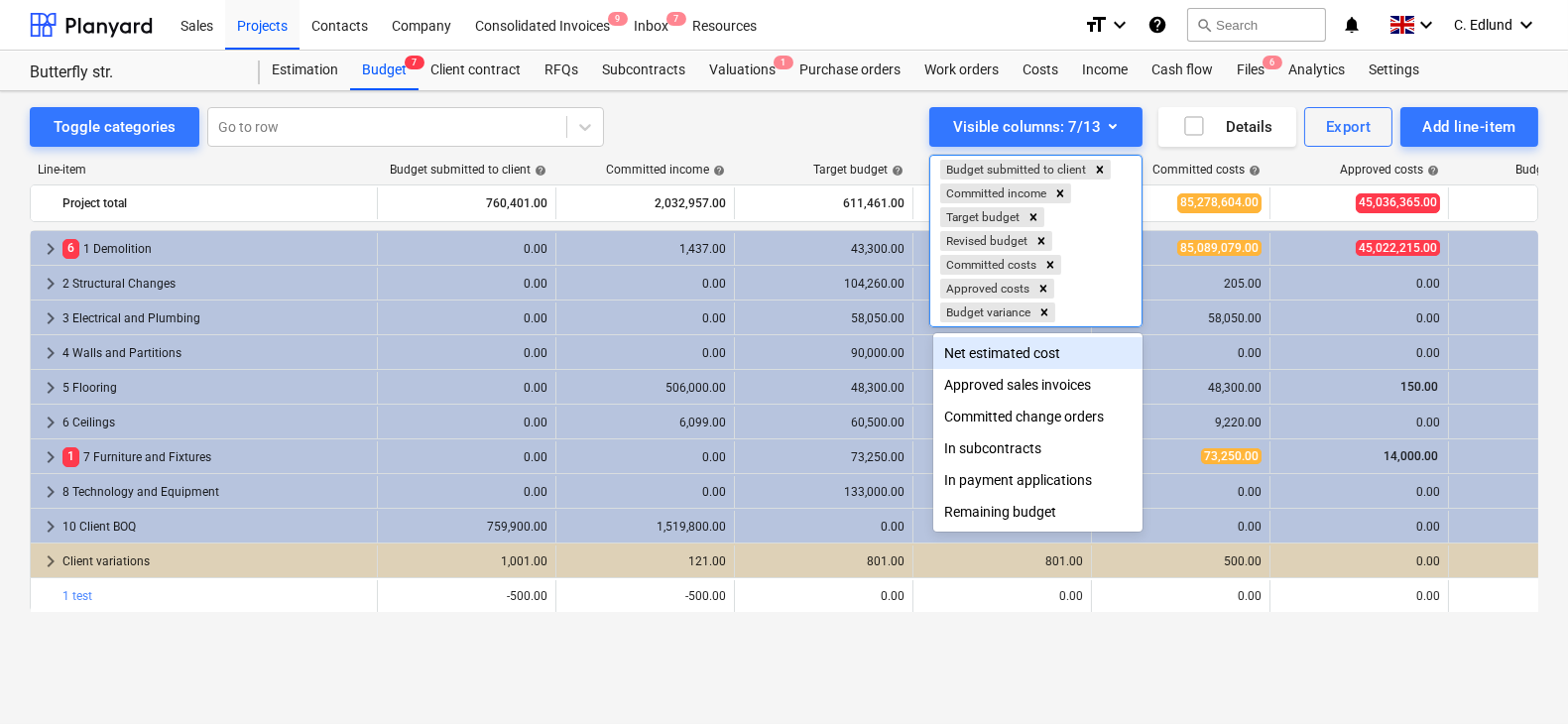 click at bounding box center (784, 362) 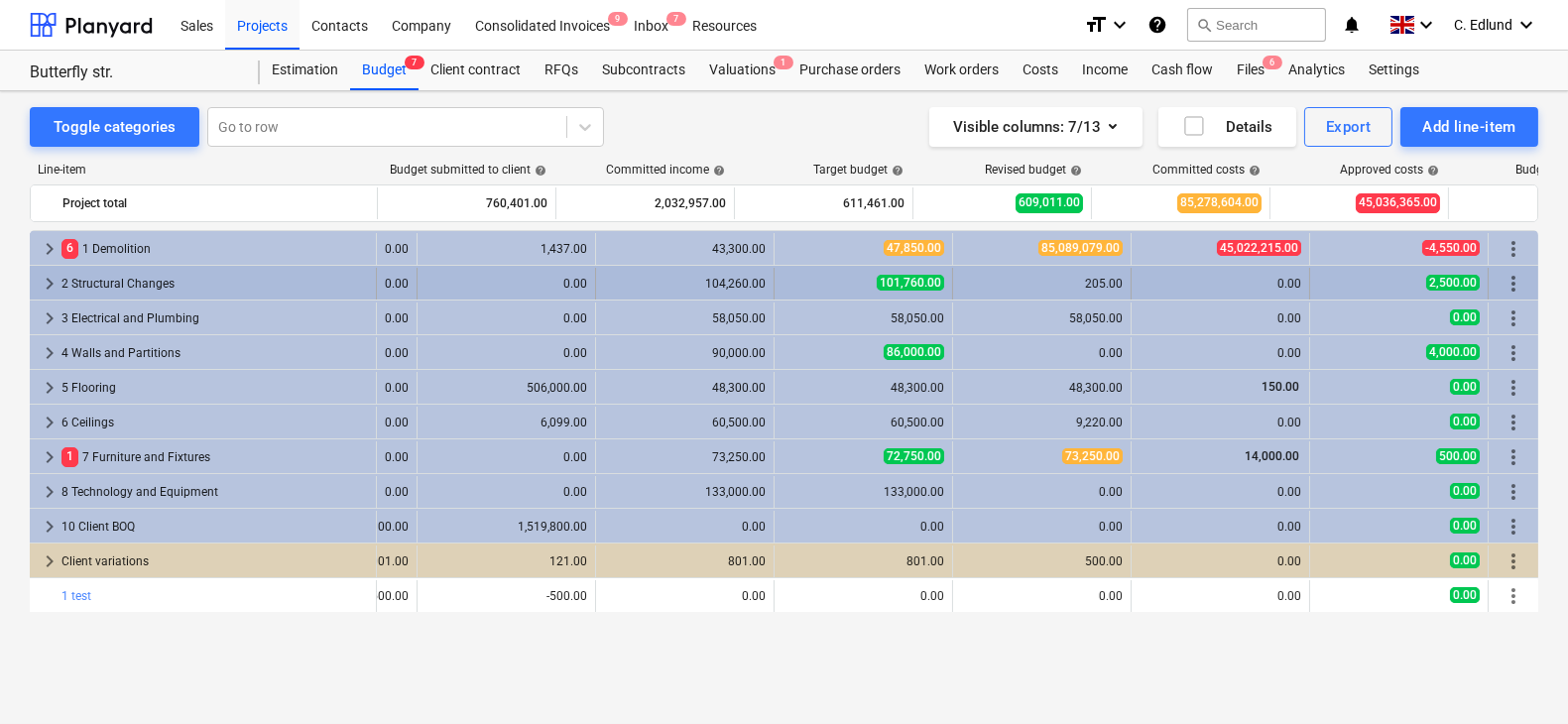 scroll, scrollTop: 0, scrollLeft: 0, axis: both 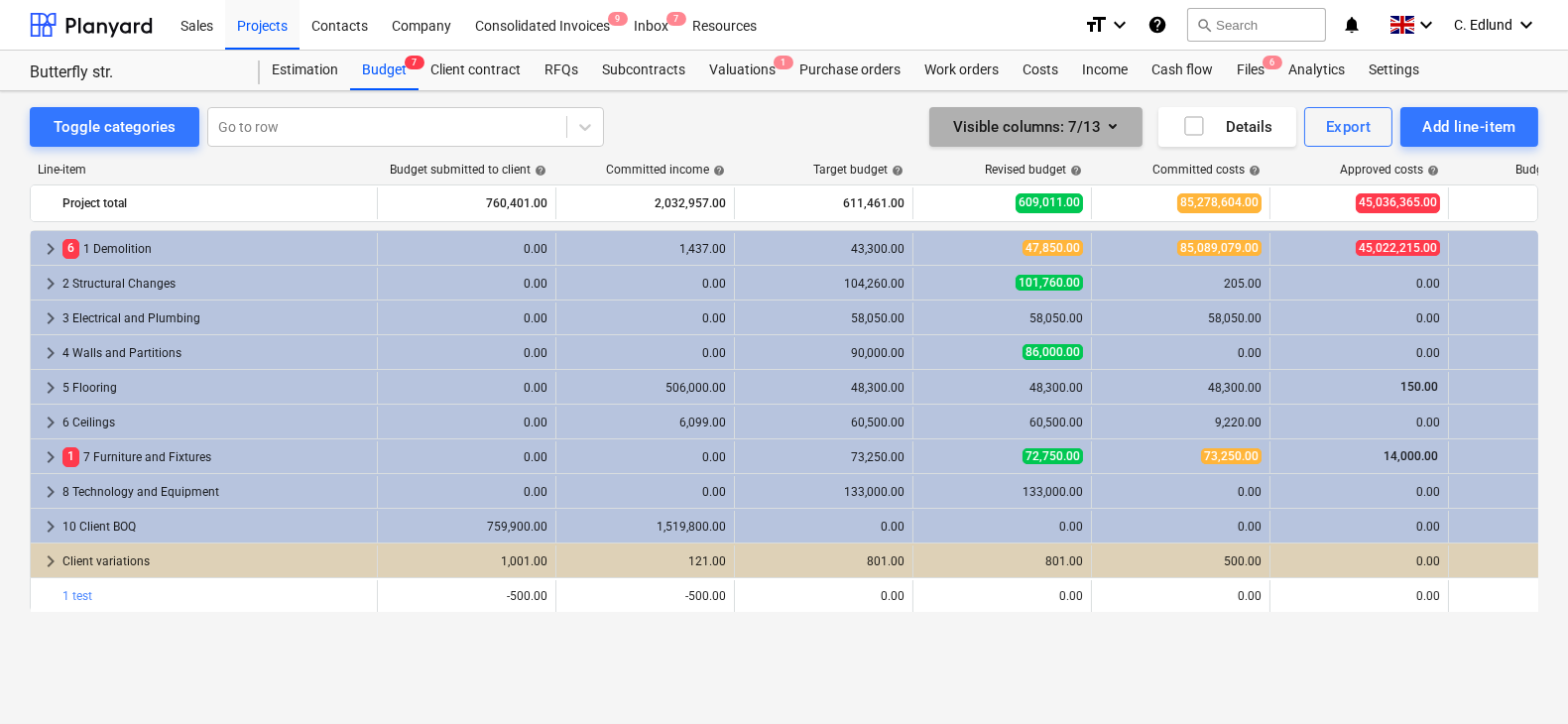 click on "Visible columns :   7/13" at bounding box center [1035, 127] 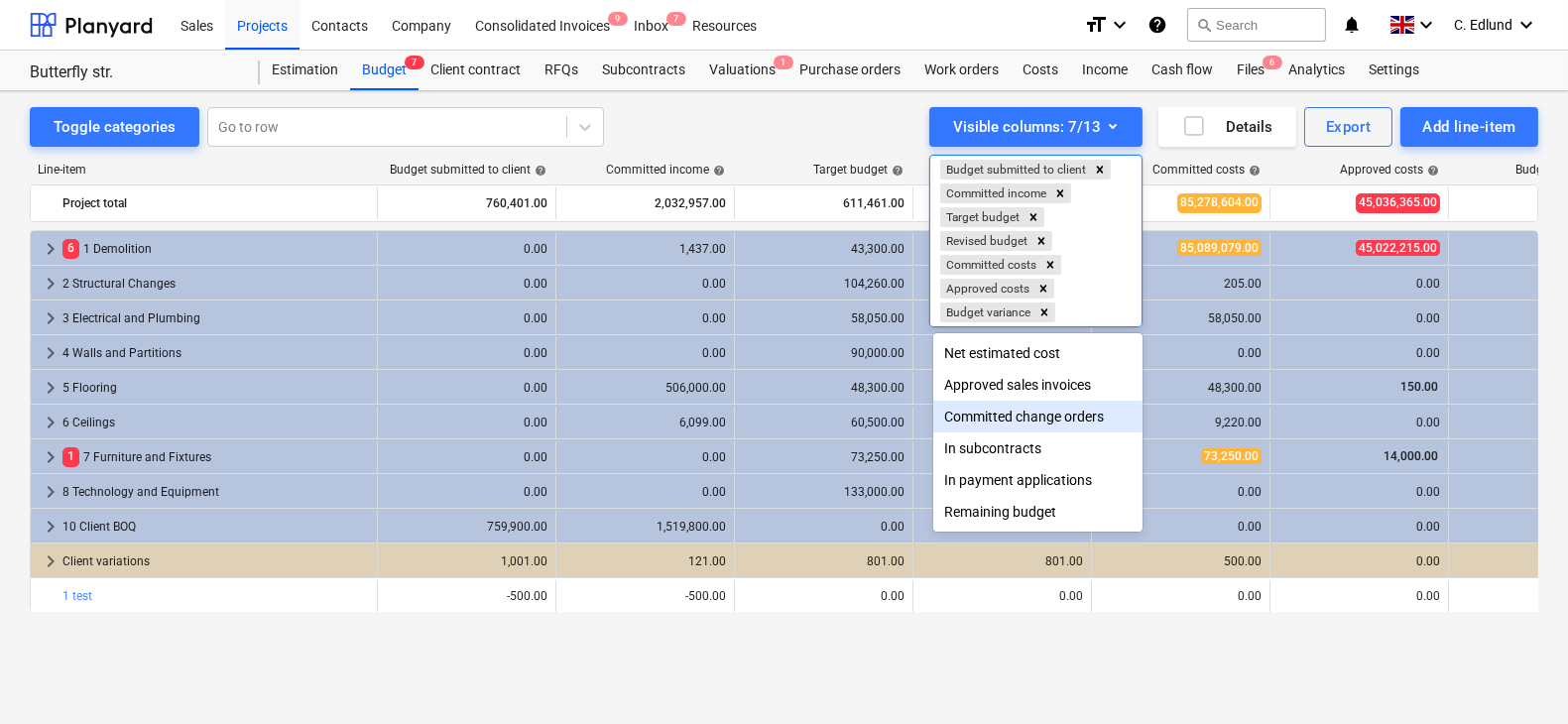 click on "Committed change orders" at bounding box center (1038, 417) 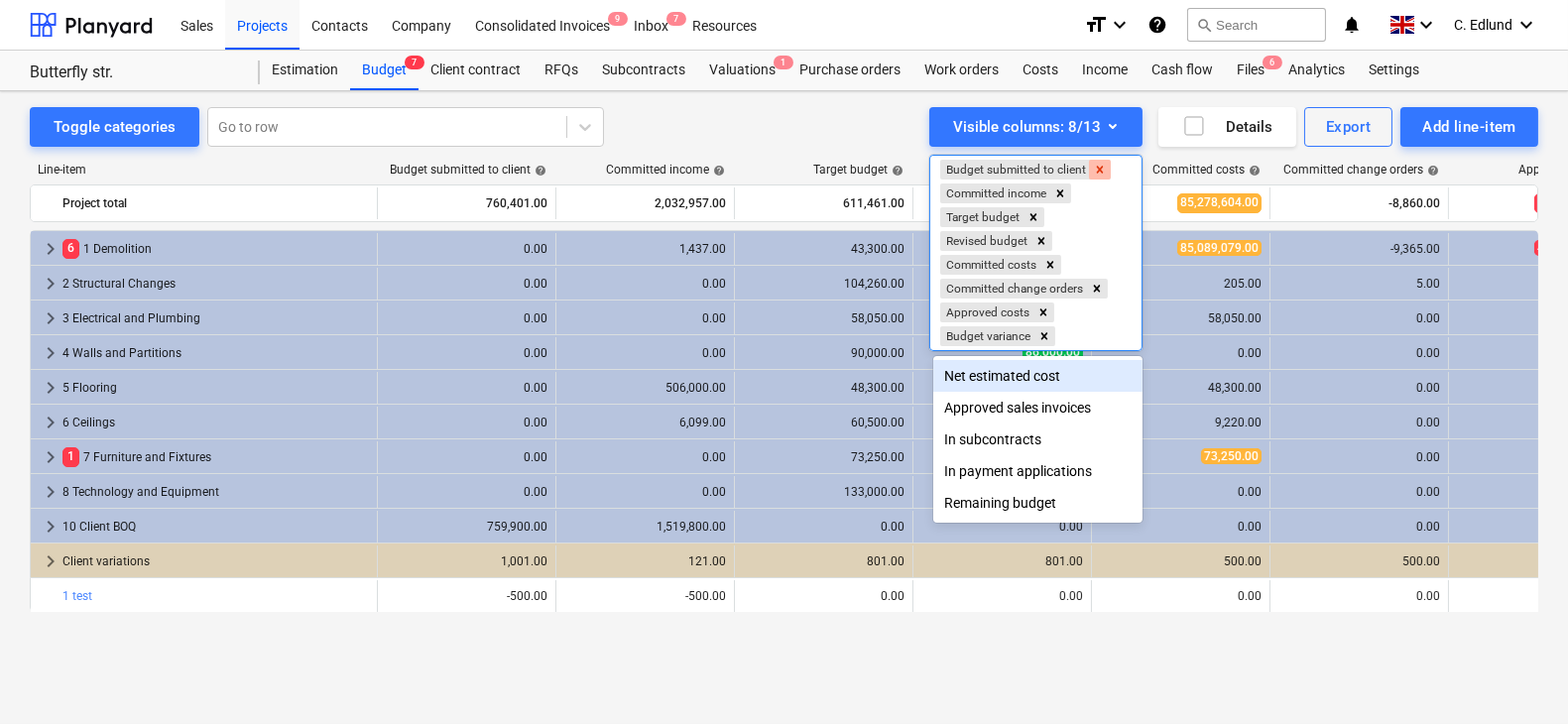 click 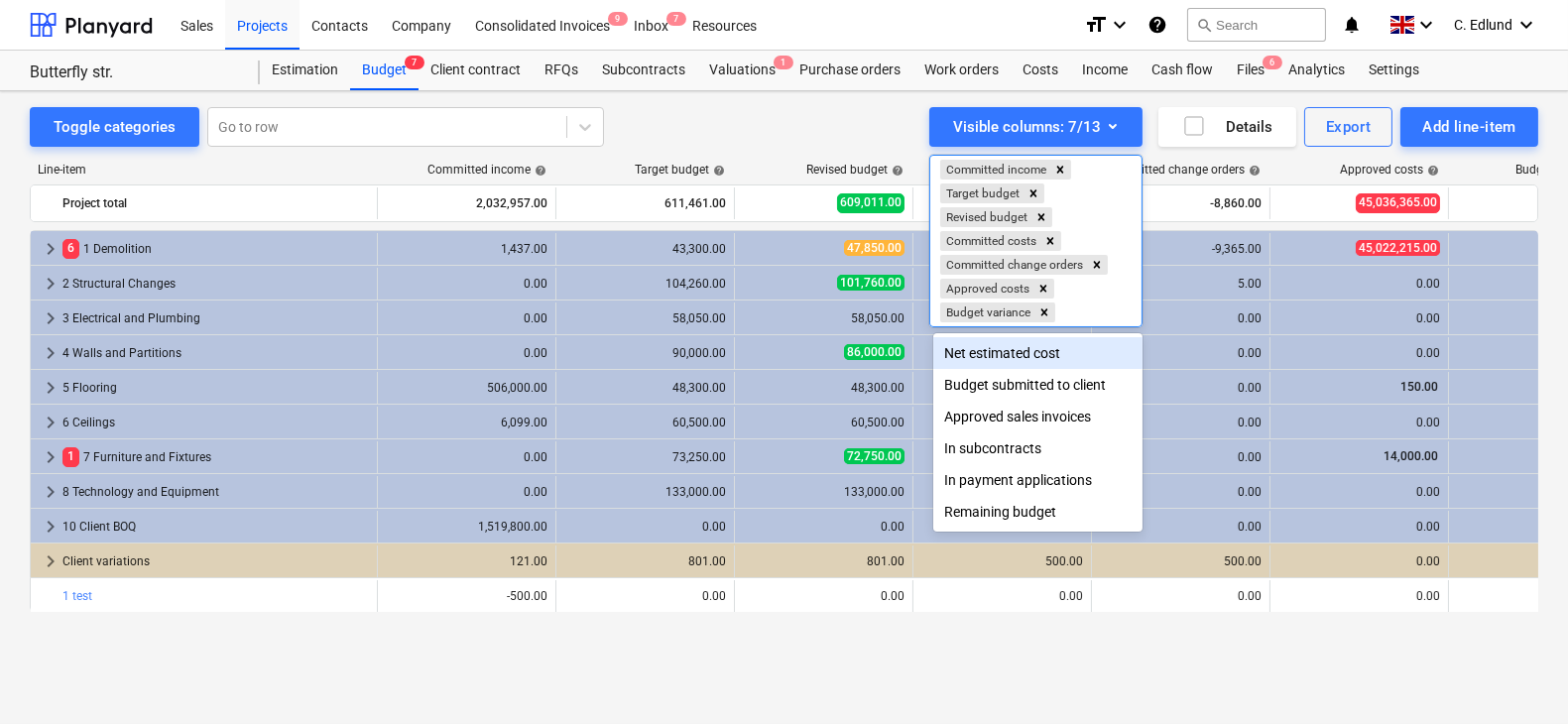 click on "Committed income Target budget Revised budget Committed costs Committed change orders Approved costs Budget variance" at bounding box center [1035, 241] 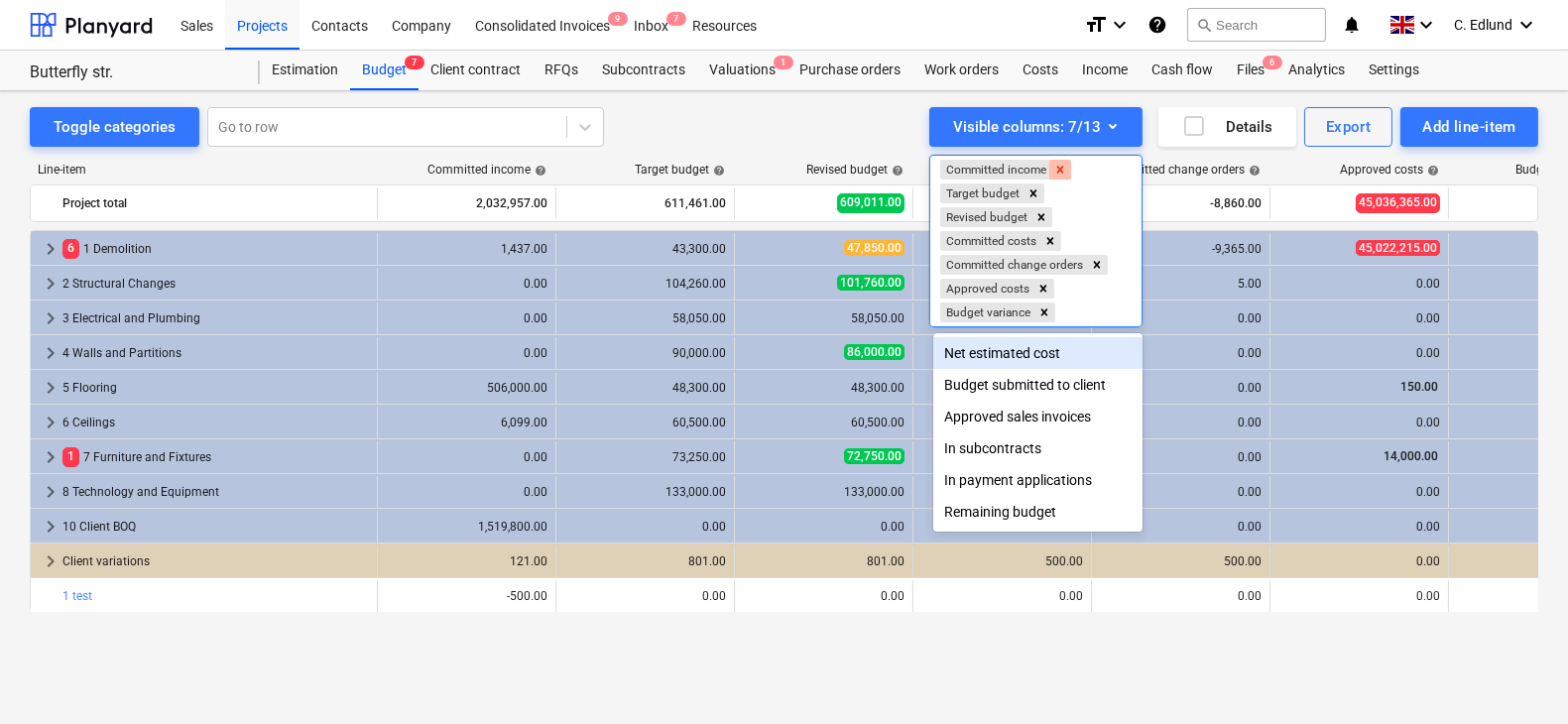 click 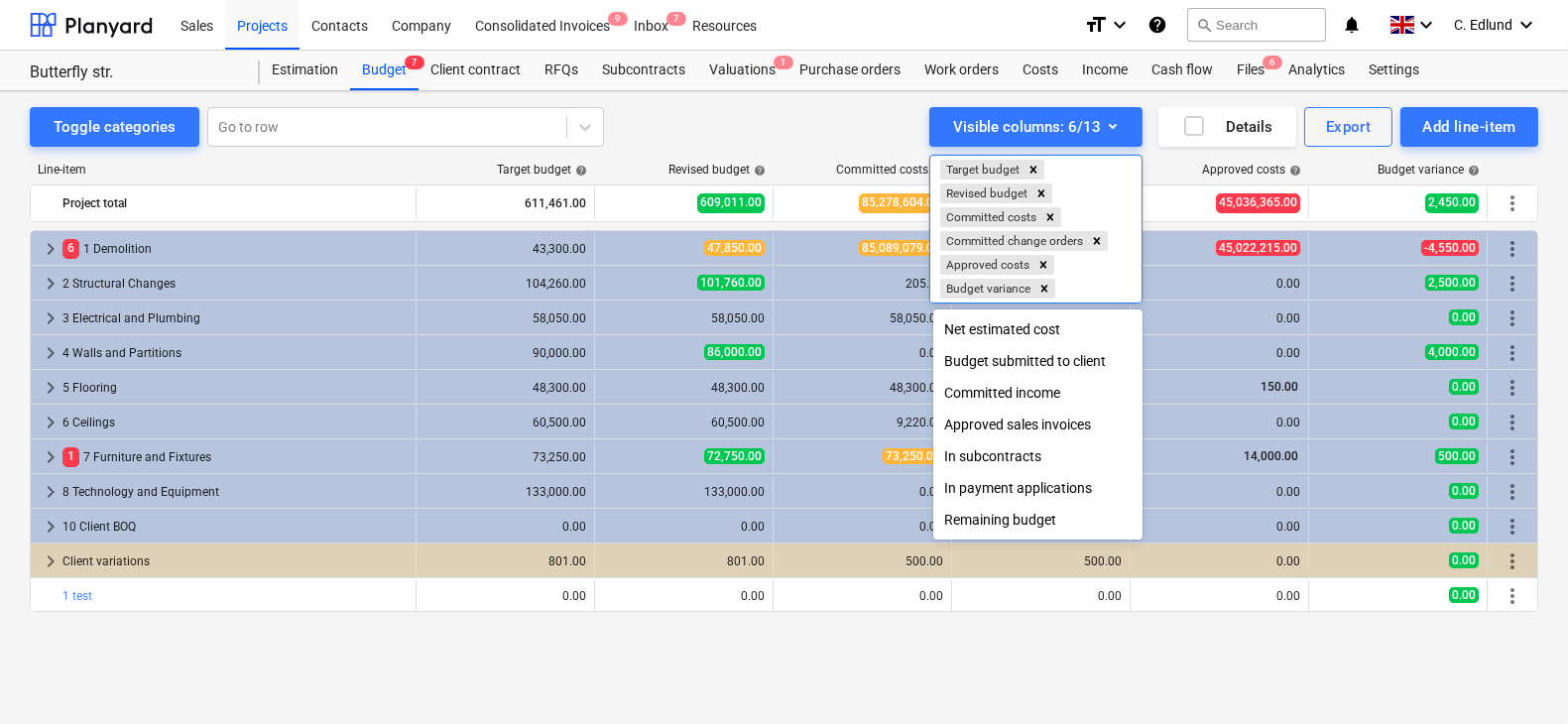 click at bounding box center (784, 362) 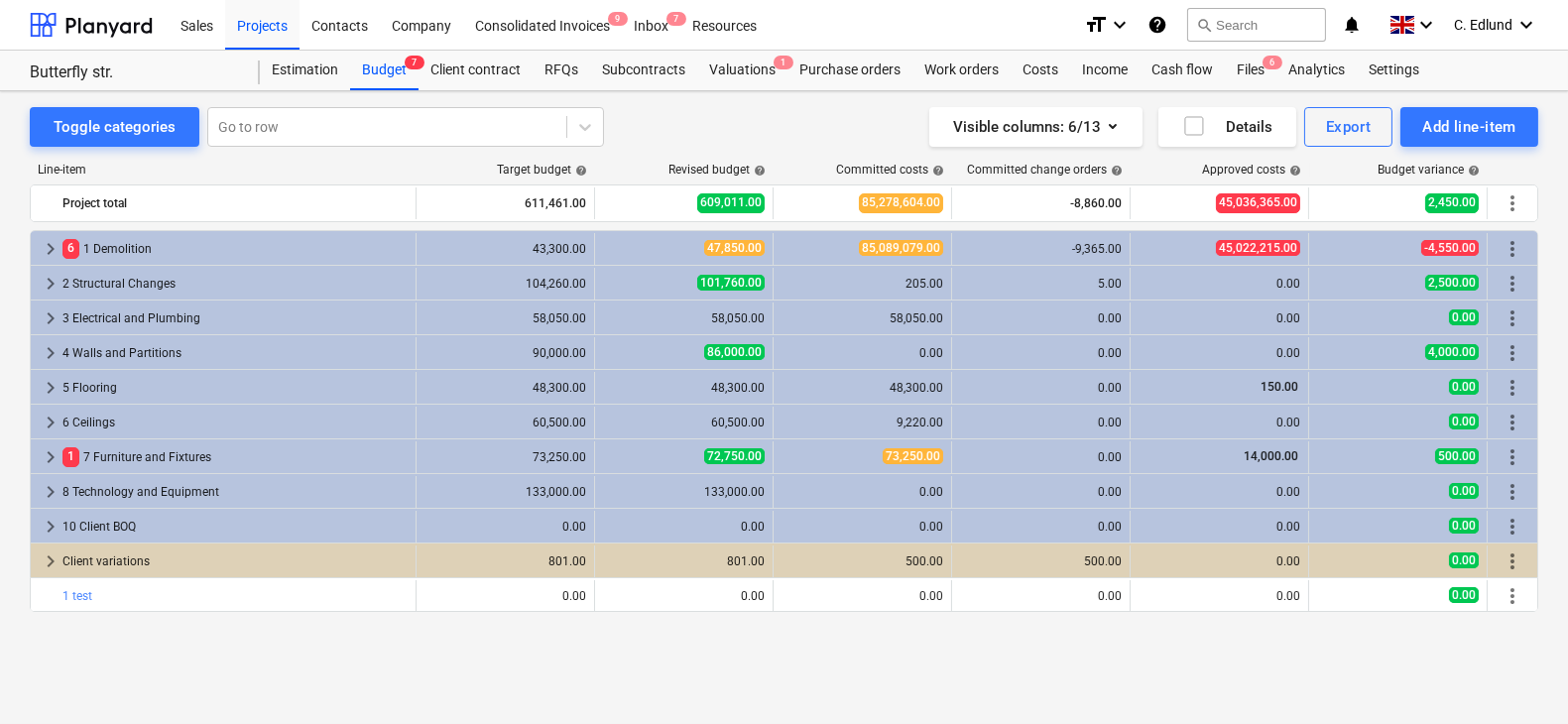 click on "Toggle categories Go to row Visible columns :   6/13 Details Export Add line-item Line-item Target budget help Revised budget help Committed costs help Committed change orders help Approved costs help Budget variance help Project total 611,461.00 609,011.00 85,278,604.00 -8,860.00 45,036,365.00 2,450.00 more_vert keyboard_arrow_right 6 1 Demolition 43,300.00 47,850.00 85,089,079.00 -9,365.00 45,022,215.00 -4,550.00 more_vert keyboard_arrow_right 2 Structural Changes 104,260.00 101,760.00 205.00 5.00 0.00 2,500.00 more_vert keyboard_arrow_right 3 Electrical and Plumbing 58,050.00 58,050.00 58,050.00 0.00 0.00 0.00 more_vert keyboard_arrow_right 4 Walls and Partitions 90,000.00 86,000.00 0.00 0.00 0.00 4,000.00 more_vert keyboard_arrow_right 5 Flooring 48,300.00 48,300.00 48,300.00 0.00 150.00 0.00 more_vert keyboard_arrow_right 6 Ceilings 60,500.00 60,500.00 9,220.00 0.00 0.00 0.00 more_vert keyboard_arrow_right 1 7 Furniture and Fixtures 73,250.00 72,750.00 73,250.00 0.00 14,000.00 500.00 more_vert 0.00 0.00" at bounding box center (784, 387) 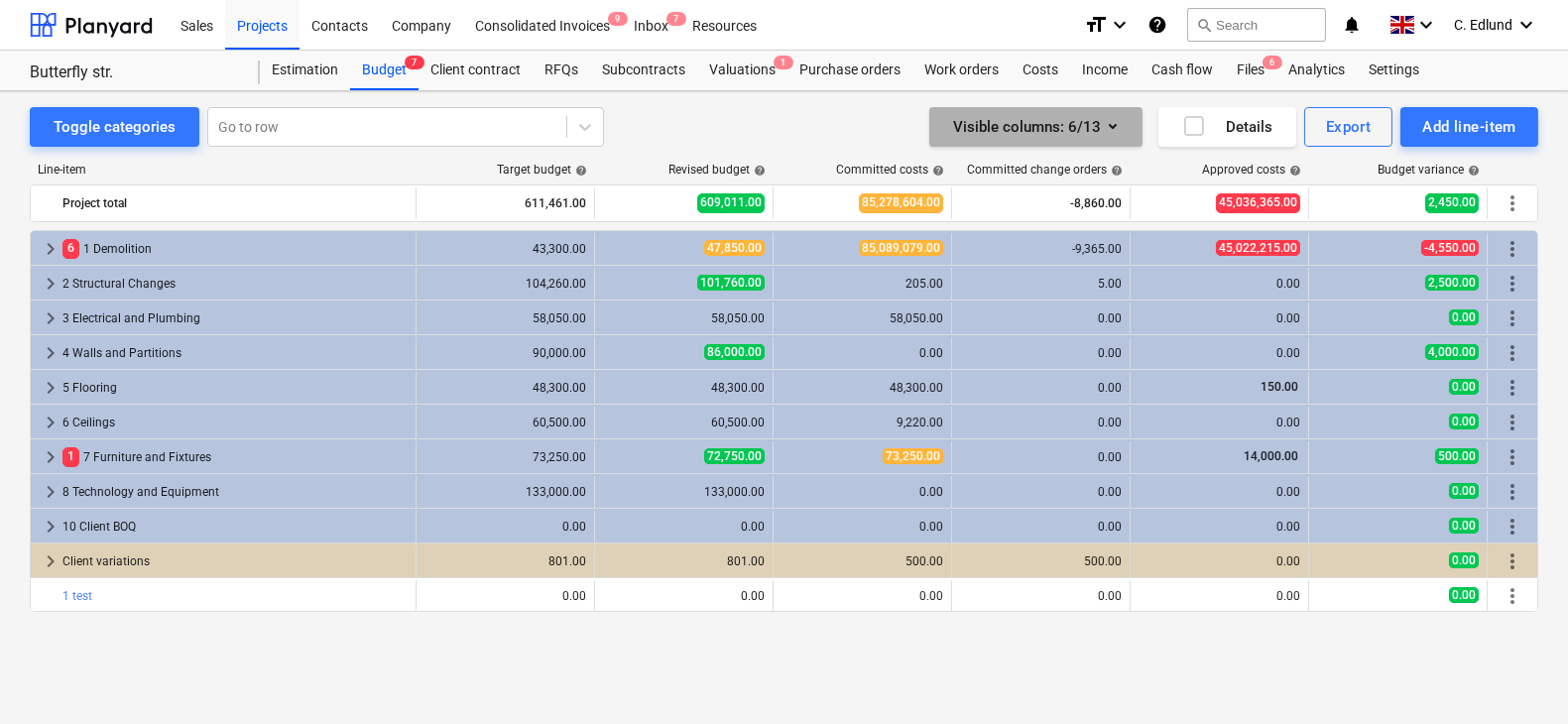 click on "Visible columns :   6/13" at bounding box center [1035, 127] 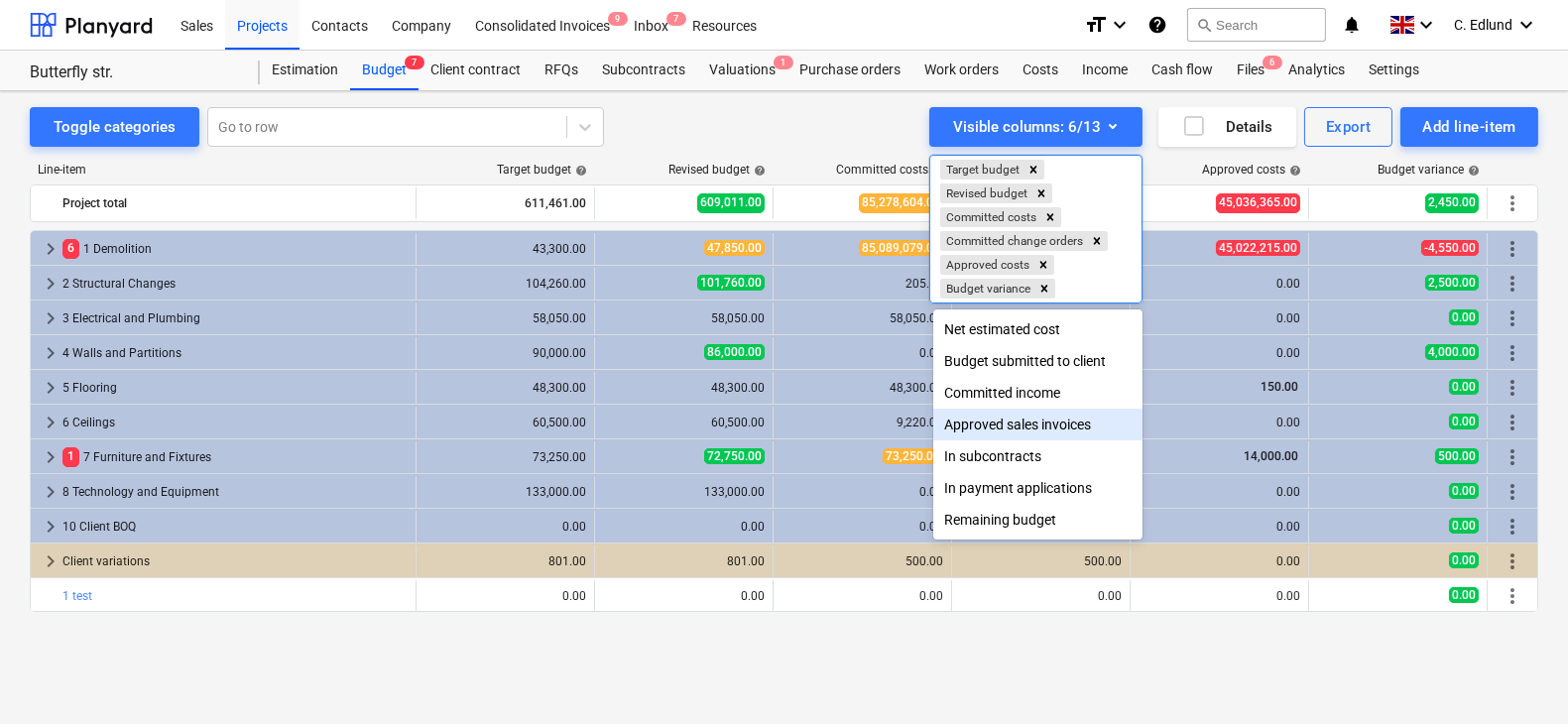 click on "Approved sales invoices" at bounding box center [1038, 424] 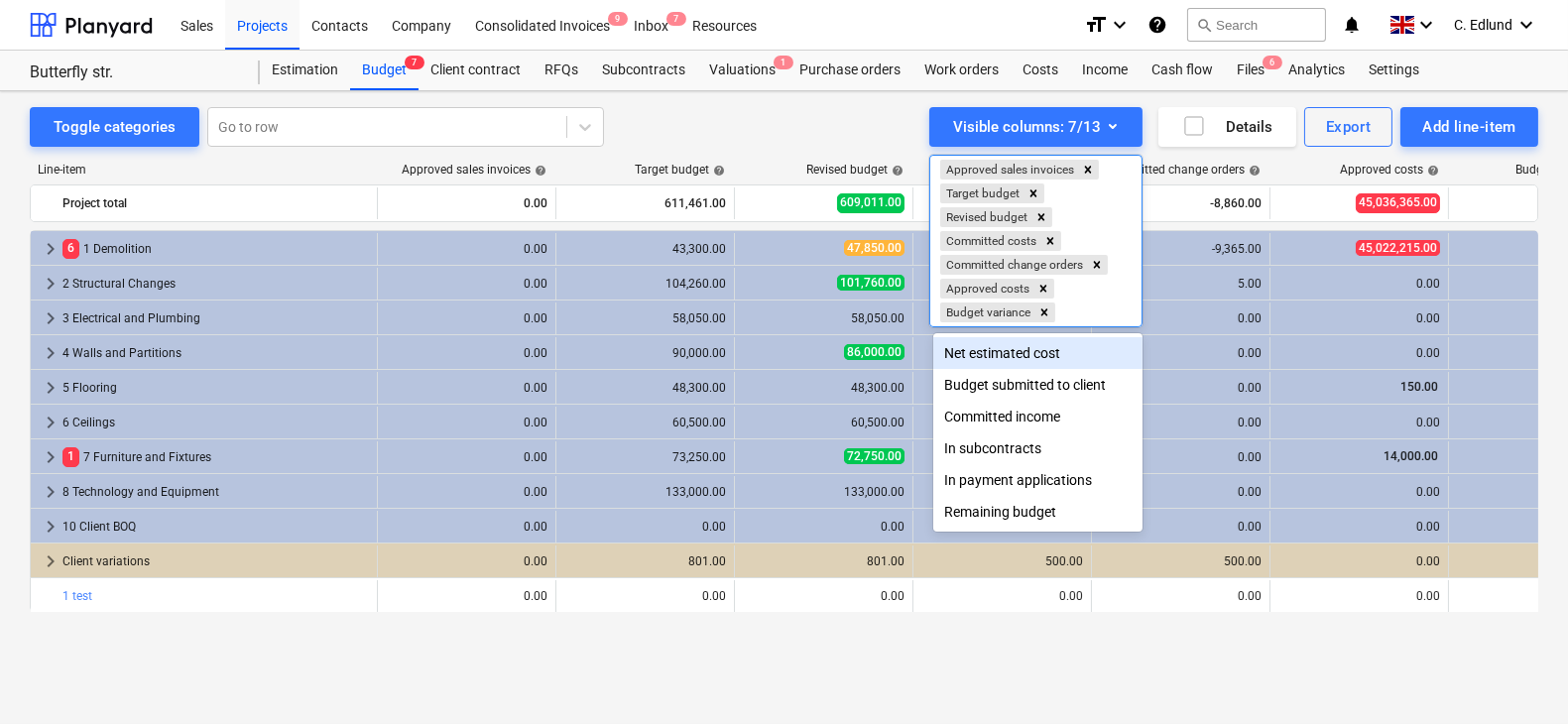 click at bounding box center (784, 362) 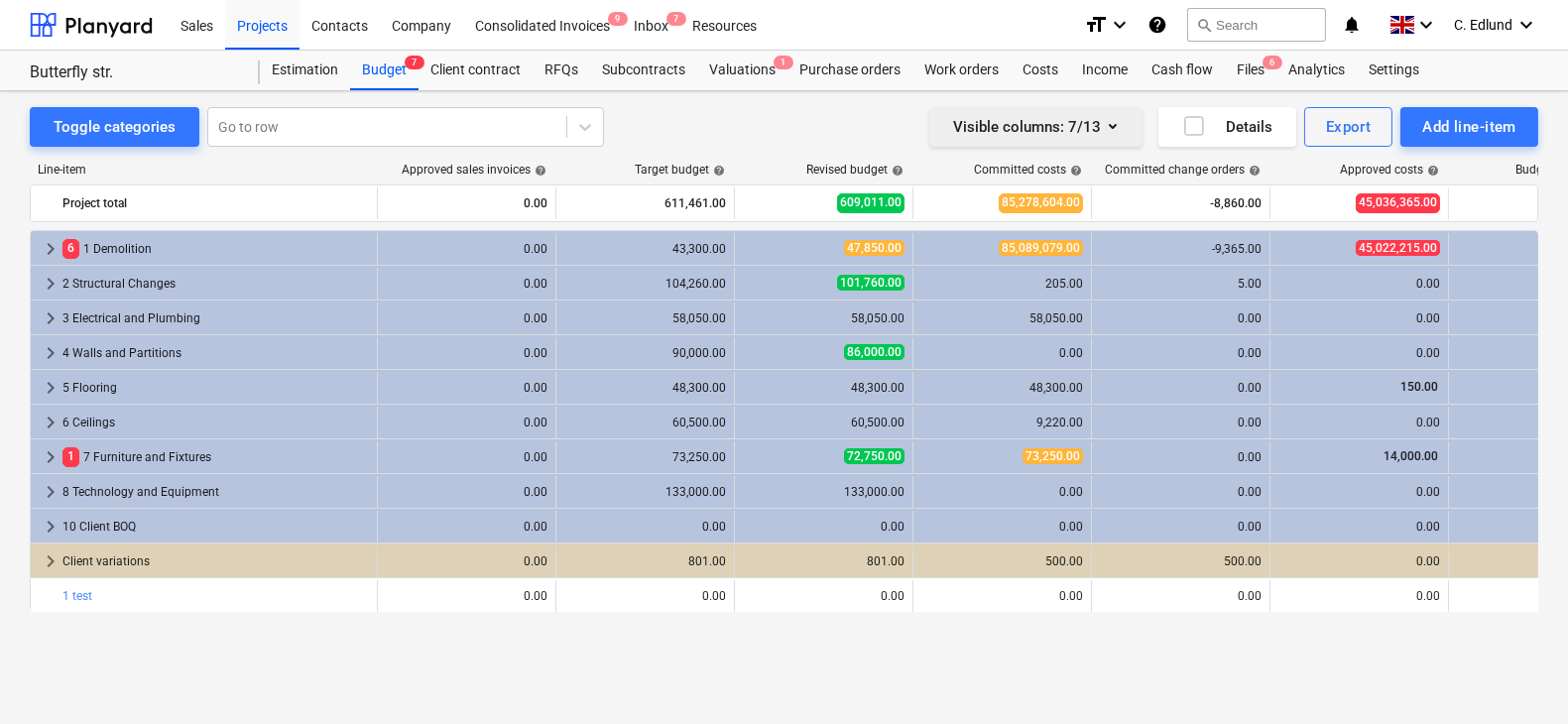 click 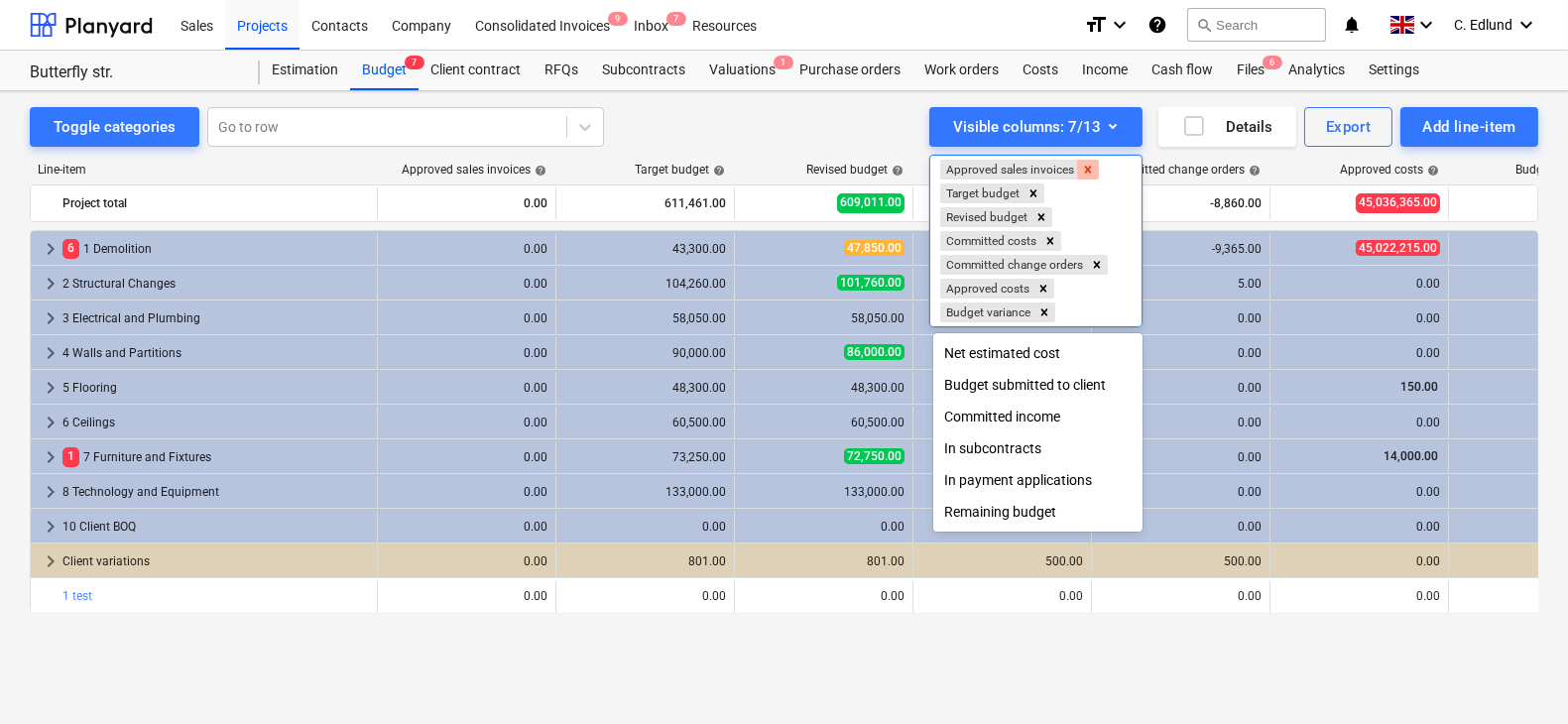 click at bounding box center [1088, 170] 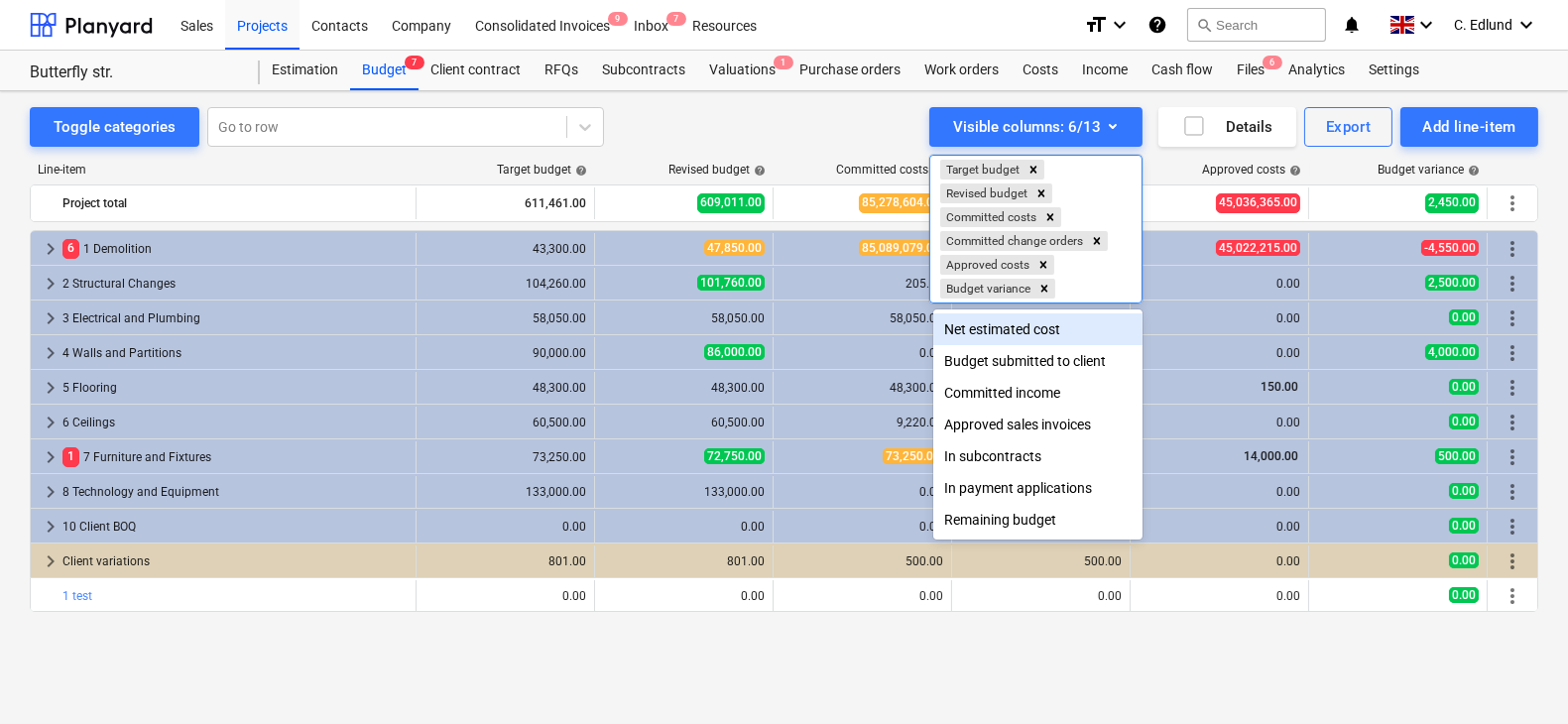 click at bounding box center [784, 362] 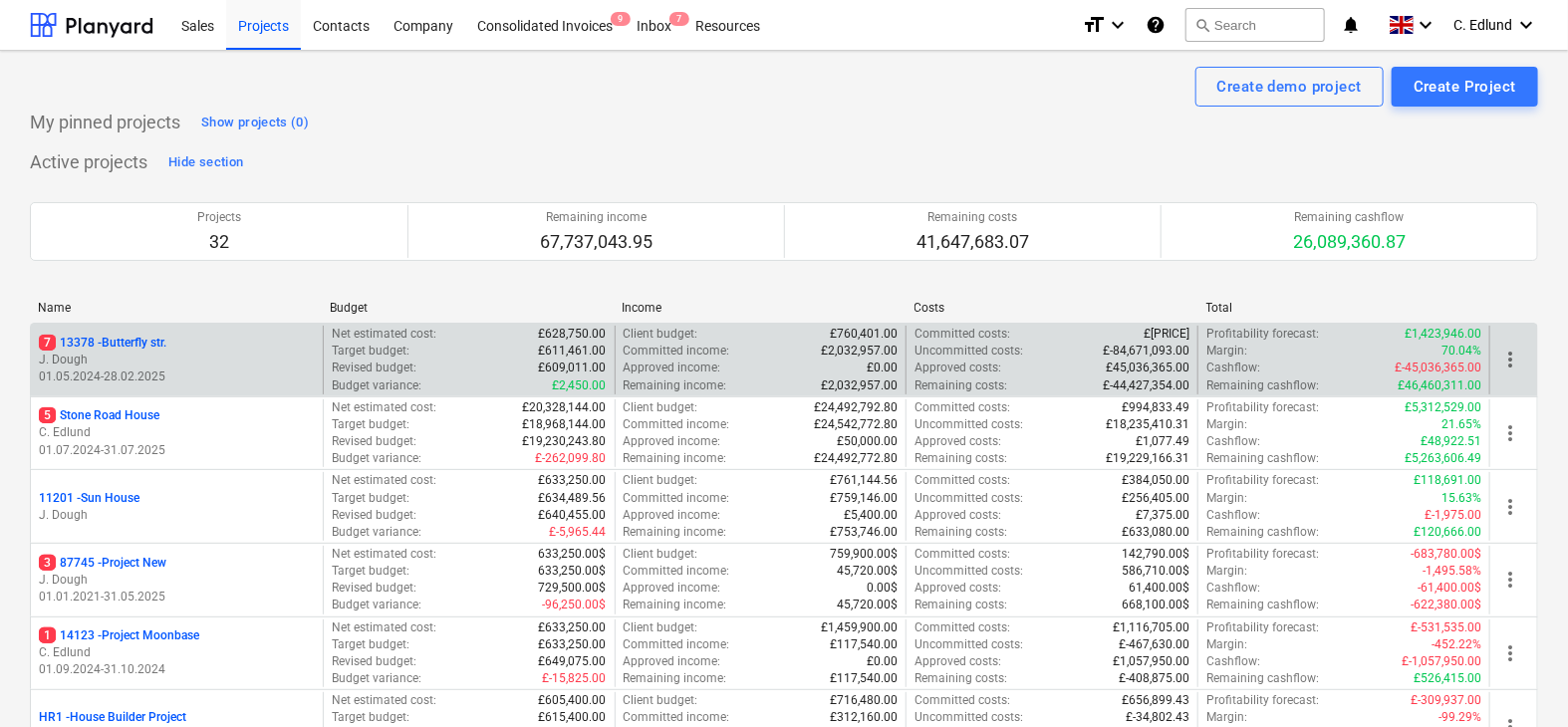 click on "J. Dough" at bounding box center (176, 360) 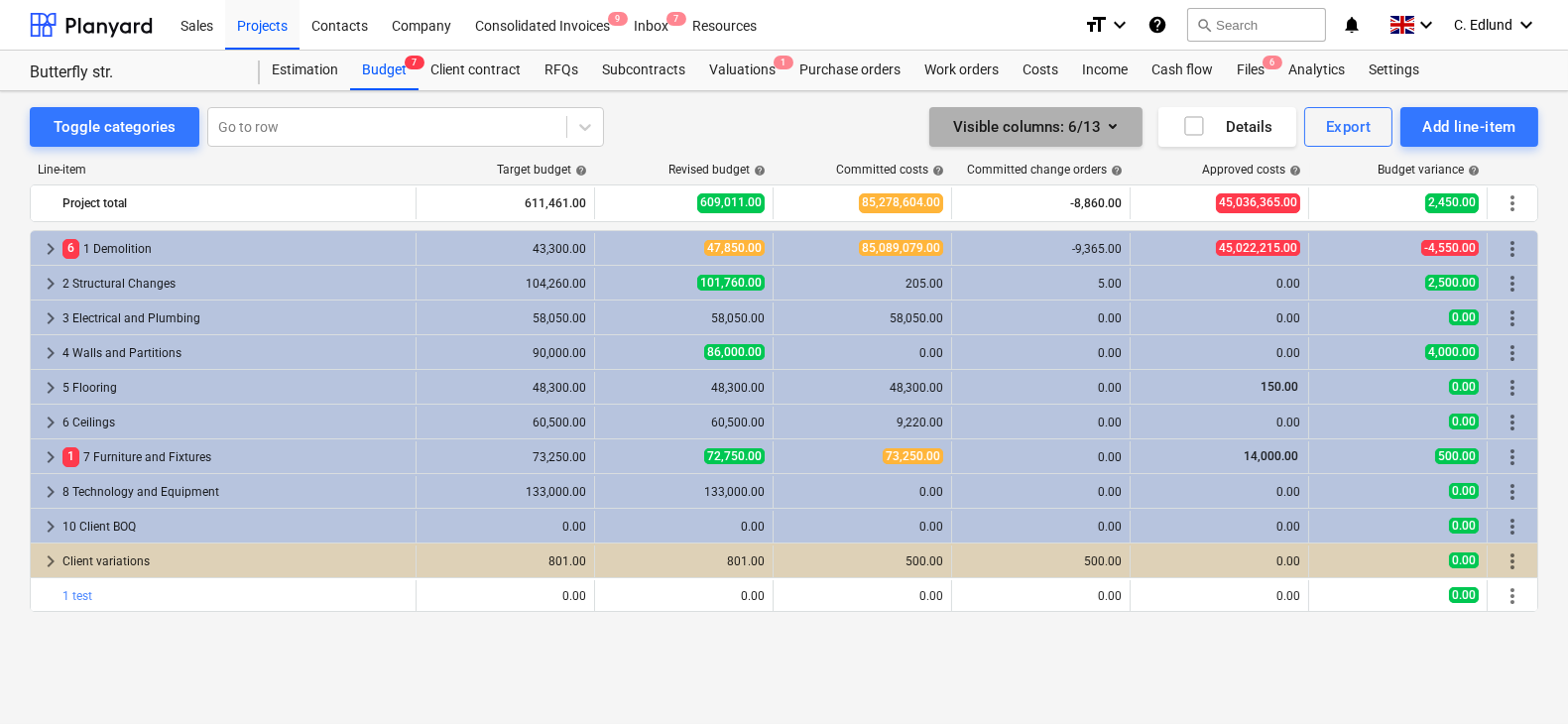 click 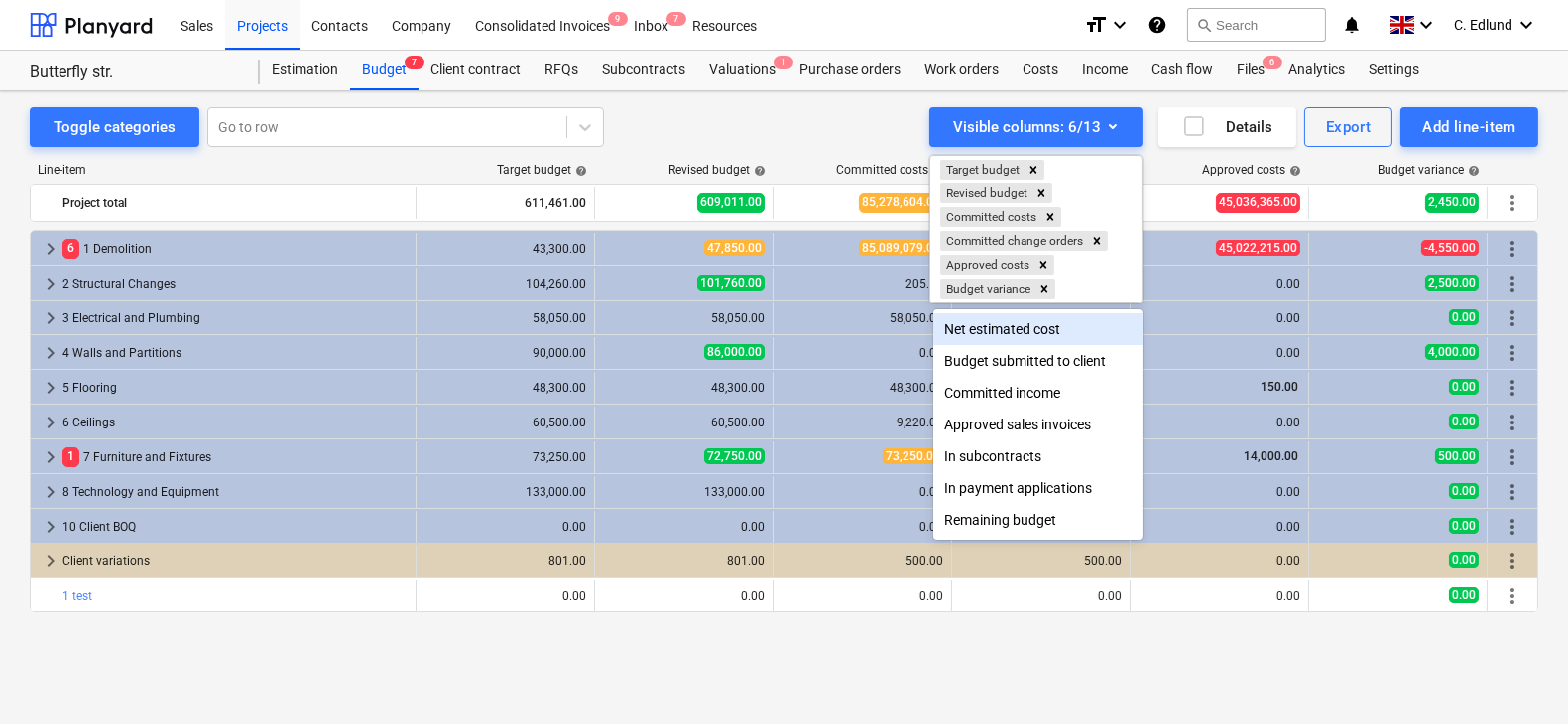 click at bounding box center (784, 362) 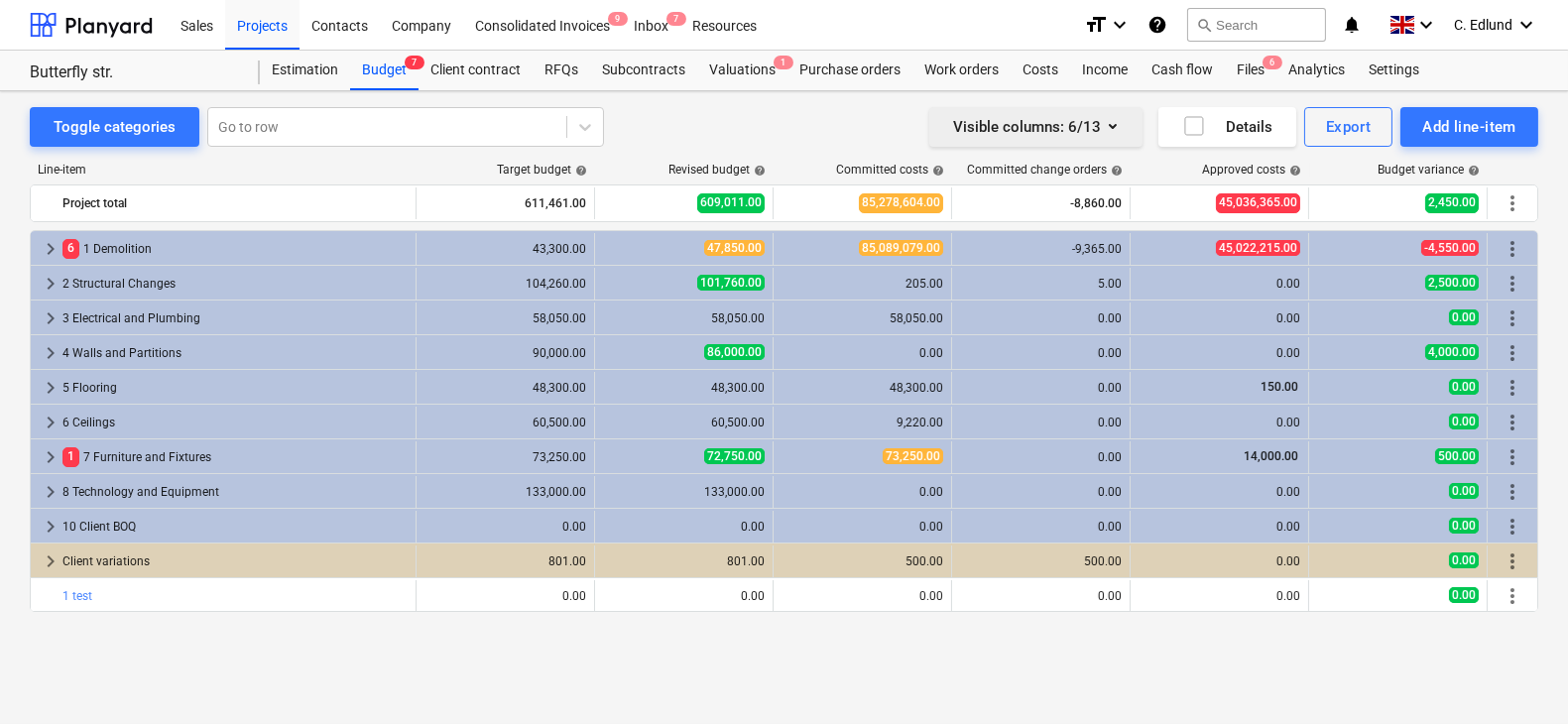 click 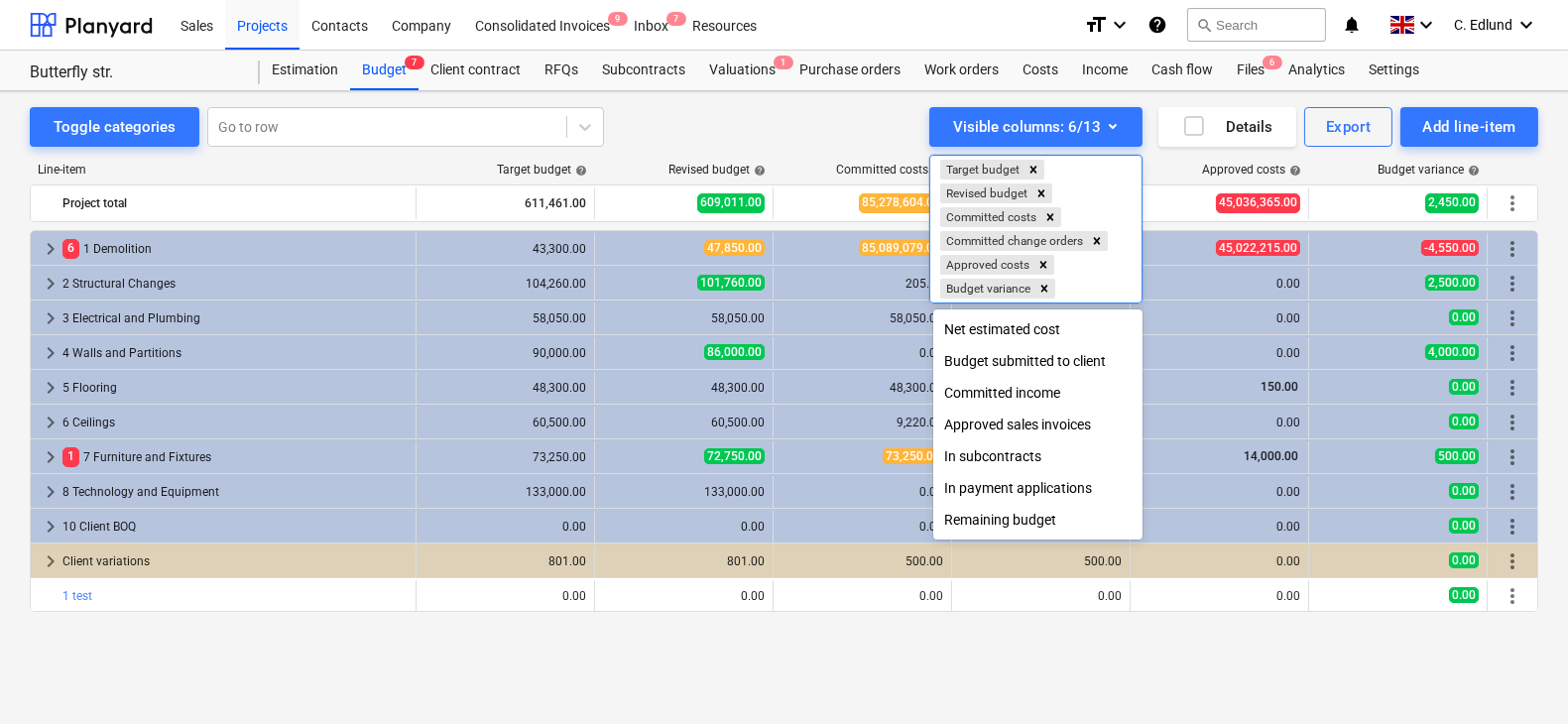 click at bounding box center [784, 362] 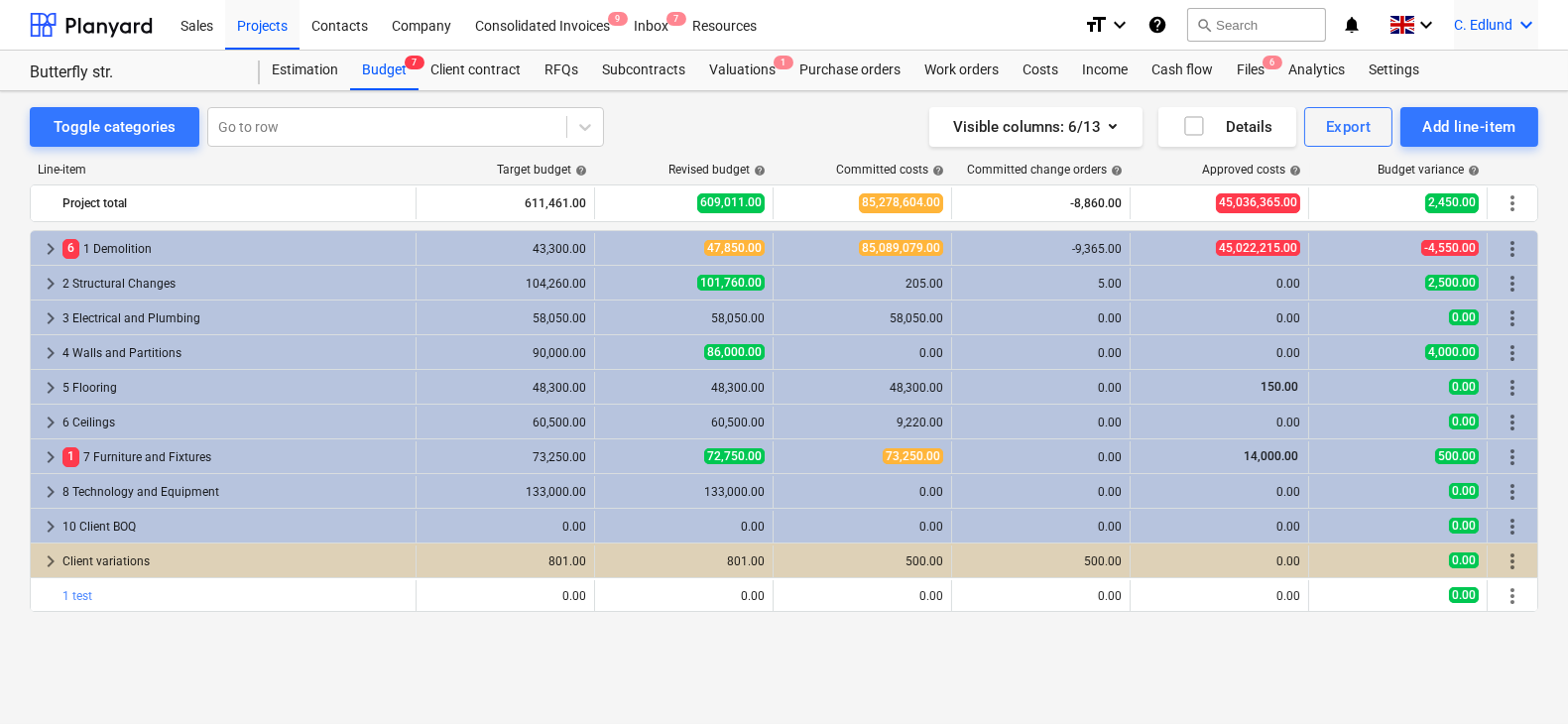 click on "C. Edlund keyboard_arrow_down" at bounding box center [1496, 25] 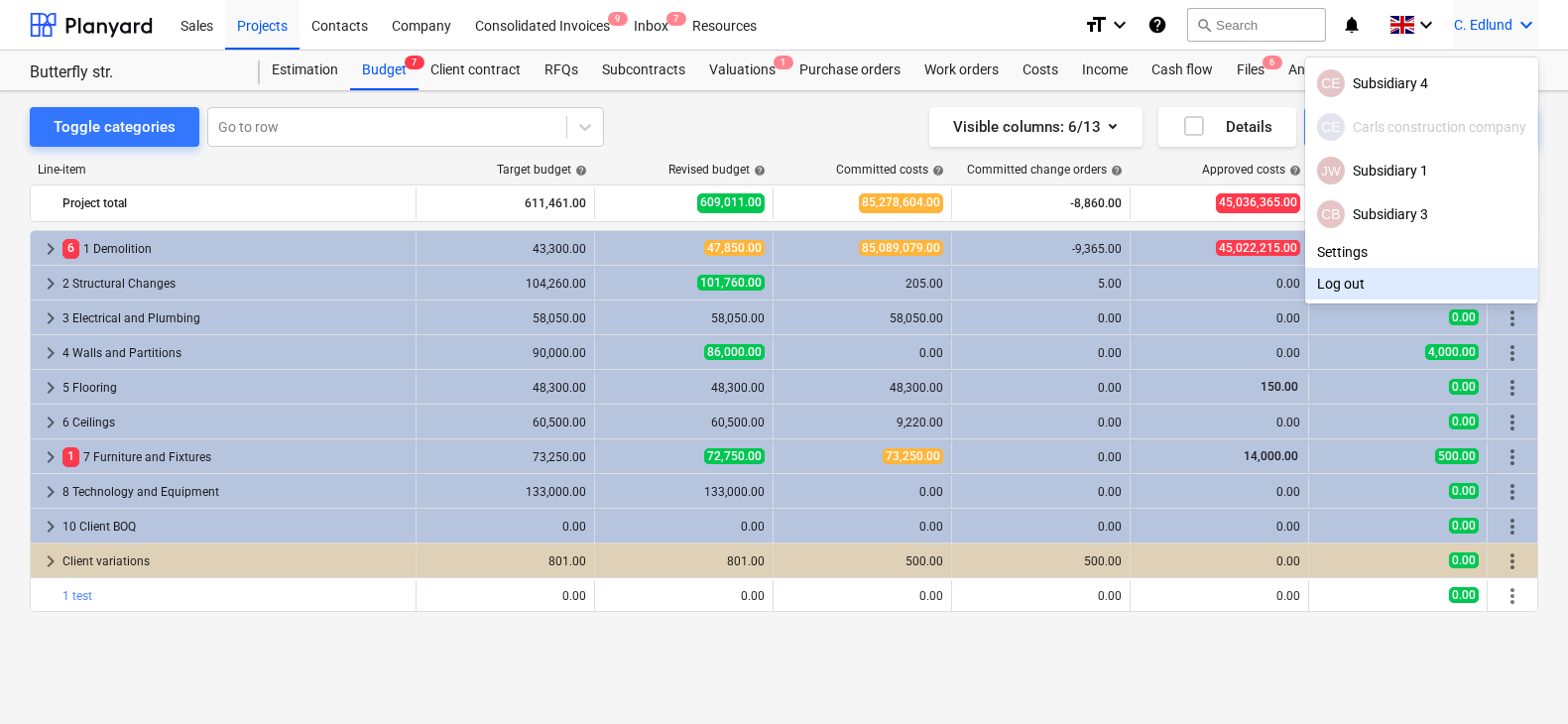 click on "Log out" at bounding box center [1421, 284] 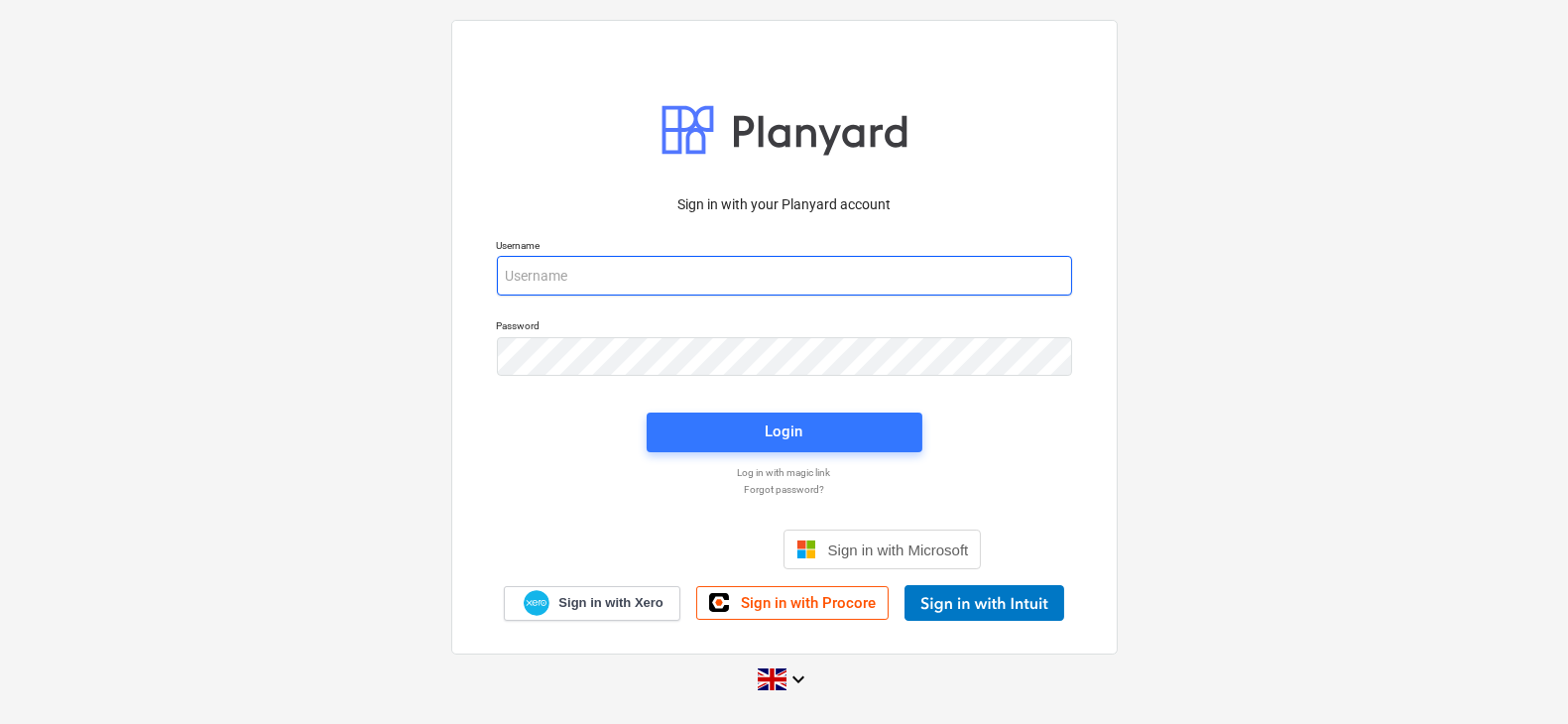 click at bounding box center (784, 276) 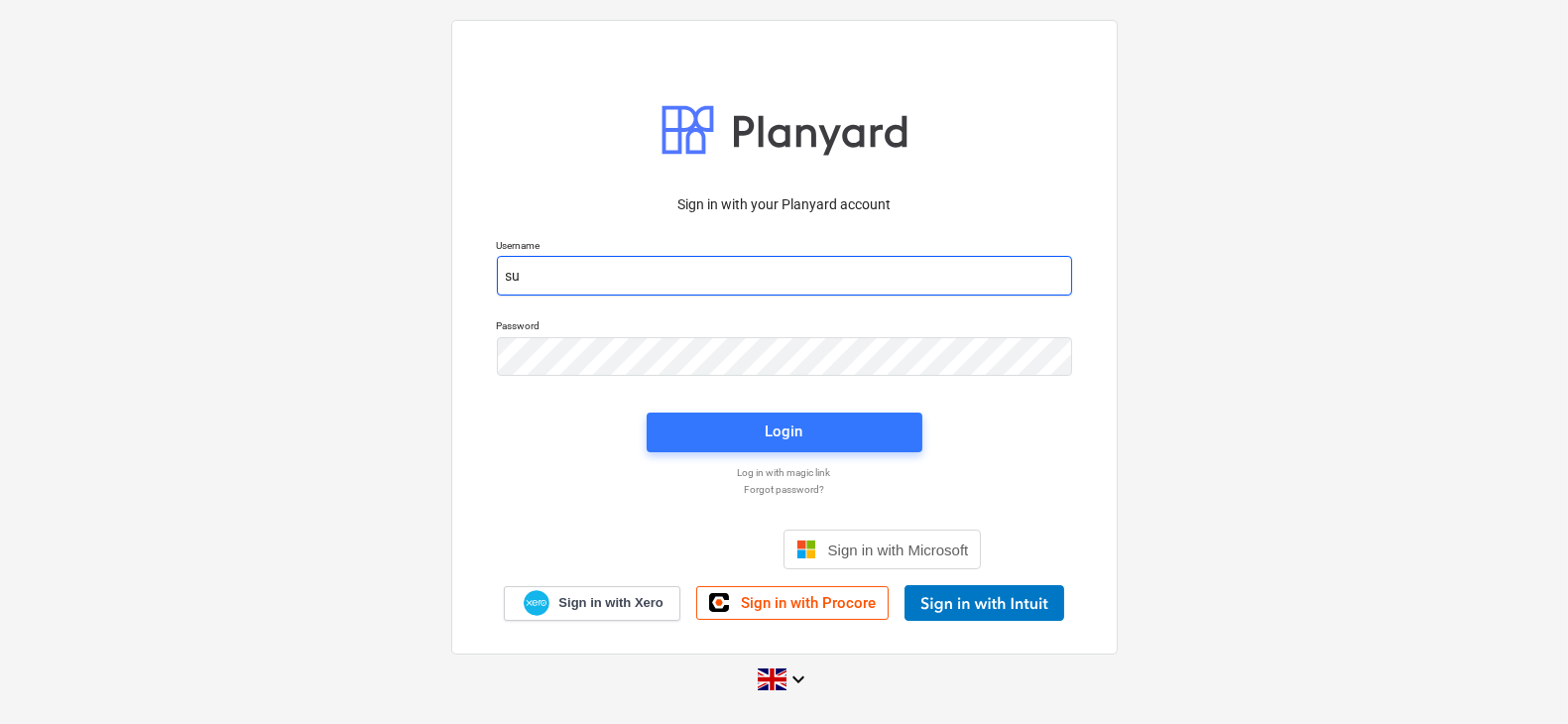type on "s" 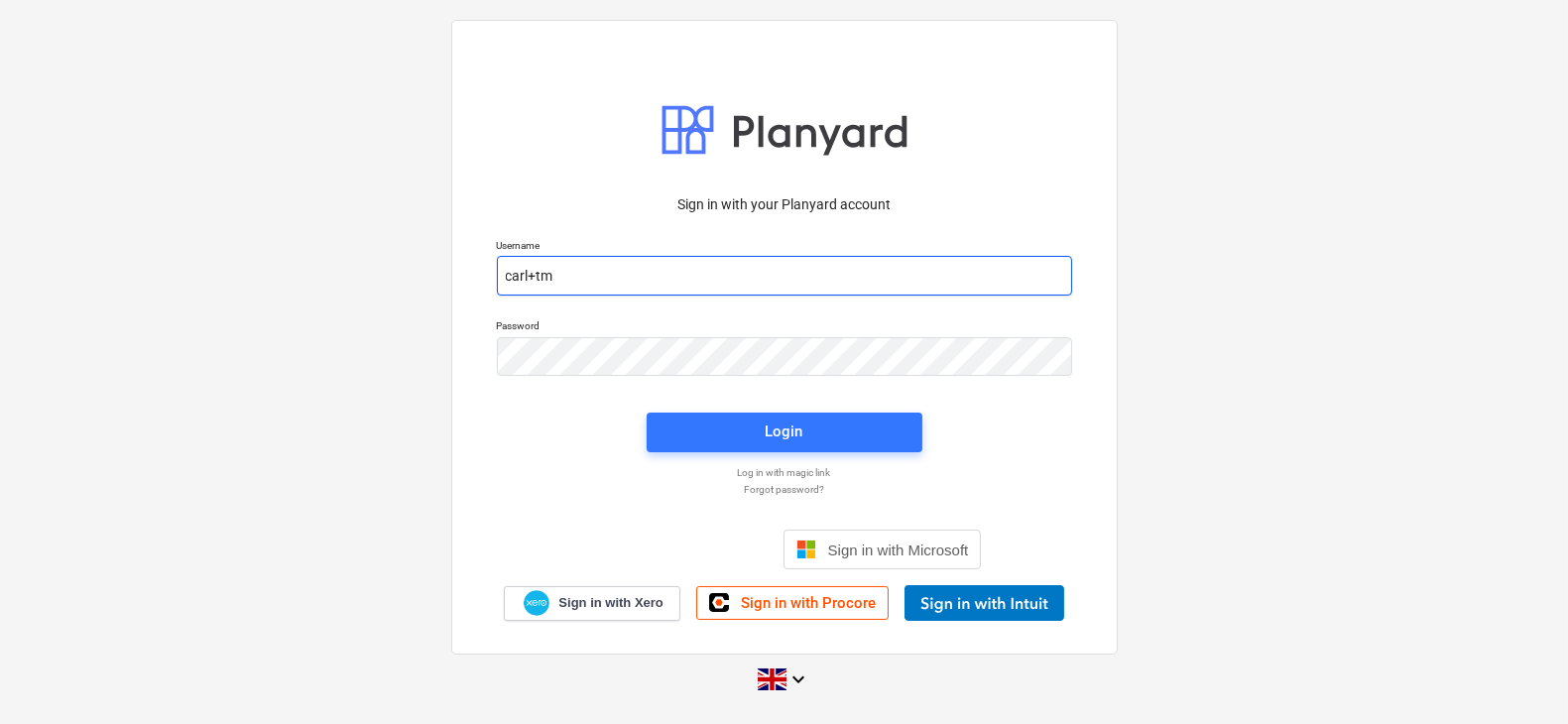 type on "carl+tm@planyard.com" 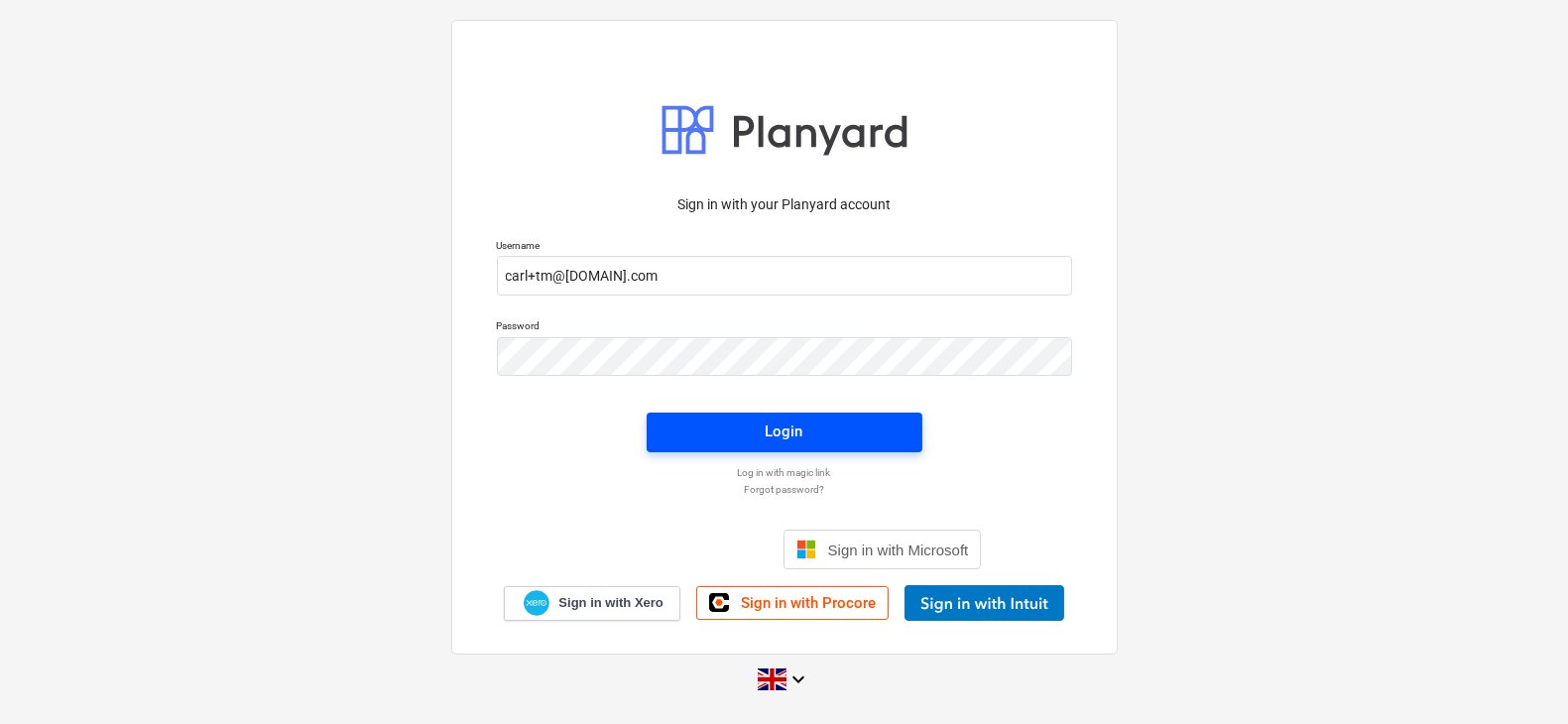 click on "Login" at bounding box center [784, 431] 